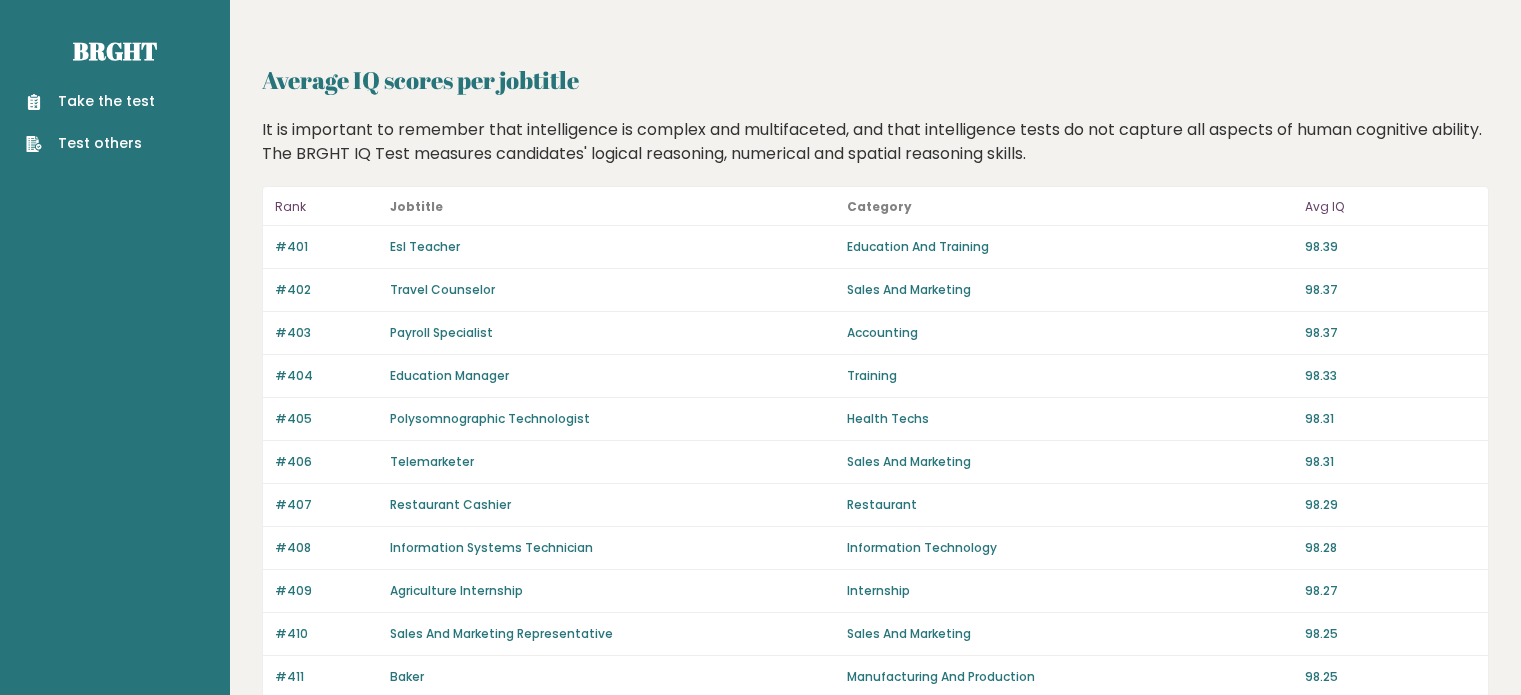 scroll, scrollTop: 0, scrollLeft: 0, axis: both 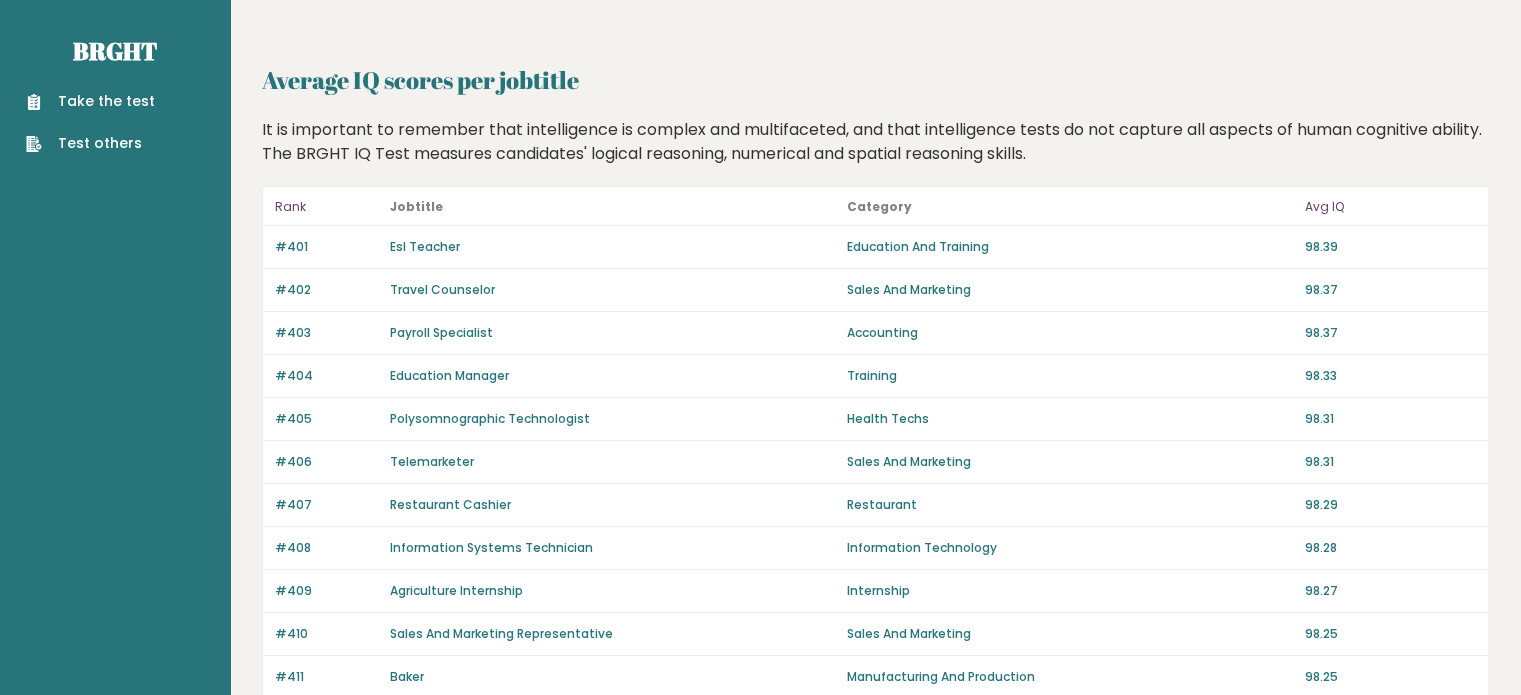 click on "It is important to remember that intelligence is complex and multifaceted, and that intelligence tests do not capture all aspects of human cognitive ability. The BRGHT IQ Test measures candidates' logical reasoning, numerical and spatial reasoning skills." at bounding box center [876, 142] 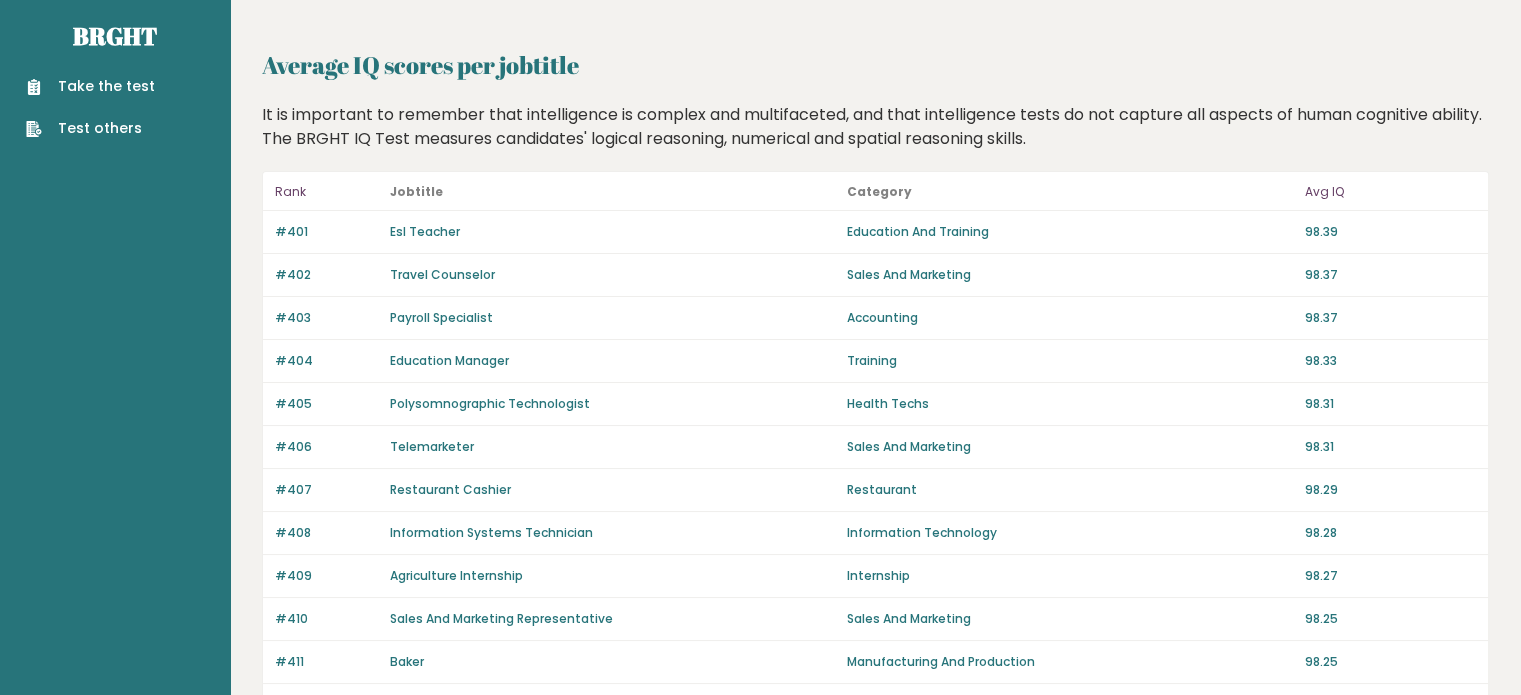 scroll, scrollTop: 0, scrollLeft: 0, axis: both 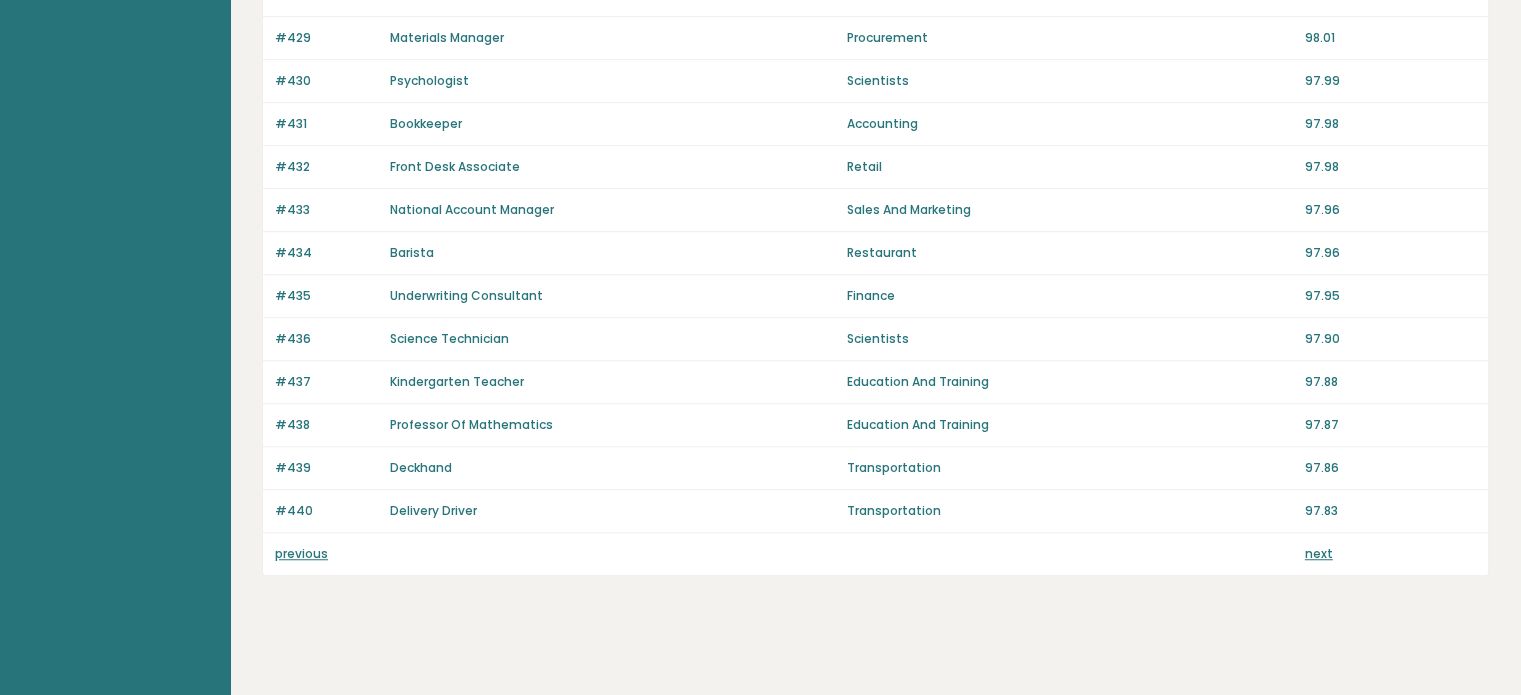 click on "next" at bounding box center [1319, 553] 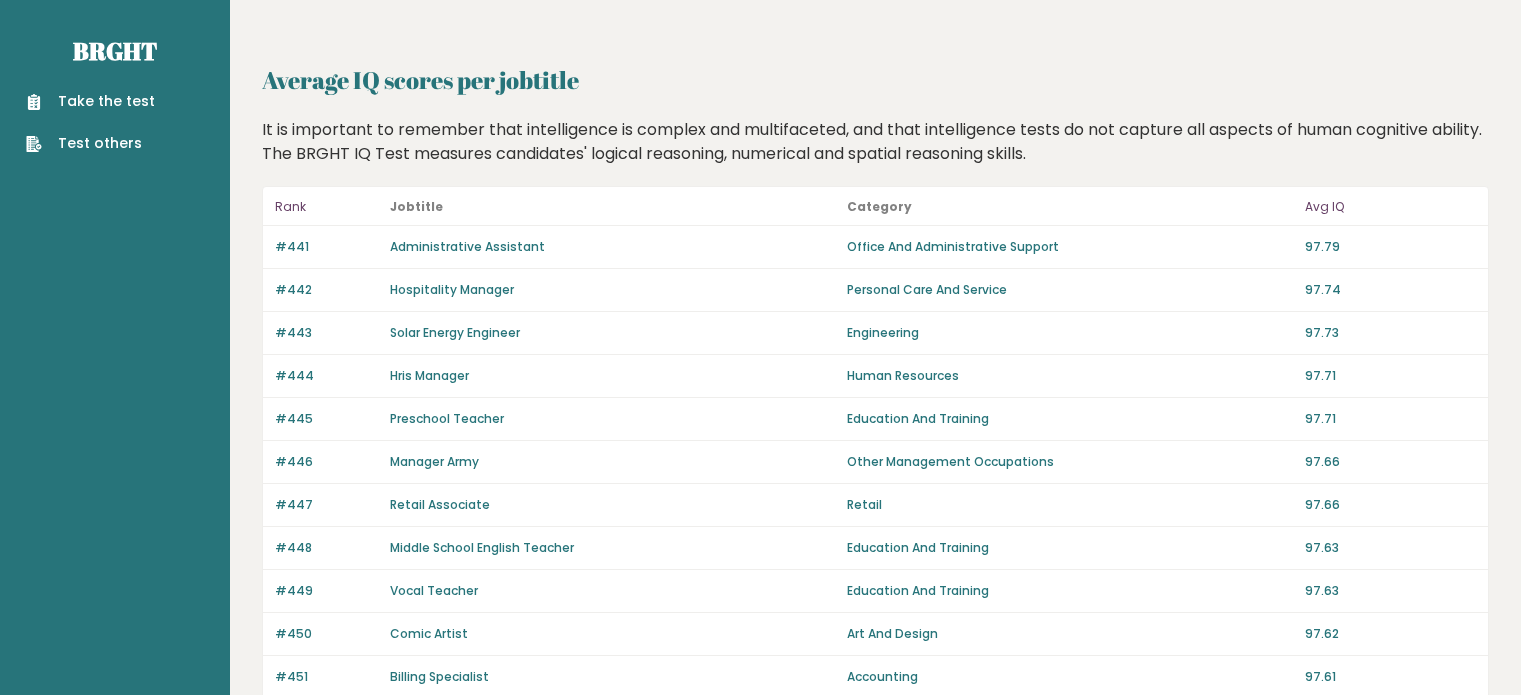 scroll, scrollTop: 0, scrollLeft: 0, axis: both 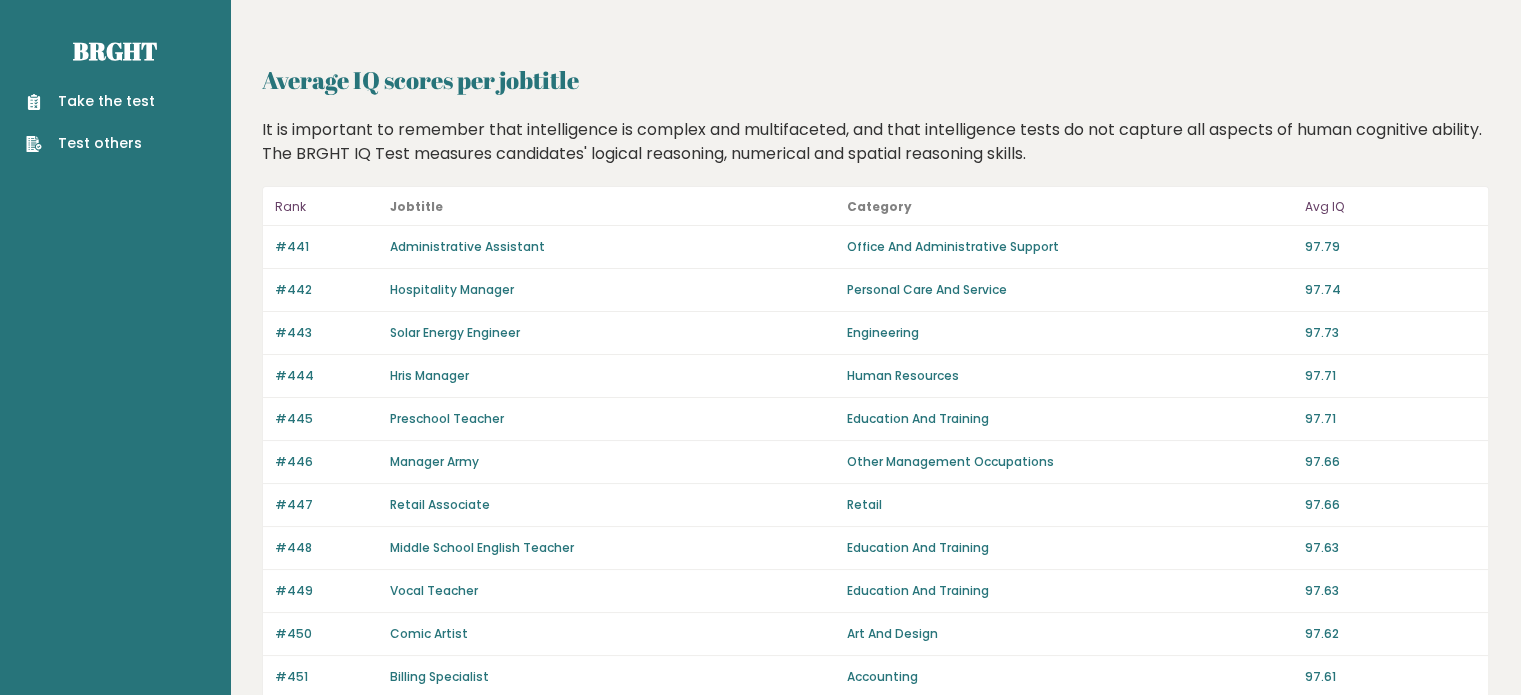 click on "Take the test" at bounding box center (90, 101) 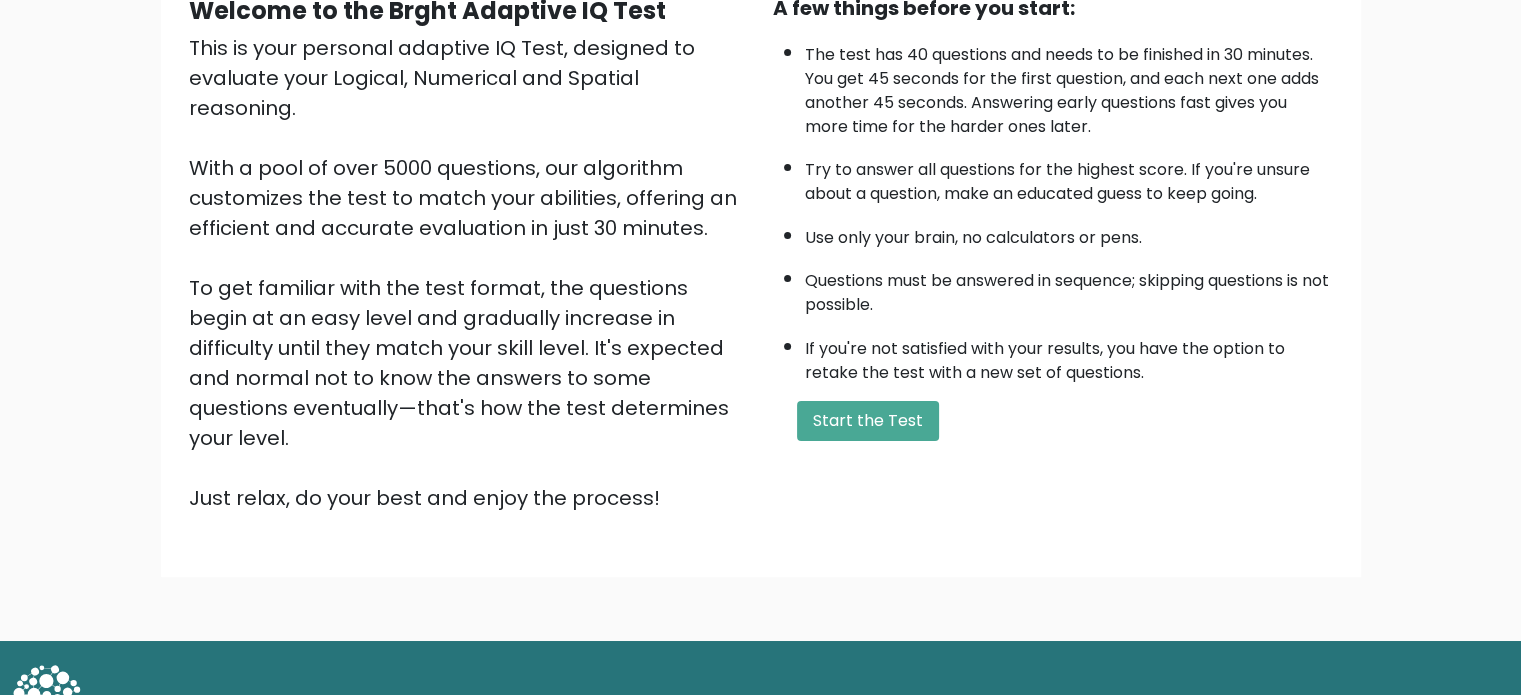 scroll, scrollTop: 220, scrollLeft: 0, axis: vertical 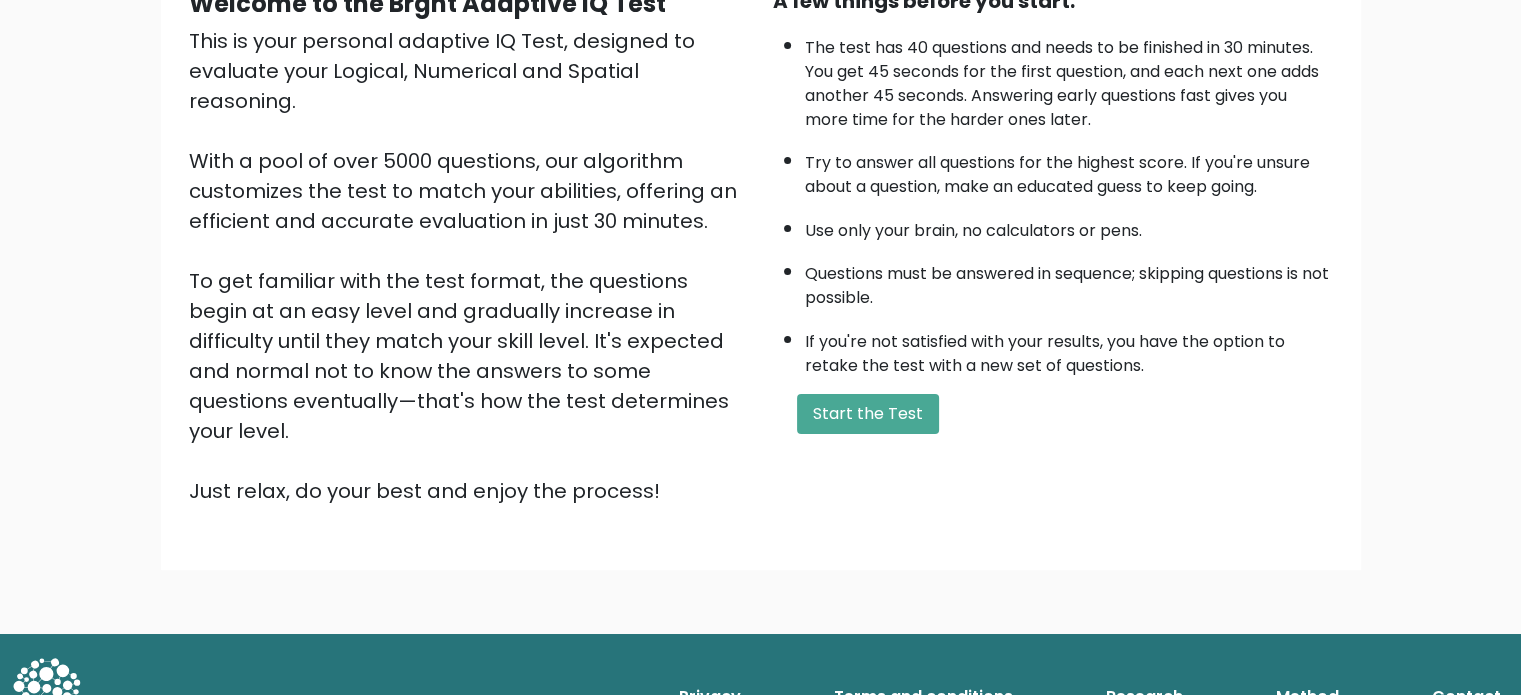 drag, startPoint x: 1328, startPoint y: 553, endPoint x: 1184, endPoint y: 458, distance: 172.51376 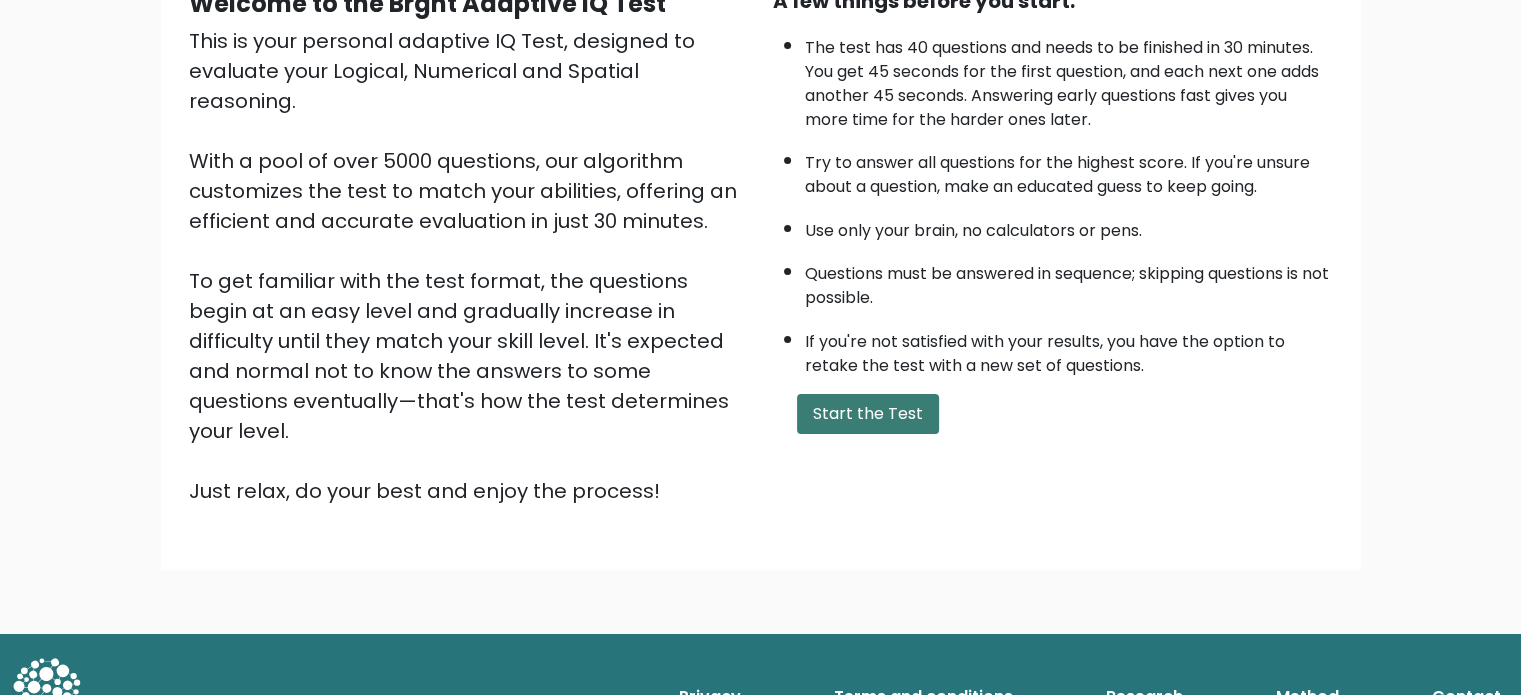 click on "Start the Test" at bounding box center (868, 414) 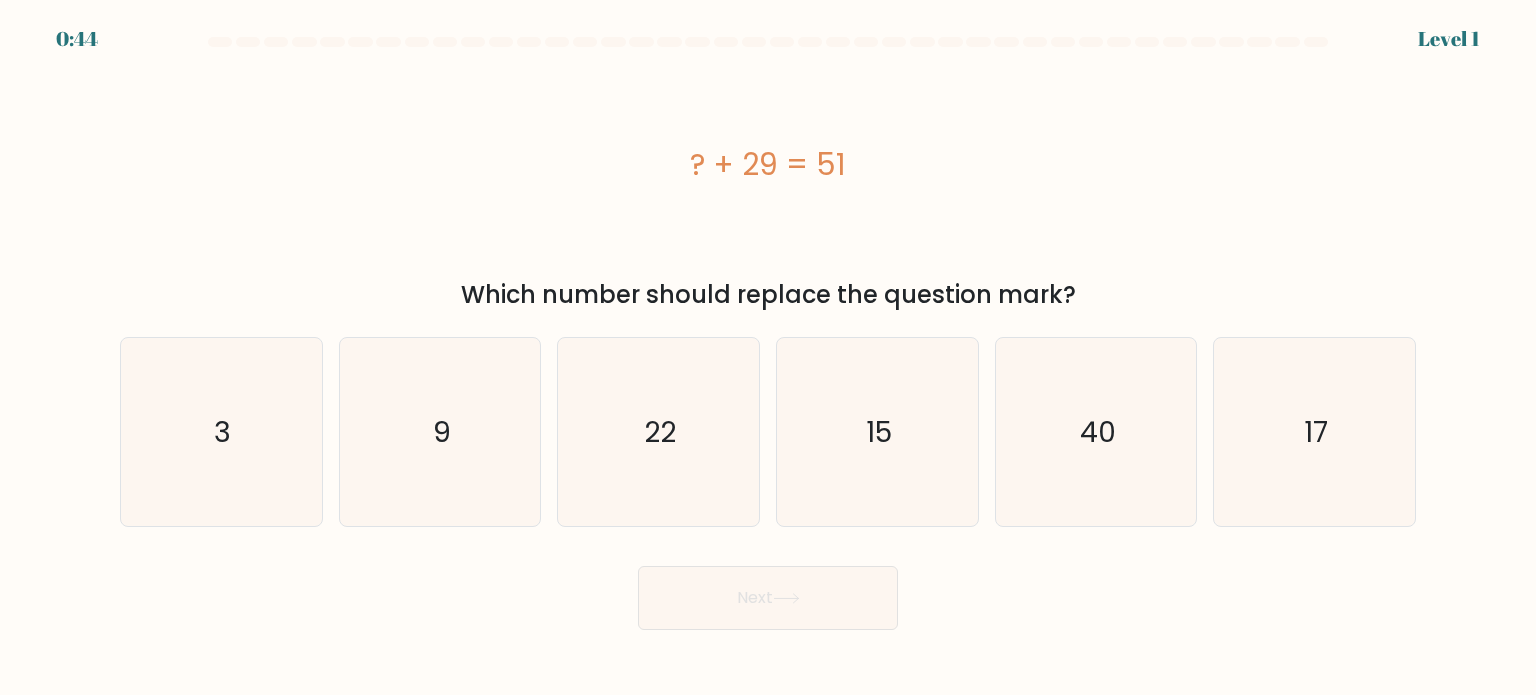 scroll, scrollTop: 0, scrollLeft: 0, axis: both 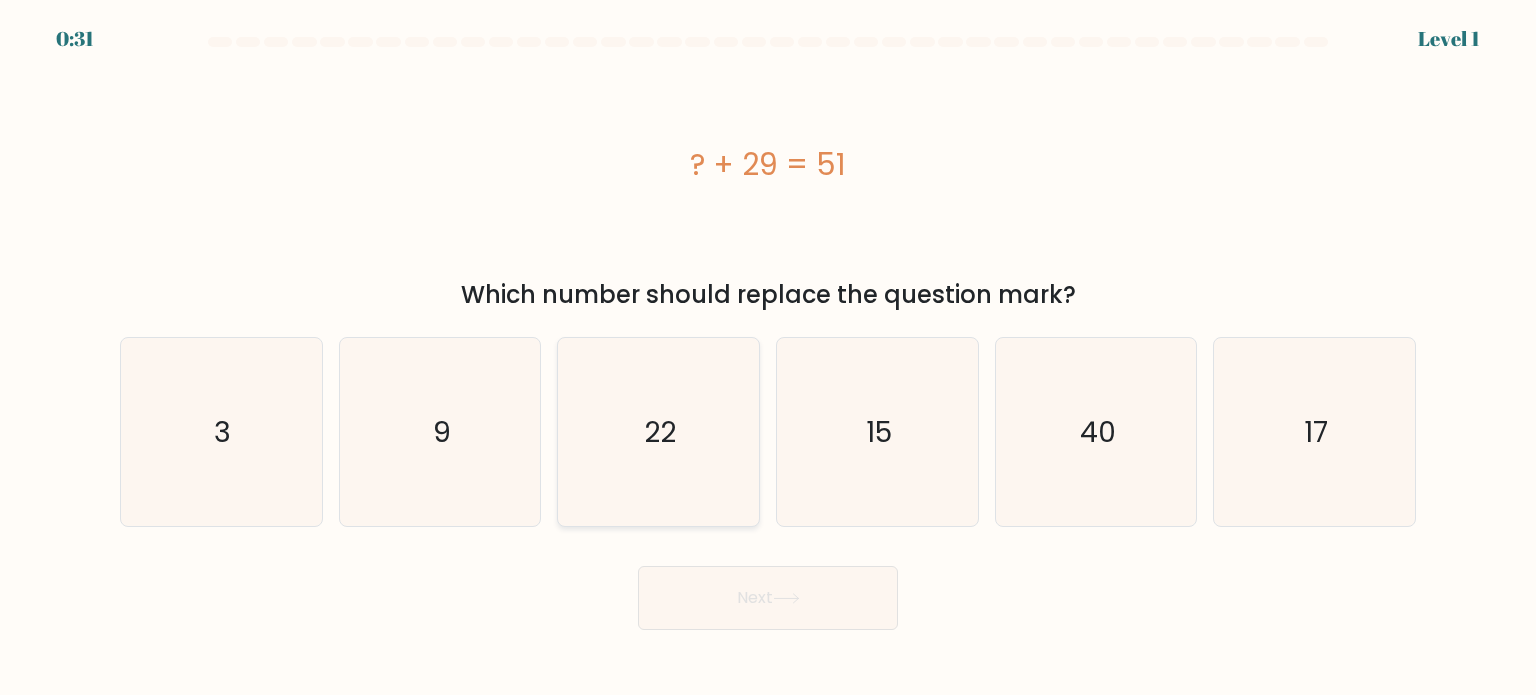 click on "22" 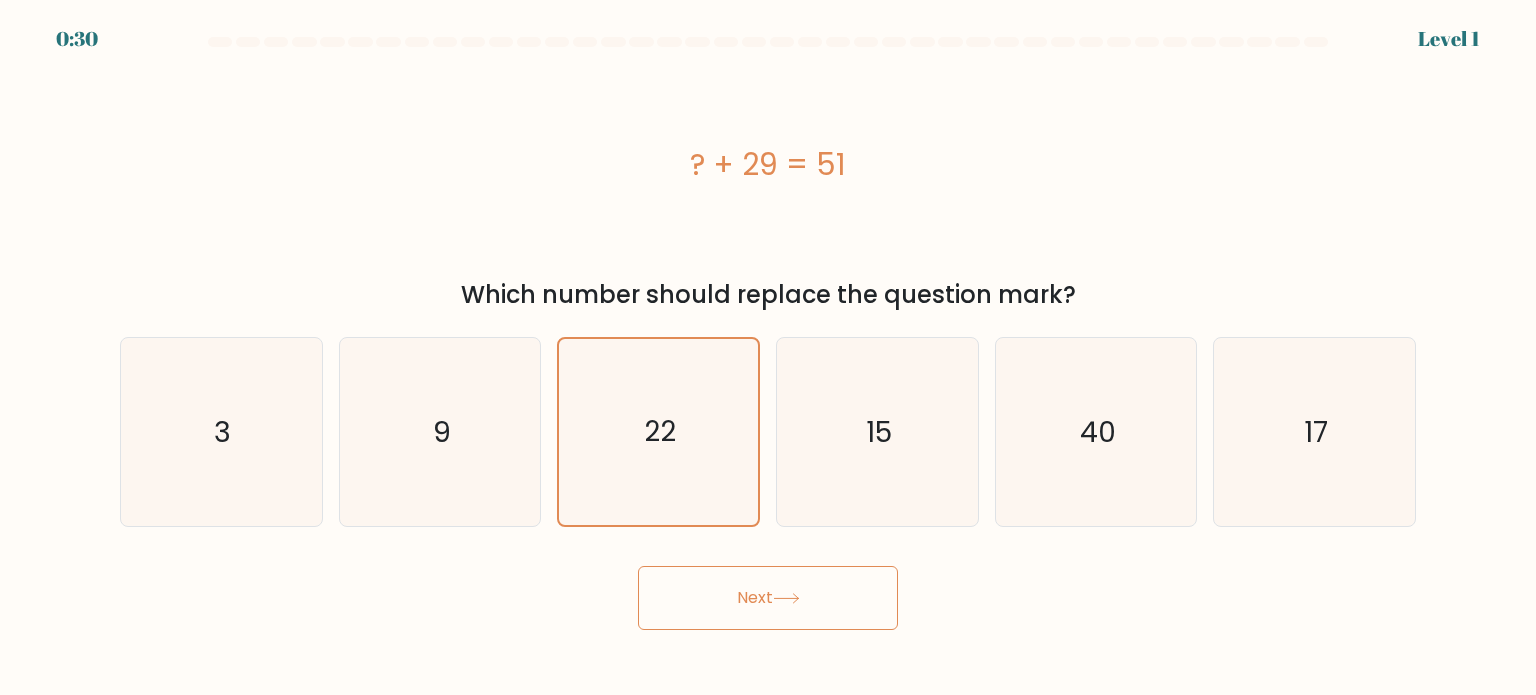 click on "Next" at bounding box center (768, 598) 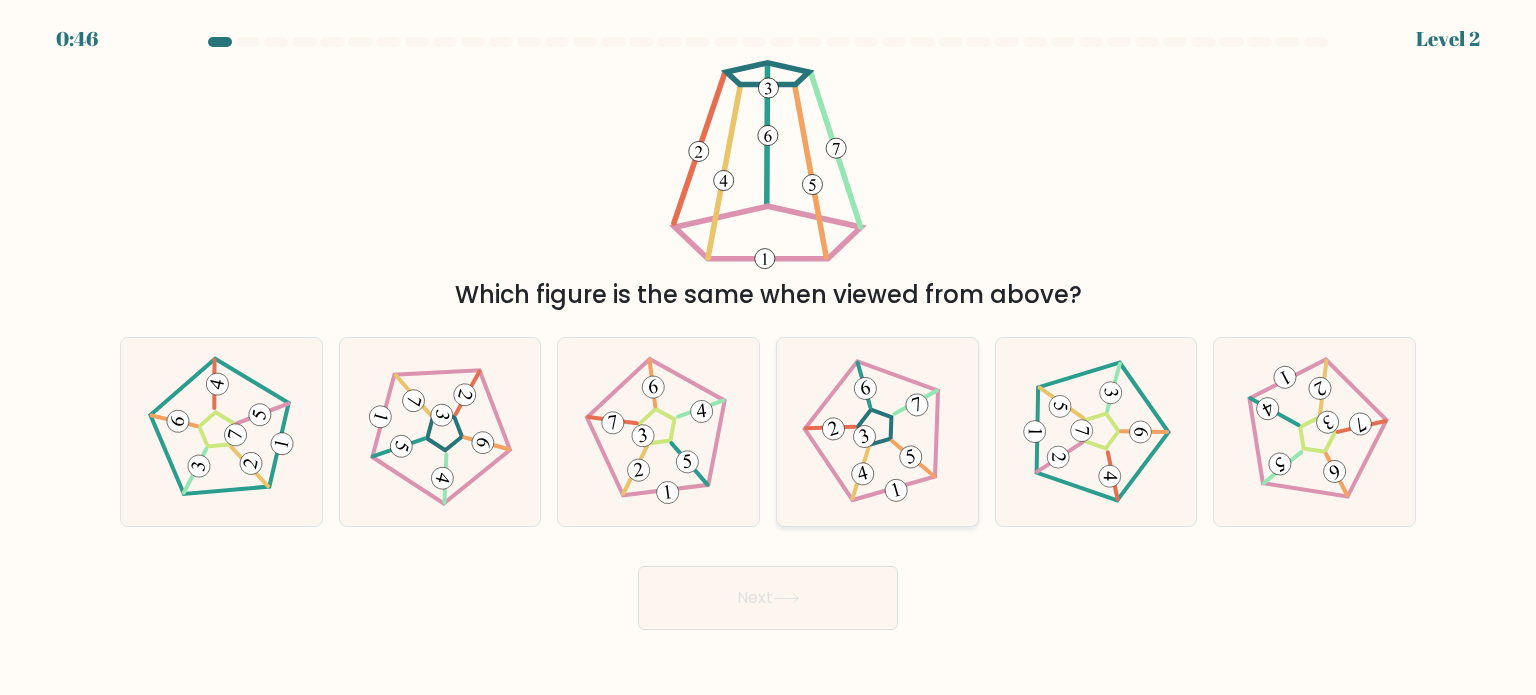 click 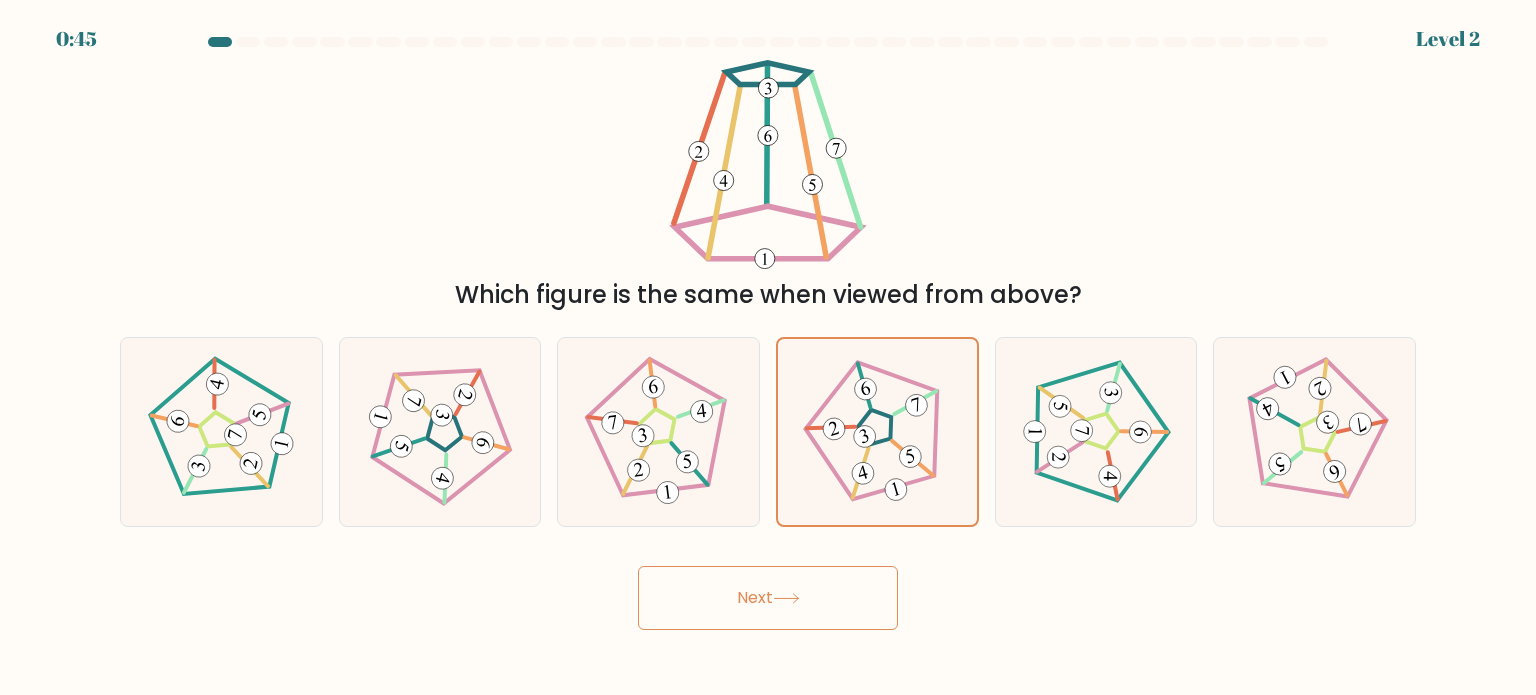 click on "Next" at bounding box center (768, 598) 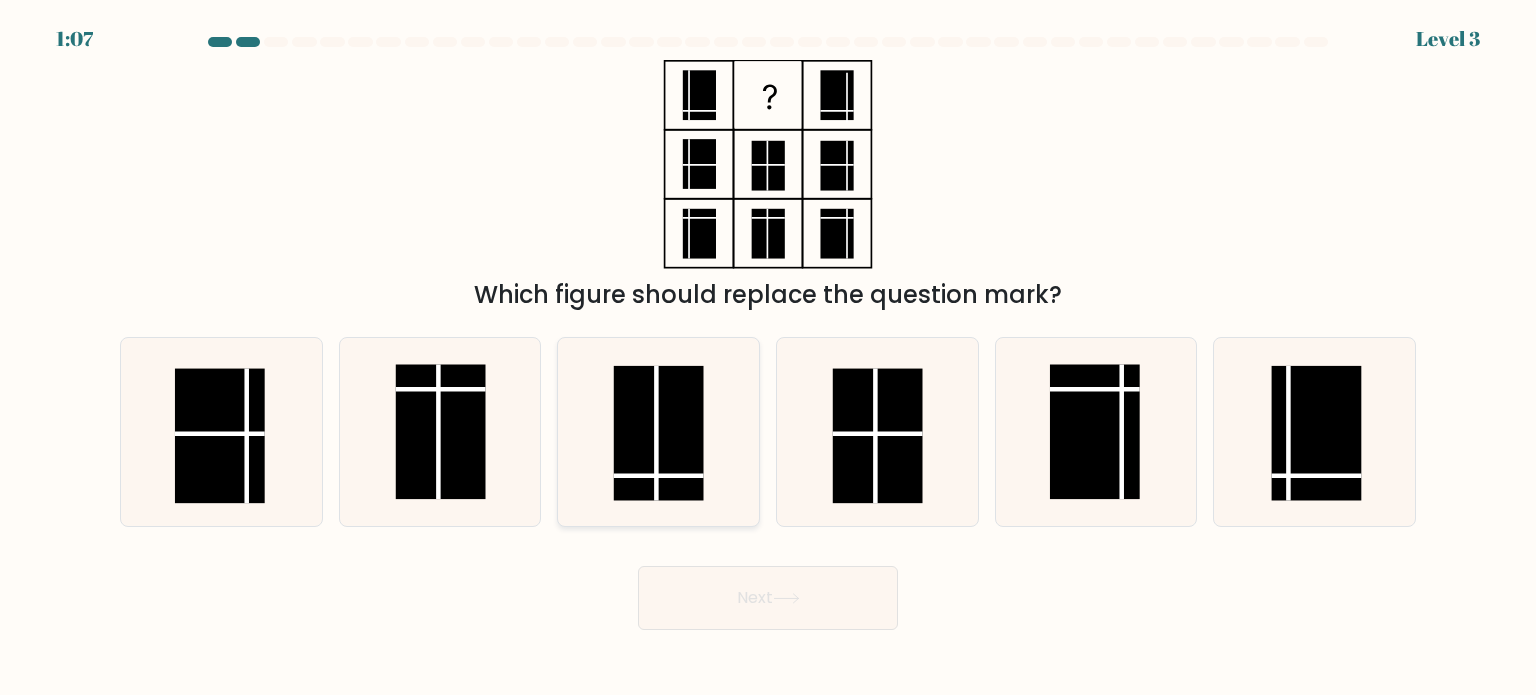 click 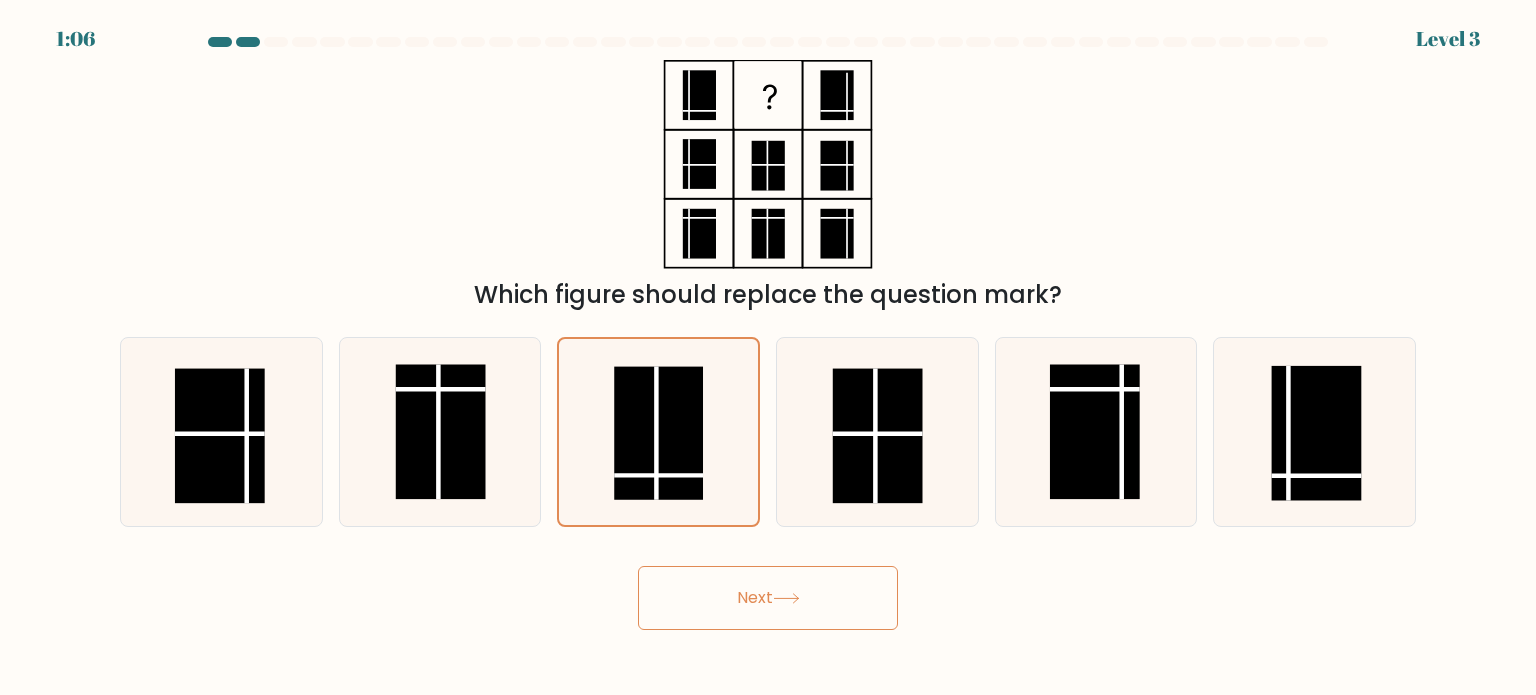 click on "Next" at bounding box center (768, 598) 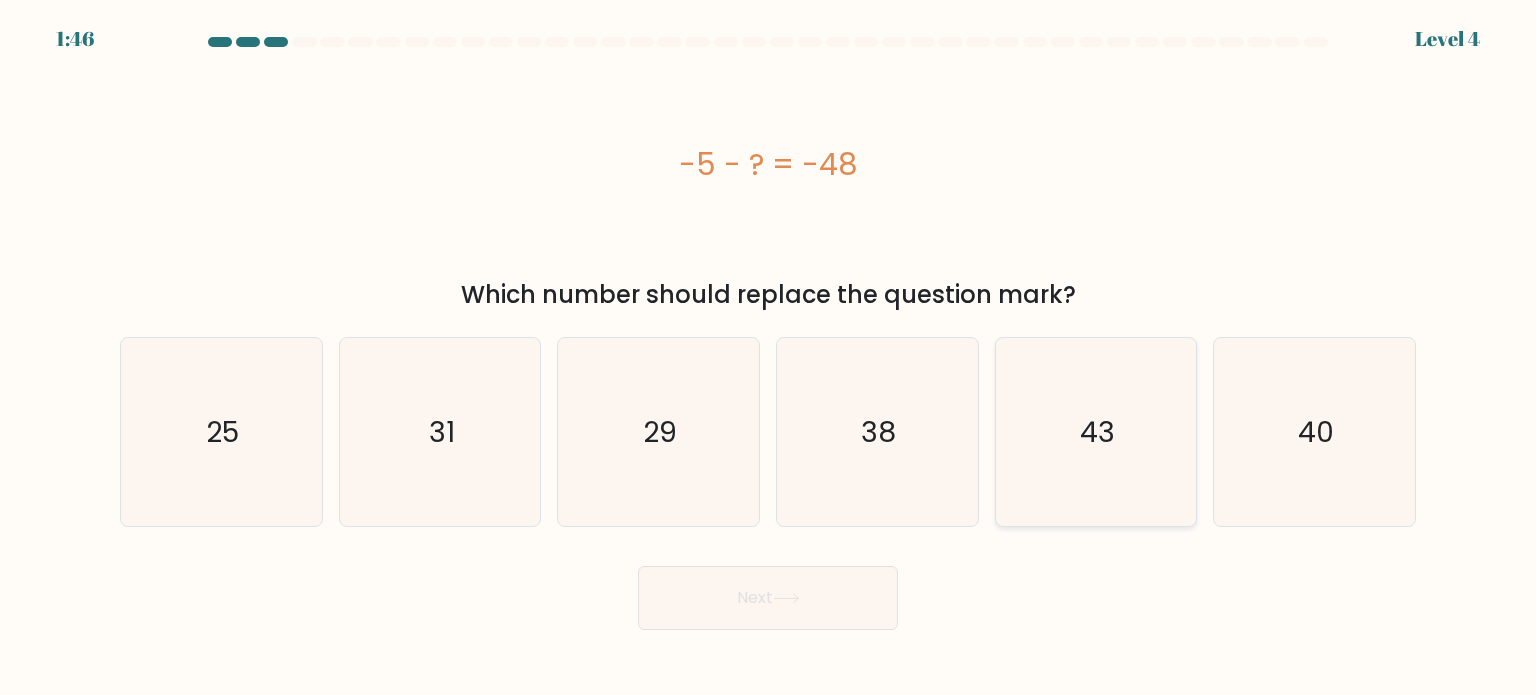 click on "43" 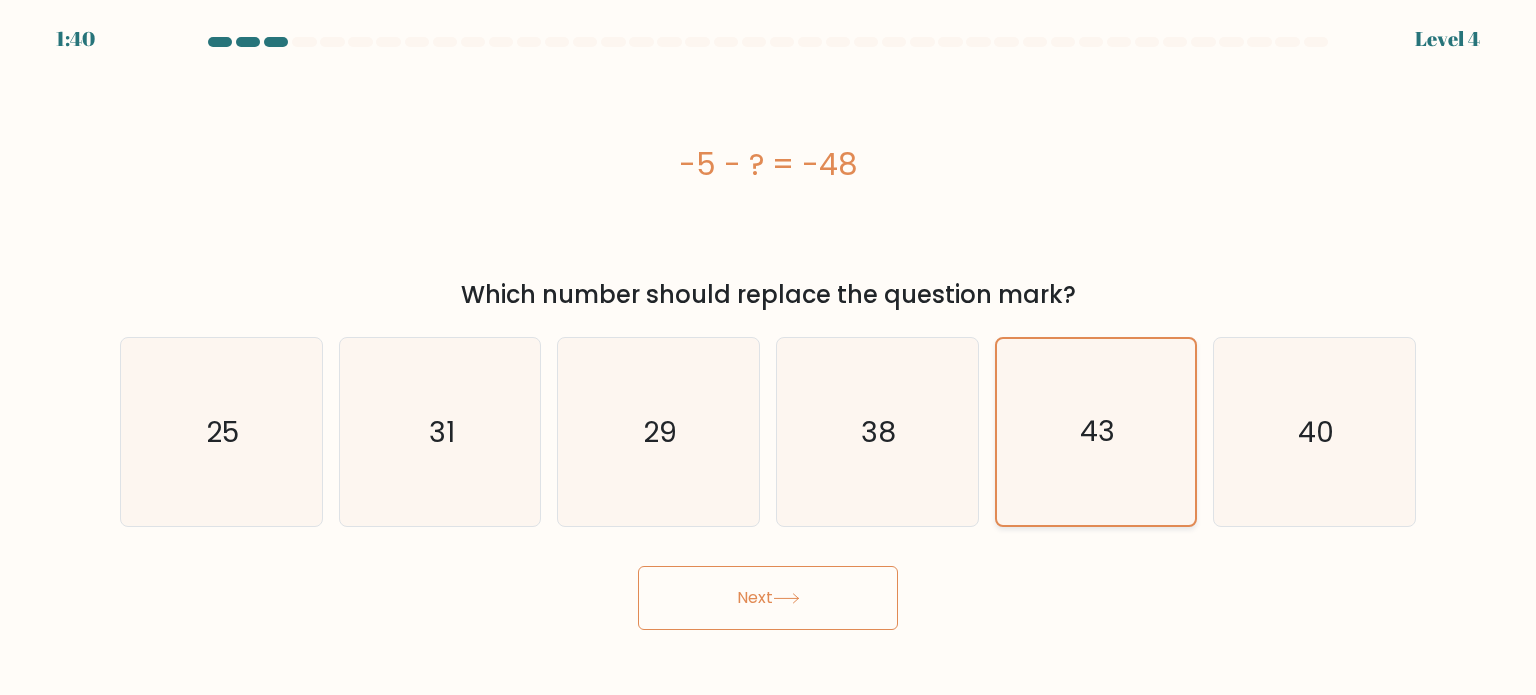 click on "43" 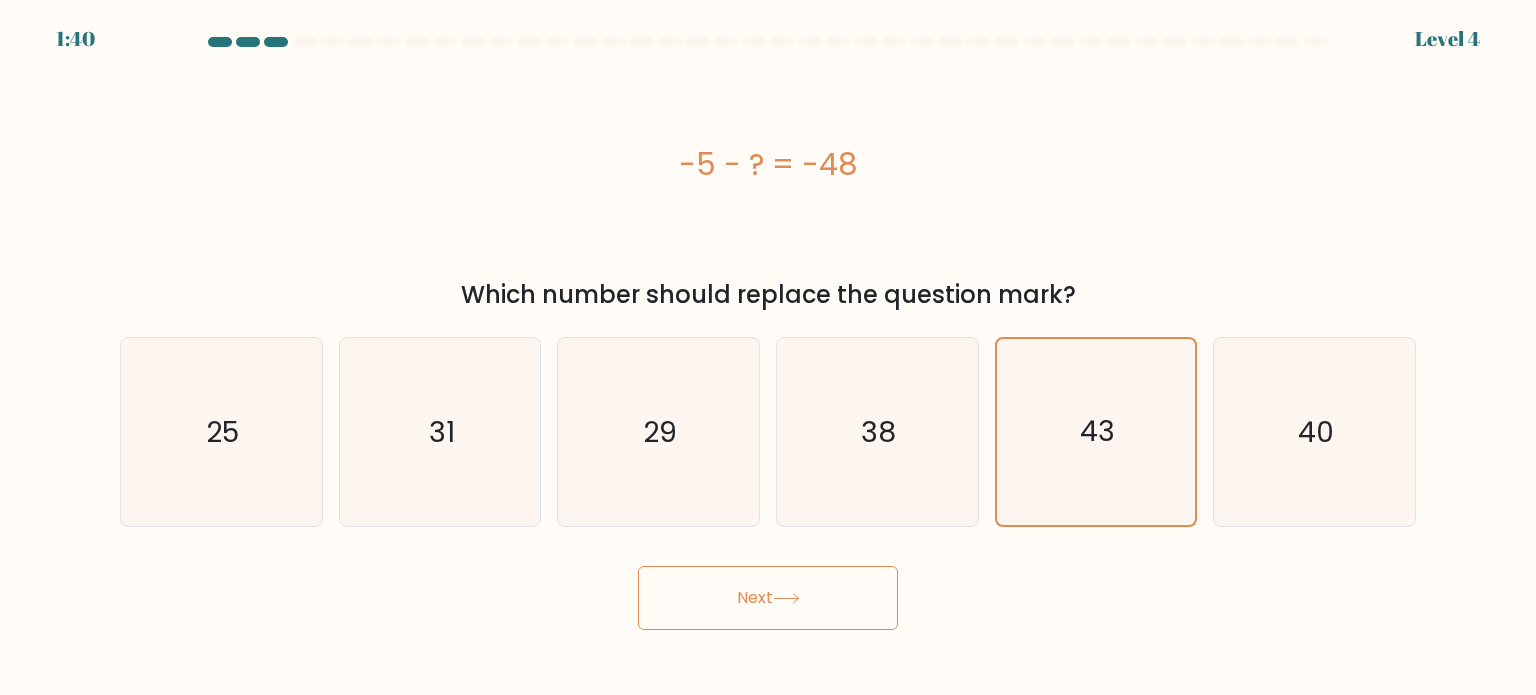click on "Next" at bounding box center [768, 598] 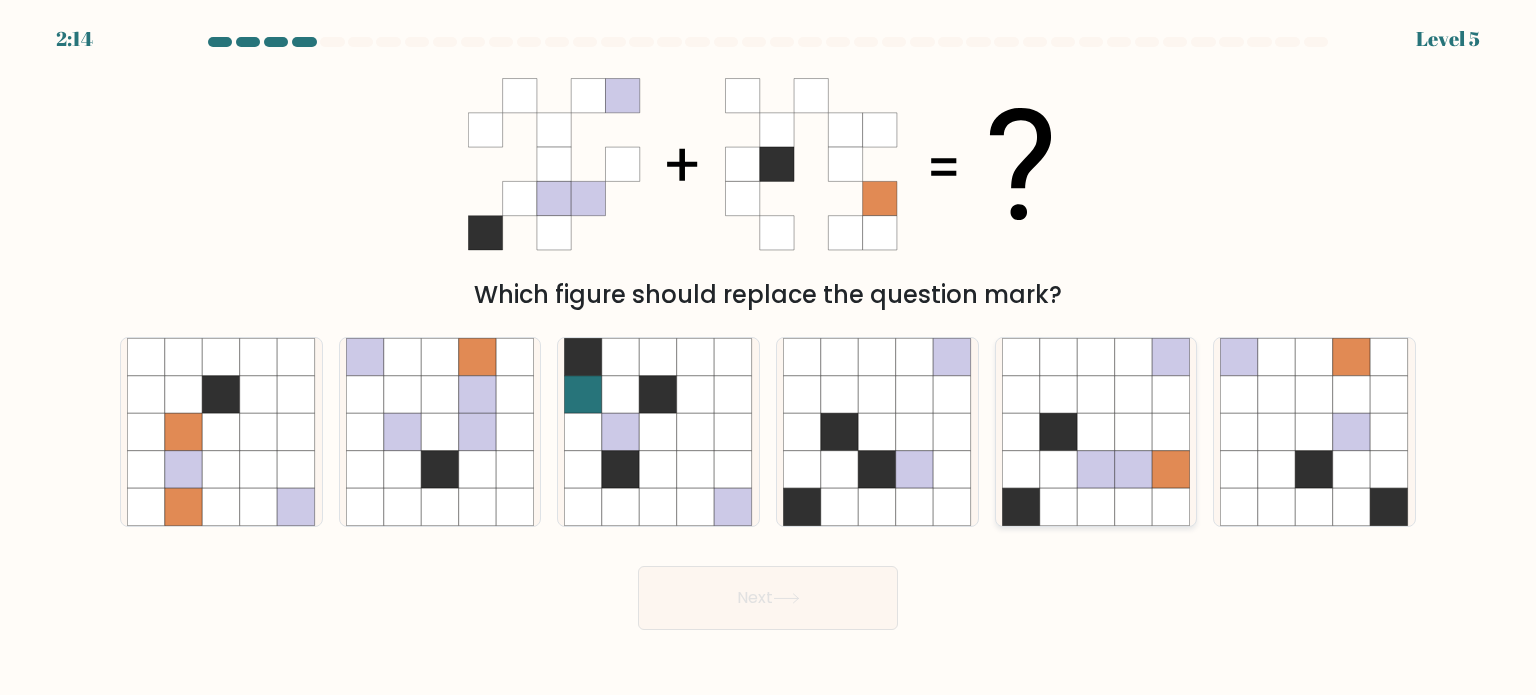 type 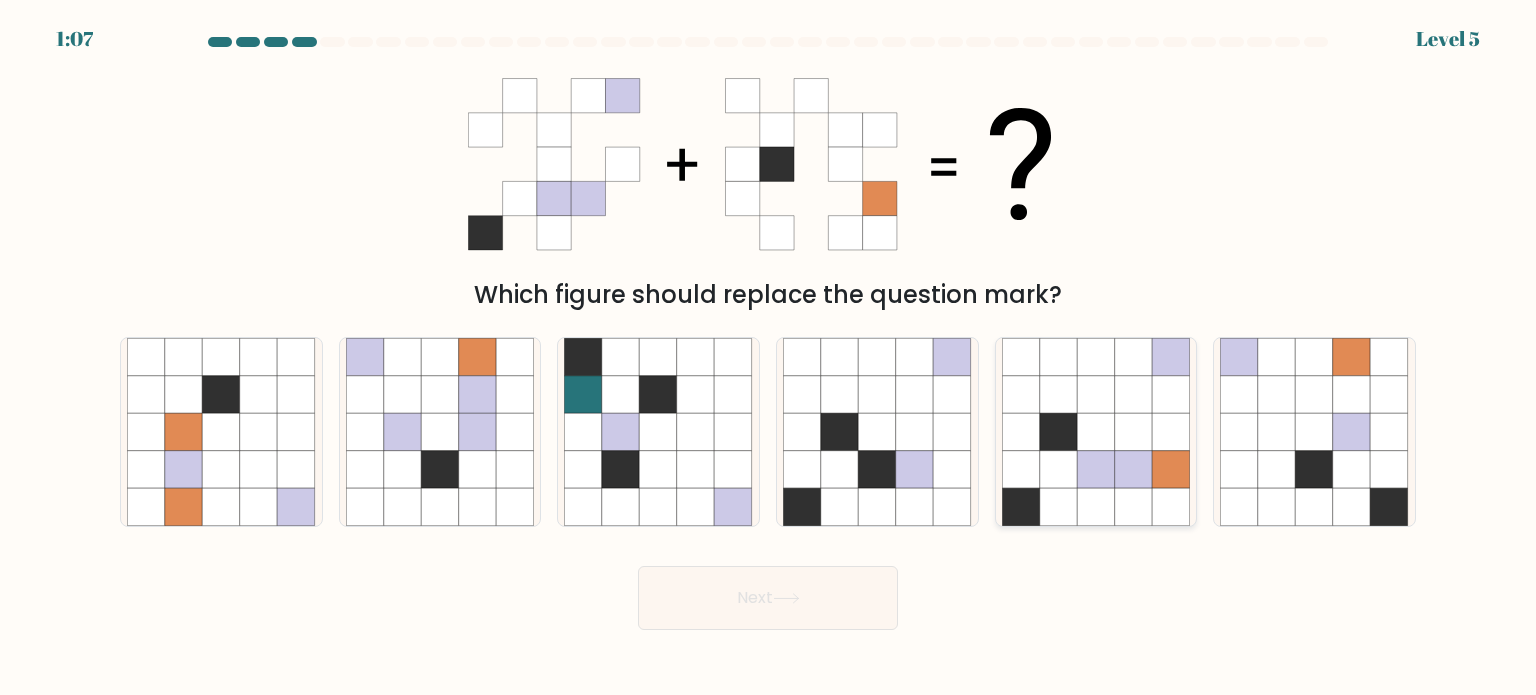 click 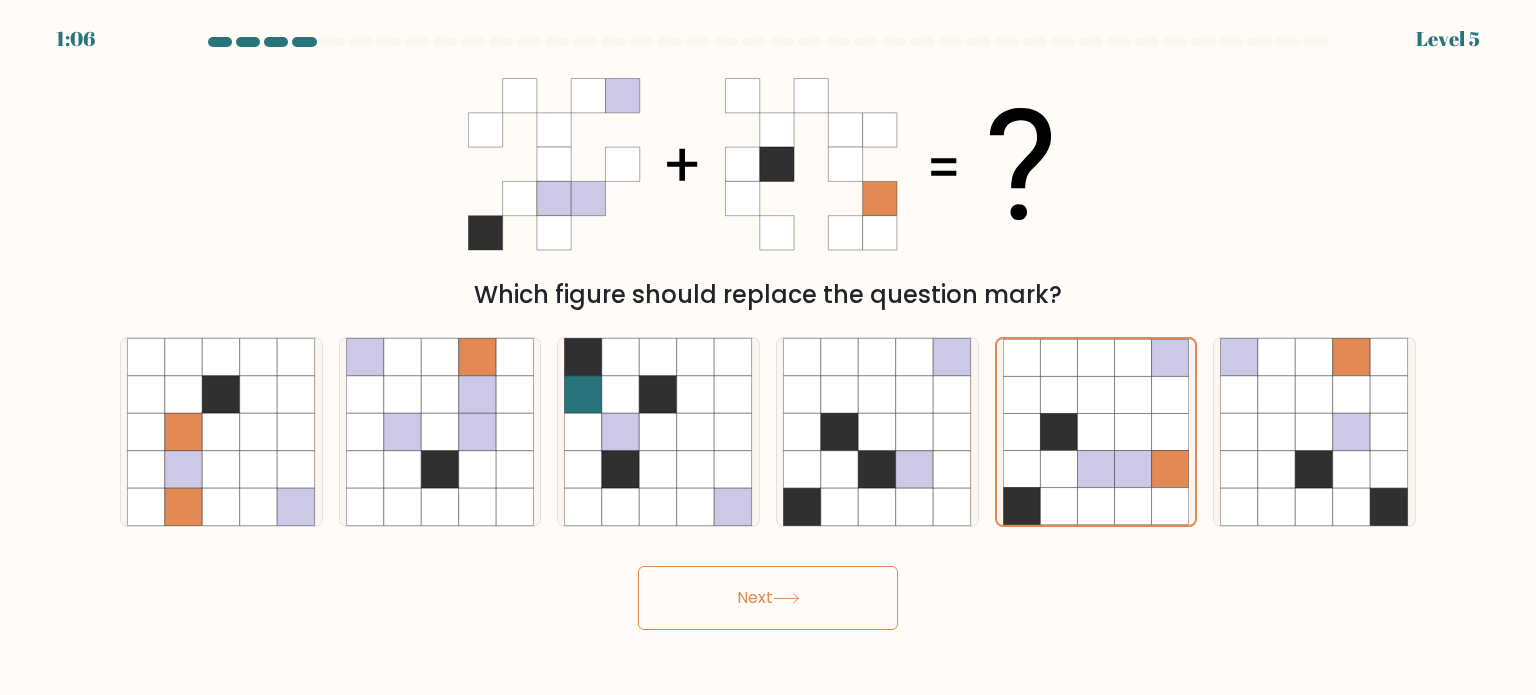 click on "Next" at bounding box center (768, 598) 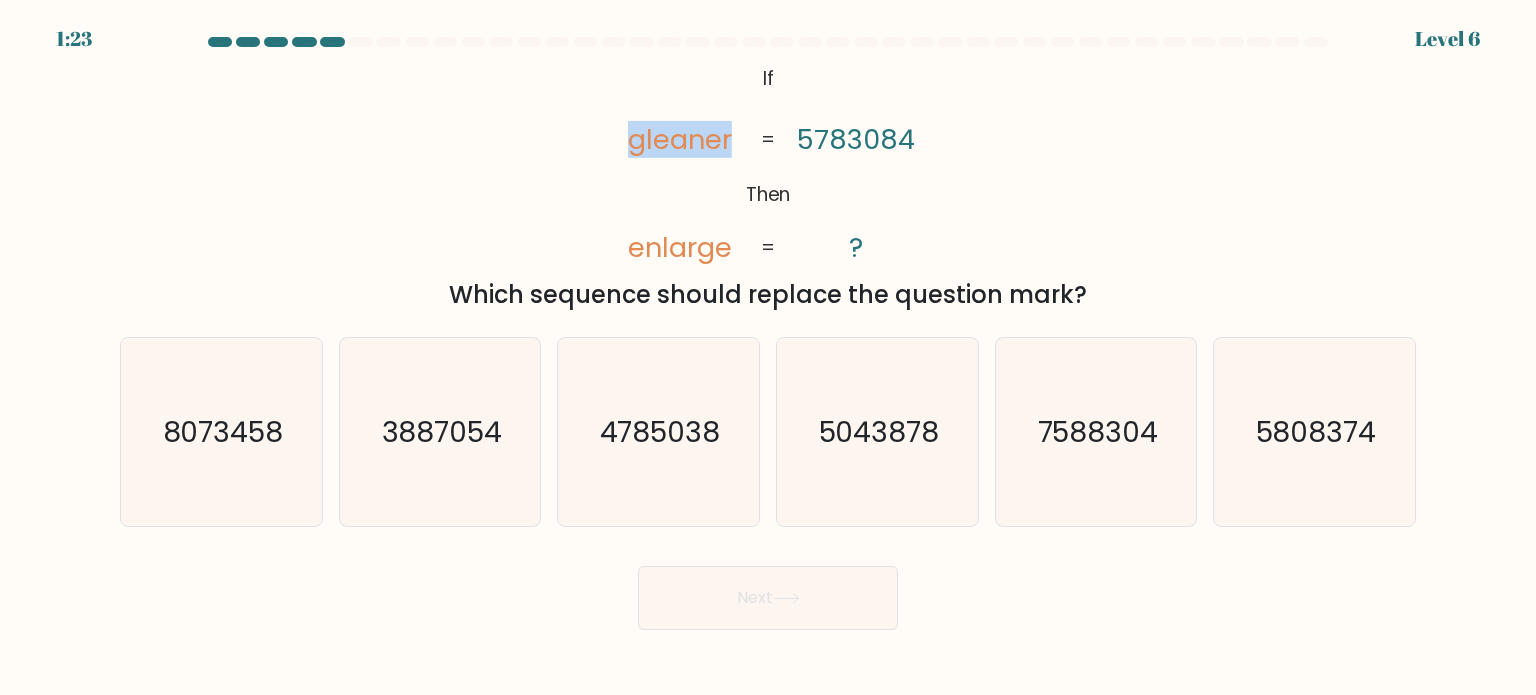 drag, startPoint x: 632, startPoint y: 143, endPoint x: 733, endPoint y: 135, distance: 101.31634 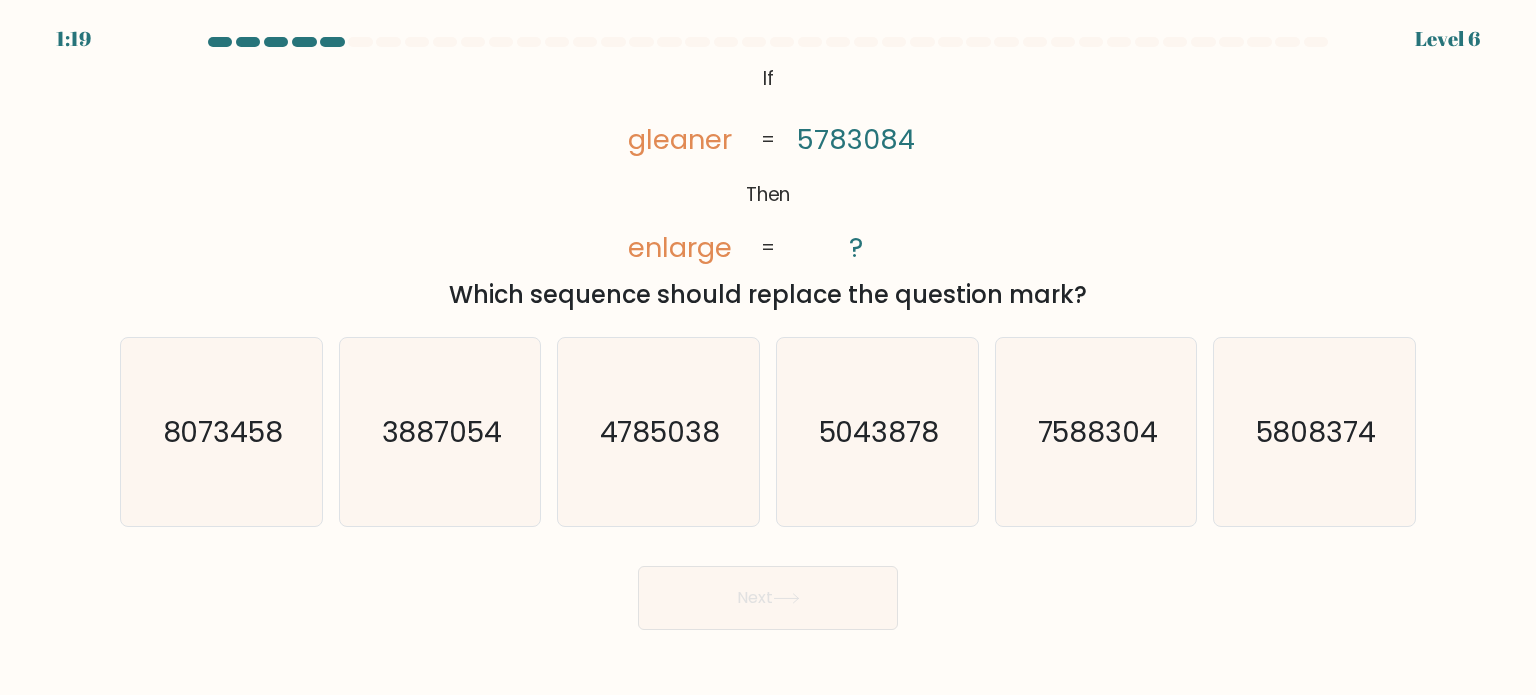click on "enlarge" 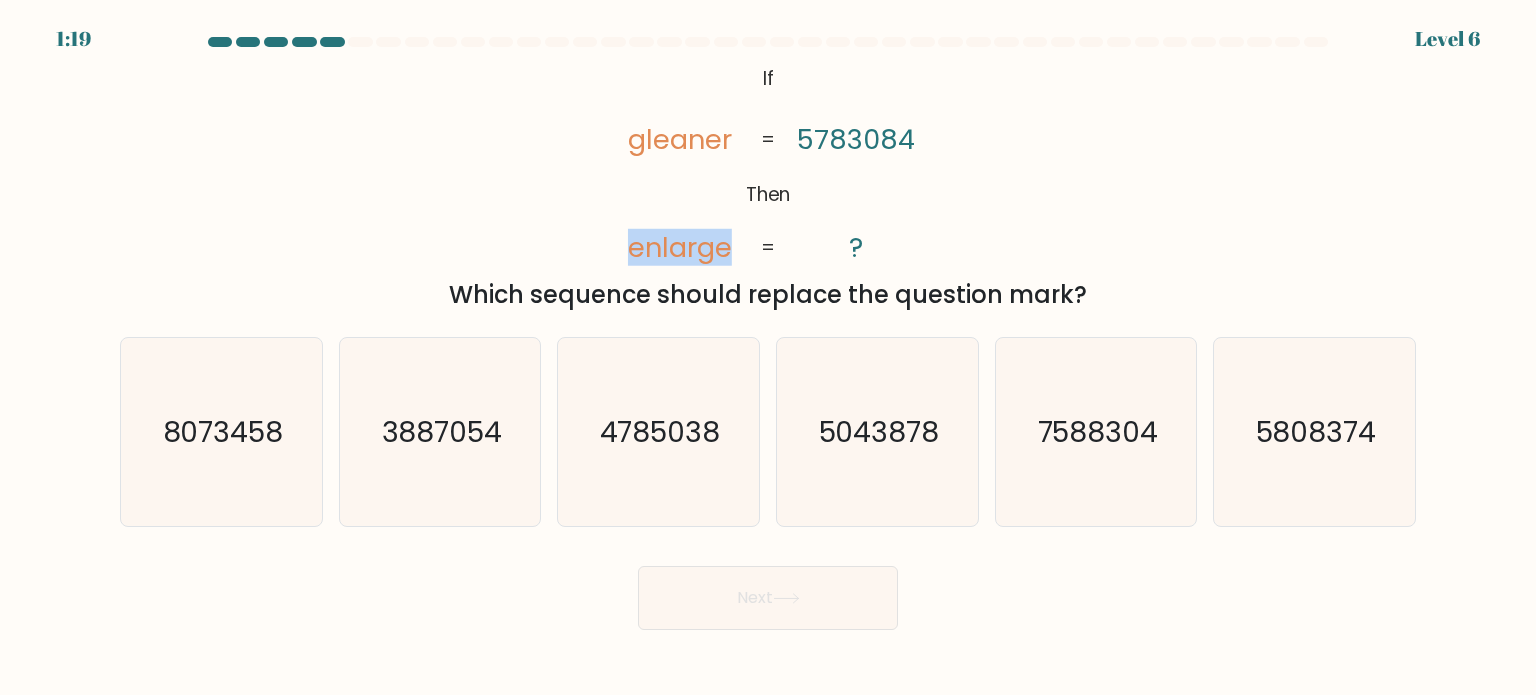 click on "enlarge" 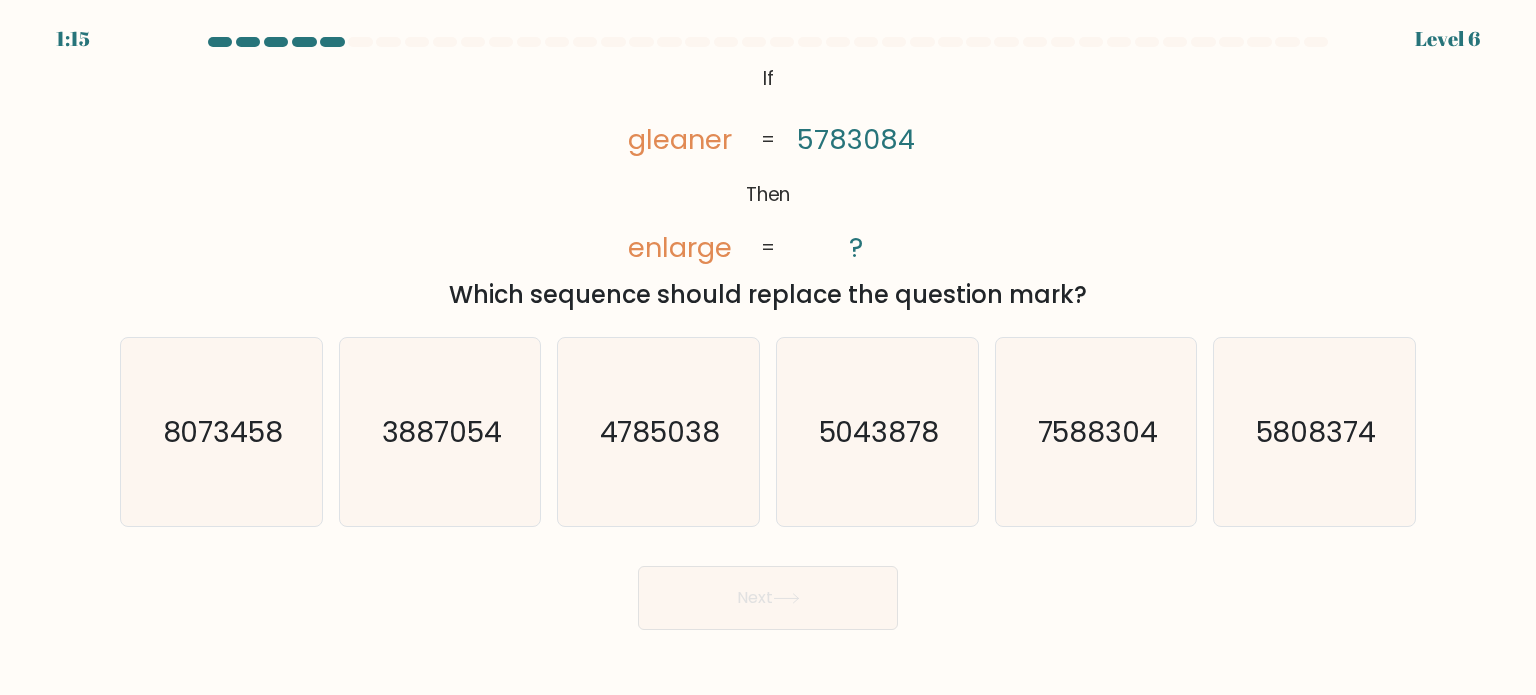 click on "@import url('https://fonts.googleapis.com/css?family=Abril+Fatface:400,100,100italic,300,300italic,400italic,500,500italic,700,700italic,900,900italic');           If       Then       gleaner       enlarge       5783084       ?       =       =
Which sequence should replace the question mark?" at bounding box center (768, 186) 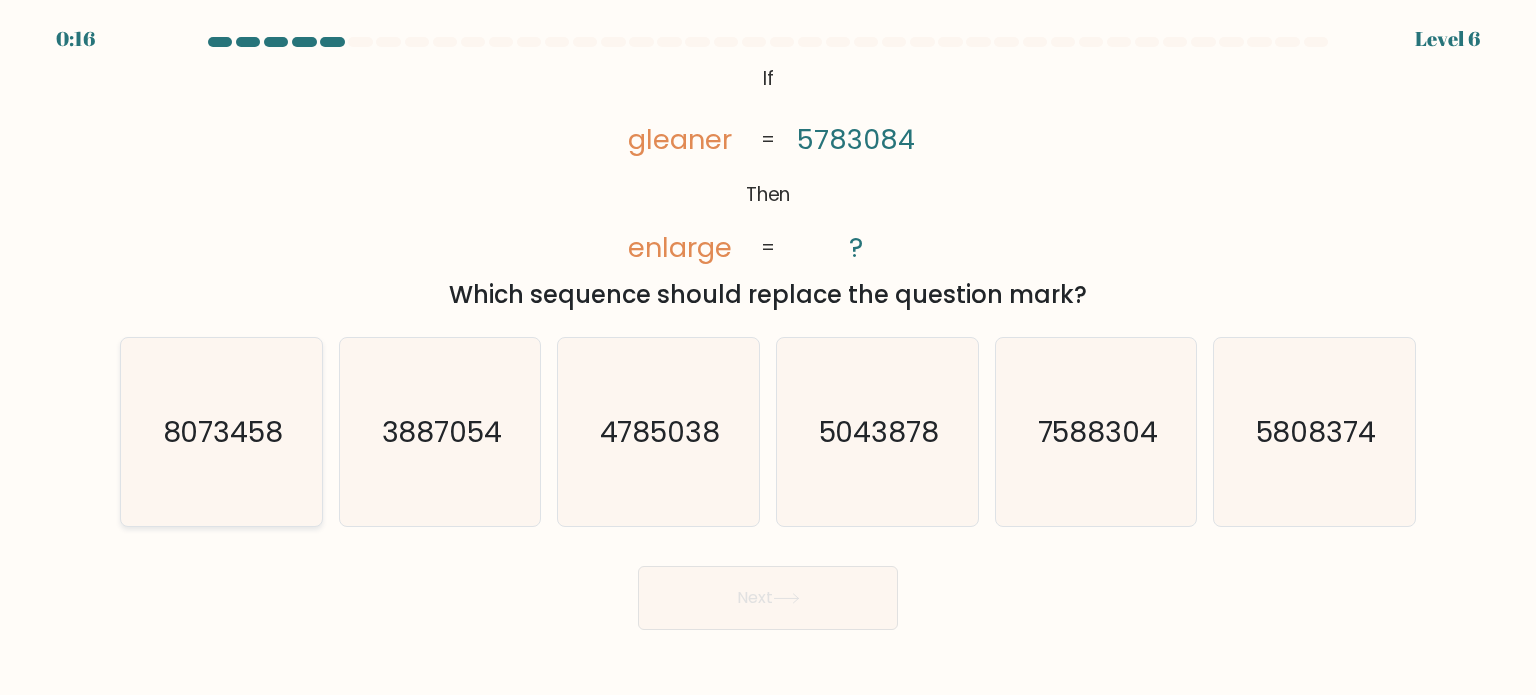 click on "8073458" 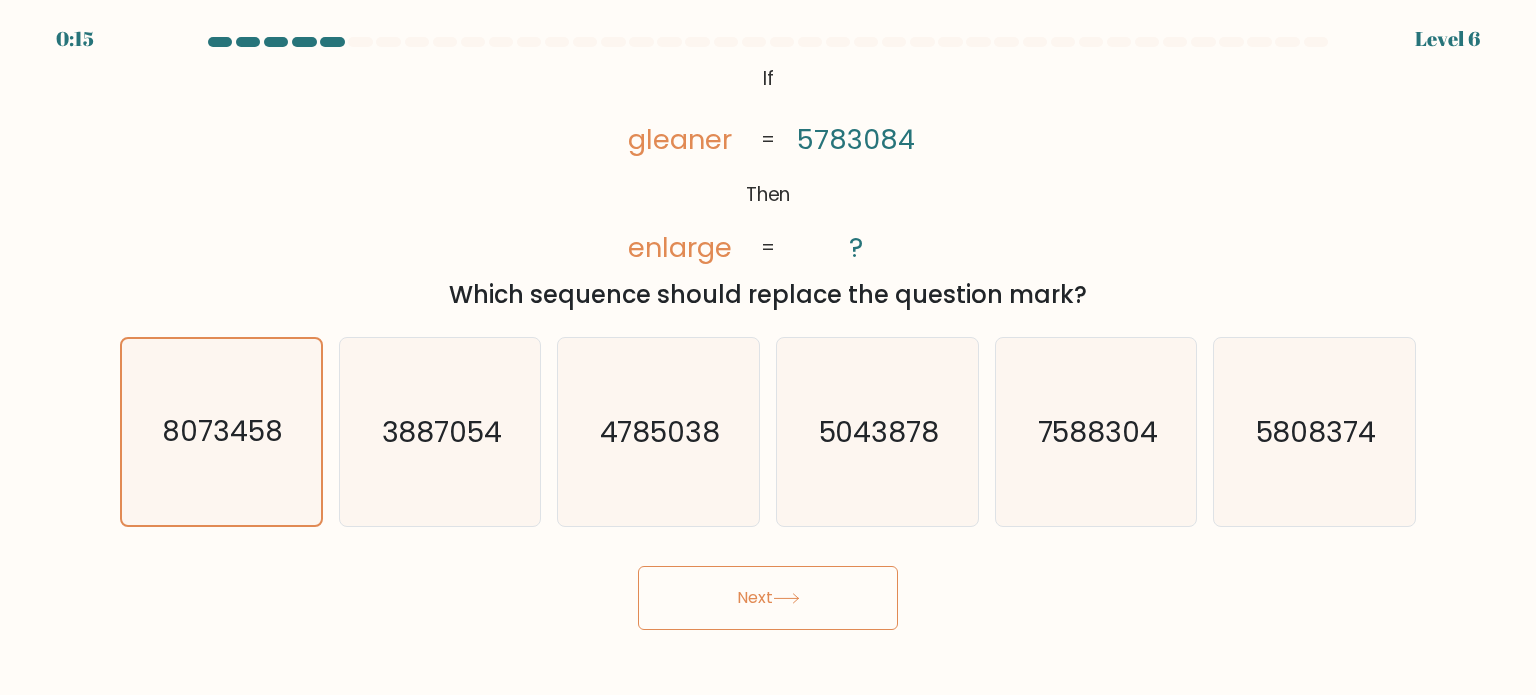 click on "Next" at bounding box center (768, 598) 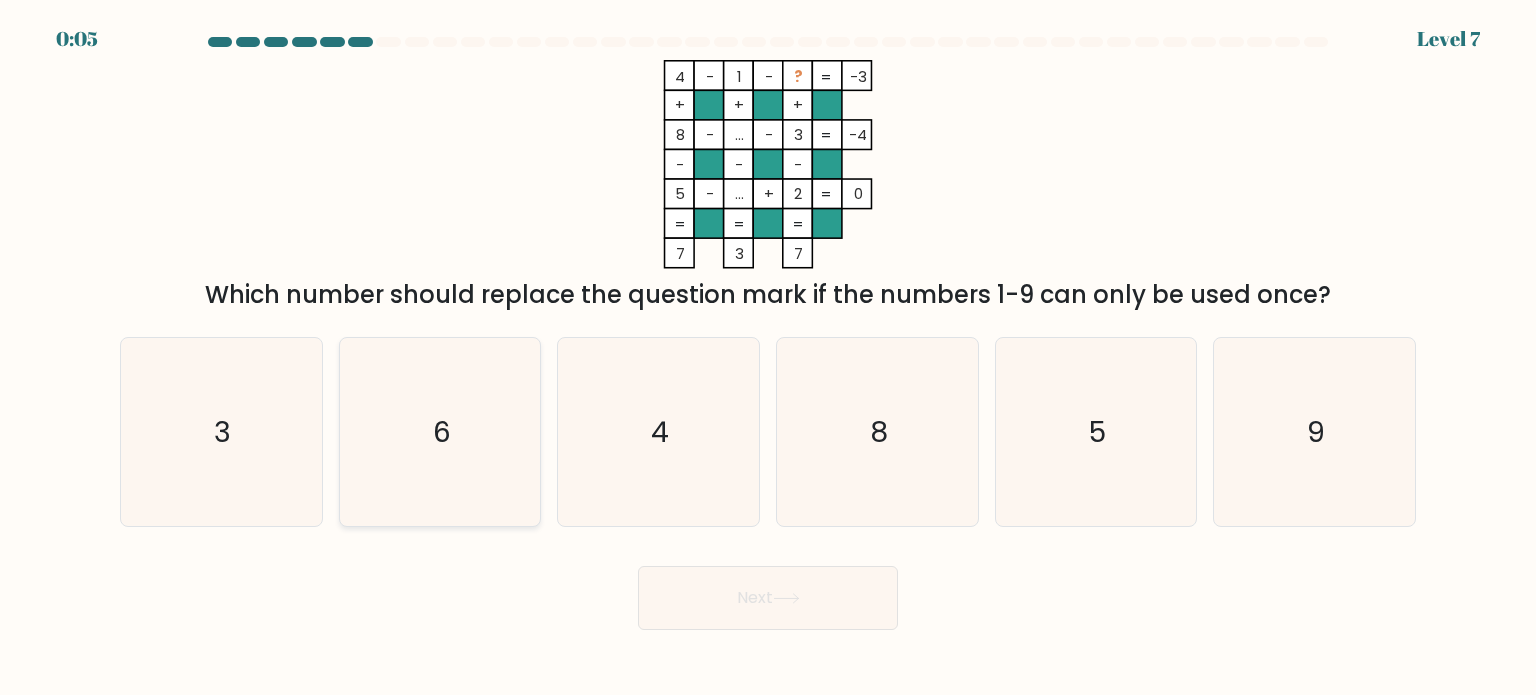 click on "6" 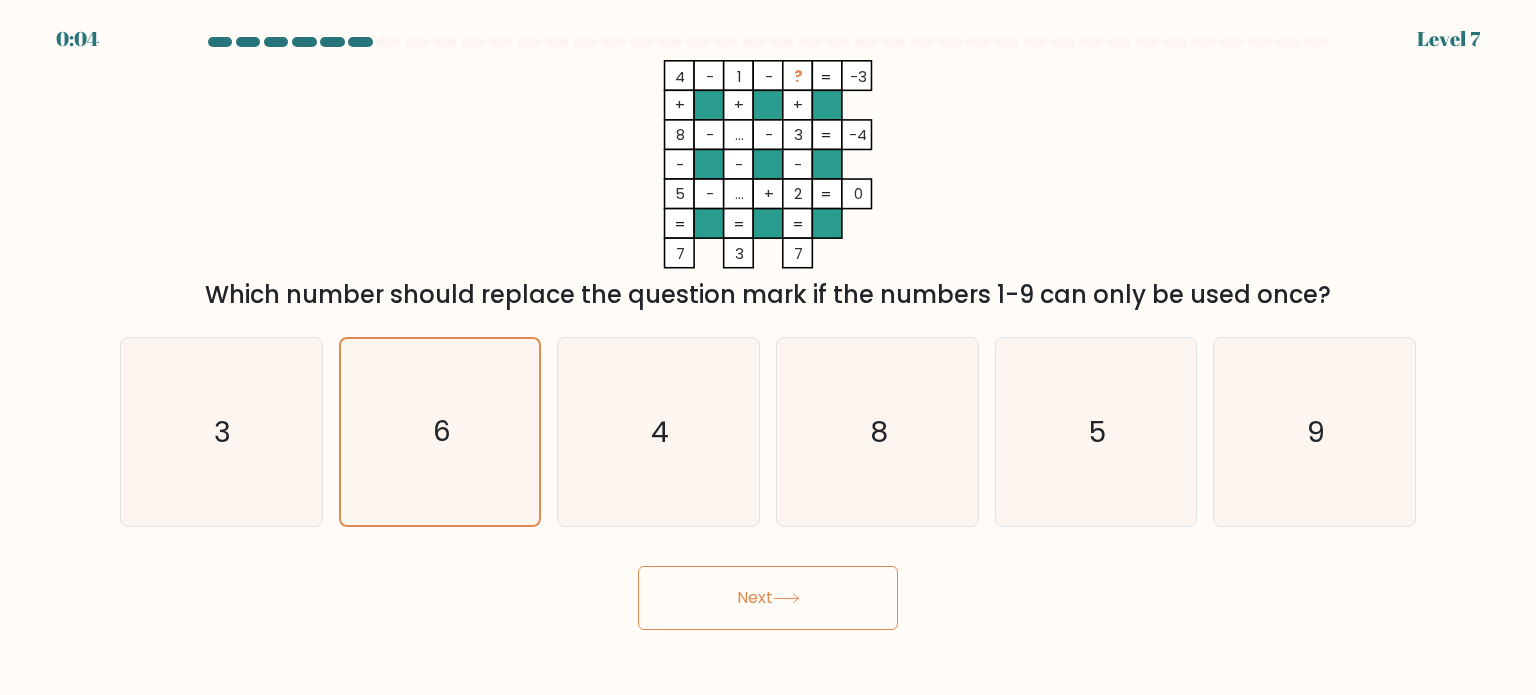 click on "Next" at bounding box center (768, 598) 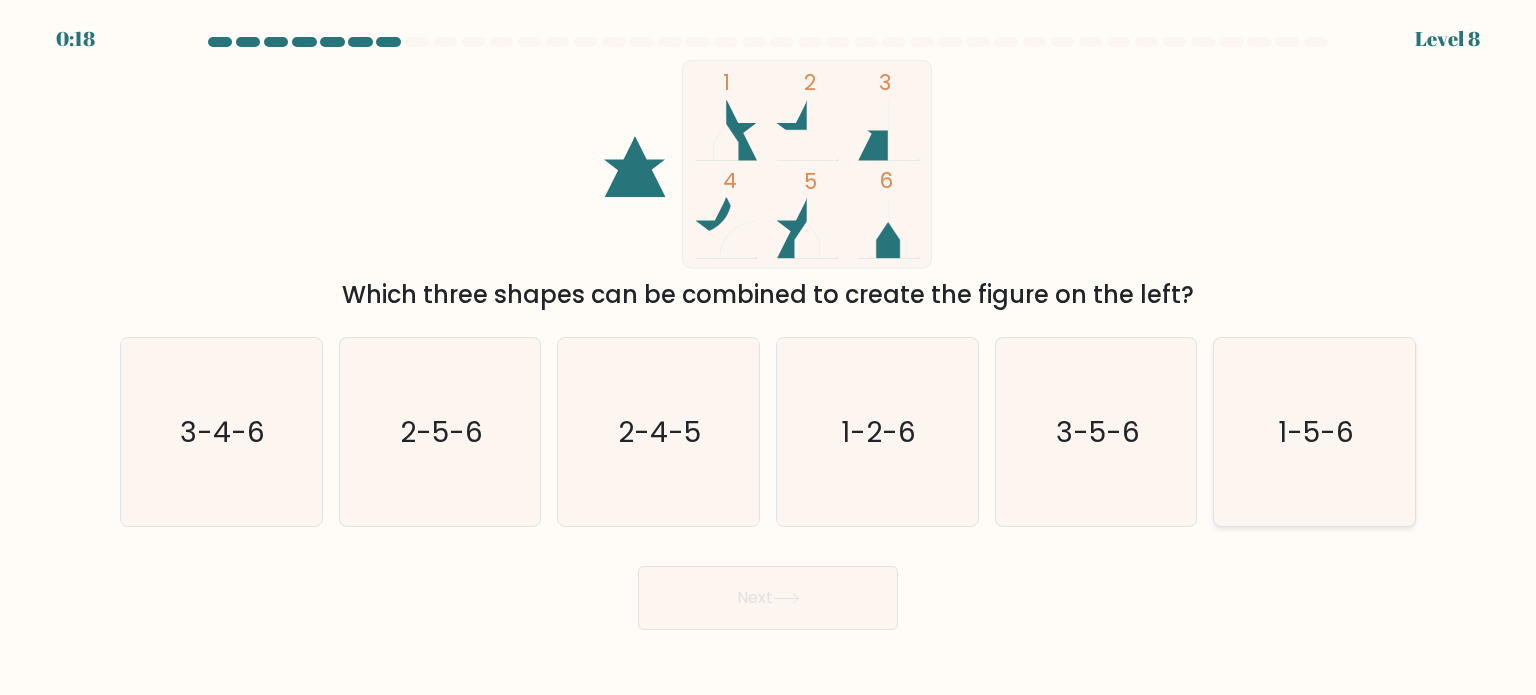 click on "1-5-6" 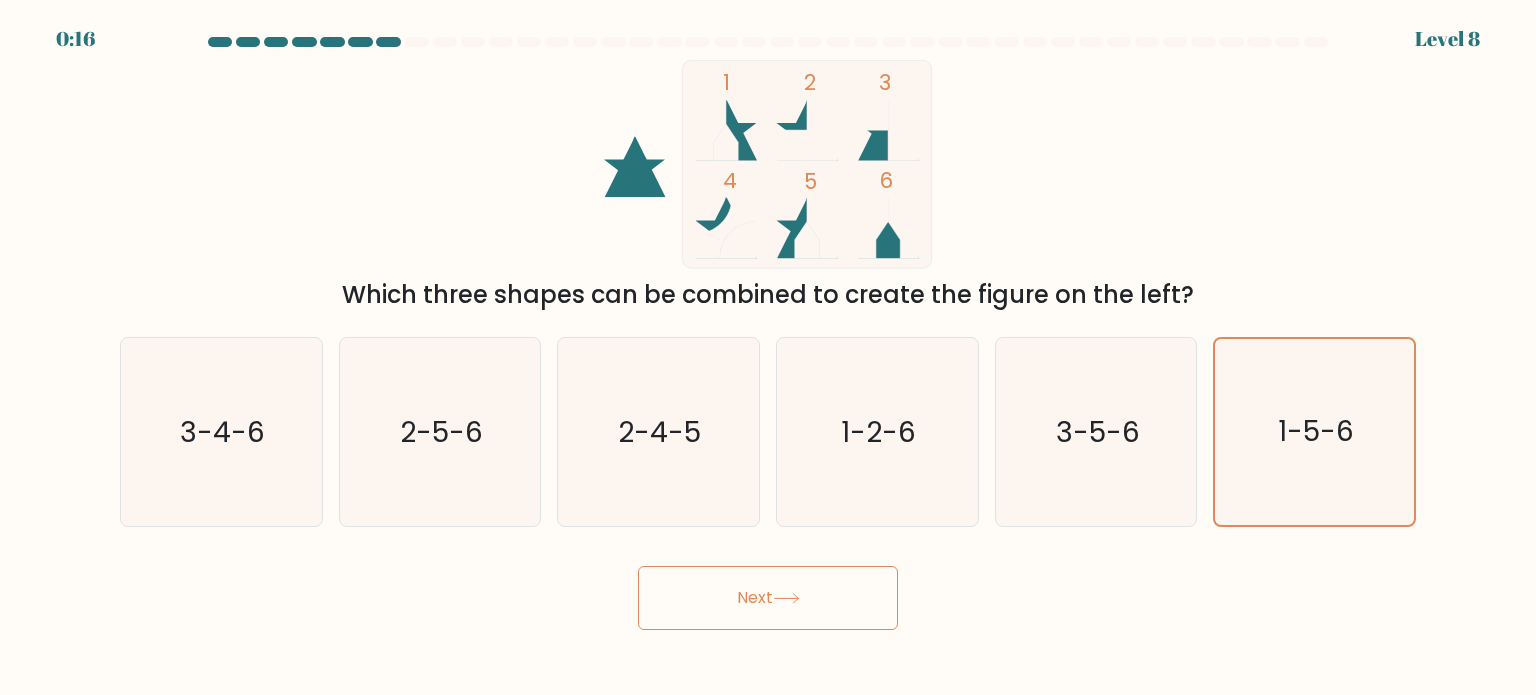 click on "Next" at bounding box center (768, 598) 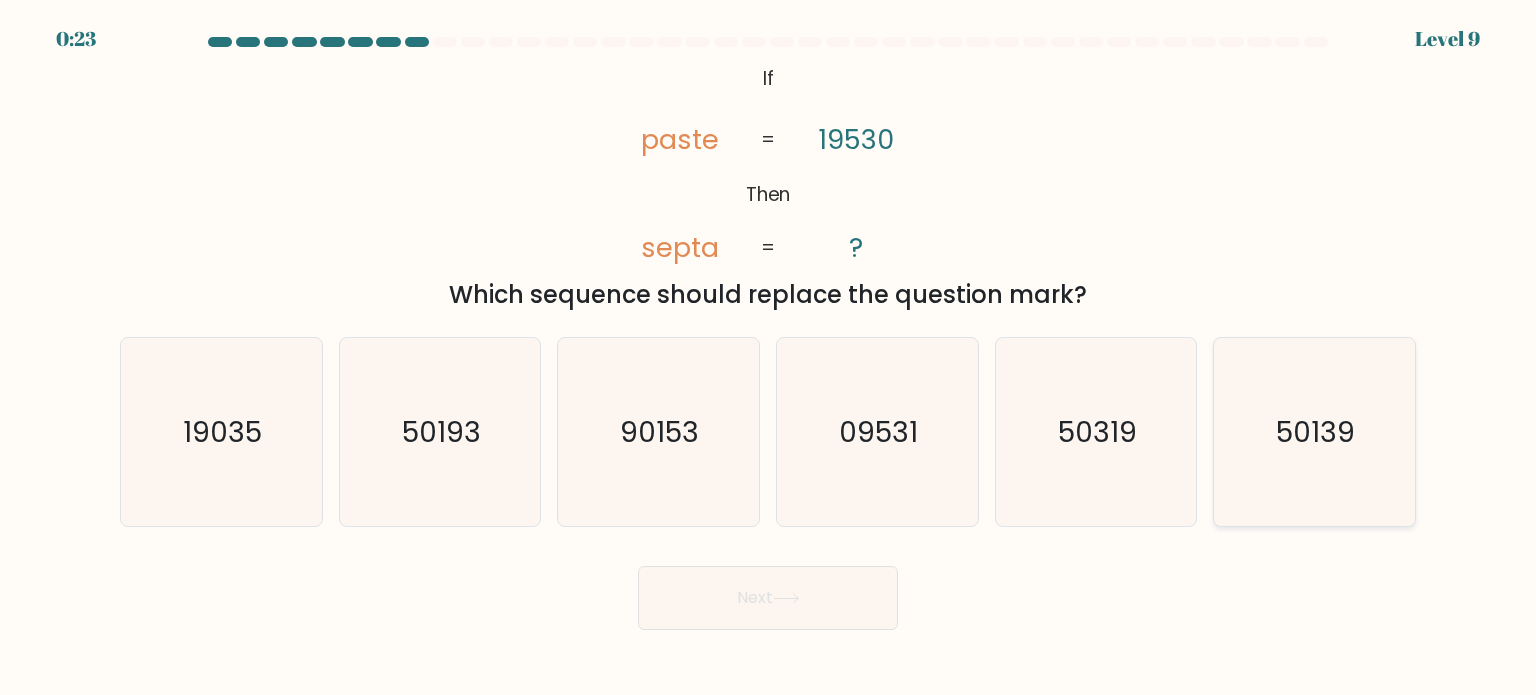 click on "50139" 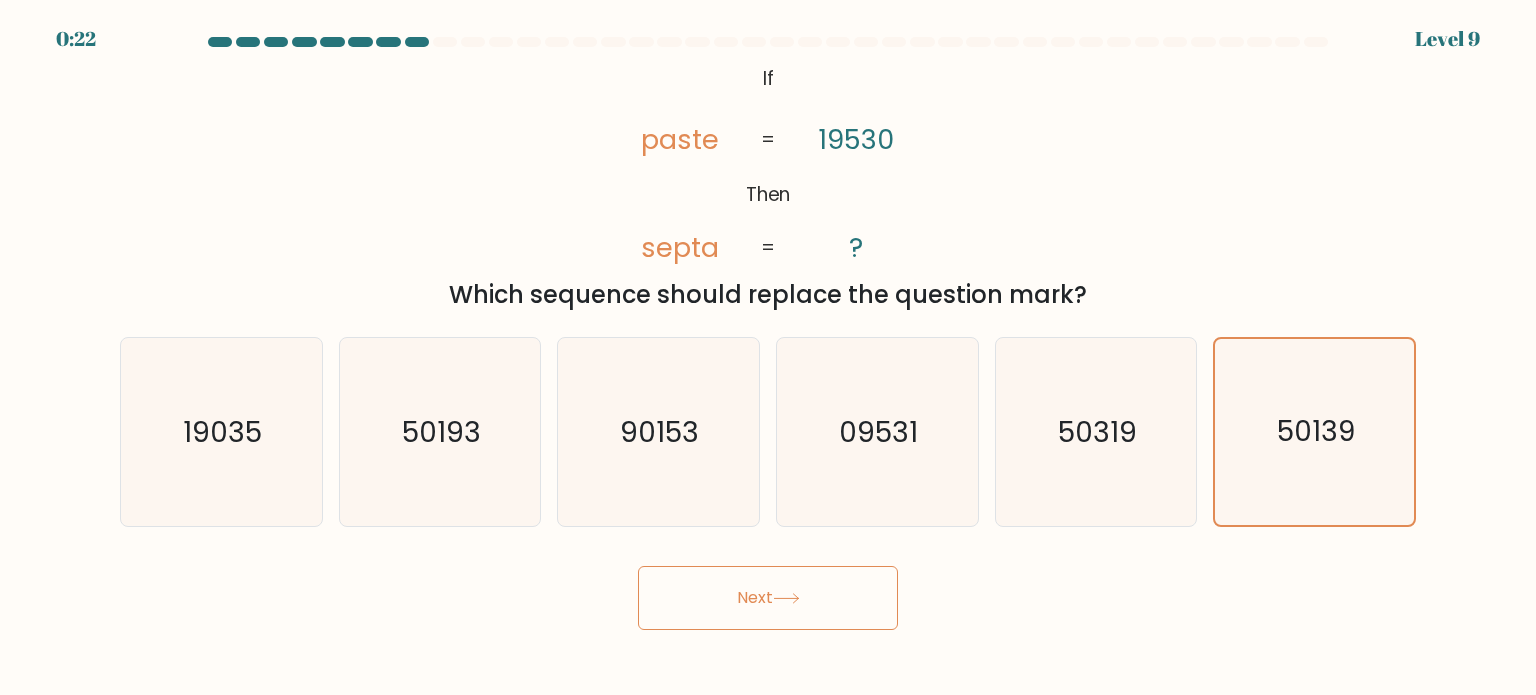 click on "Next" at bounding box center [768, 598] 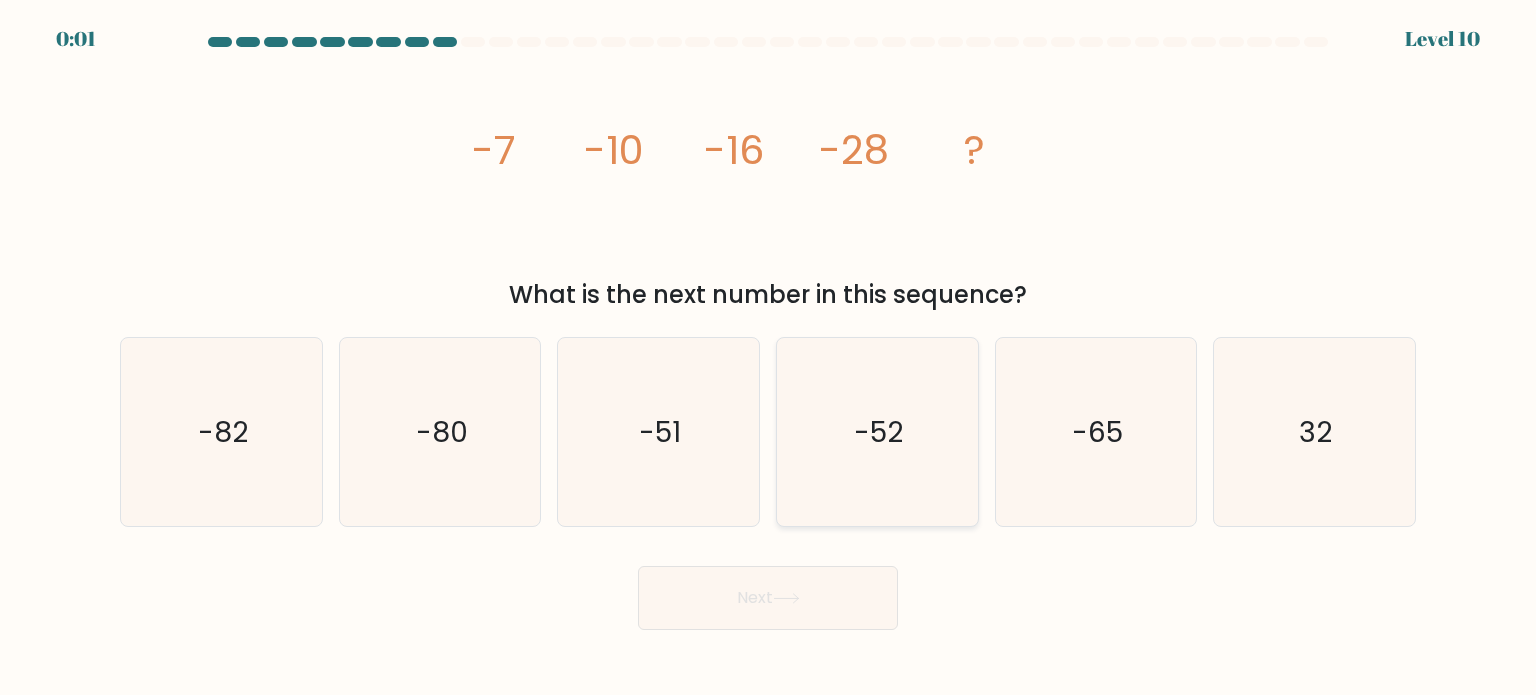 click on "-52" 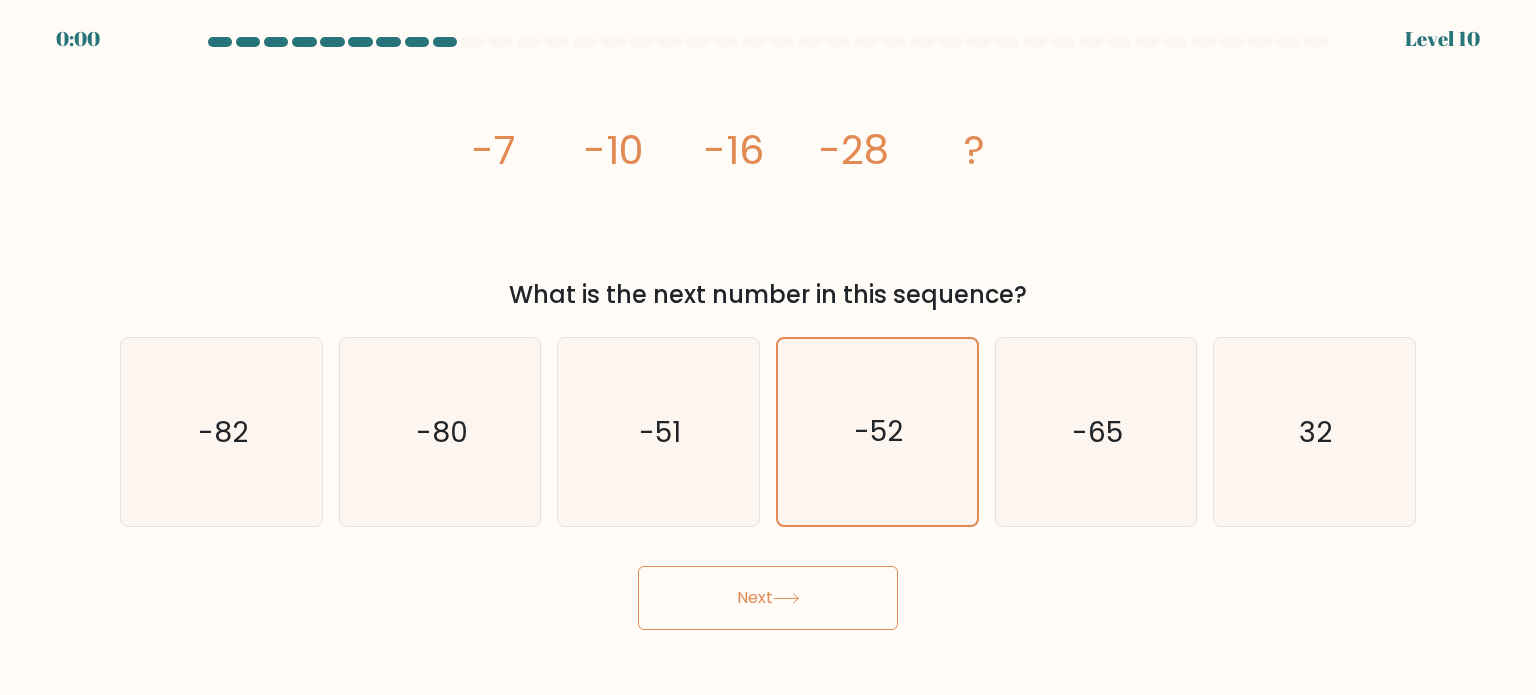 click on "Next" at bounding box center (768, 598) 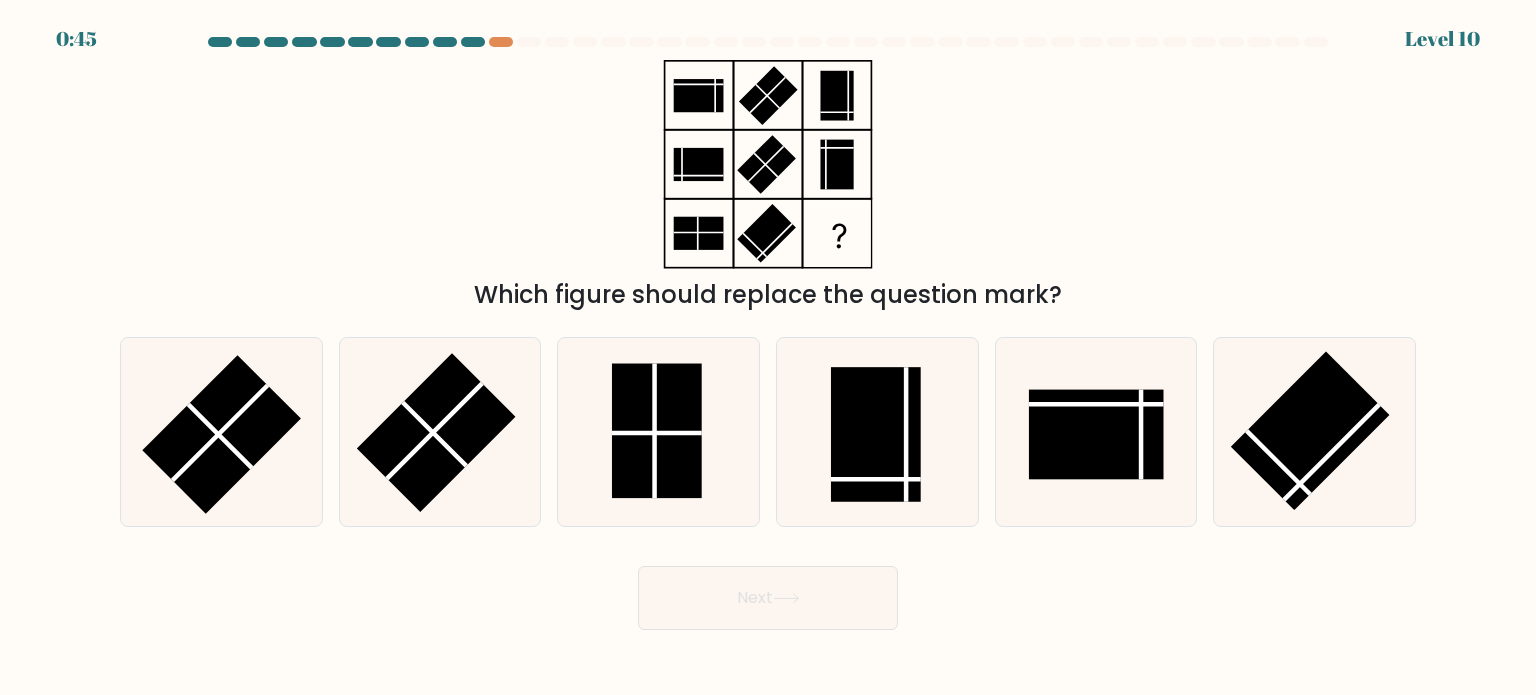 scroll, scrollTop: 0, scrollLeft: 0, axis: both 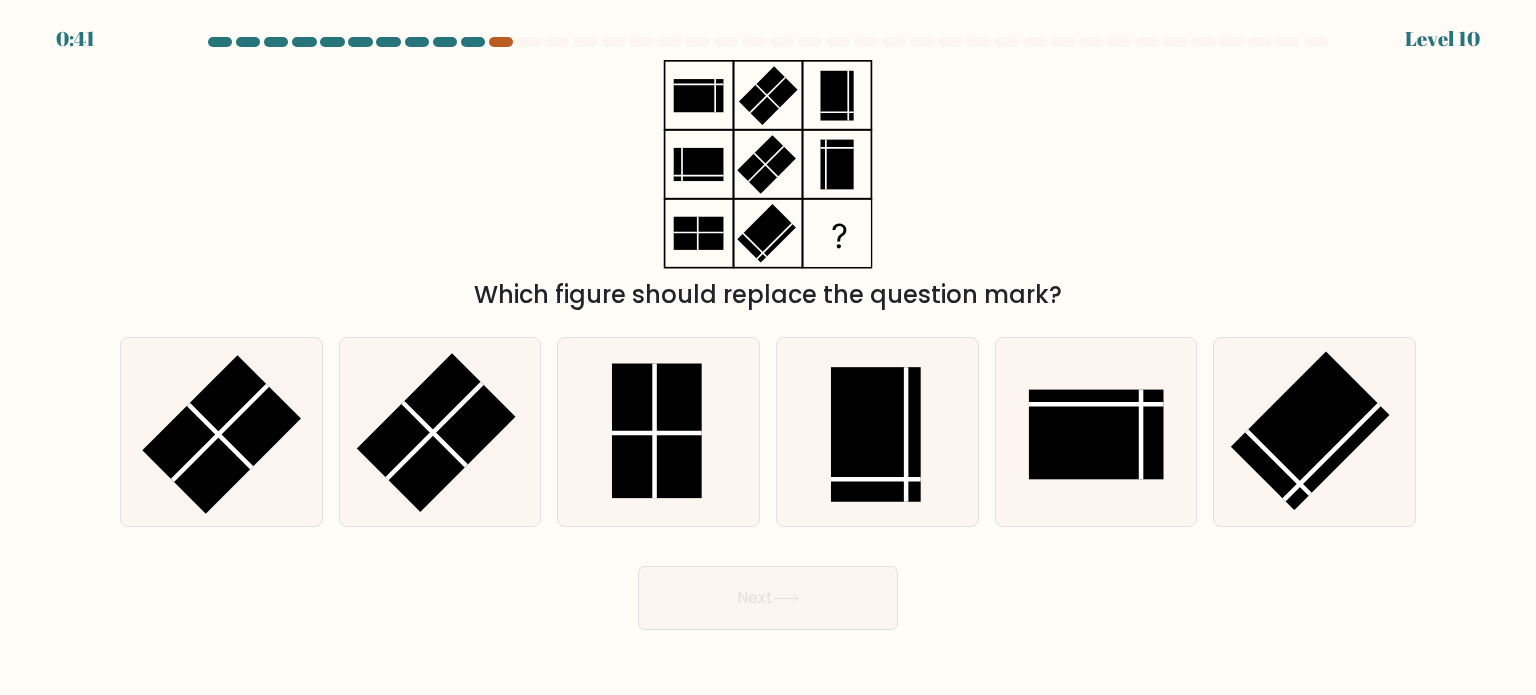 click at bounding box center (501, 42) 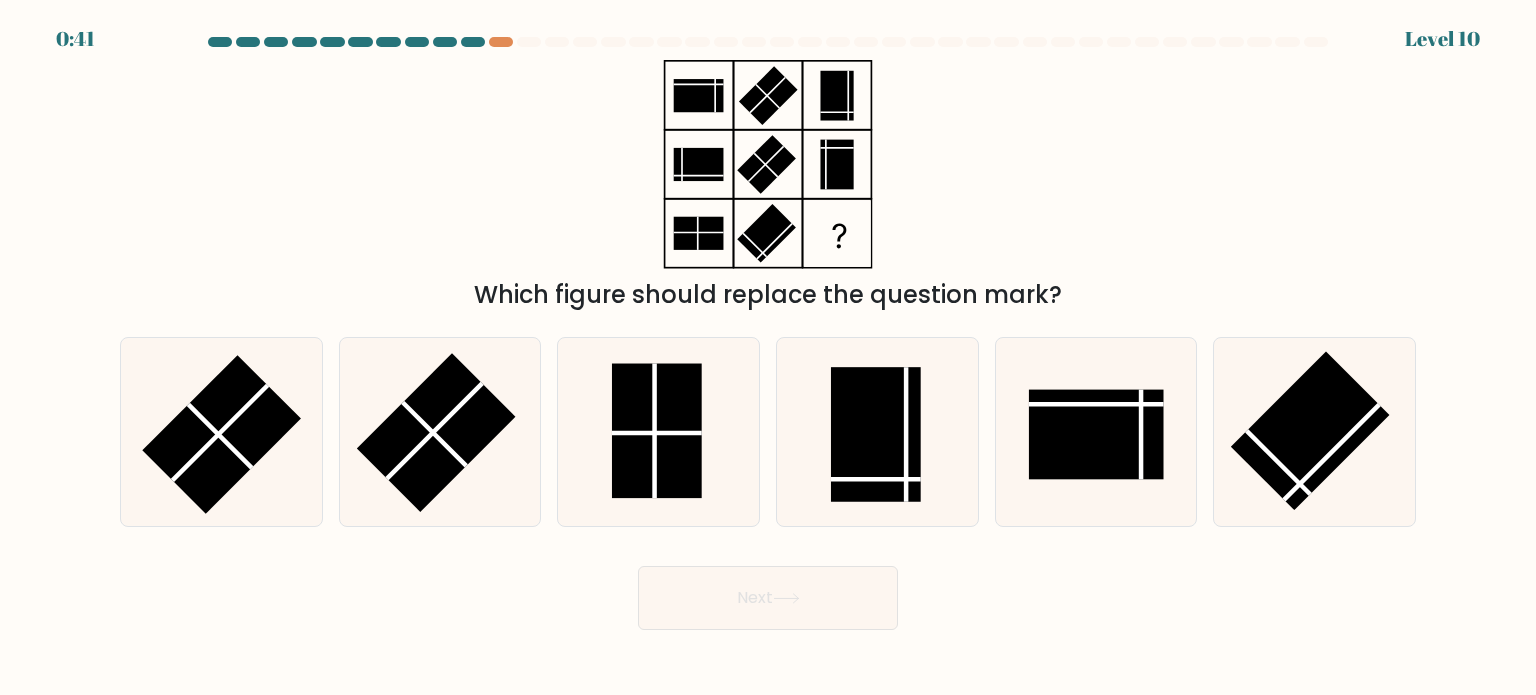 click at bounding box center [473, 42] 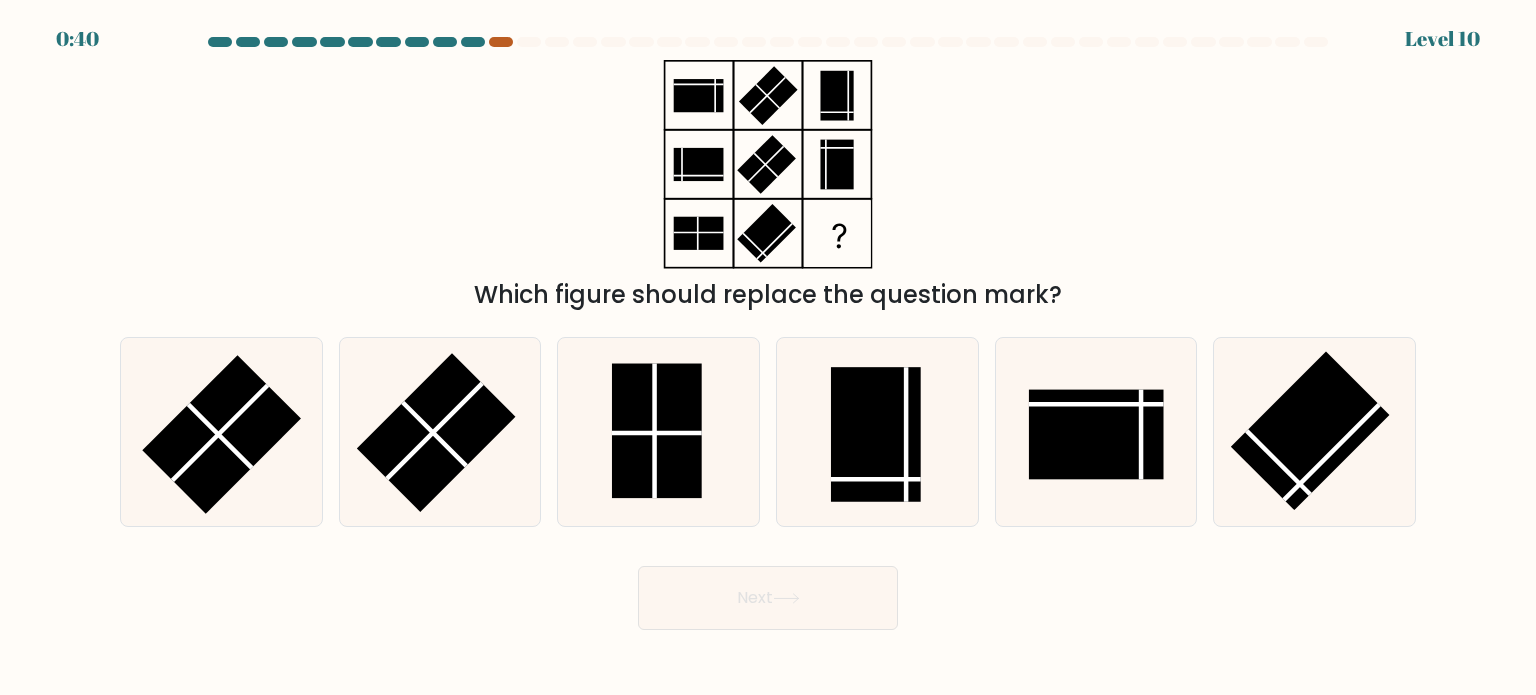 click at bounding box center (501, 42) 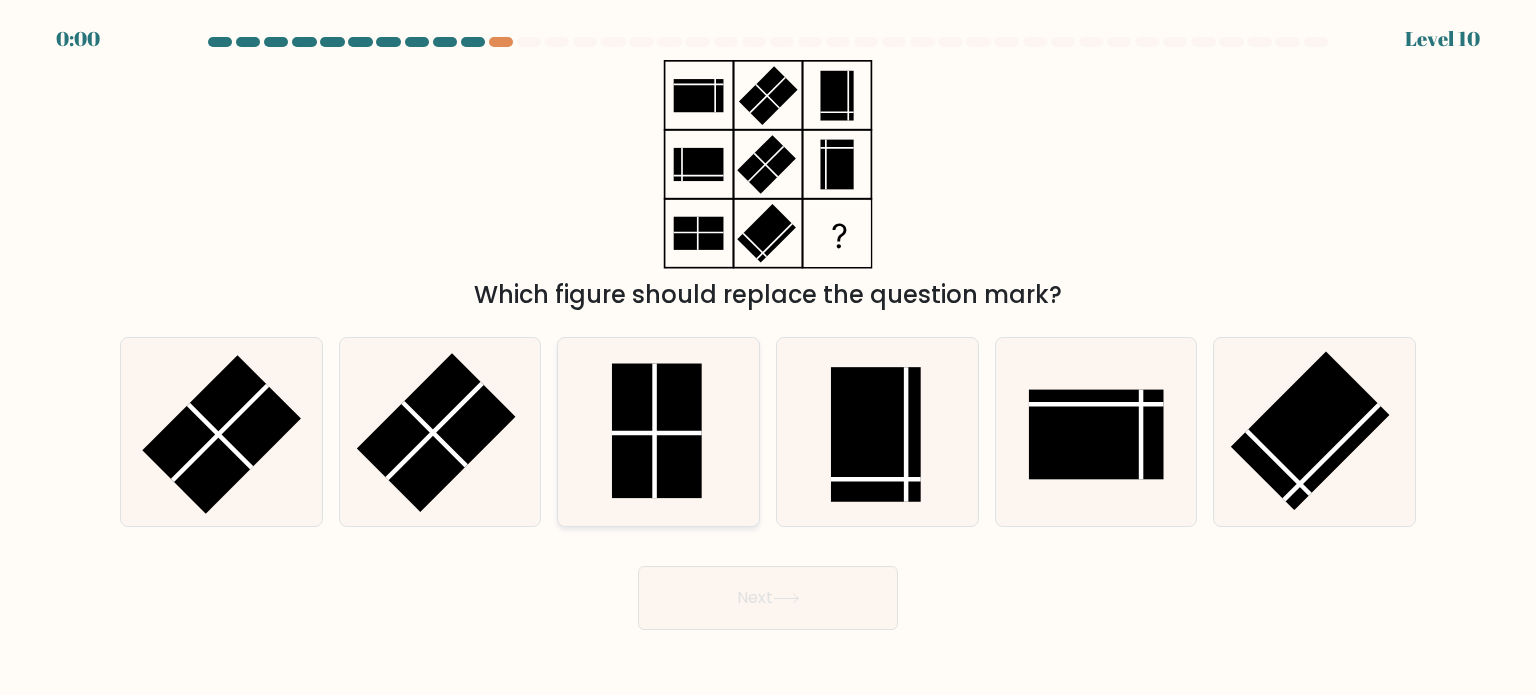 click 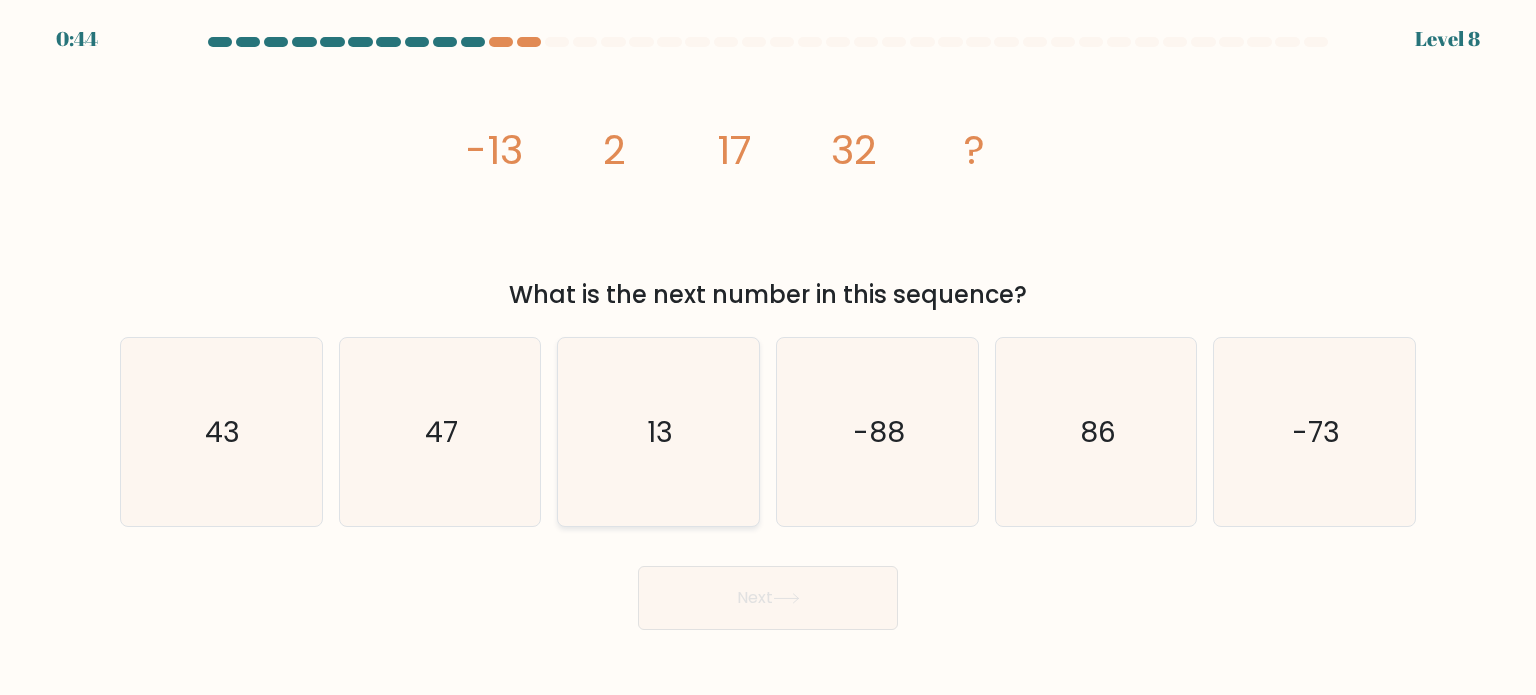 scroll, scrollTop: 0, scrollLeft: 0, axis: both 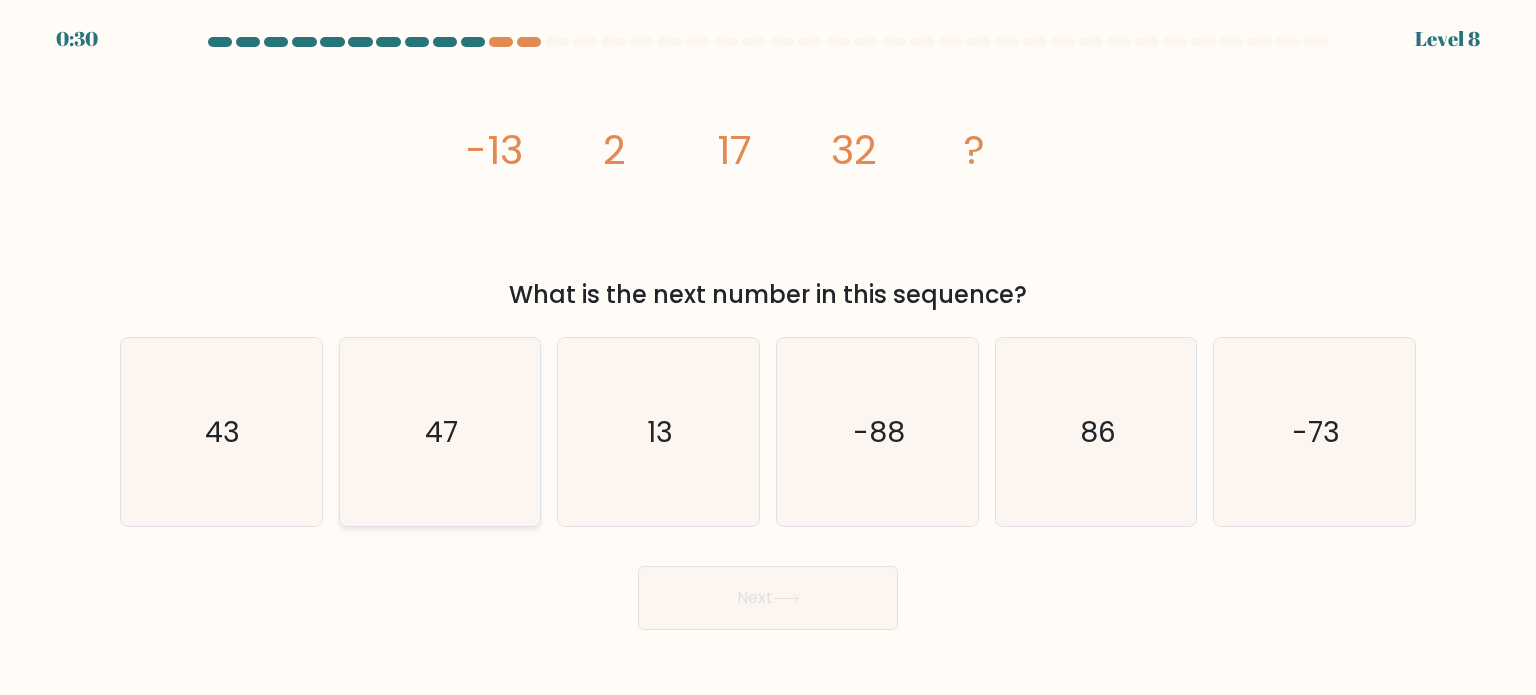 click on "47" 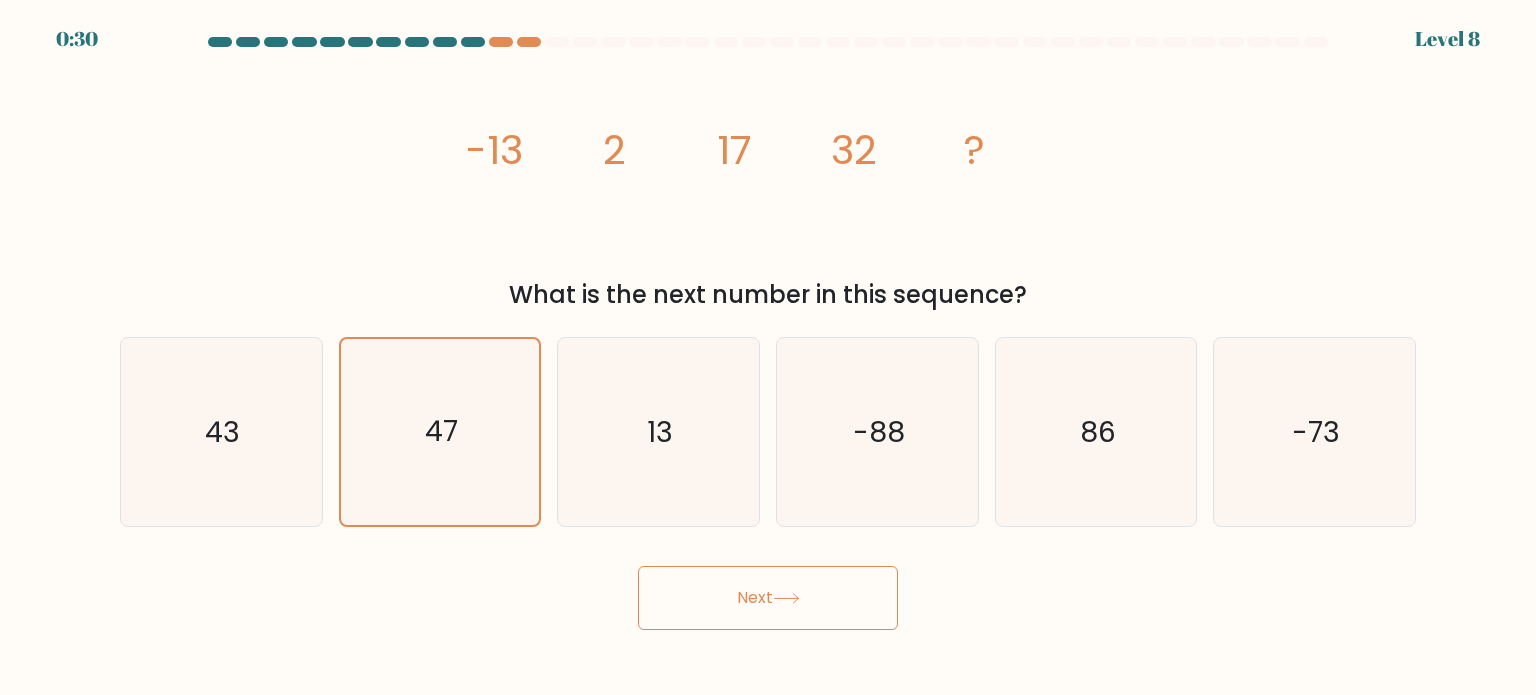 click on "Next" at bounding box center (768, 598) 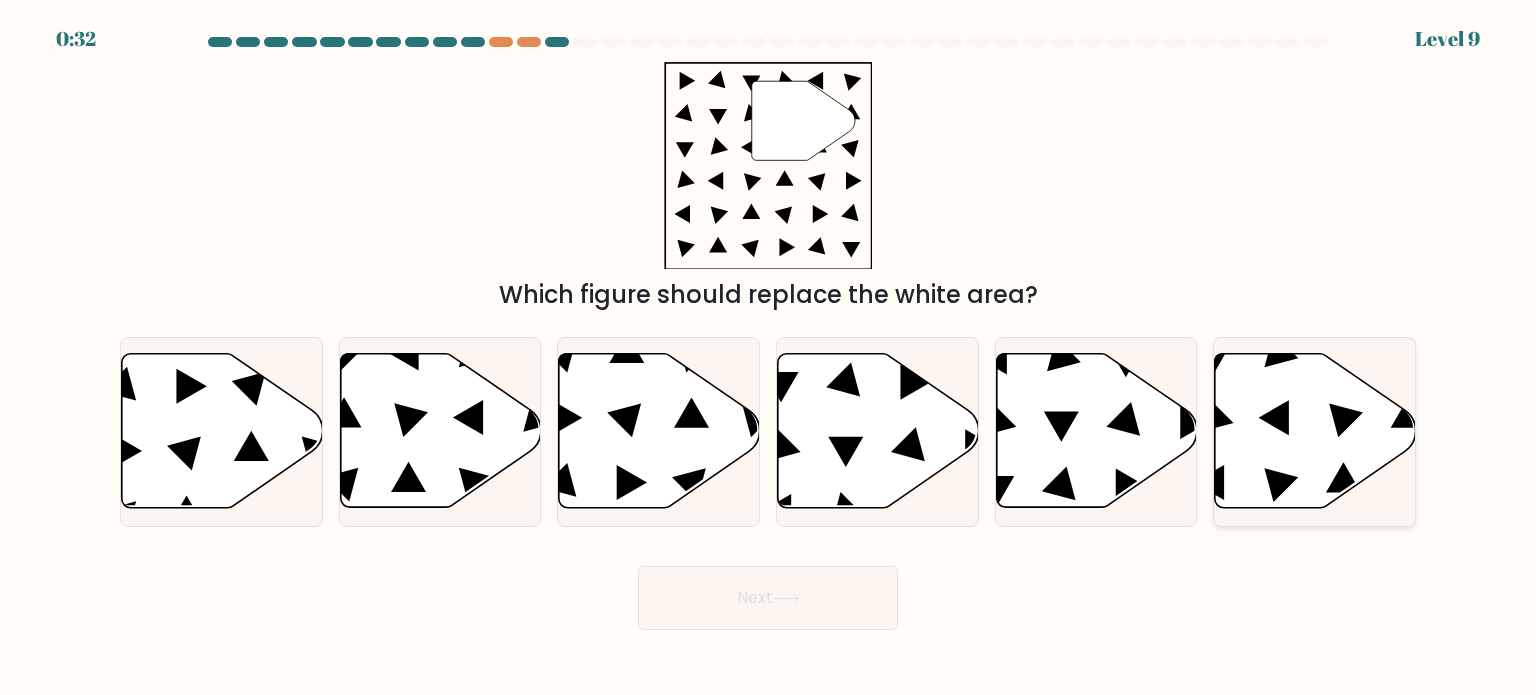 click 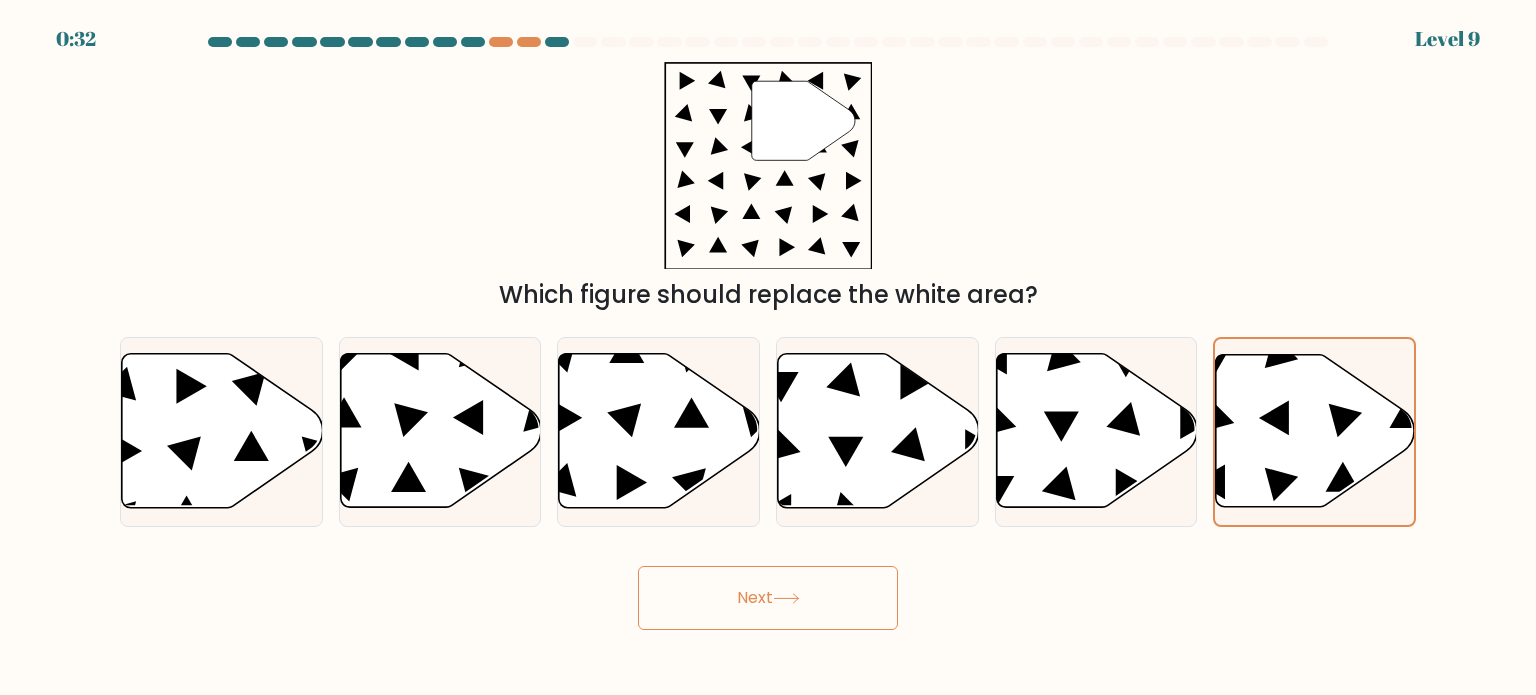click on "Next" at bounding box center [768, 598] 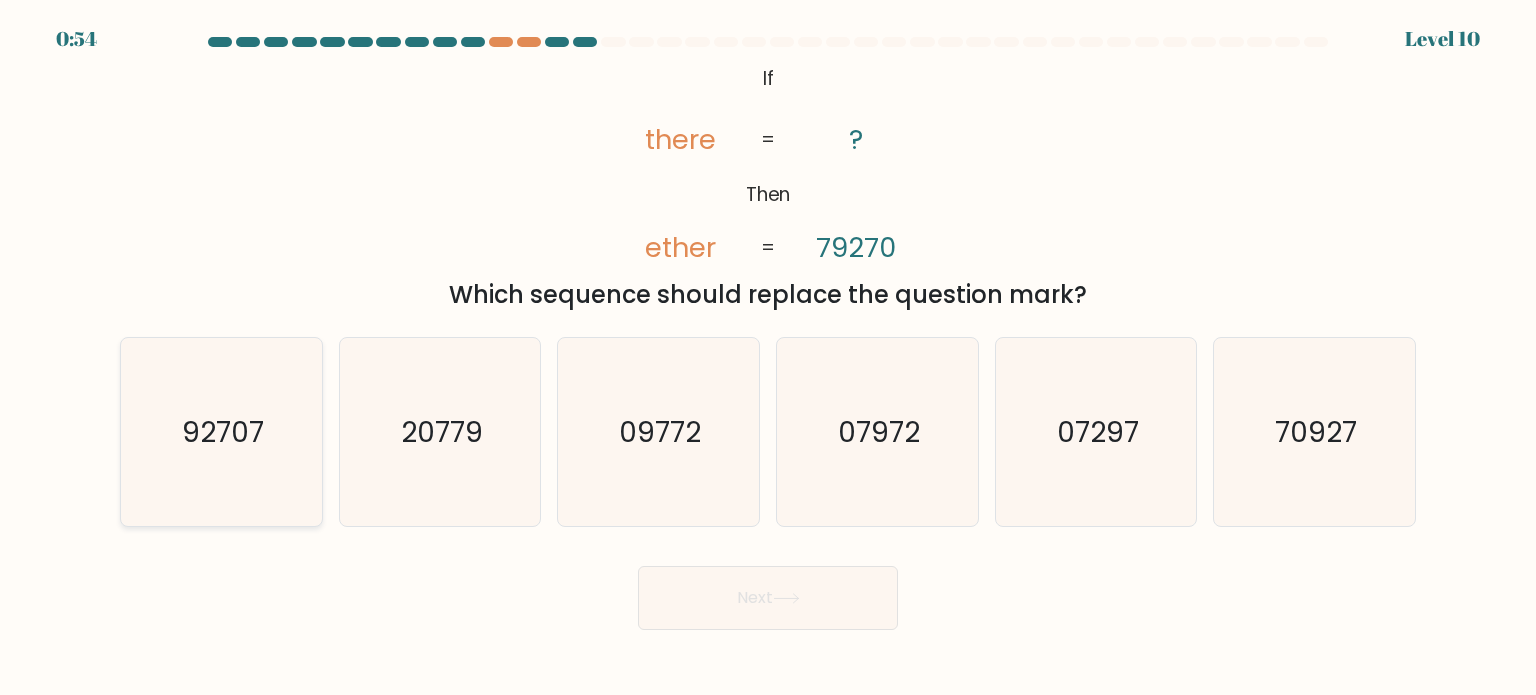 click on "92707" 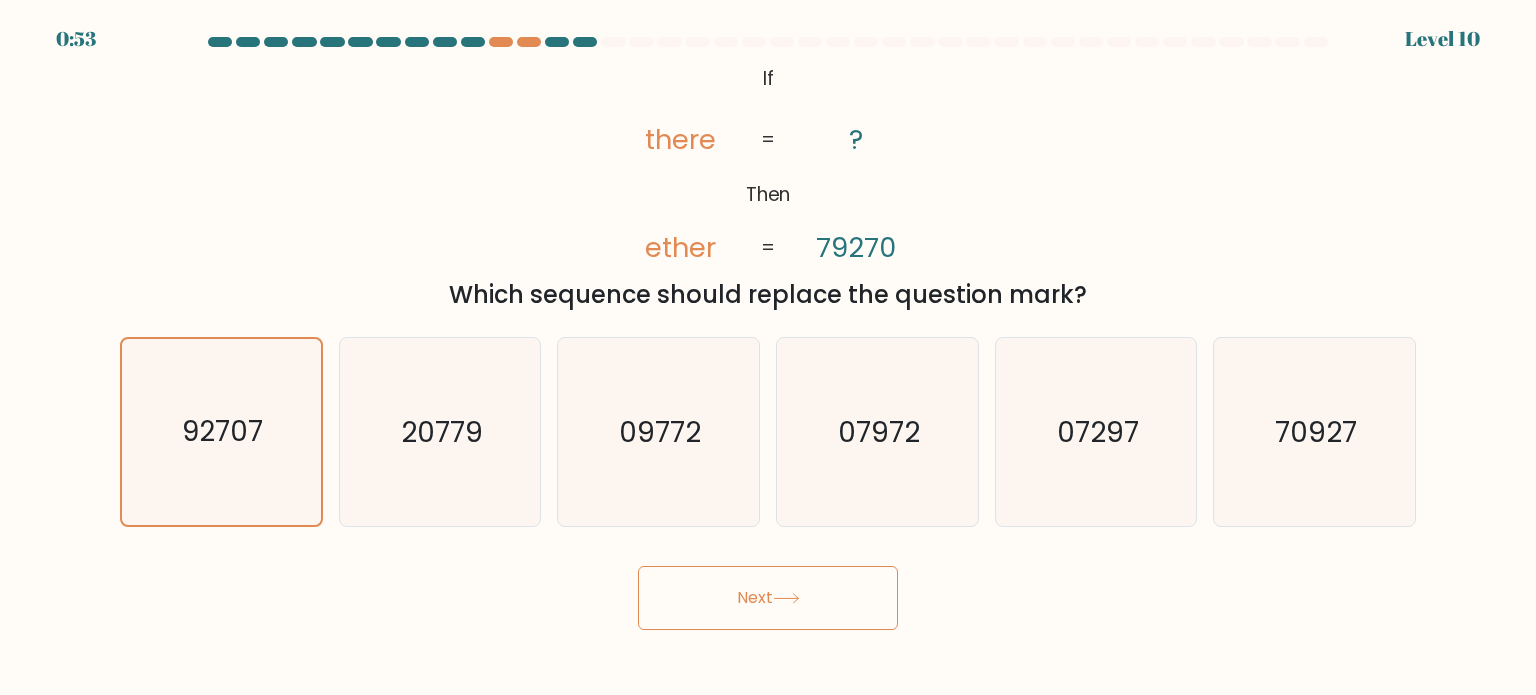 click on "Next" at bounding box center [768, 598] 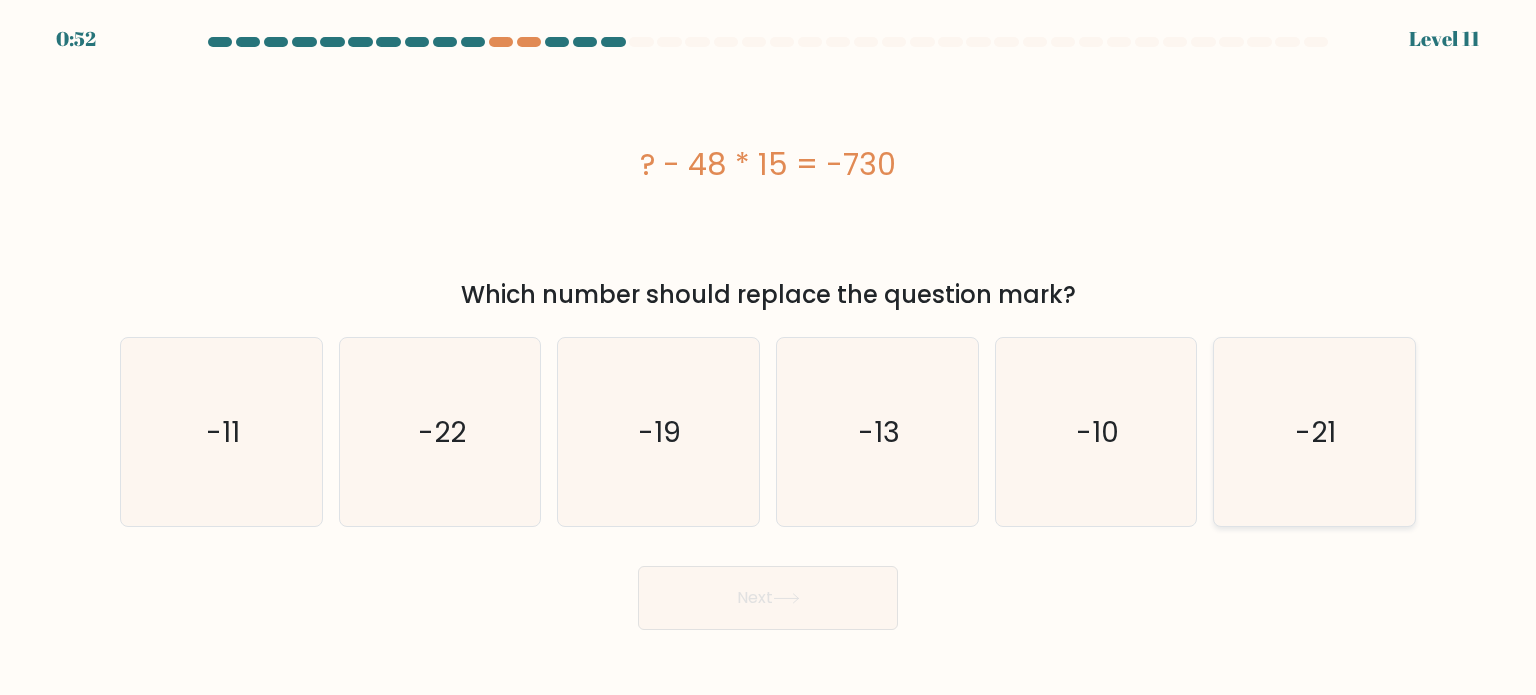click on "-21" 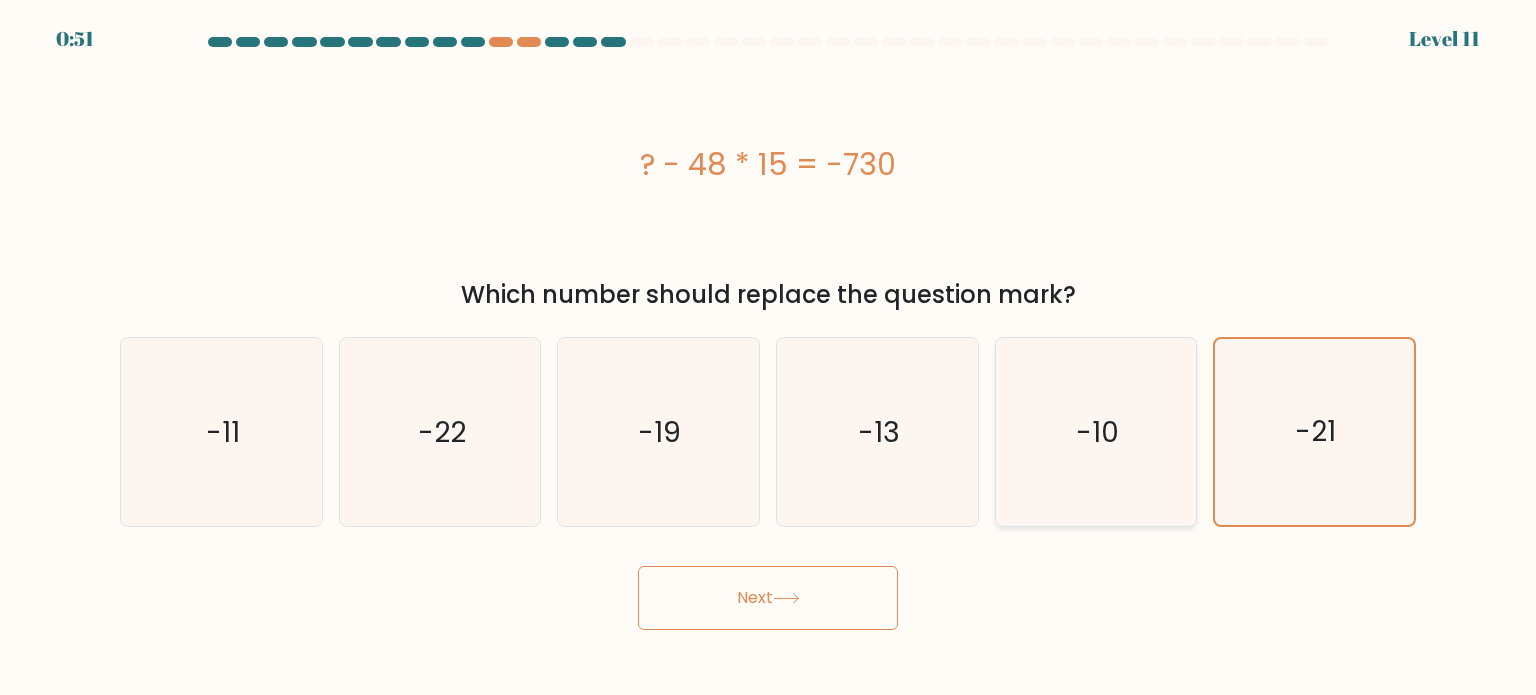 click on "-10" 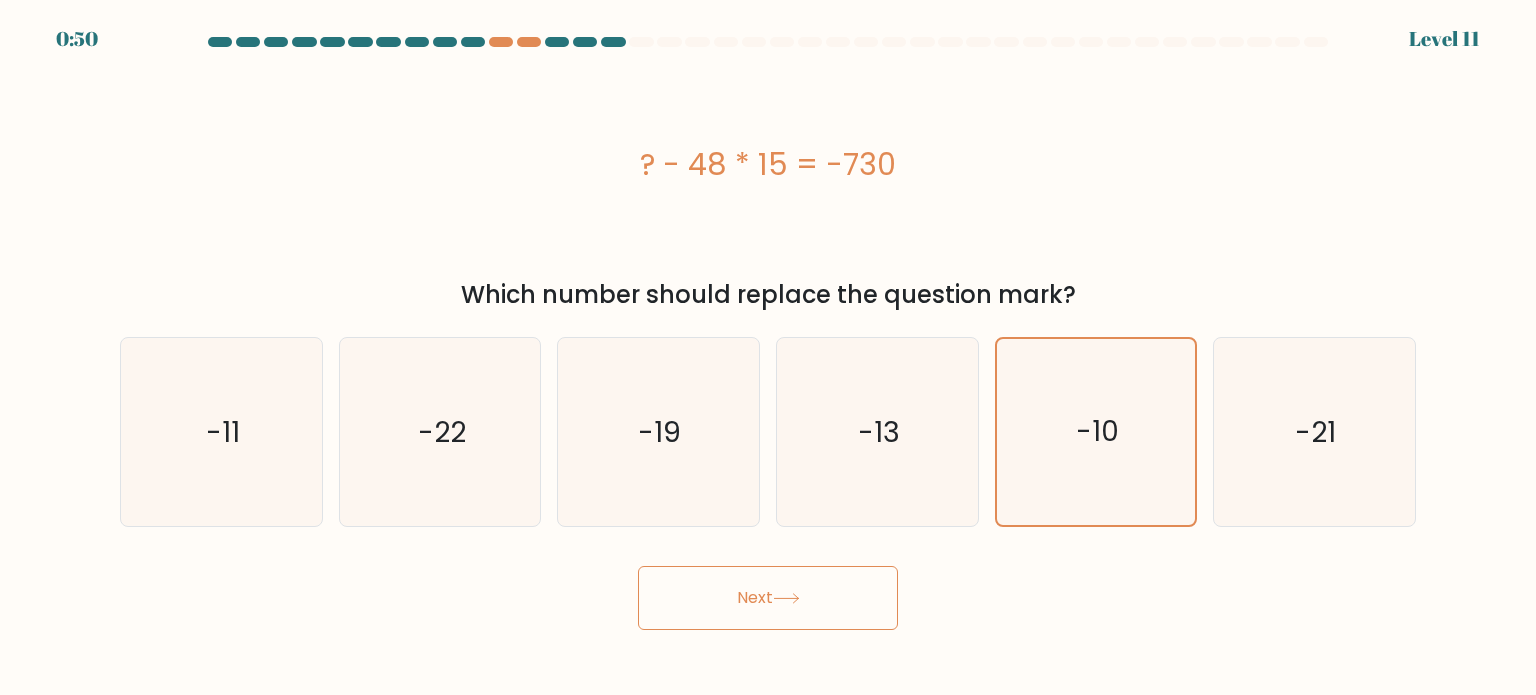click on "Next" at bounding box center [768, 598] 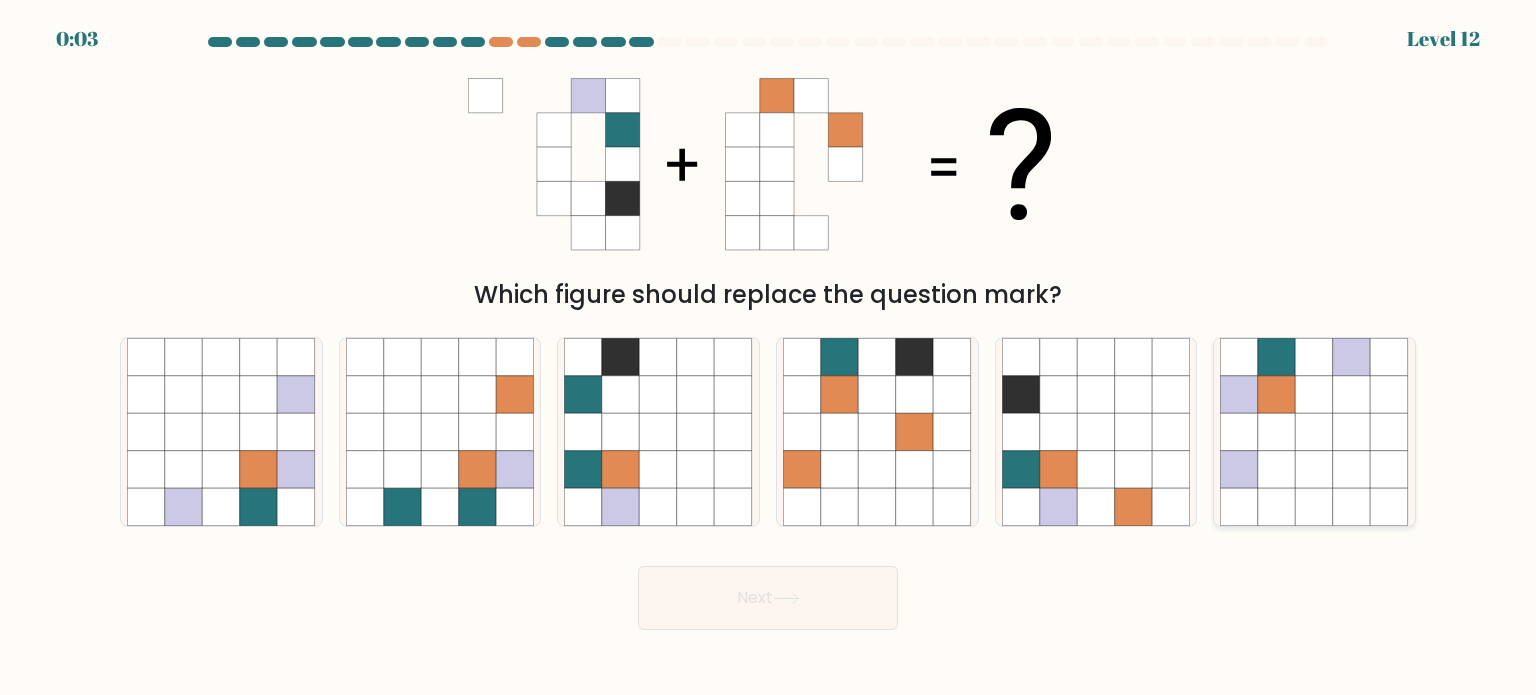 click 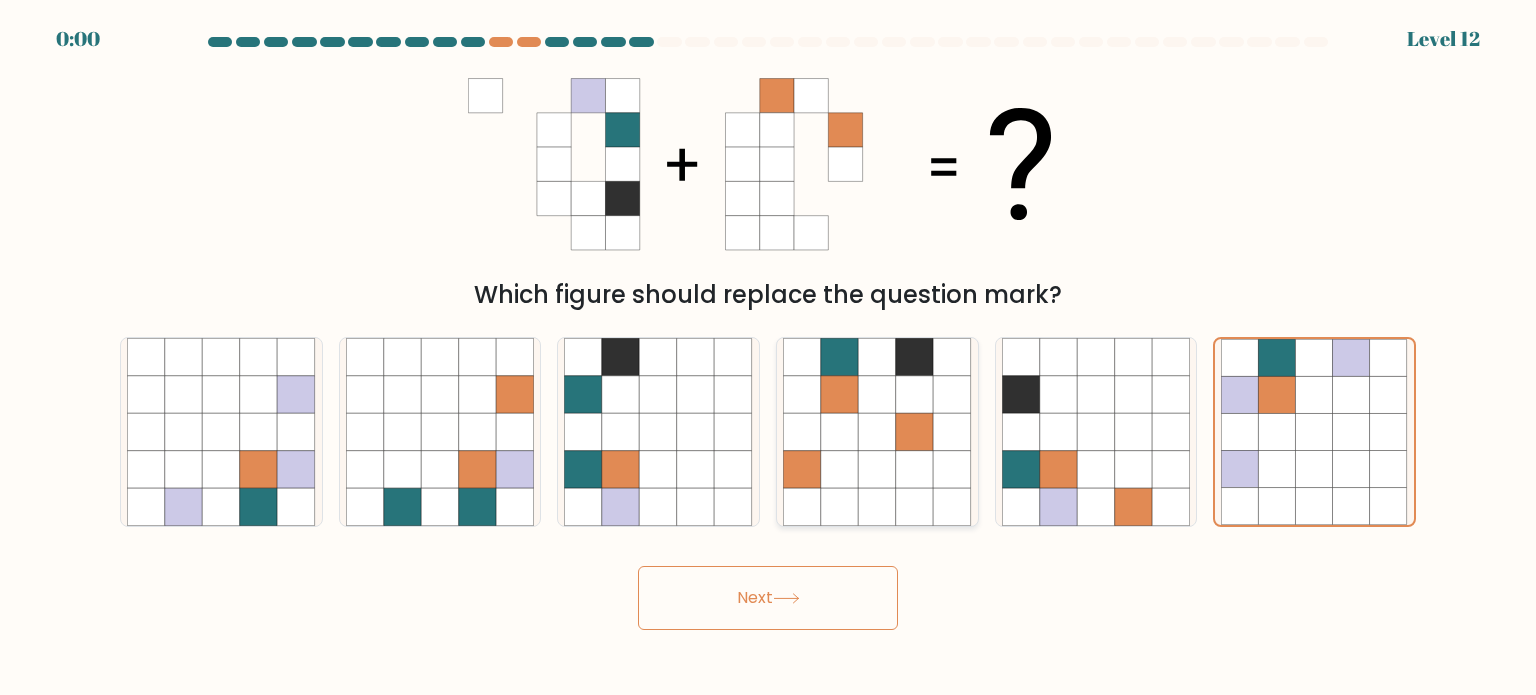click 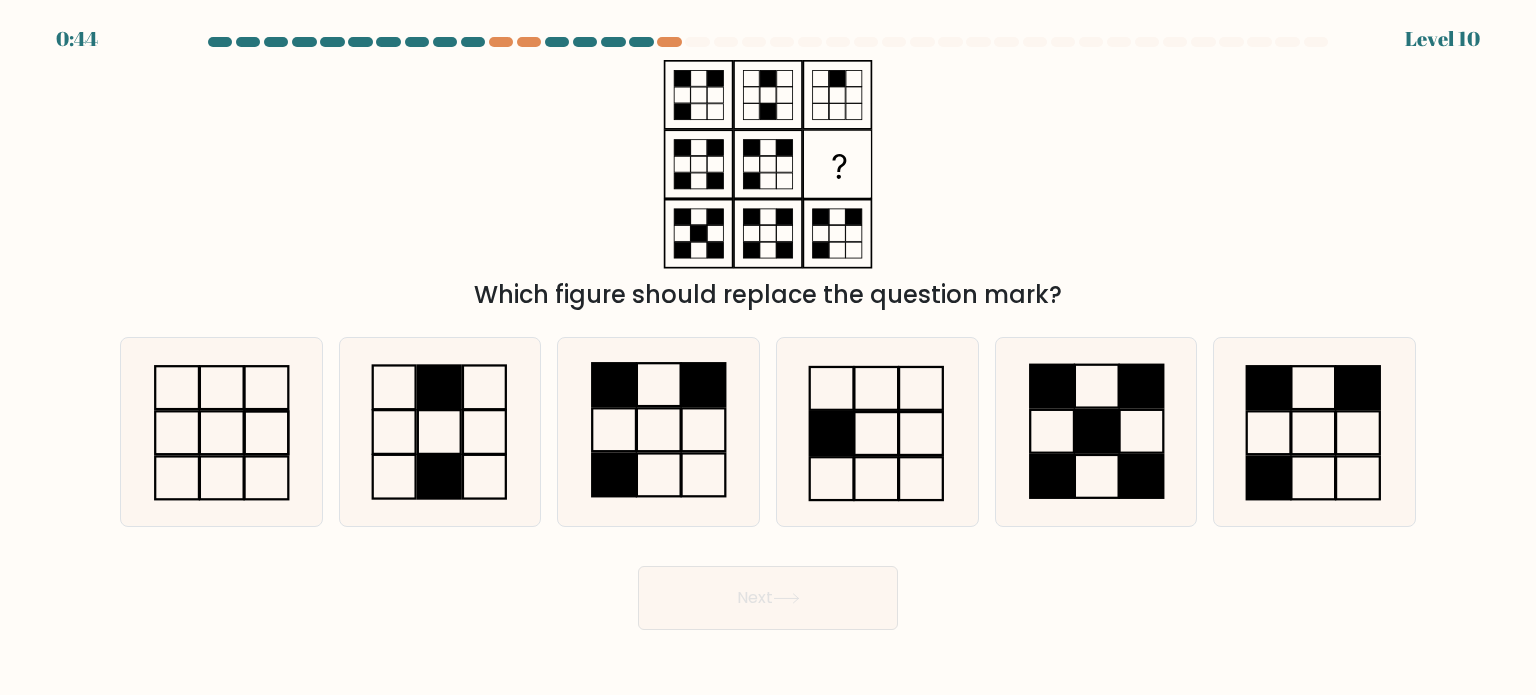 scroll, scrollTop: 0, scrollLeft: 0, axis: both 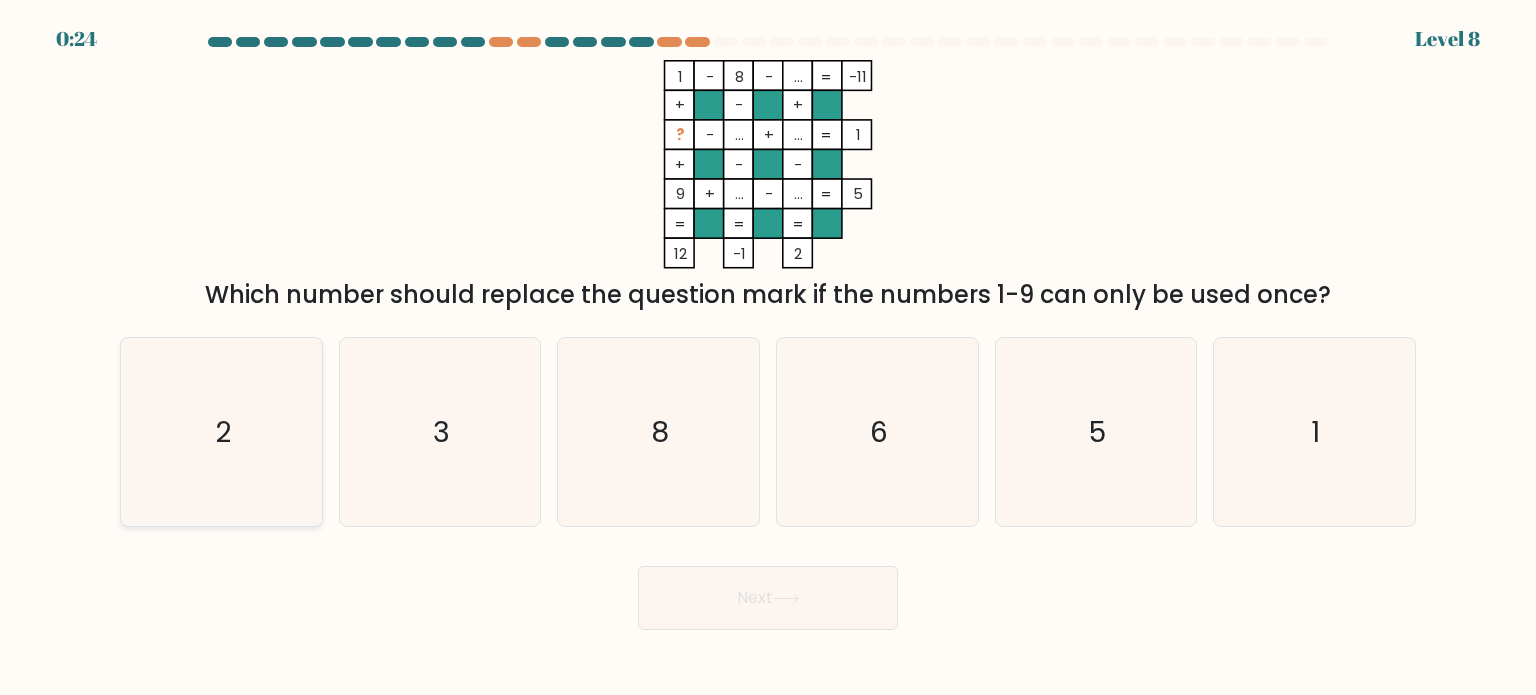 click on "2" 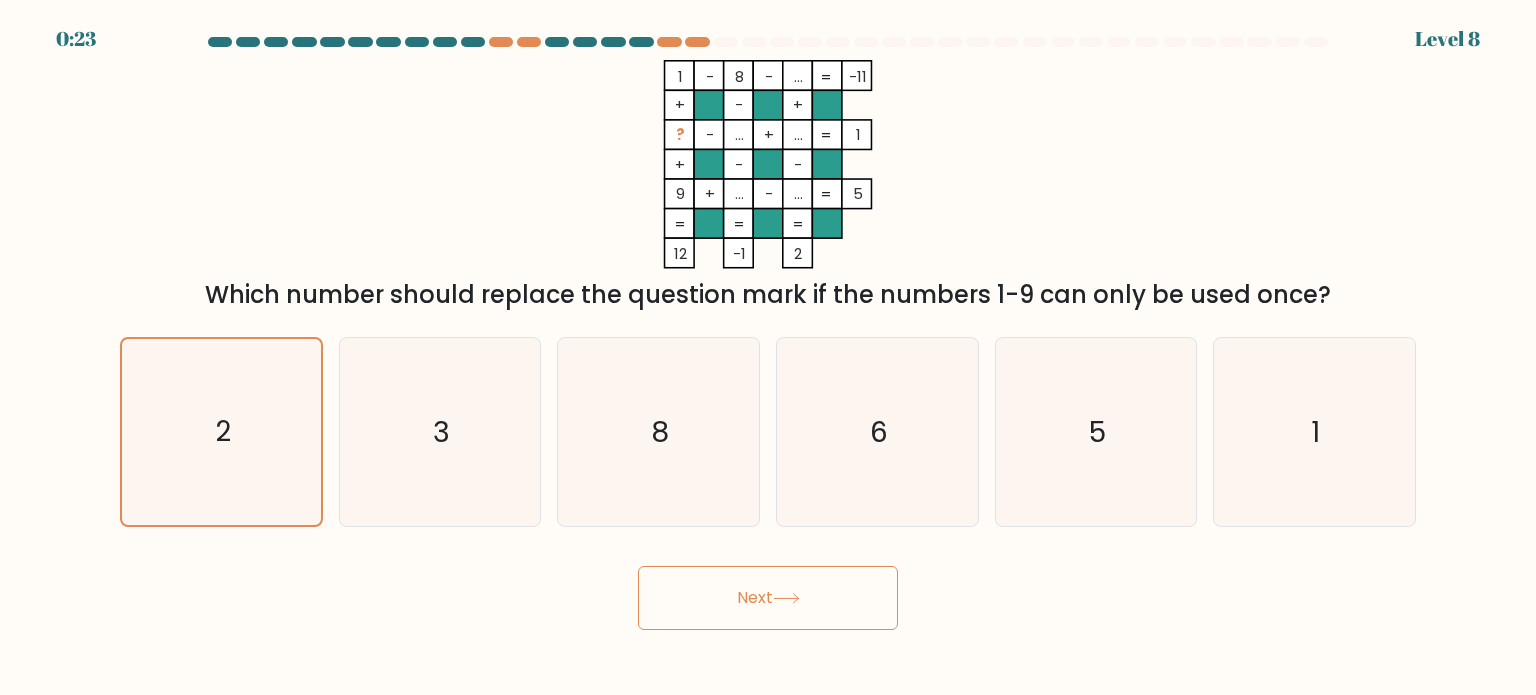 click on "Next" at bounding box center [768, 590] 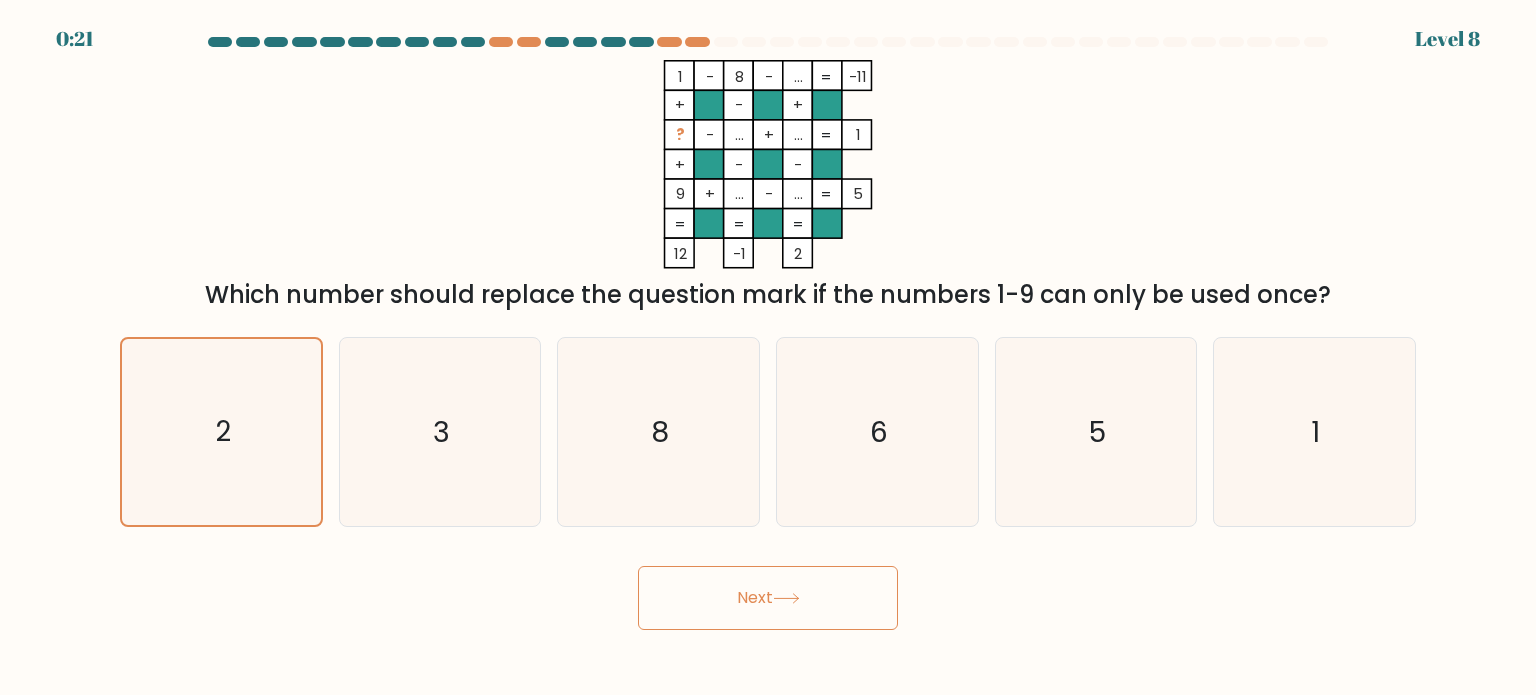 click on "Next" at bounding box center [768, 598] 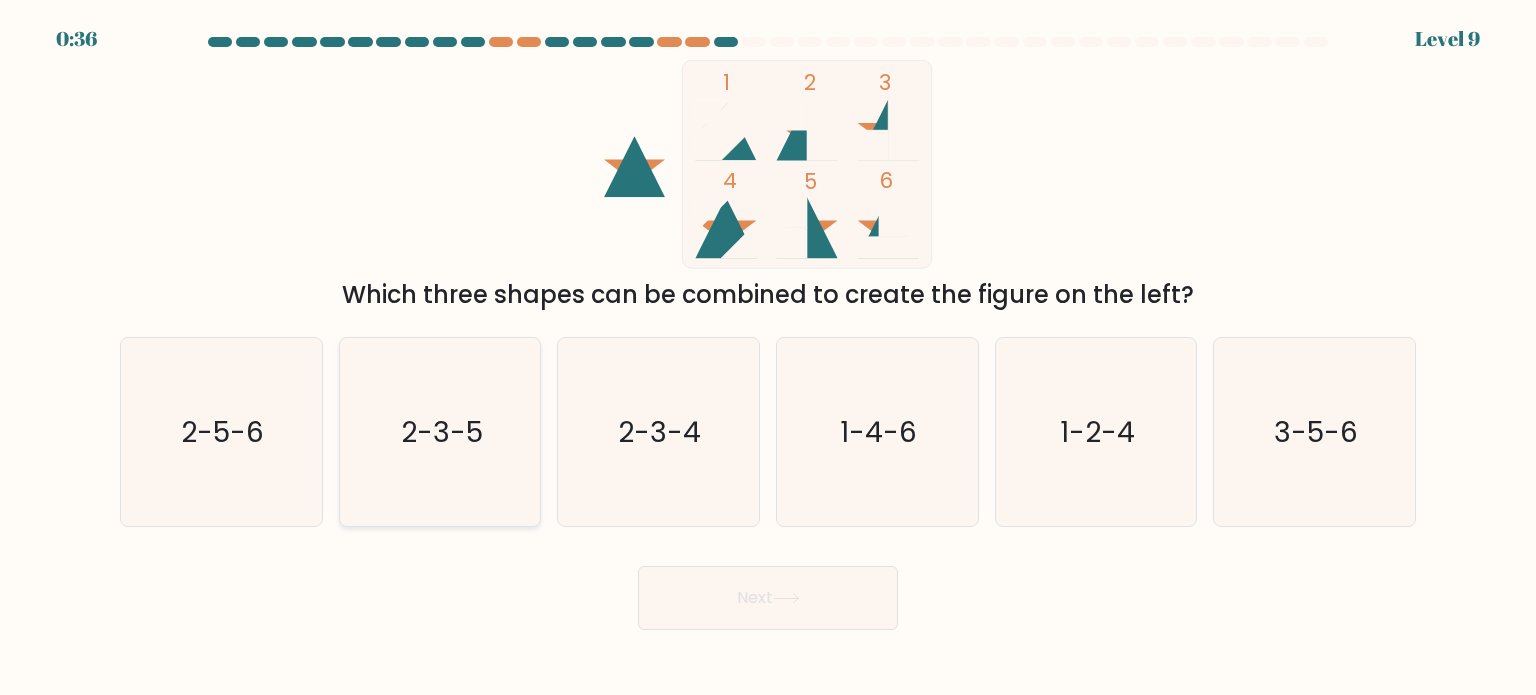 click on "2-3-5" 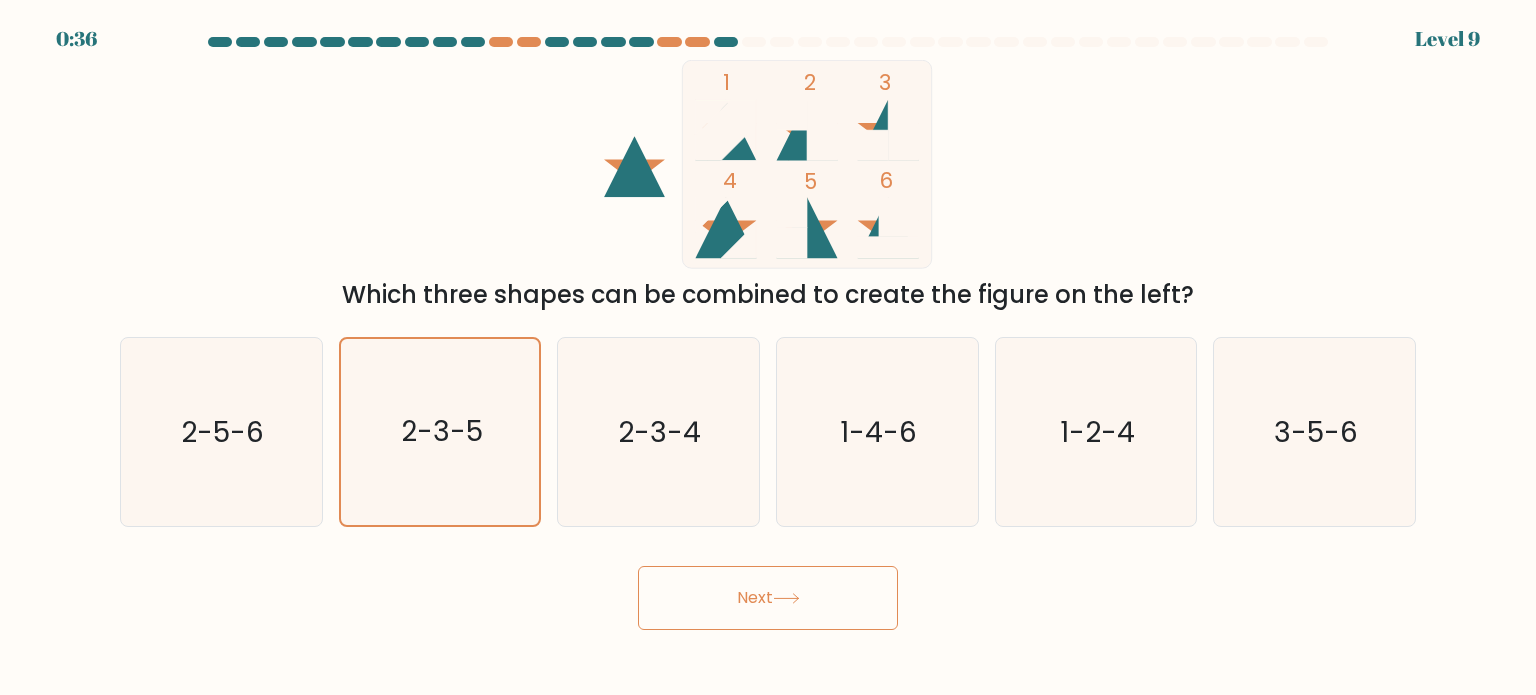 click on "0:36
Level 9" at bounding box center (768, 347) 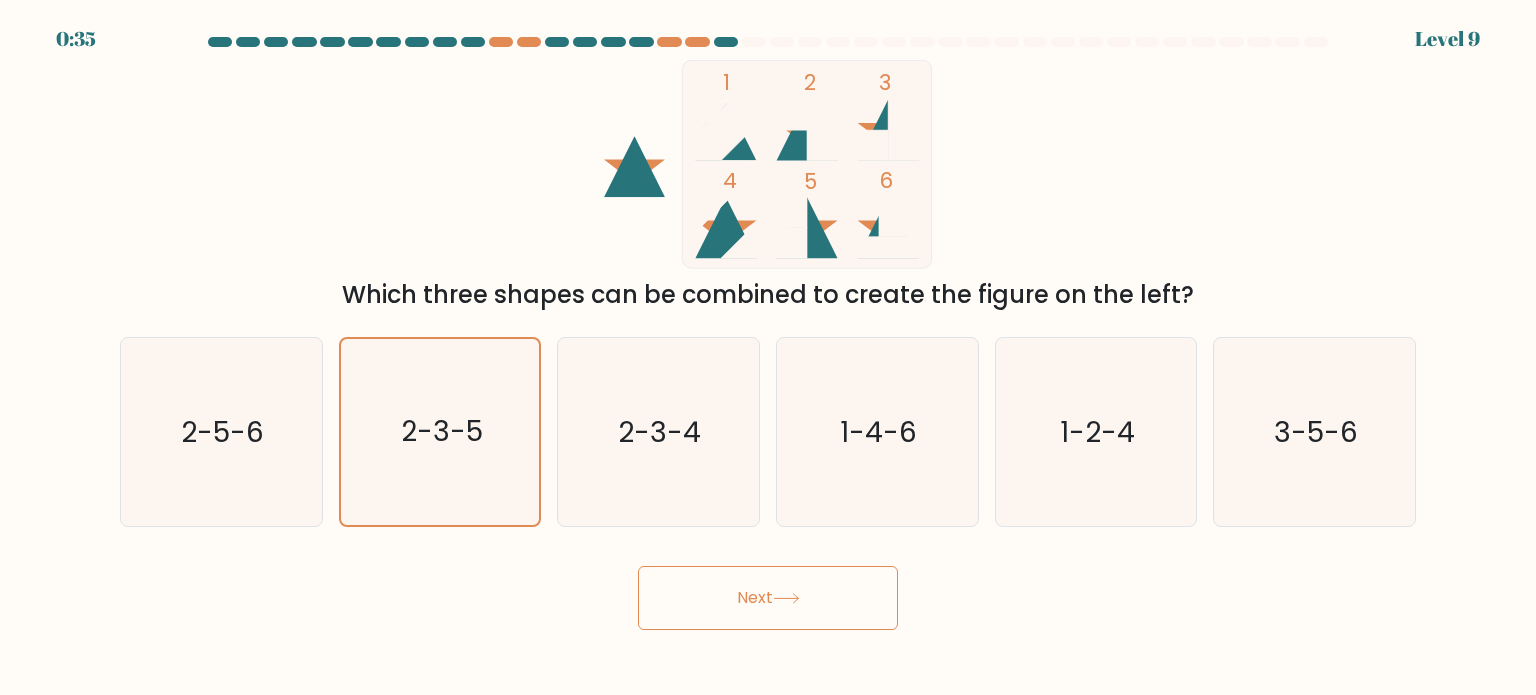 click on "Next" at bounding box center (768, 598) 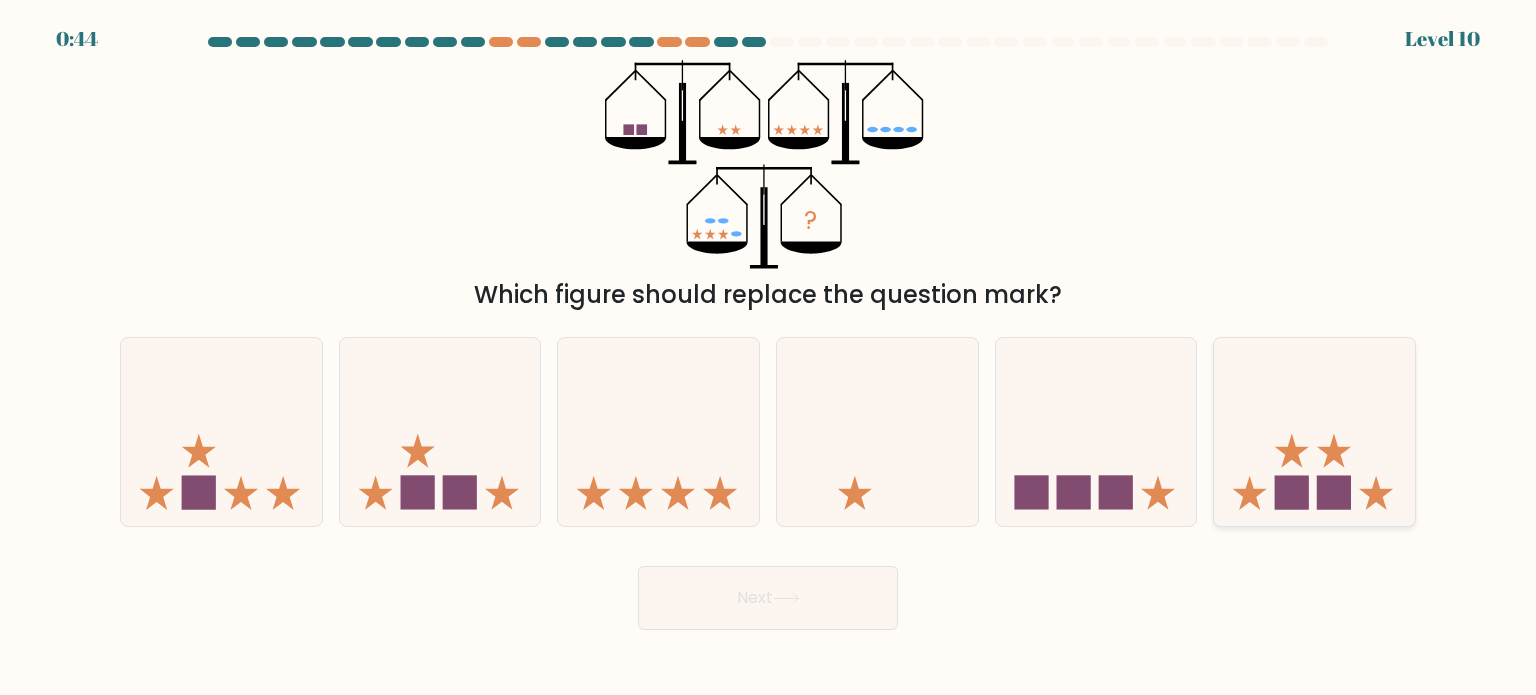 click 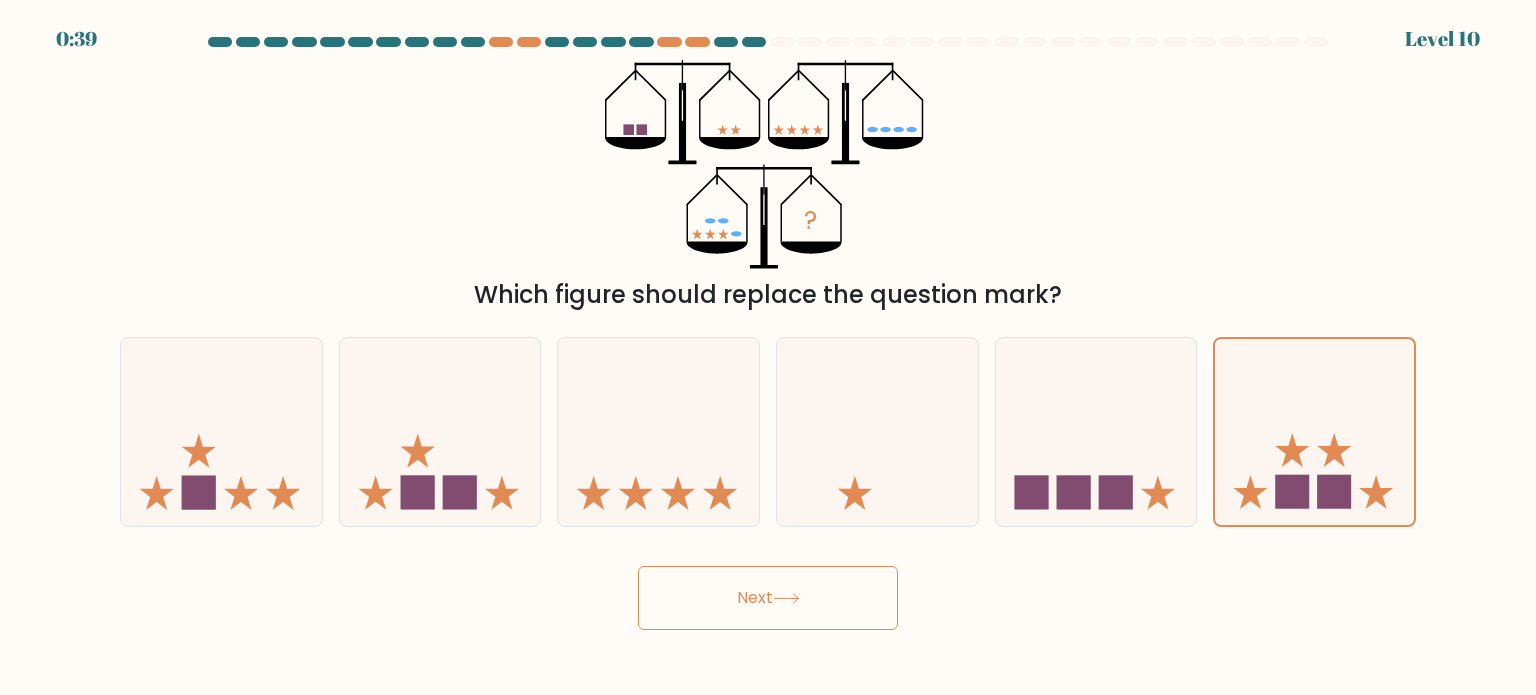 click on "Next" at bounding box center [768, 598] 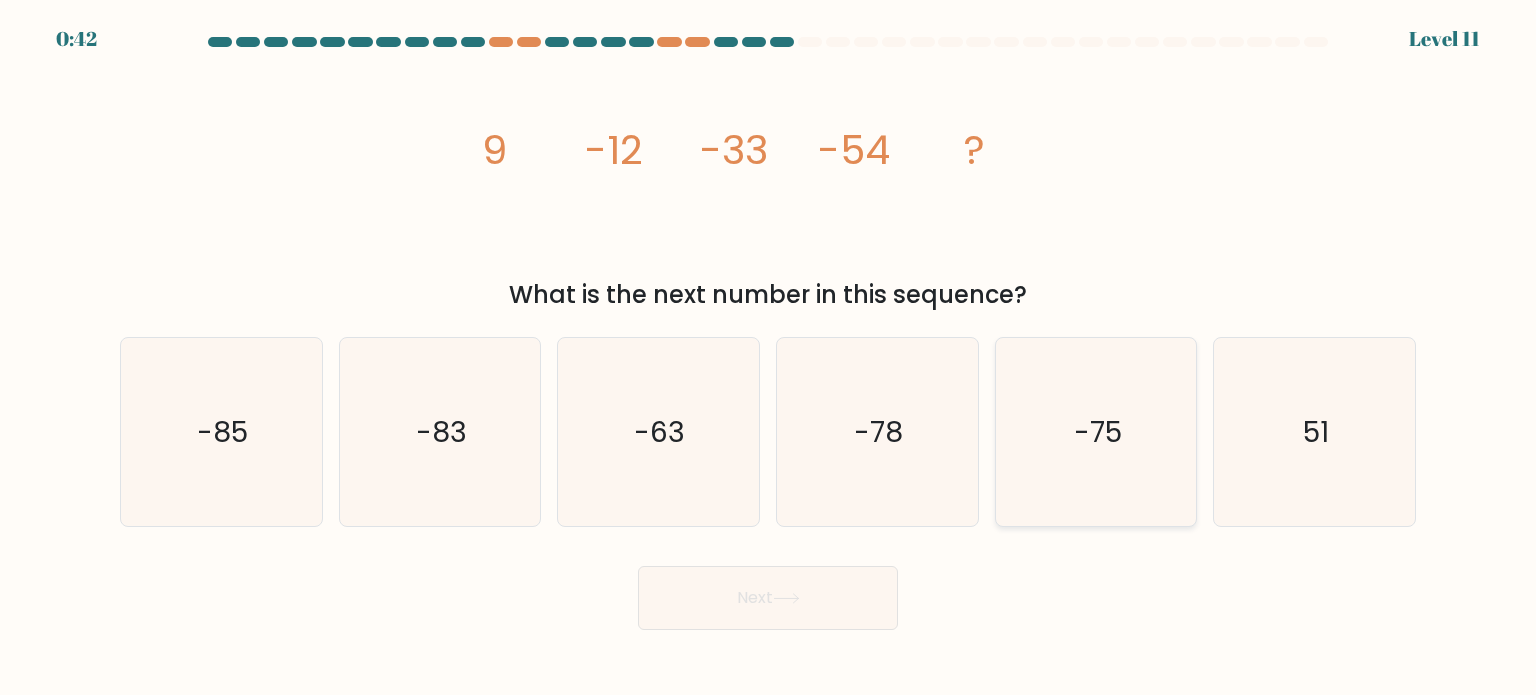 click on "-75" 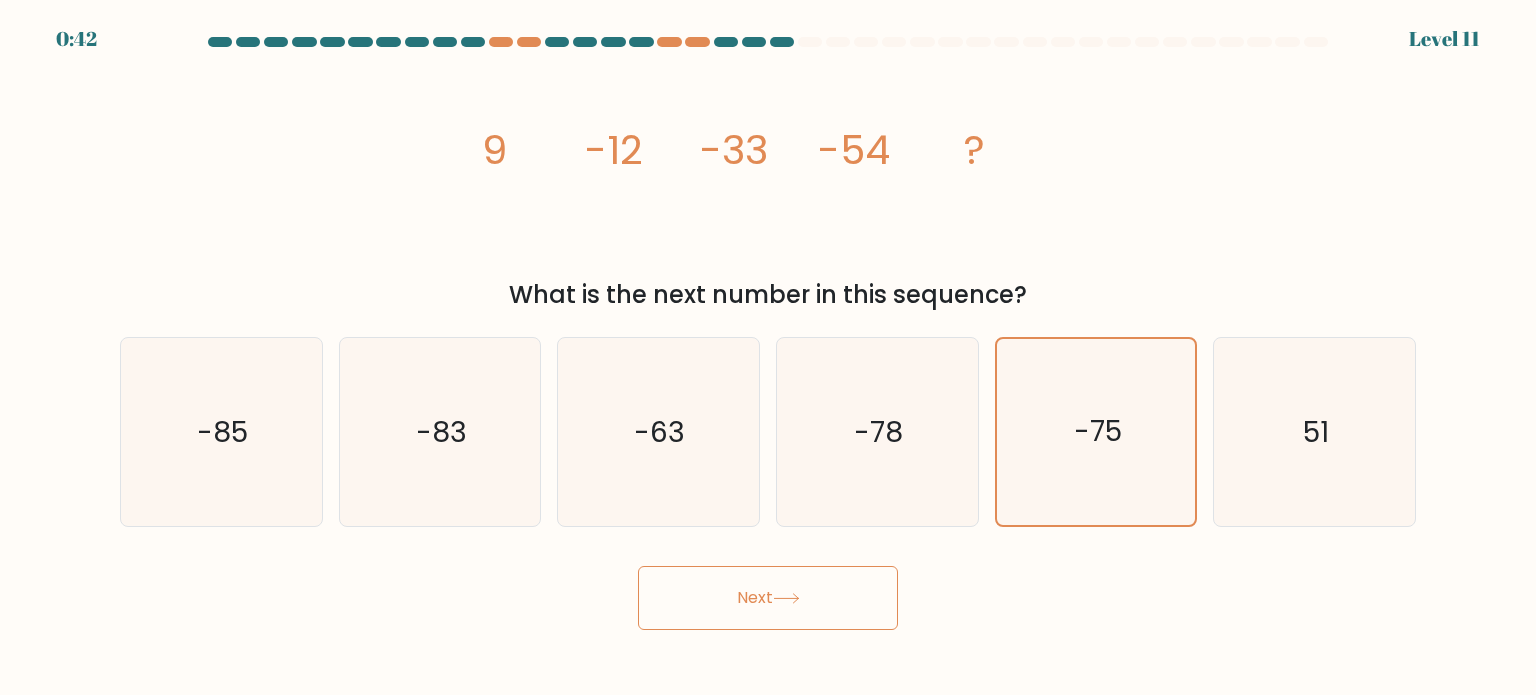 click on "Next" at bounding box center (768, 598) 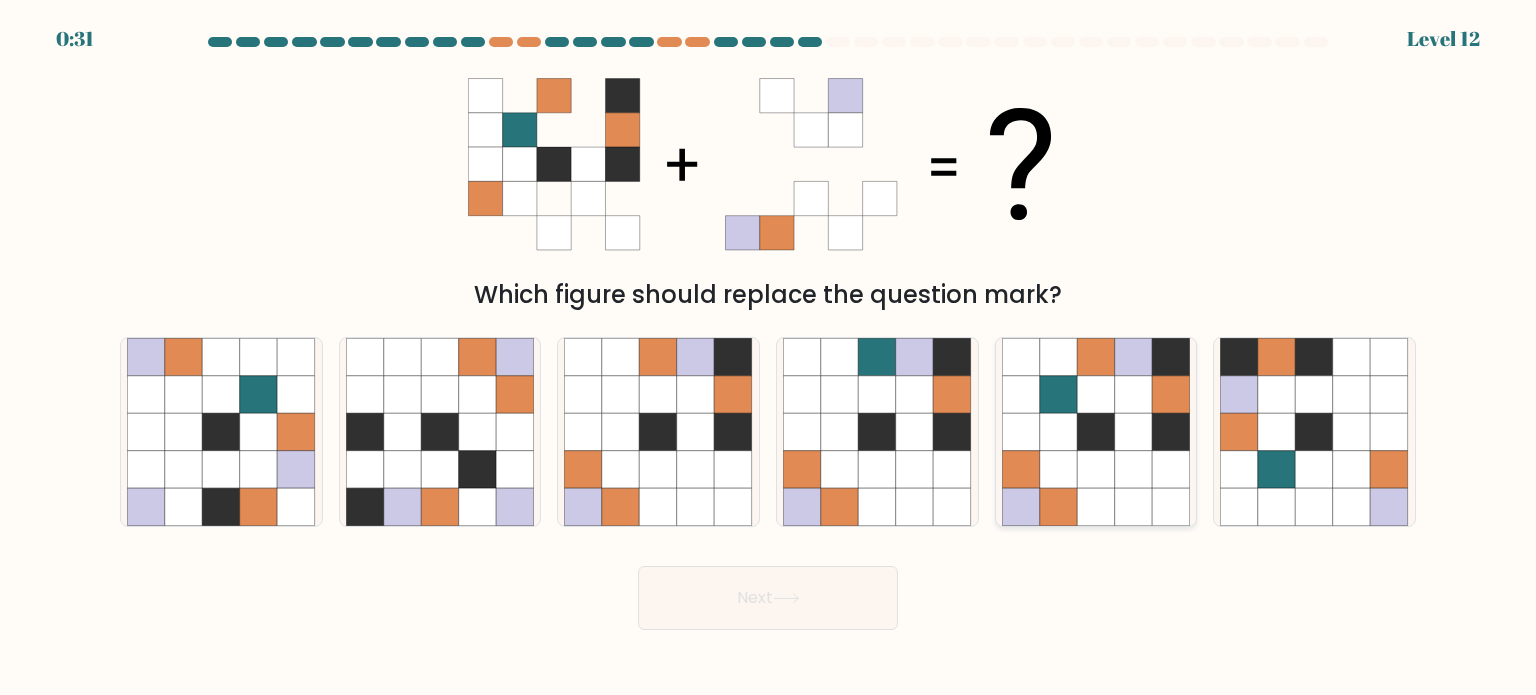 click 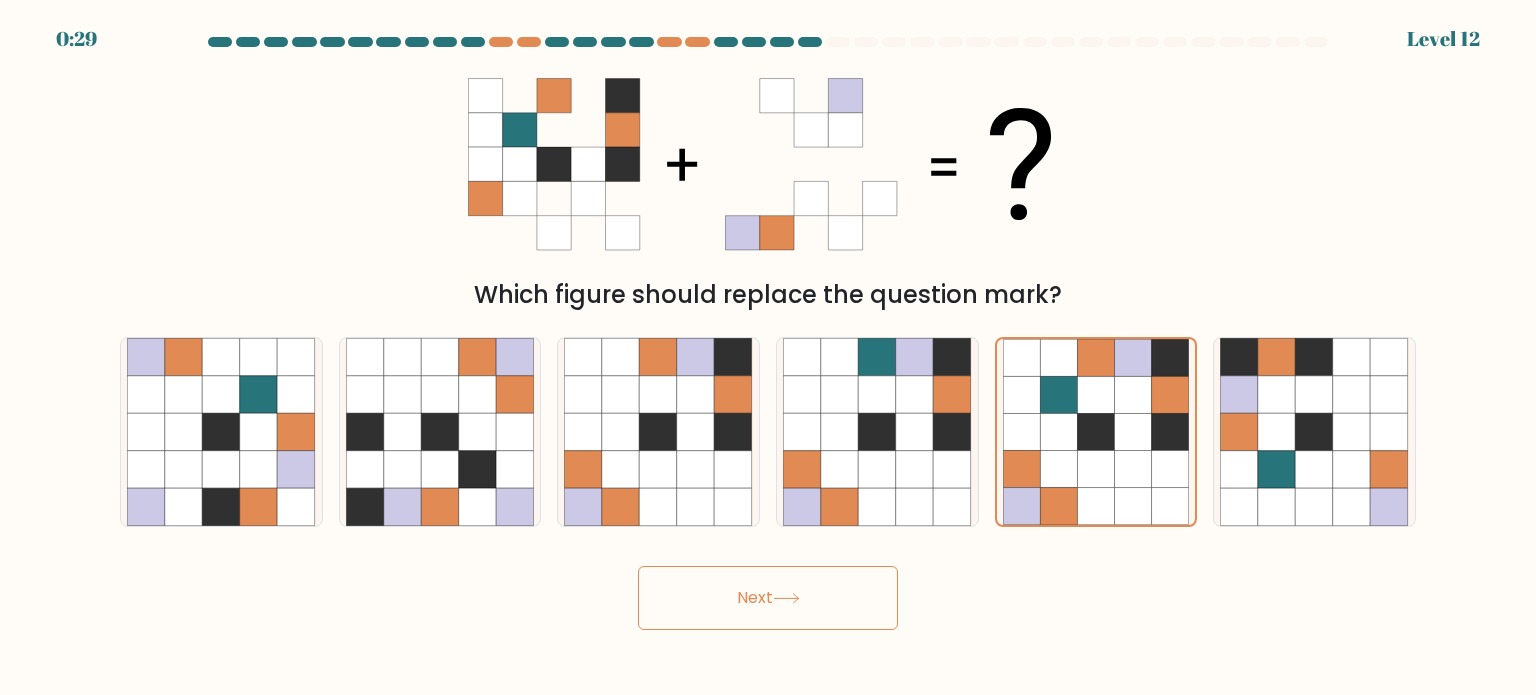 click on "Next" at bounding box center (768, 598) 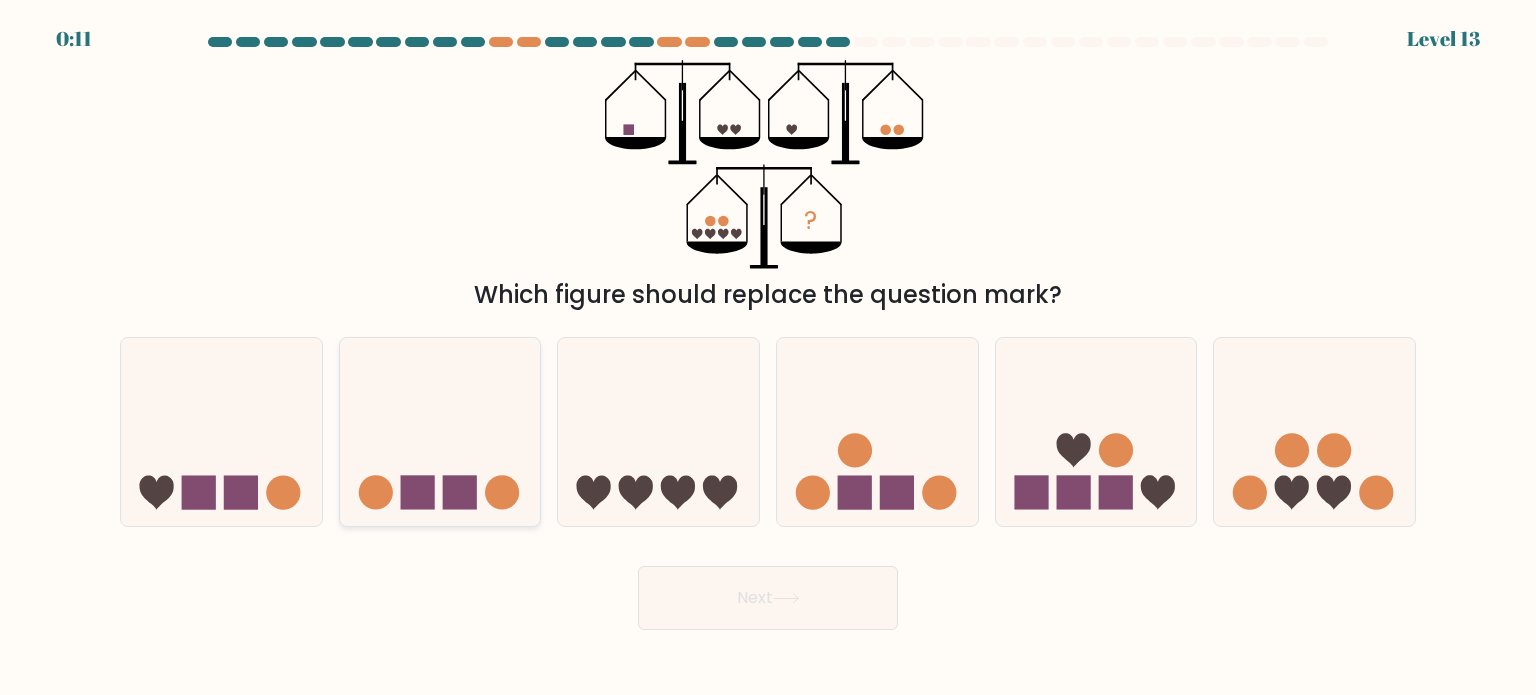 click 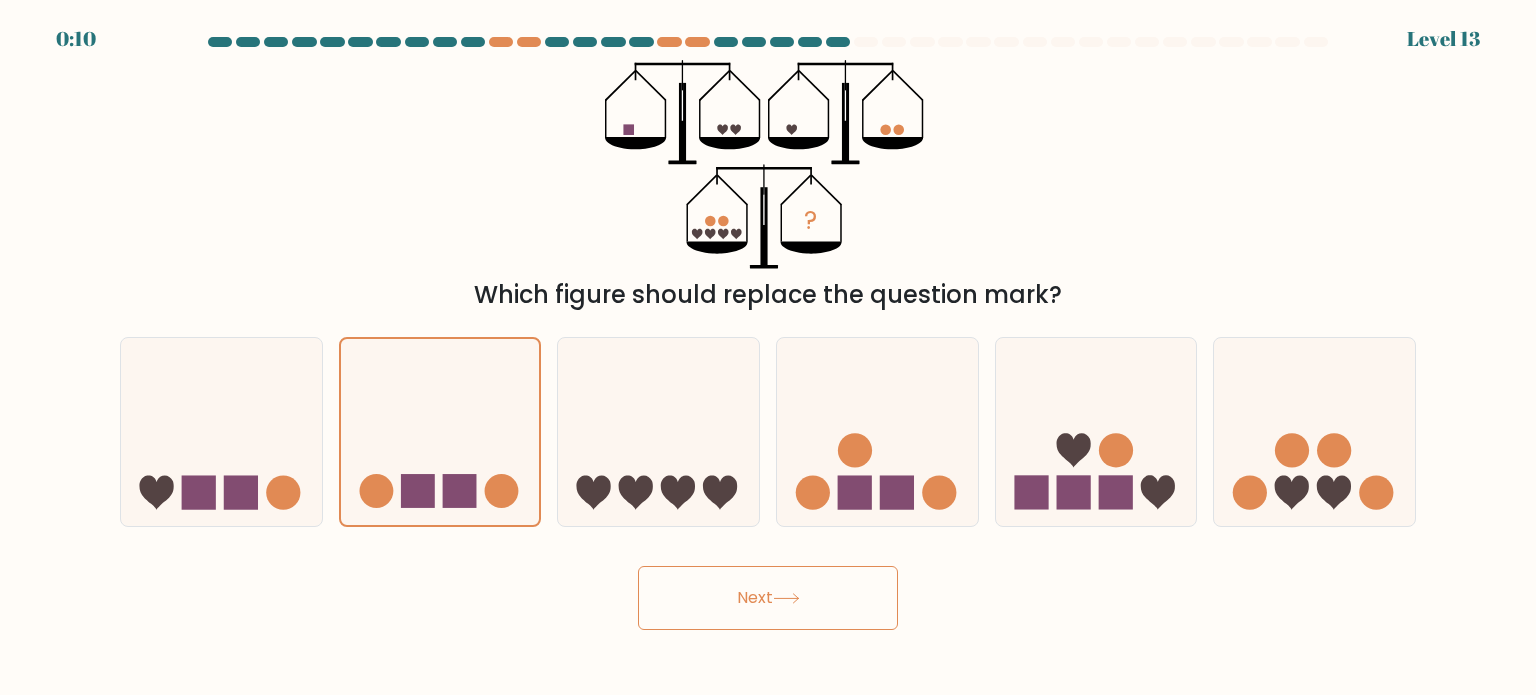 click on "Next" at bounding box center (768, 598) 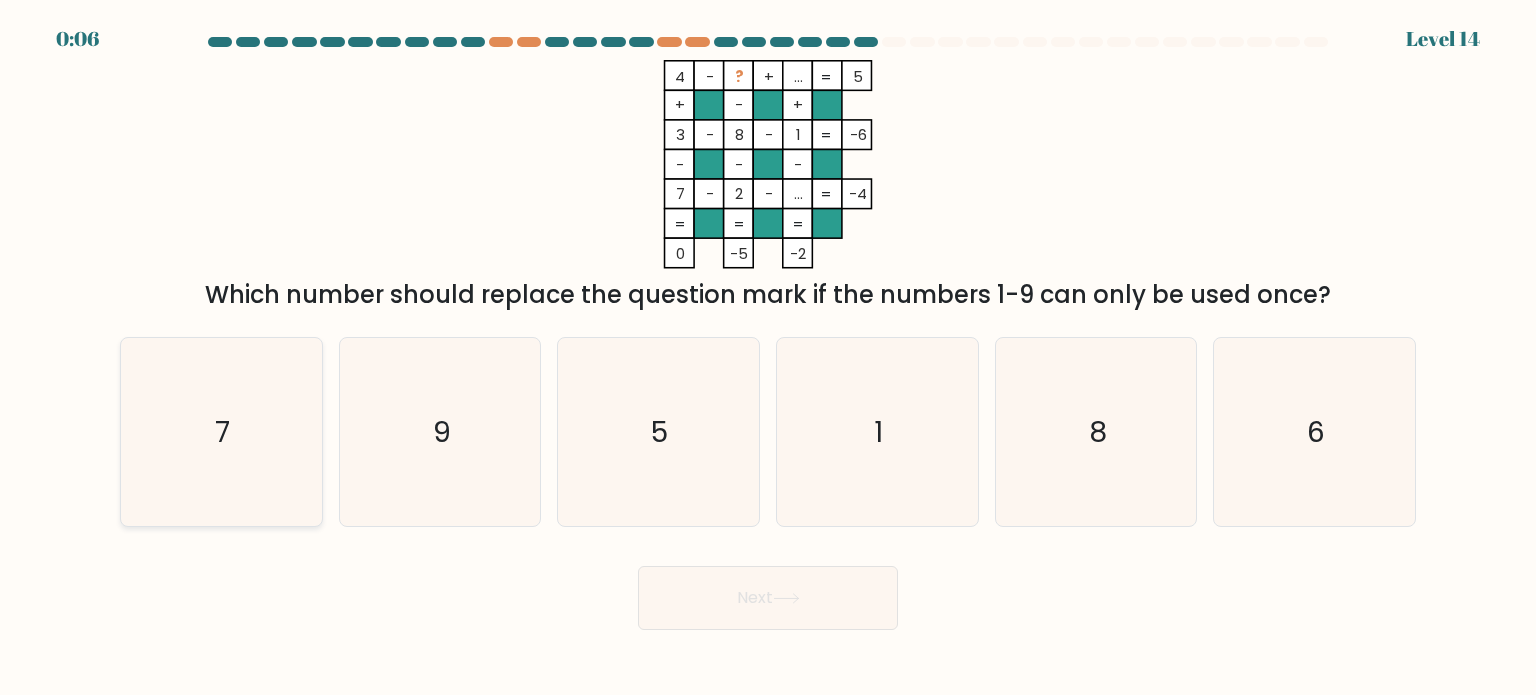 click on "7" 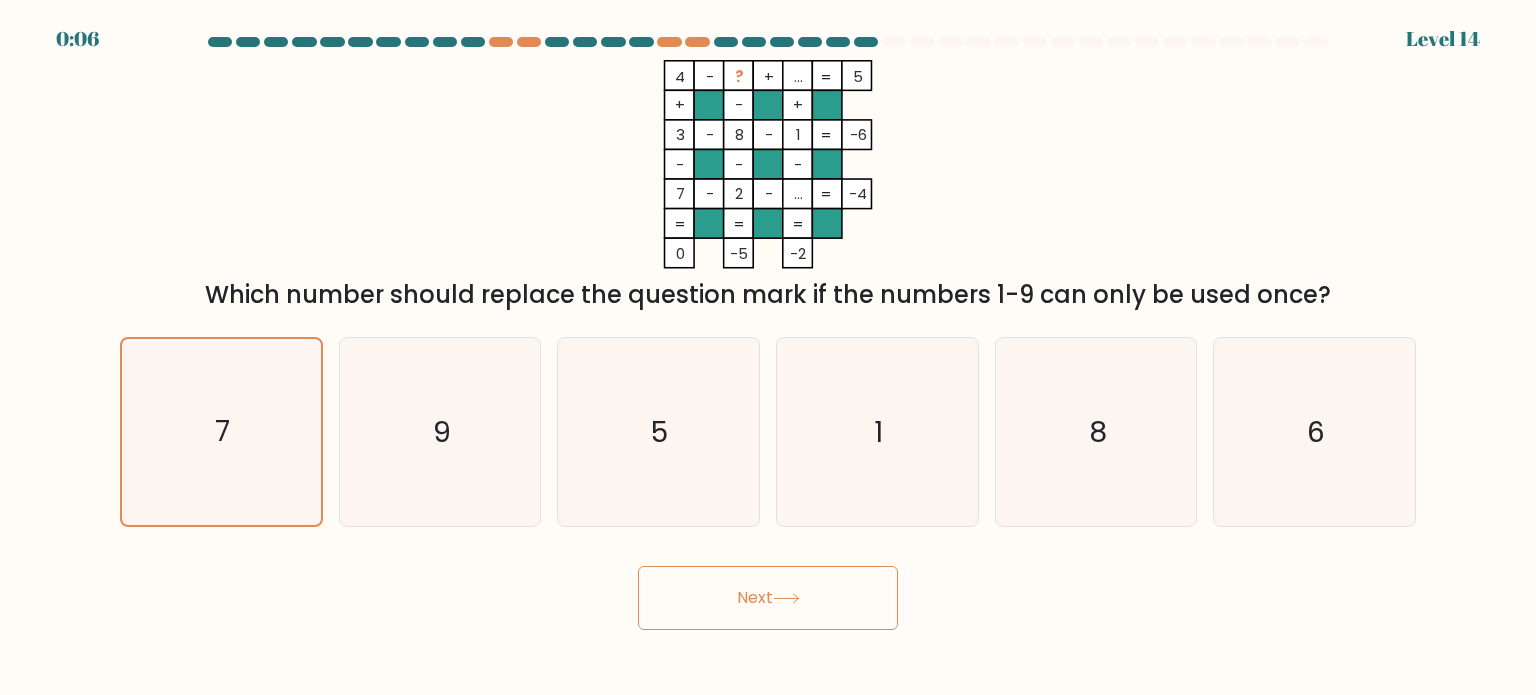 click on "Next" at bounding box center (768, 598) 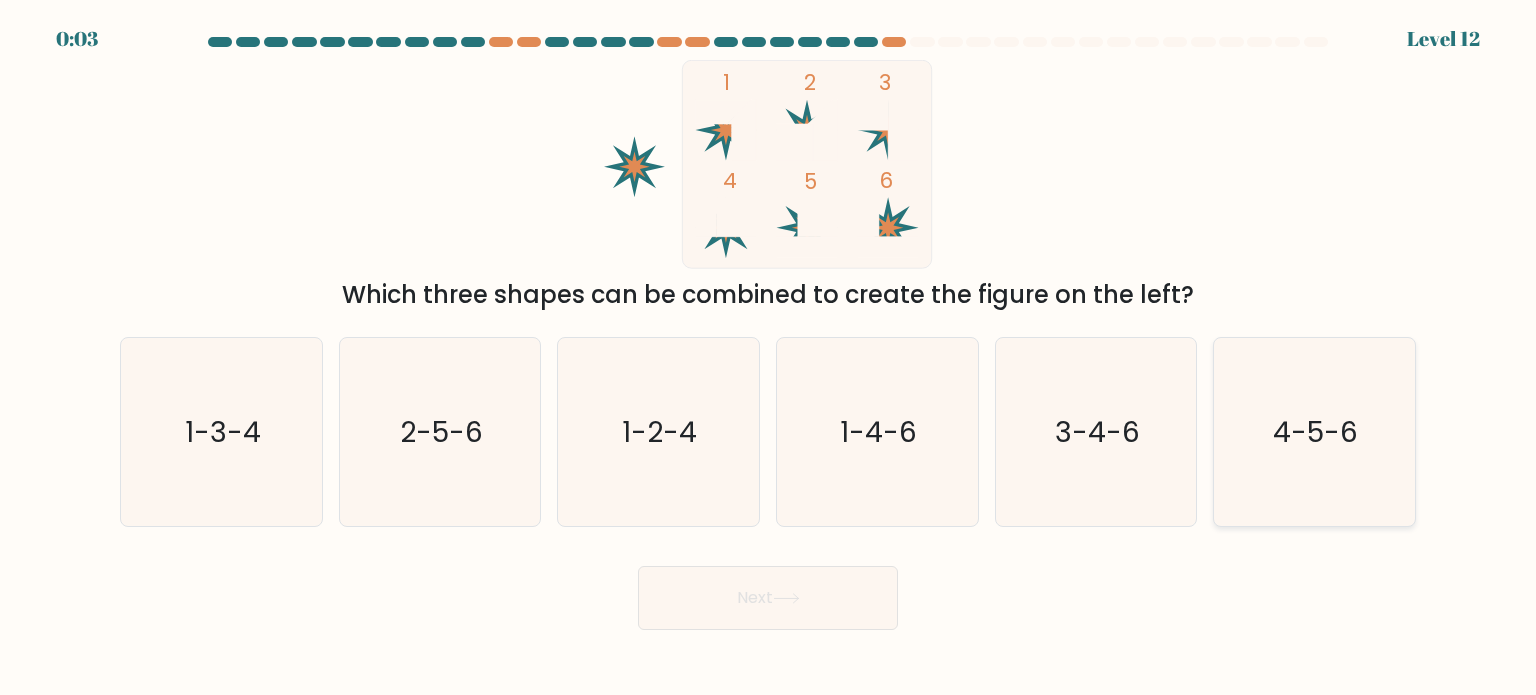 click on "4-5-6" 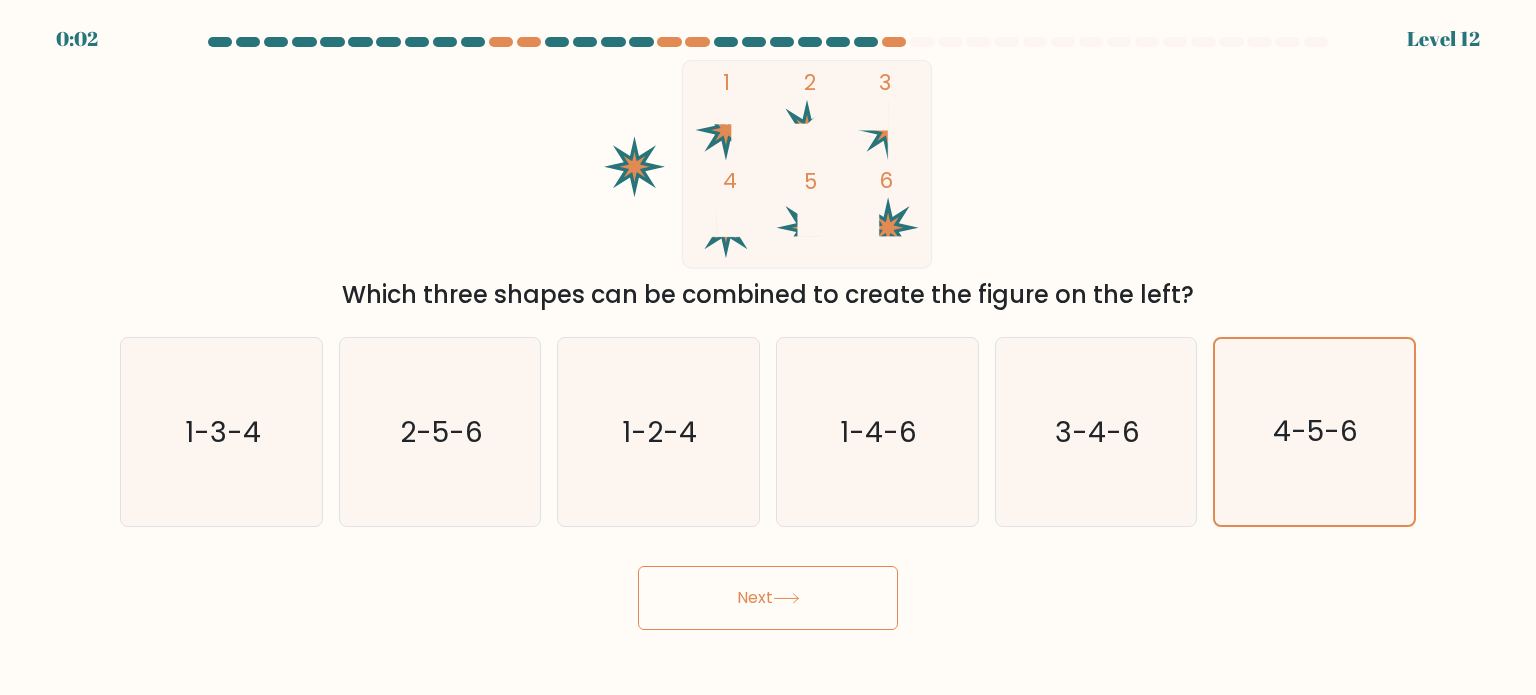 click on "Next" at bounding box center [768, 598] 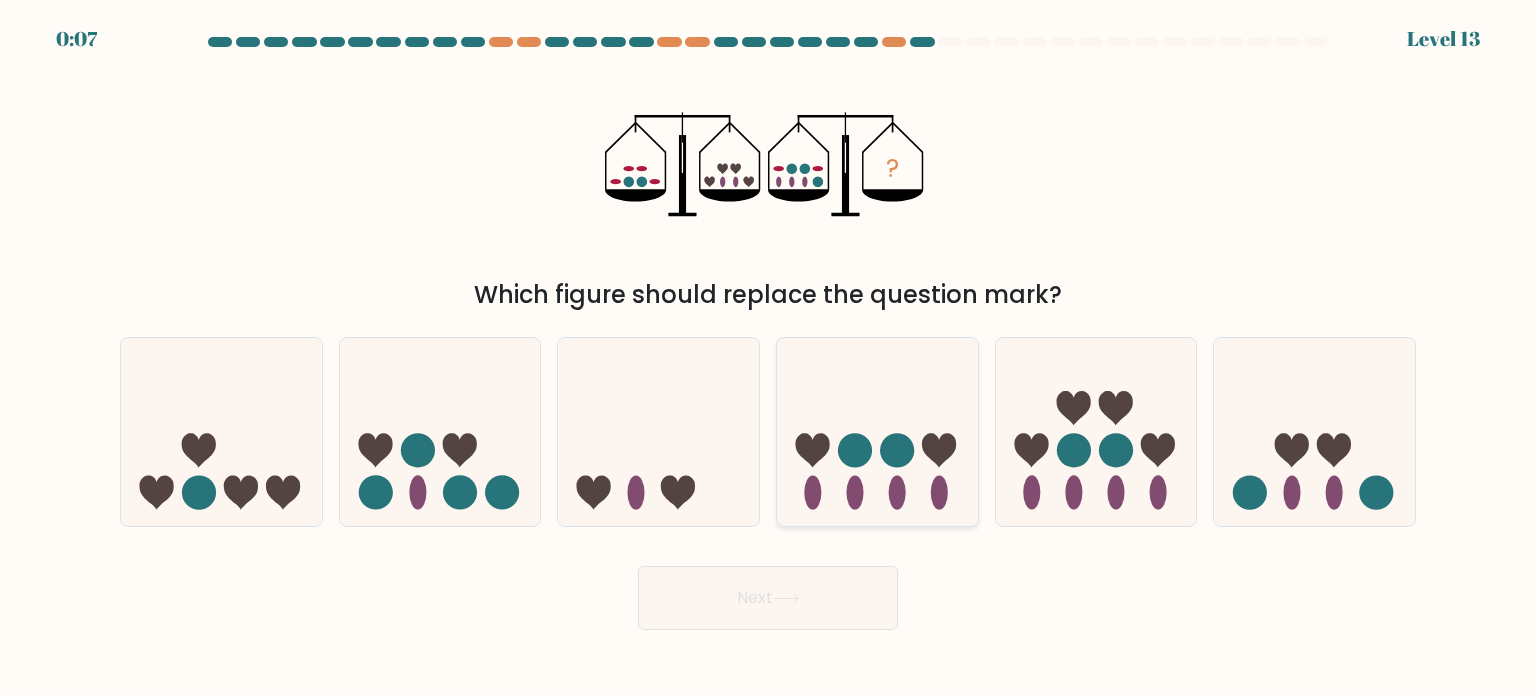 click 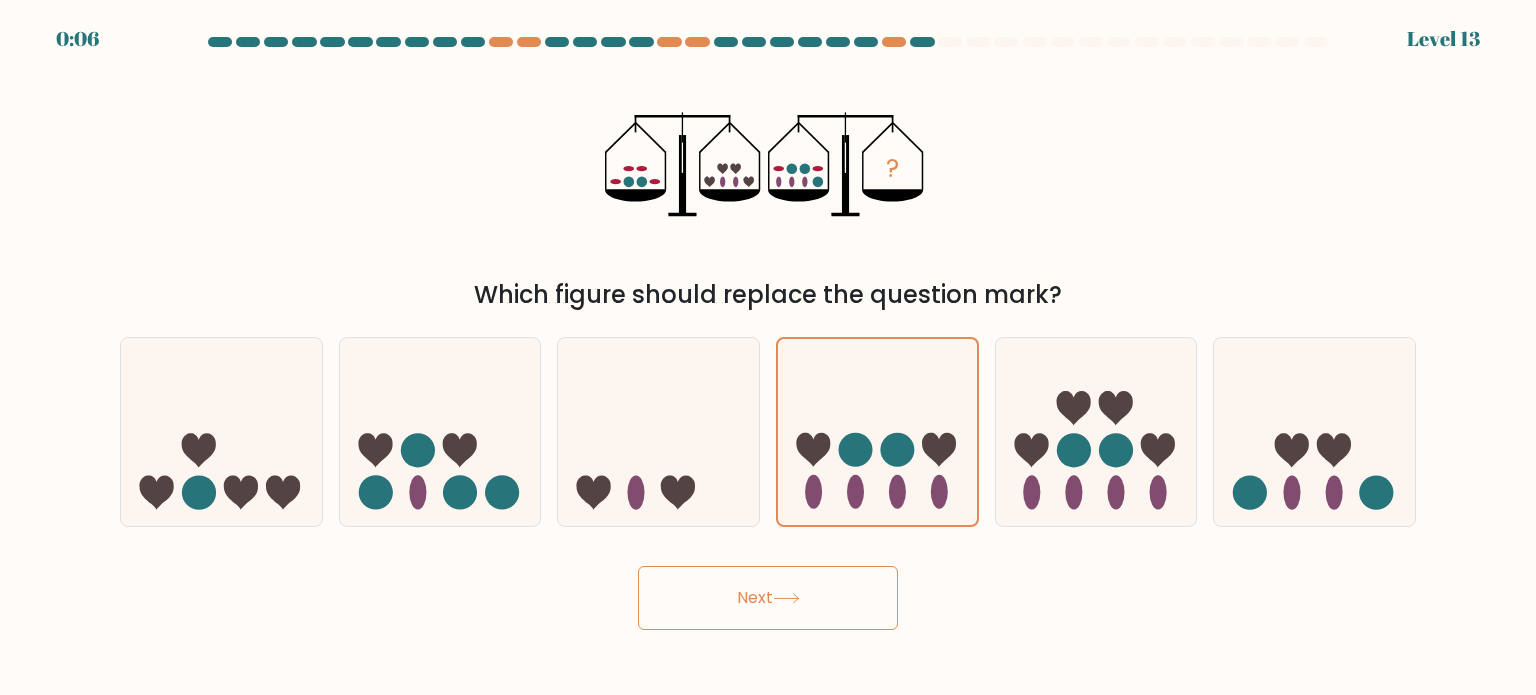 click on "Next" at bounding box center [768, 598] 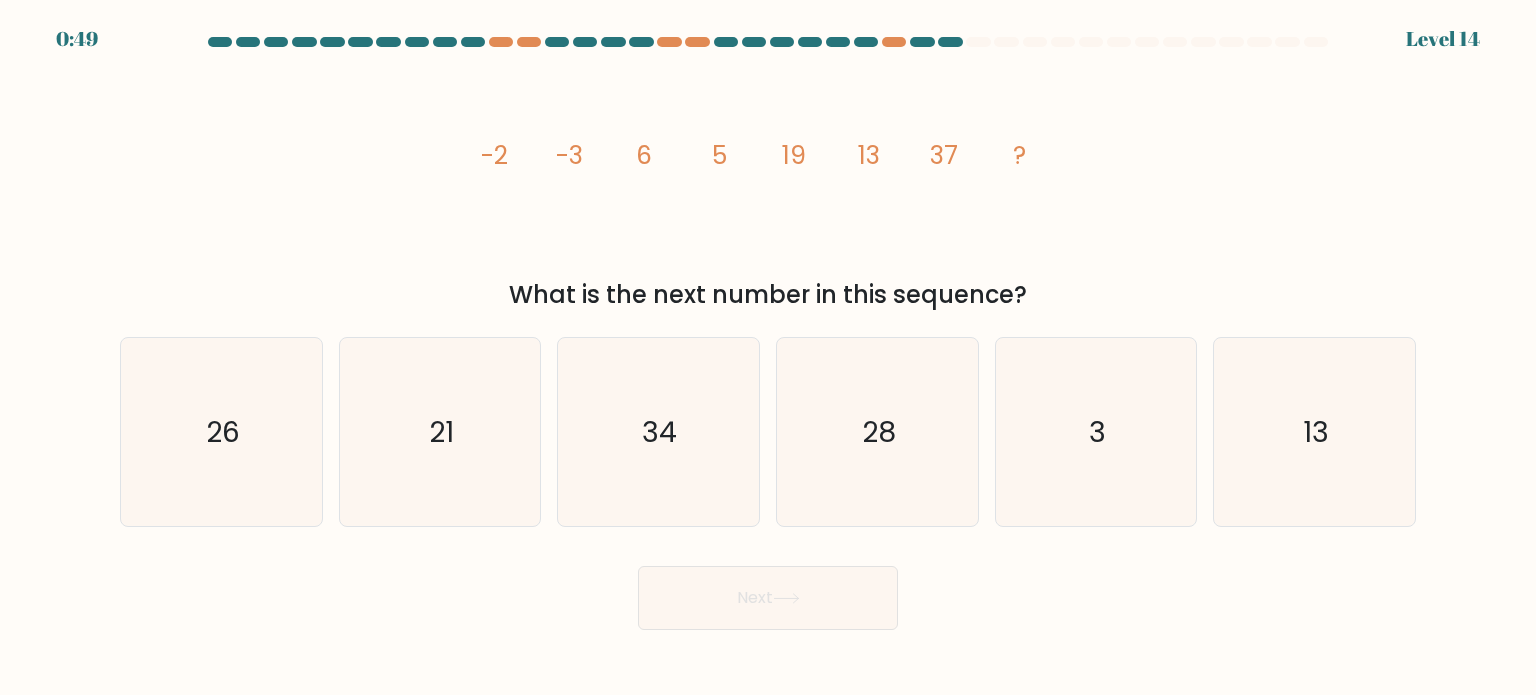 click on "What is the next number in this sequence?" at bounding box center (768, 295) 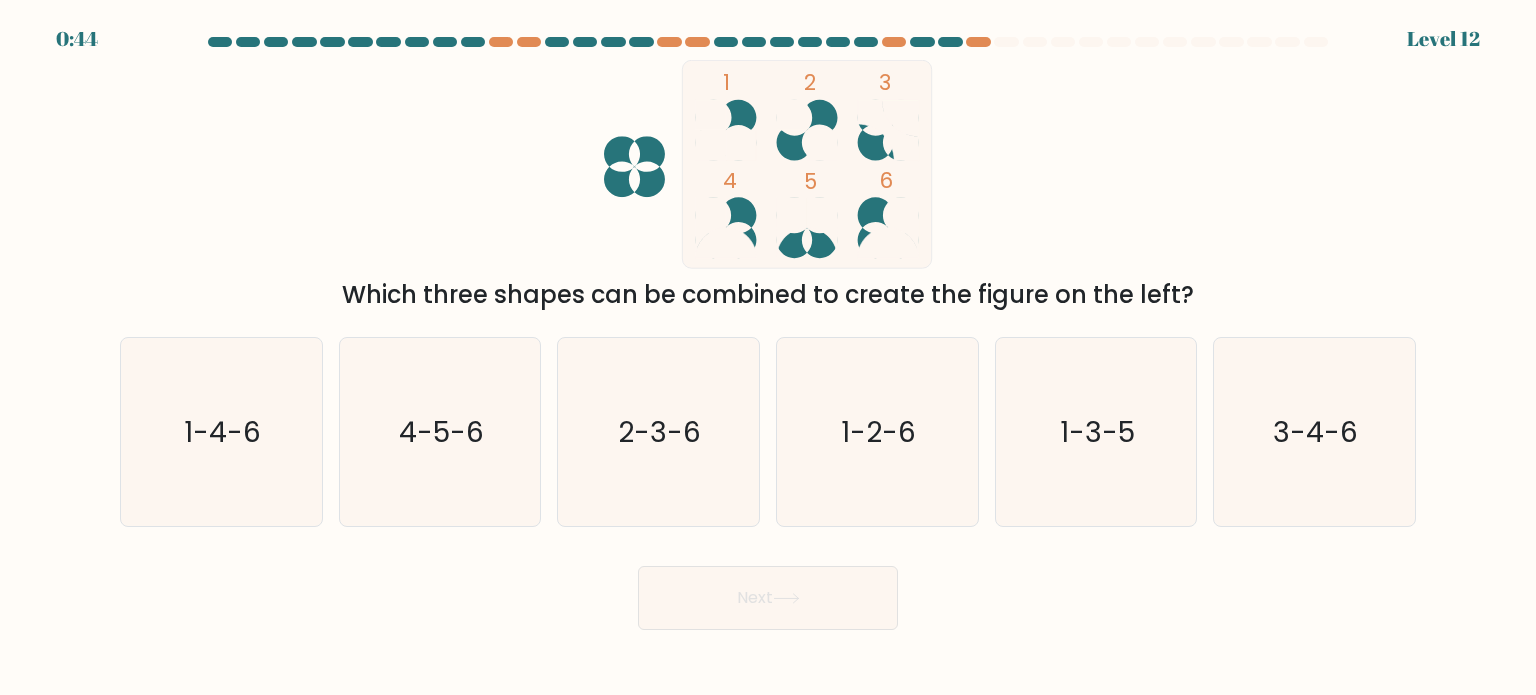 scroll, scrollTop: 0, scrollLeft: 0, axis: both 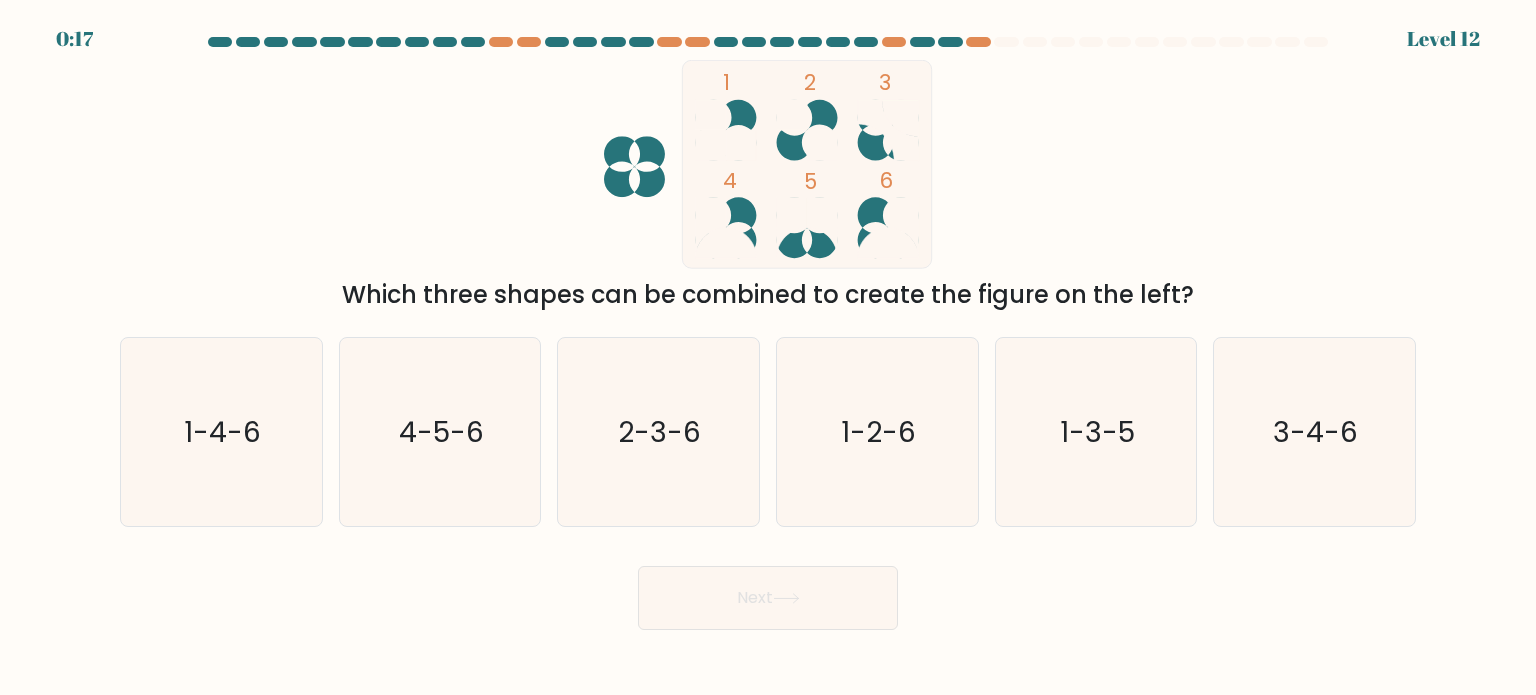 drag, startPoint x: 1030, startPoint y: 171, endPoint x: 713, endPoint y: 637, distance: 563.60004 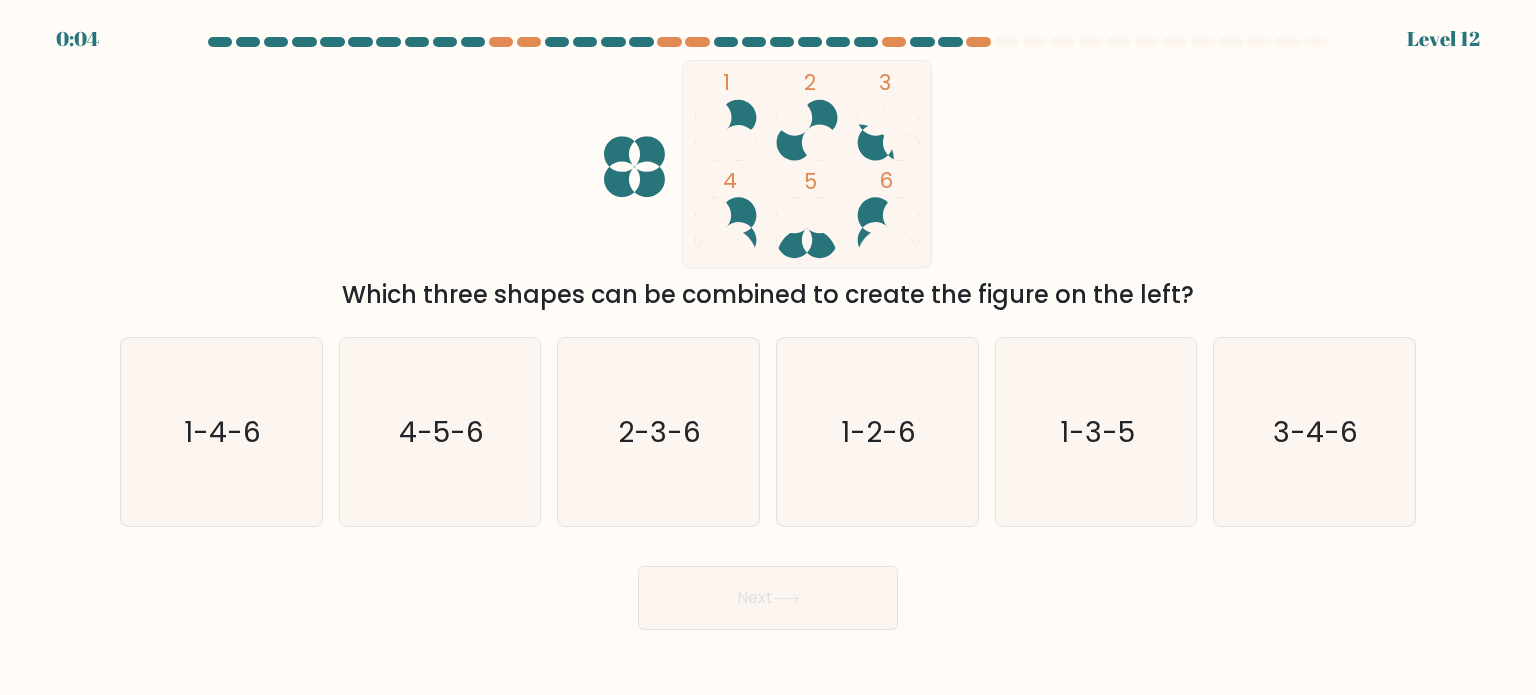 drag, startPoint x: 984, startPoint y: 329, endPoint x: 470, endPoint y: 579, distance: 571.57324 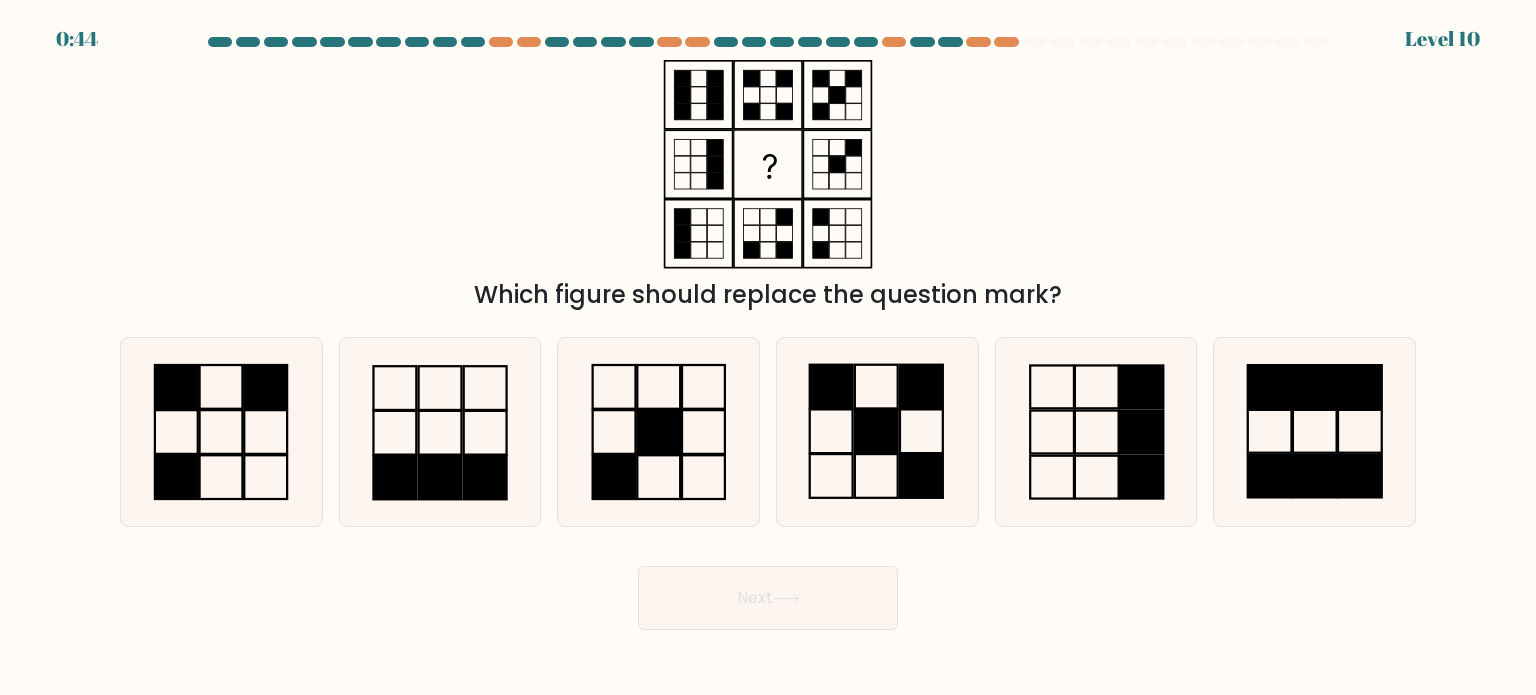 scroll, scrollTop: 0, scrollLeft: 0, axis: both 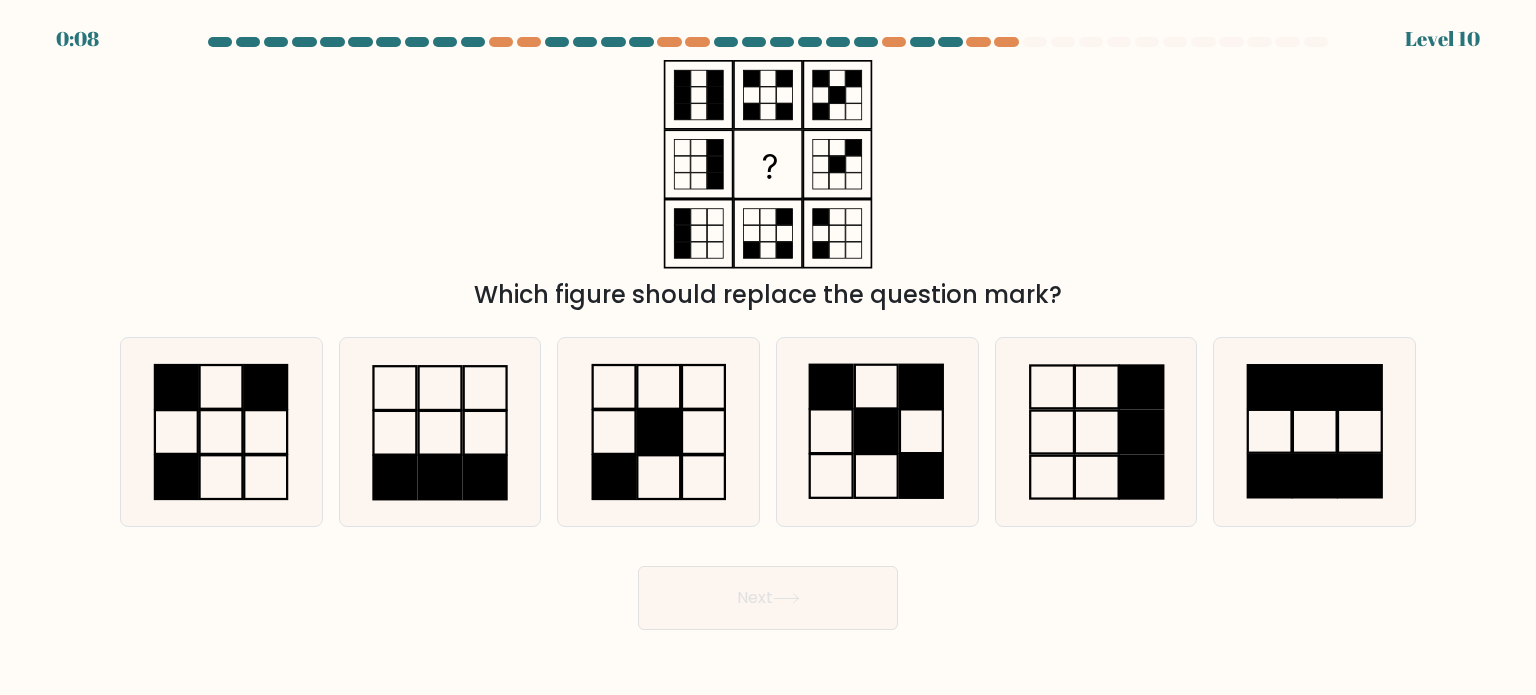 drag, startPoint x: 869, startPoint y: 147, endPoint x: 1045, endPoint y: 28, distance: 212.4547 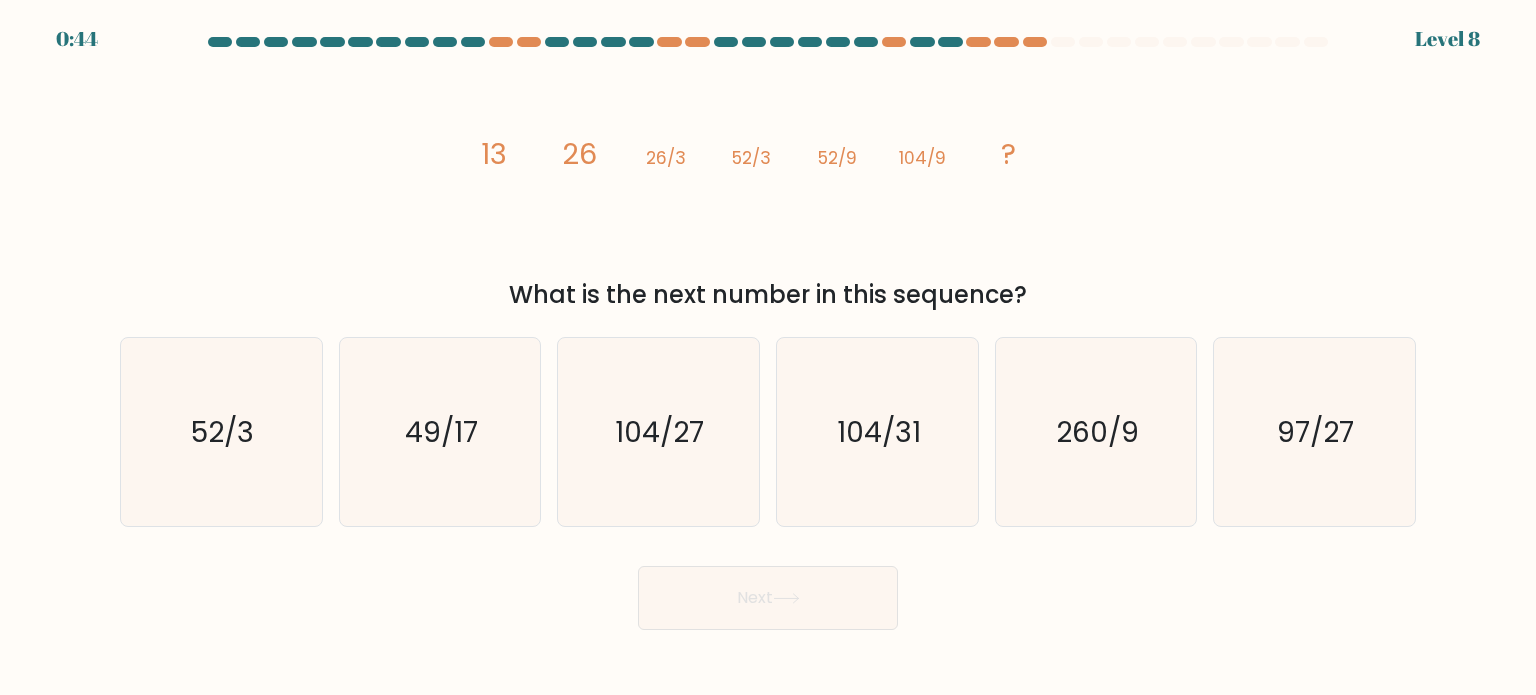 scroll, scrollTop: 0, scrollLeft: 0, axis: both 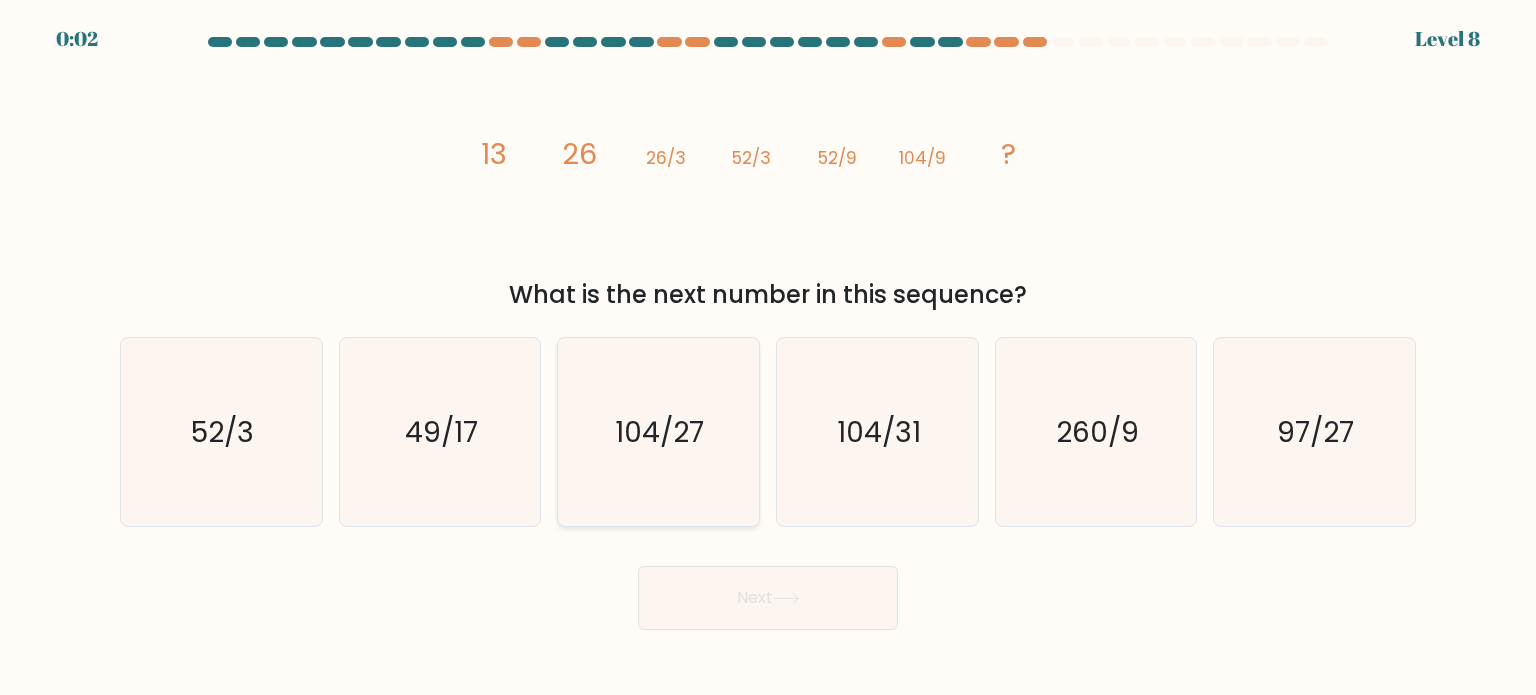 click on "104/27" 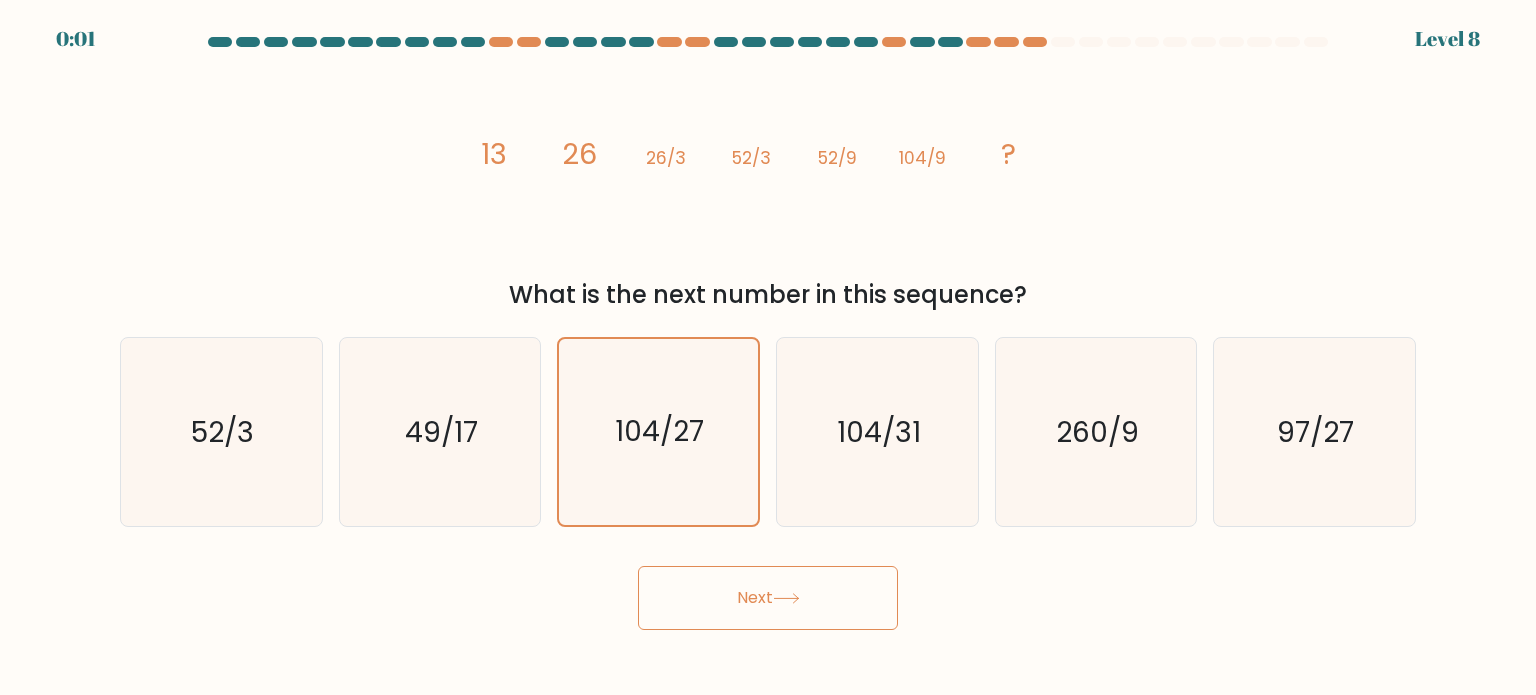 click on "Next" at bounding box center (768, 598) 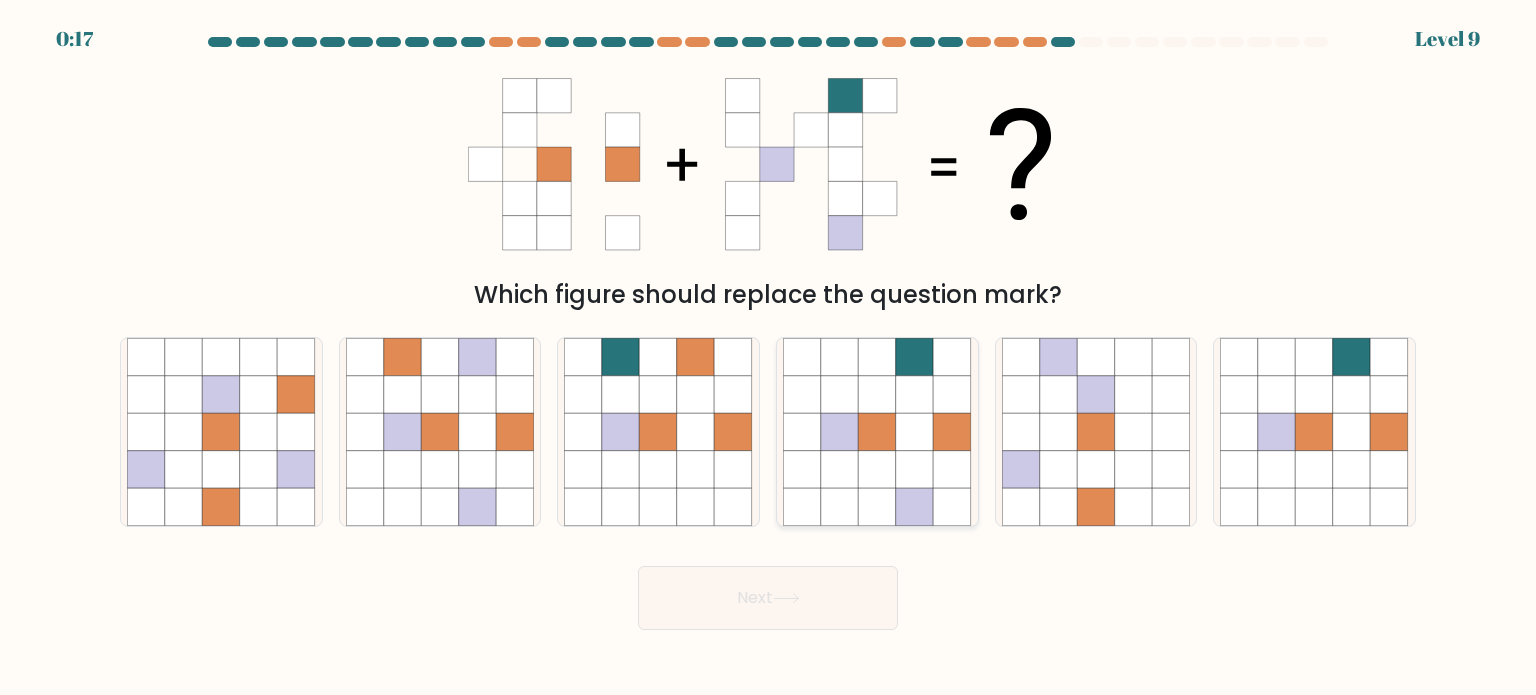 click 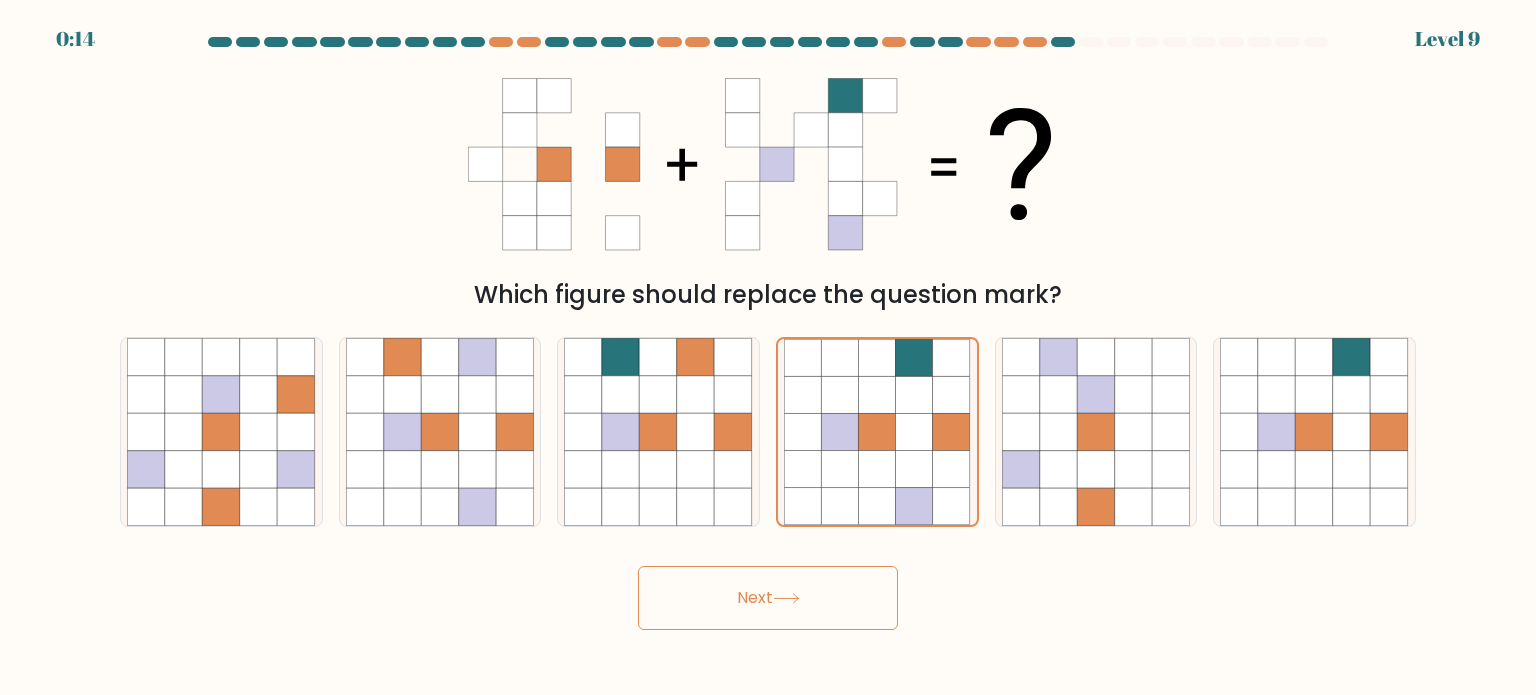 click on "Next" at bounding box center (768, 598) 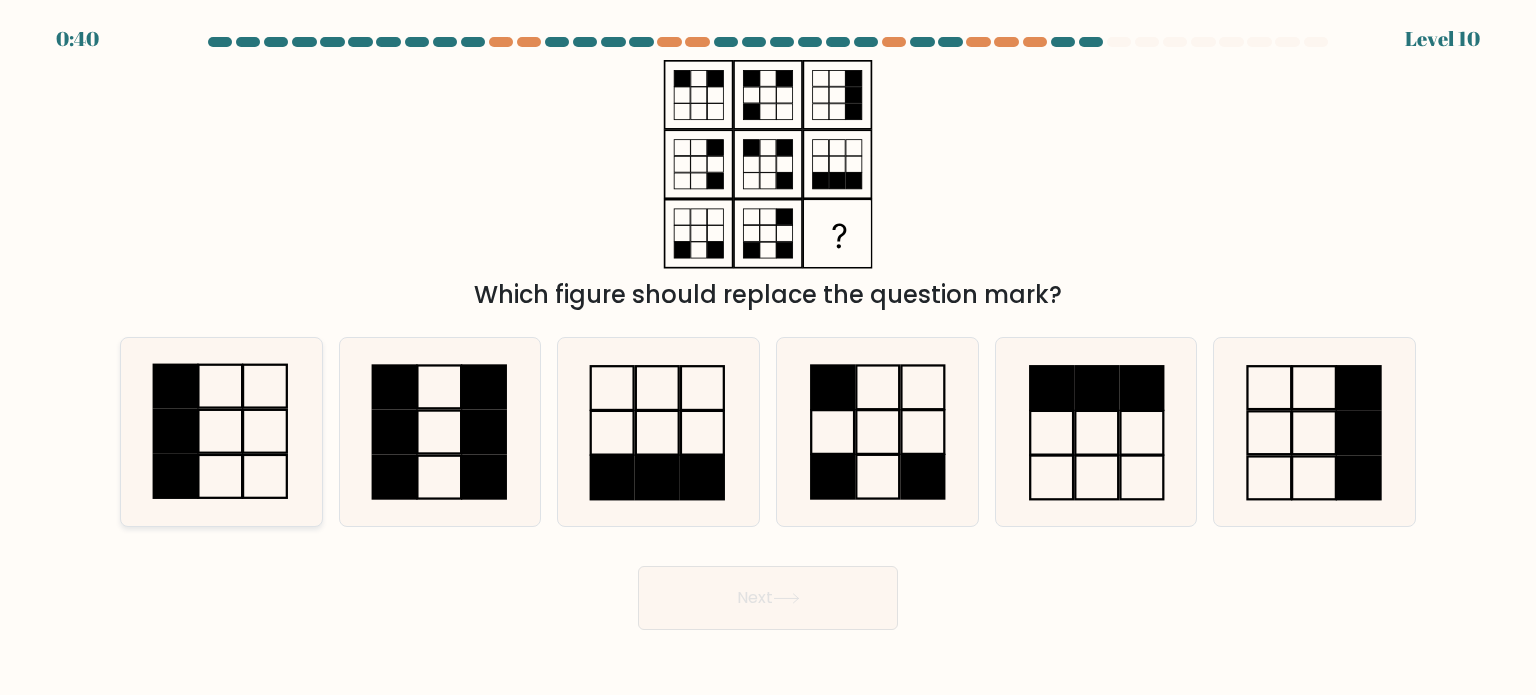 click 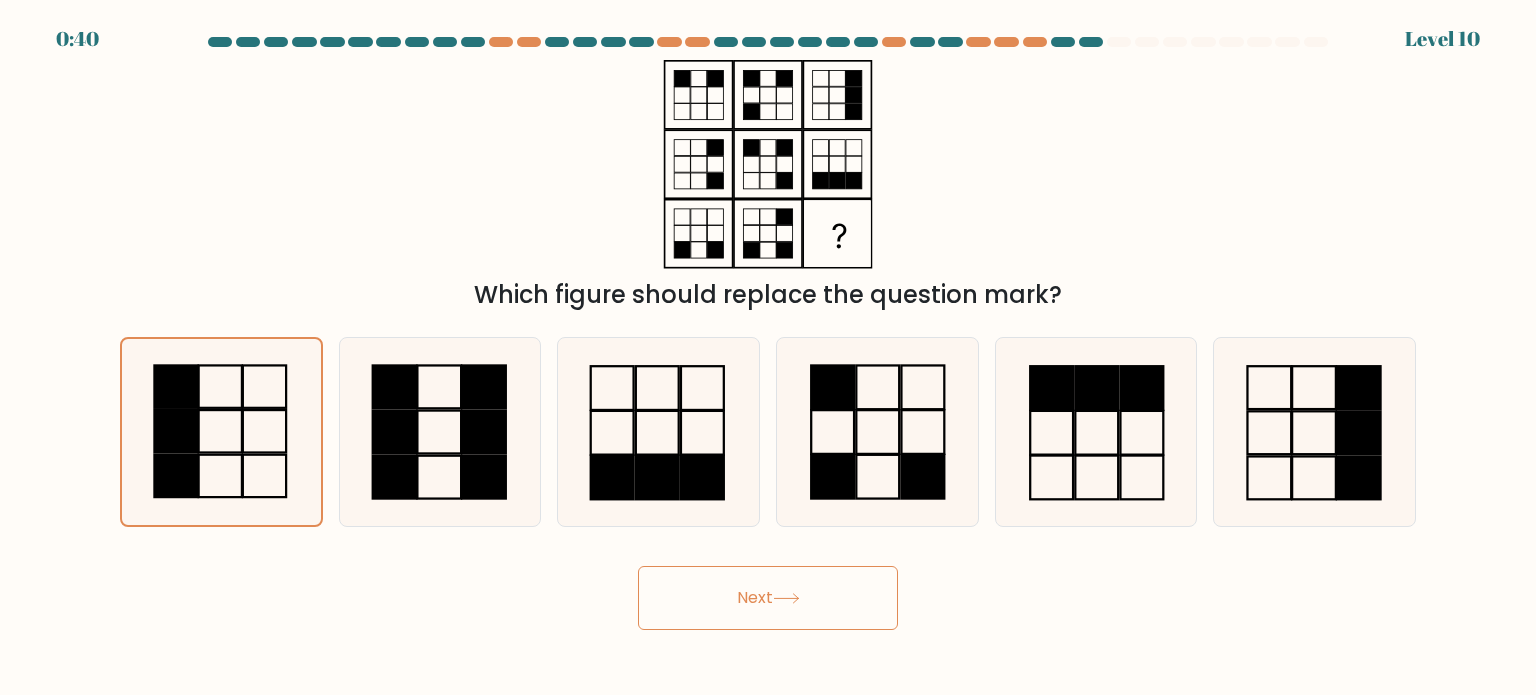 click on "Next" at bounding box center [768, 598] 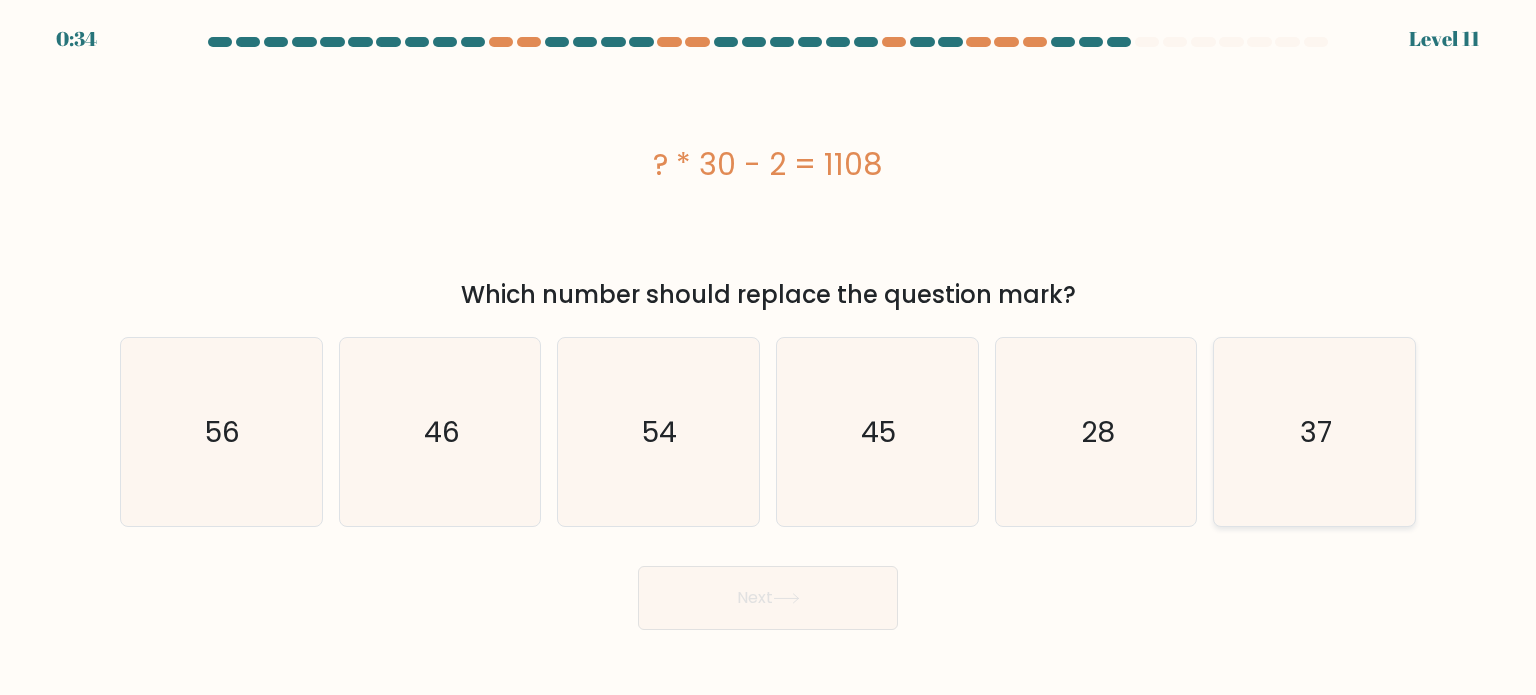 click on "37" 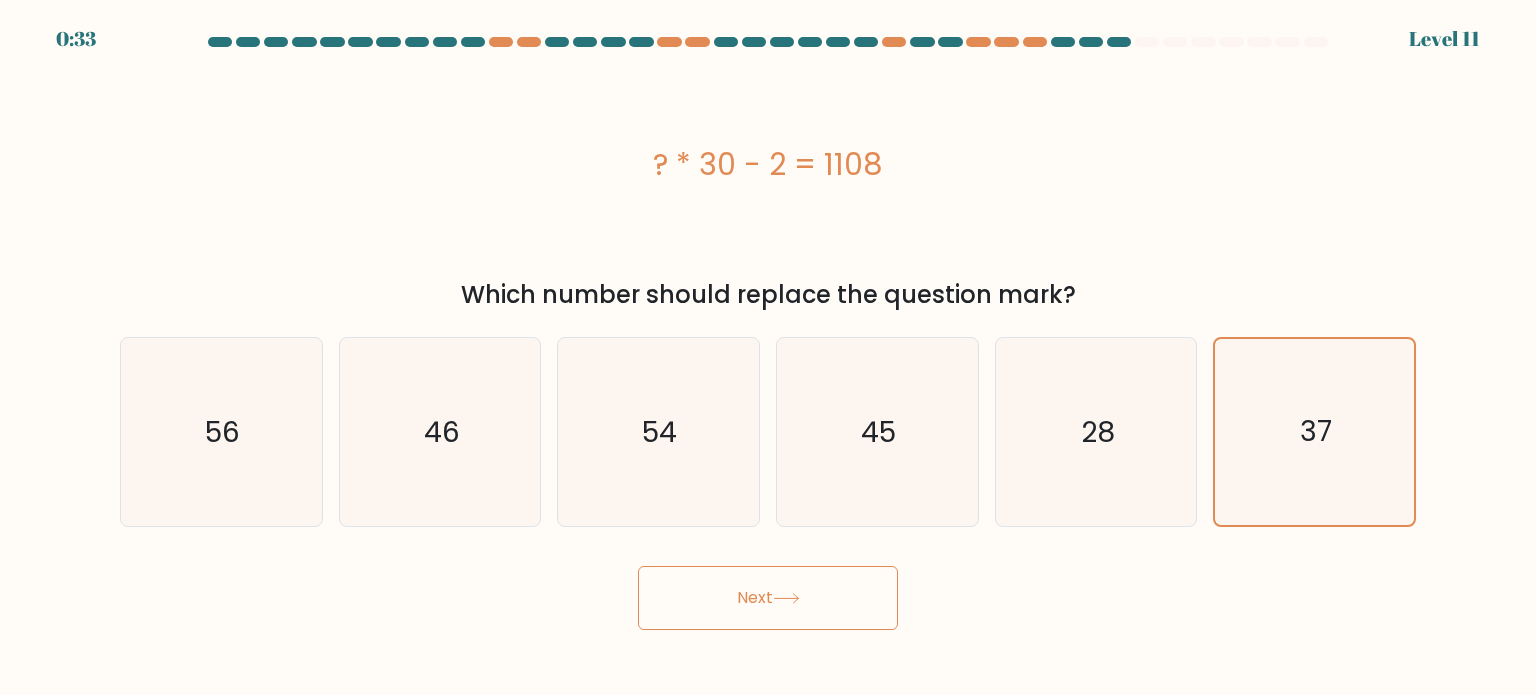 click on "Next" at bounding box center [768, 598] 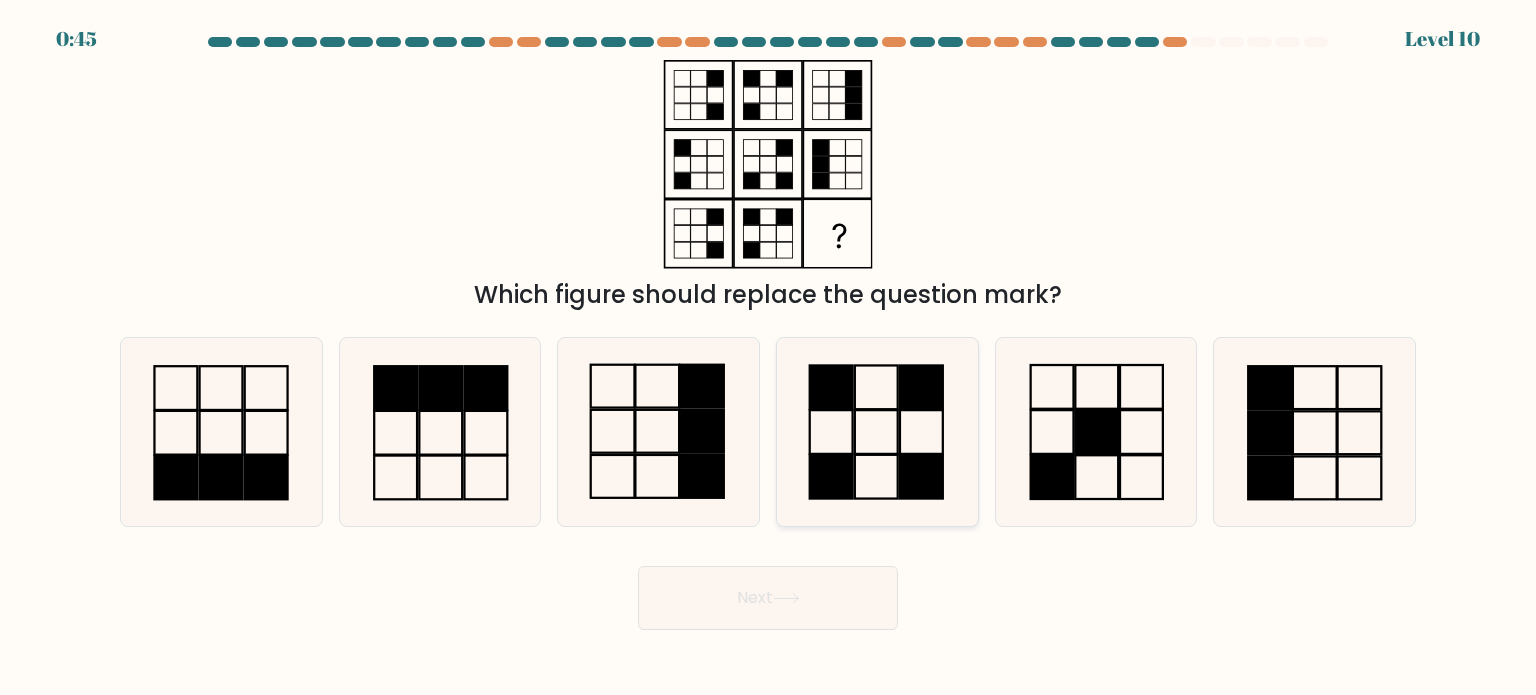 scroll, scrollTop: 0, scrollLeft: 0, axis: both 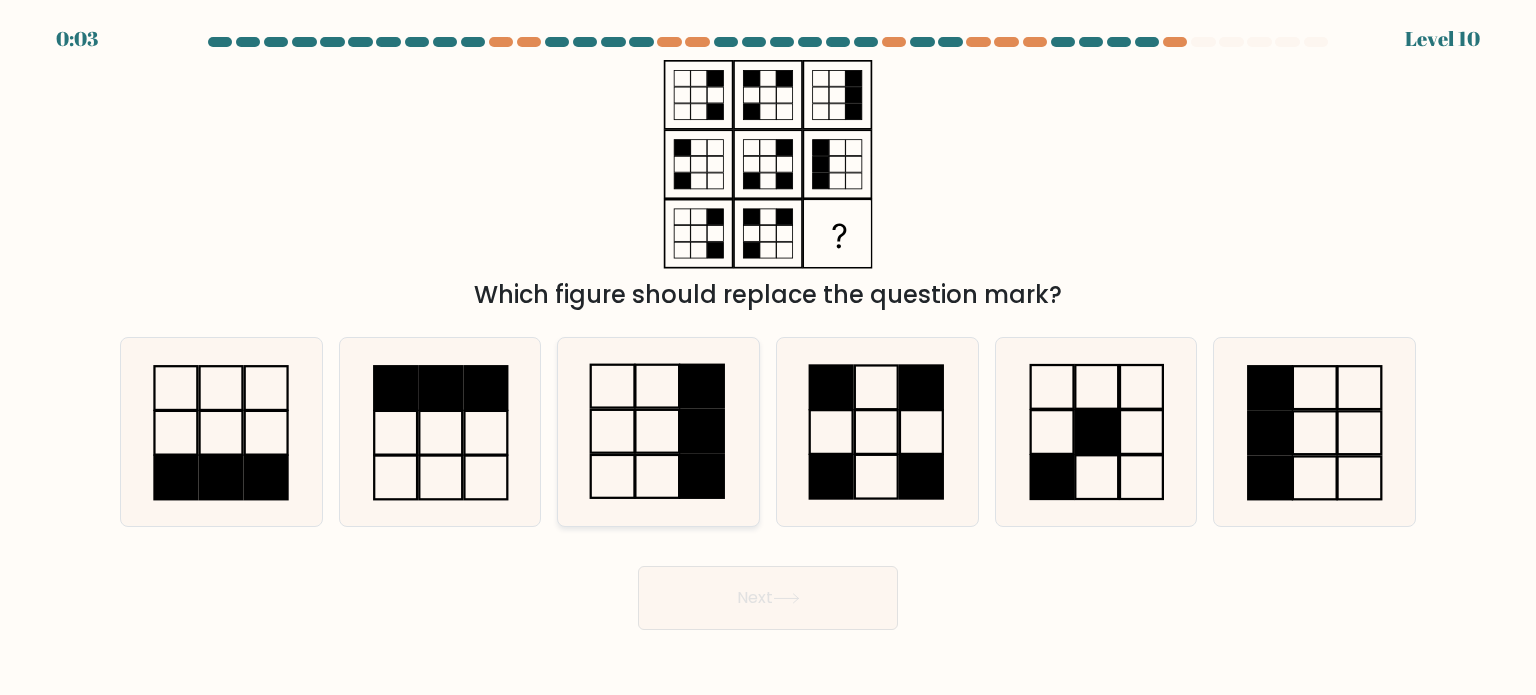 click 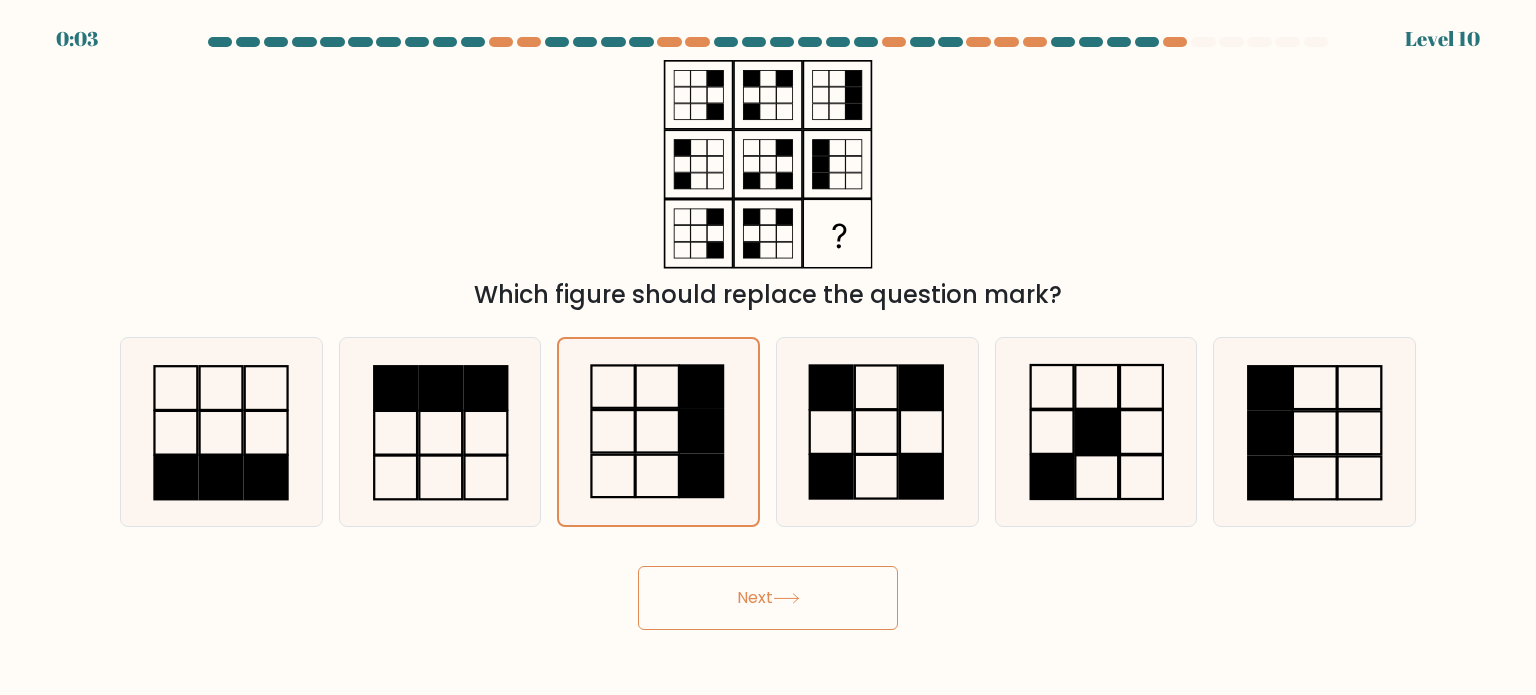 click 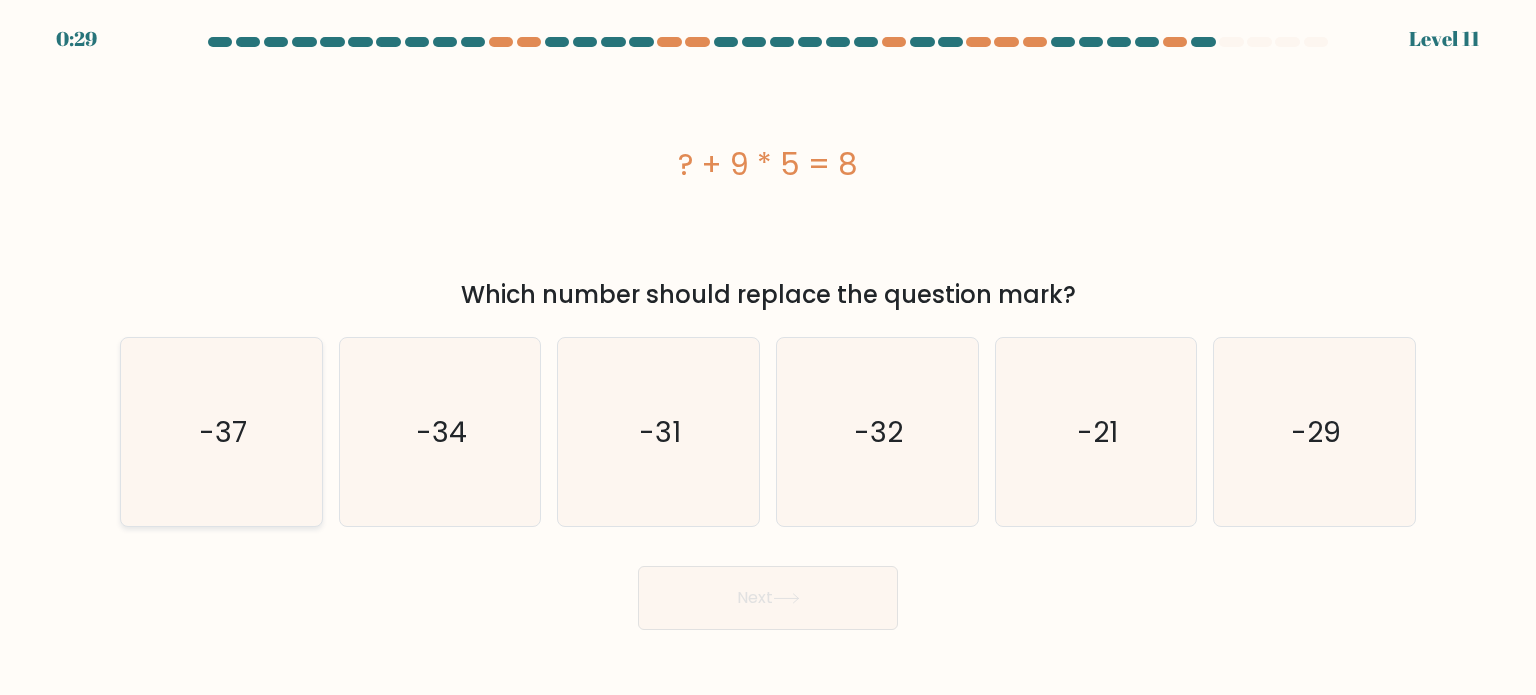 click on "-37" 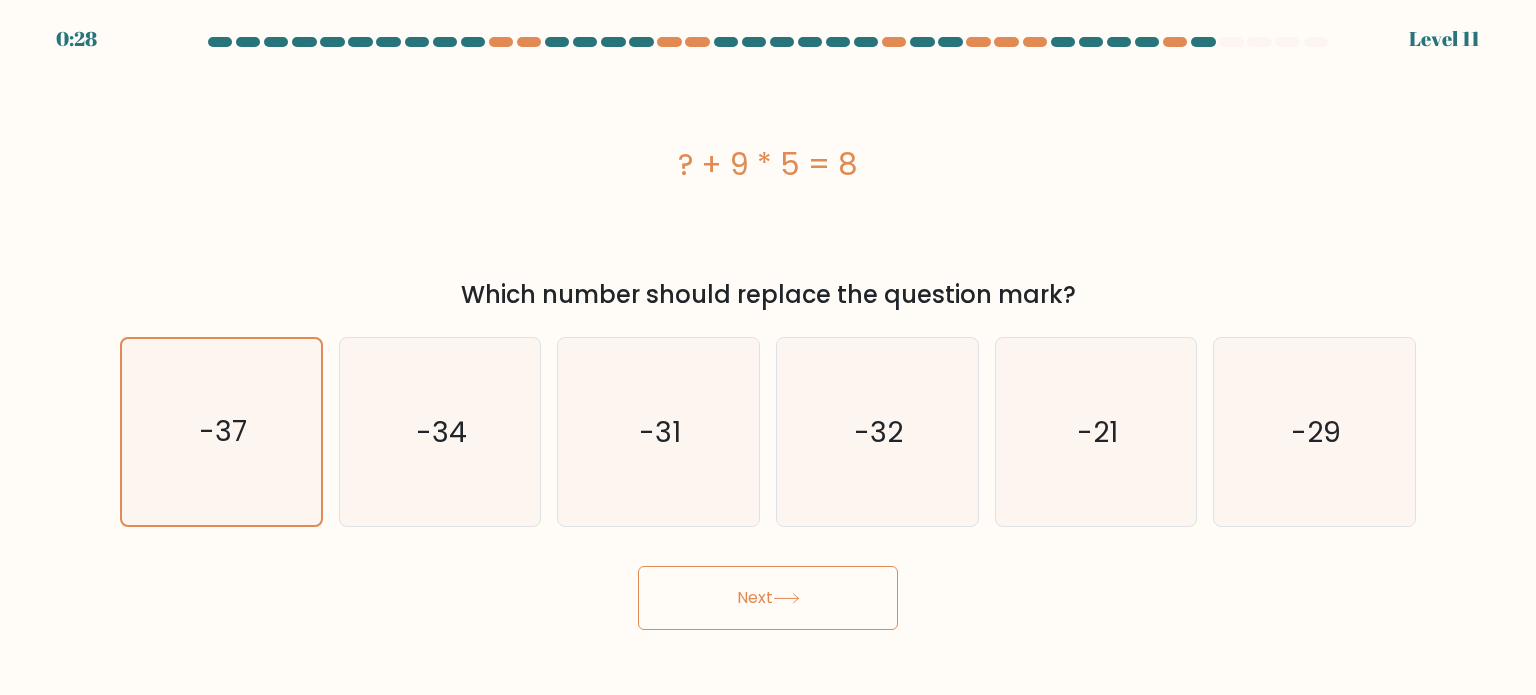 click on "Next" at bounding box center [768, 598] 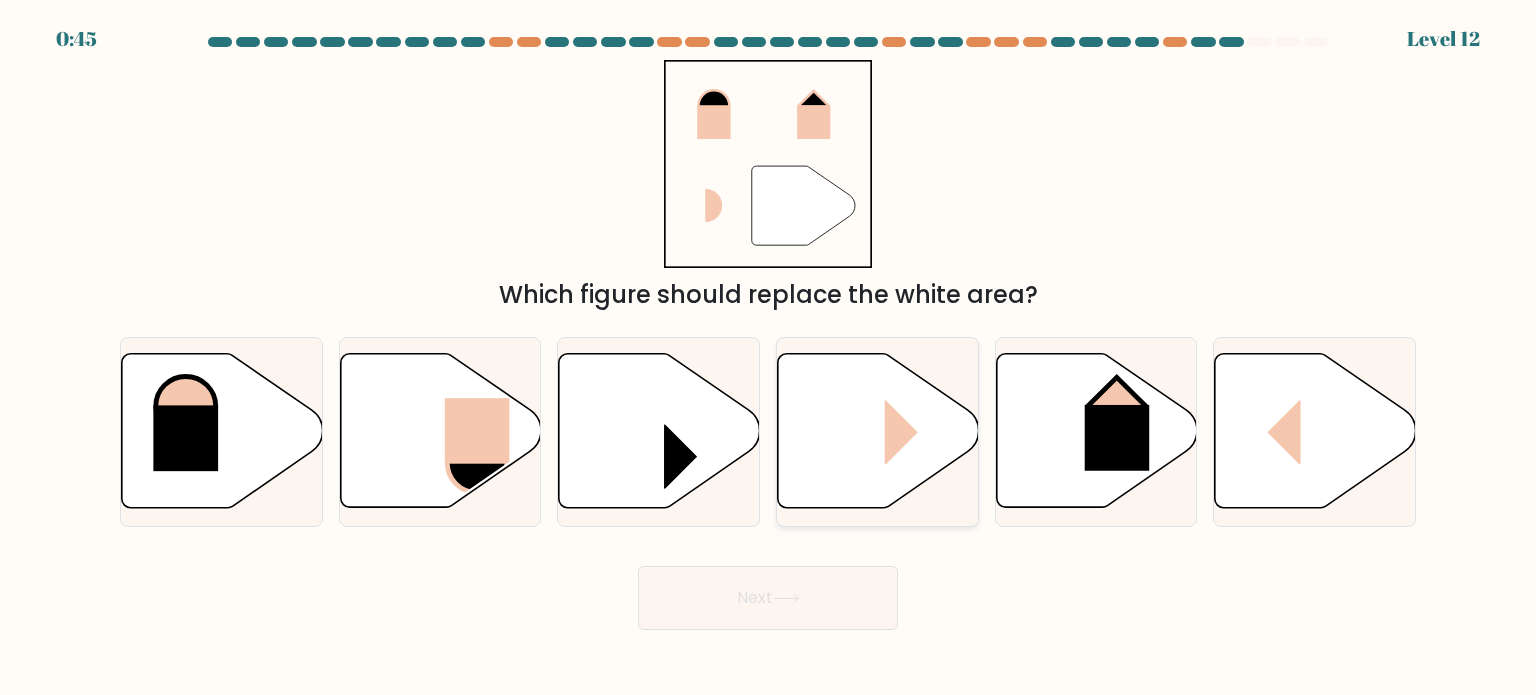 click 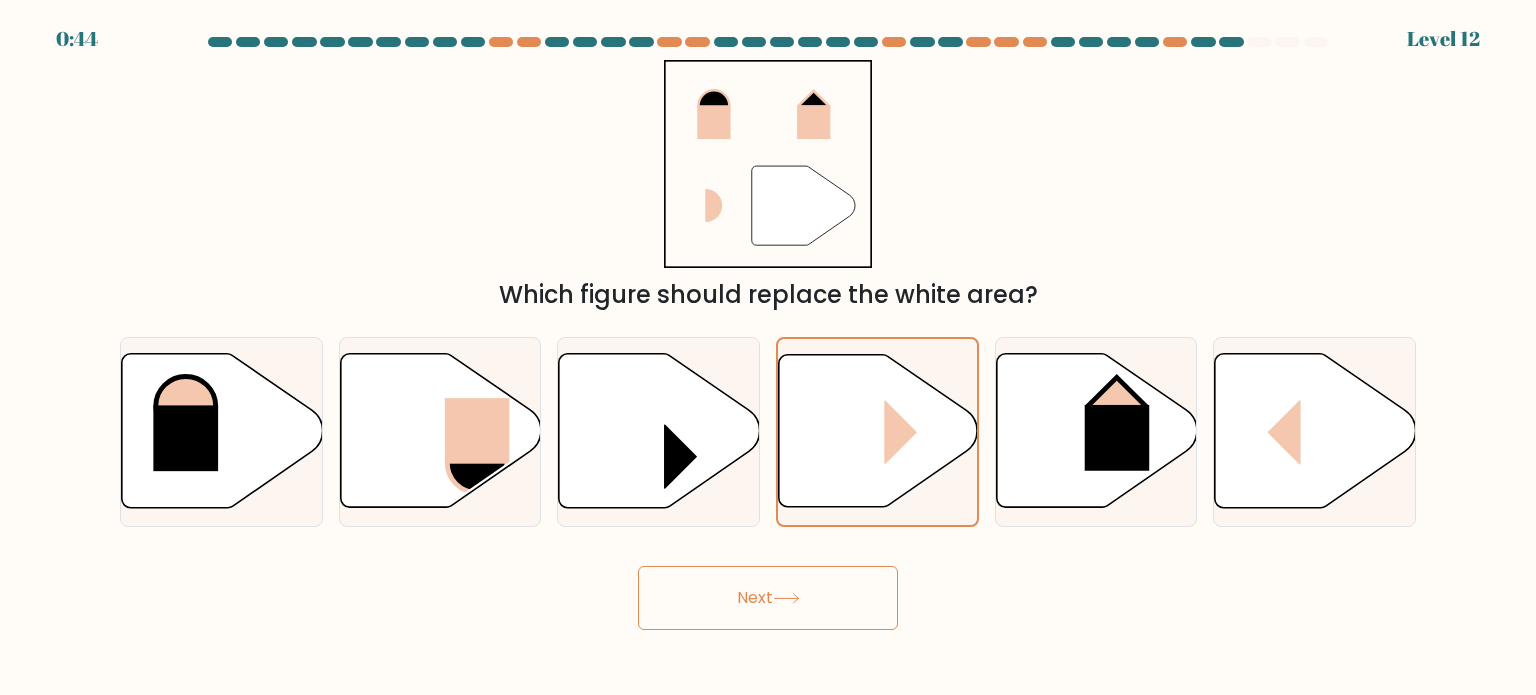 click on "Next" at bounding box center [768, 598] 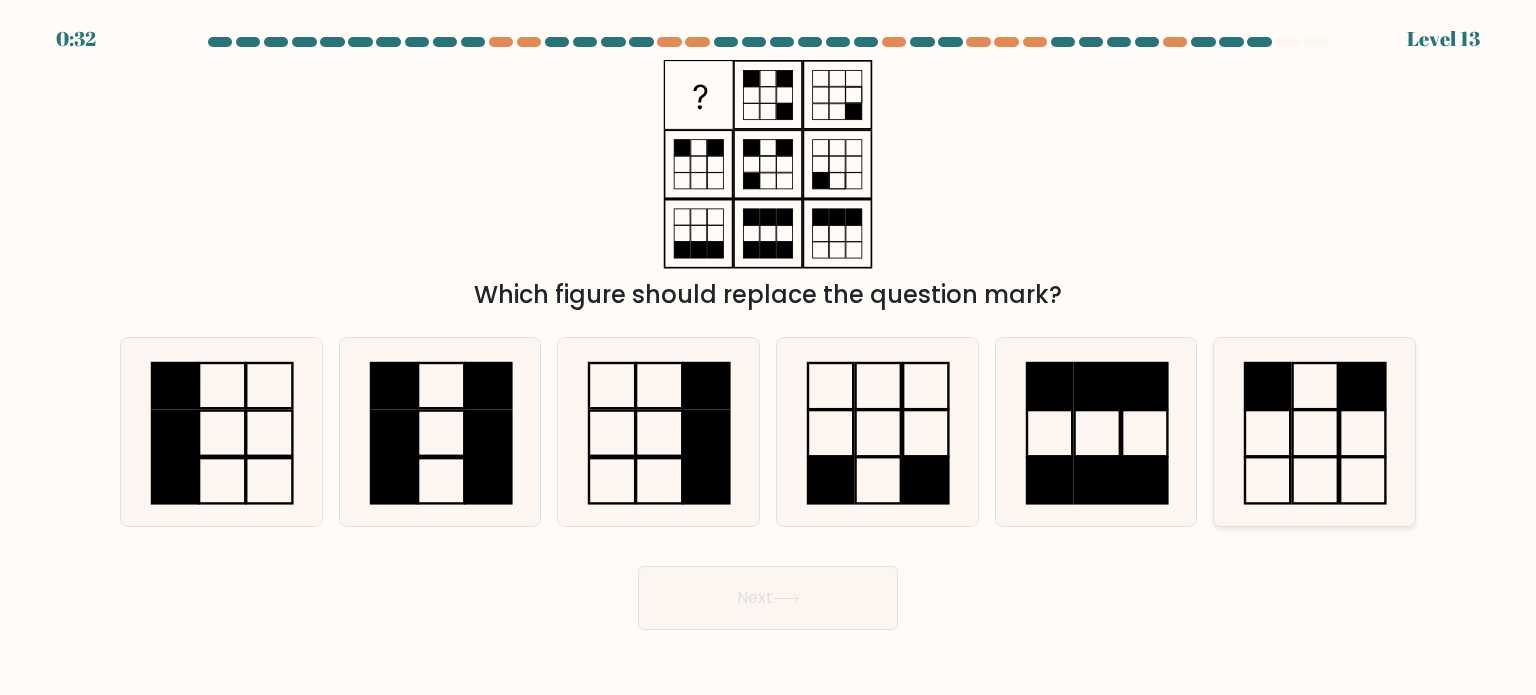 click 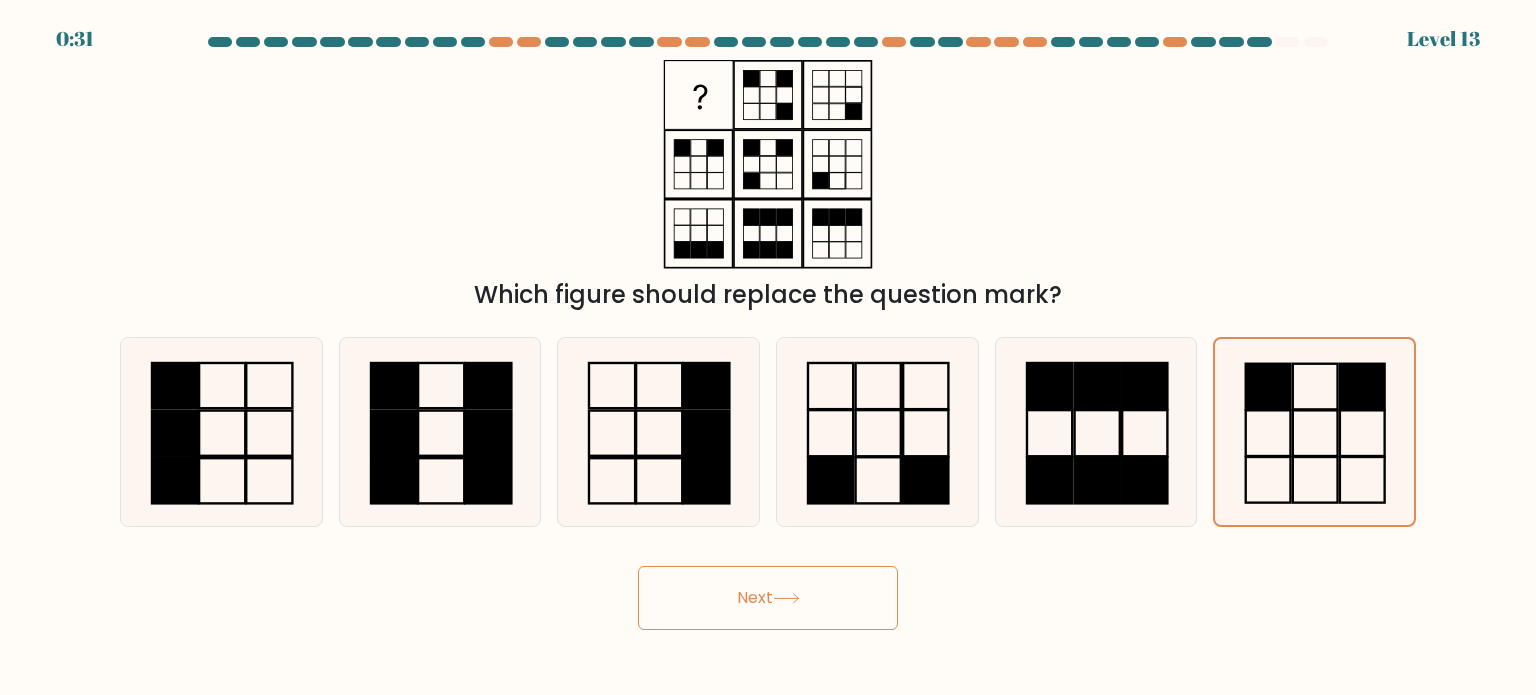 click on "Next" at bounding box center (768, 598) 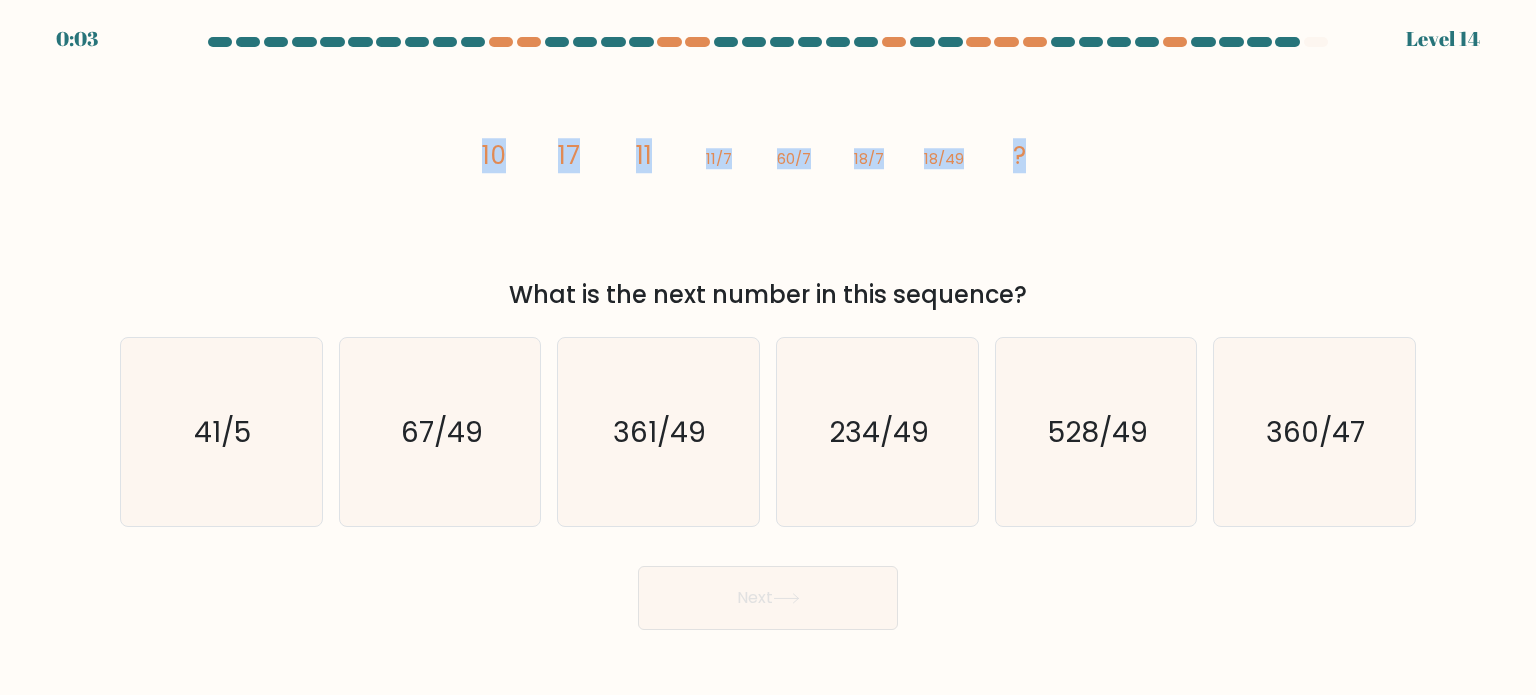 drag, startPoint x: 1043, startPoint y: 156, endPoint x: 448, endPoint y: 163, distance: 595.0412 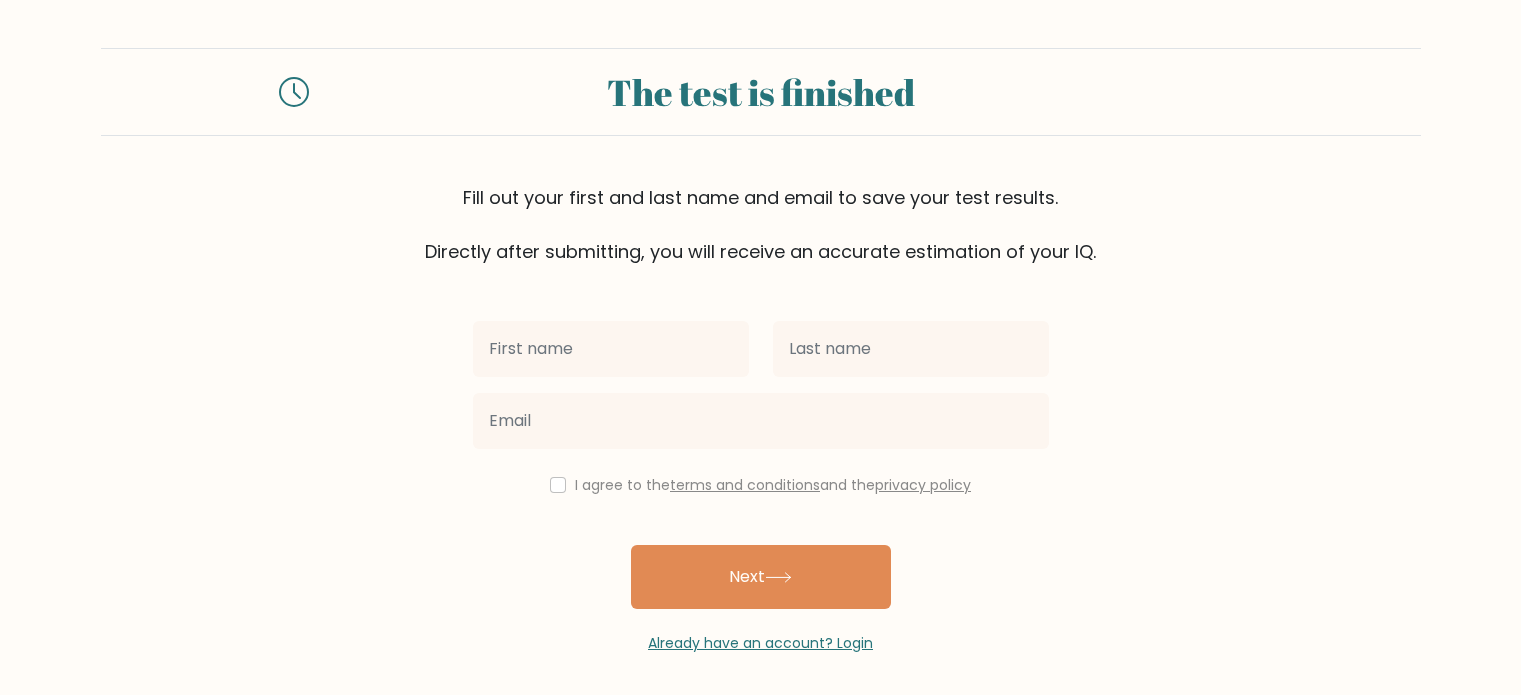 scroll, scrollTop: 0, scrollLeft: 0, axis: both 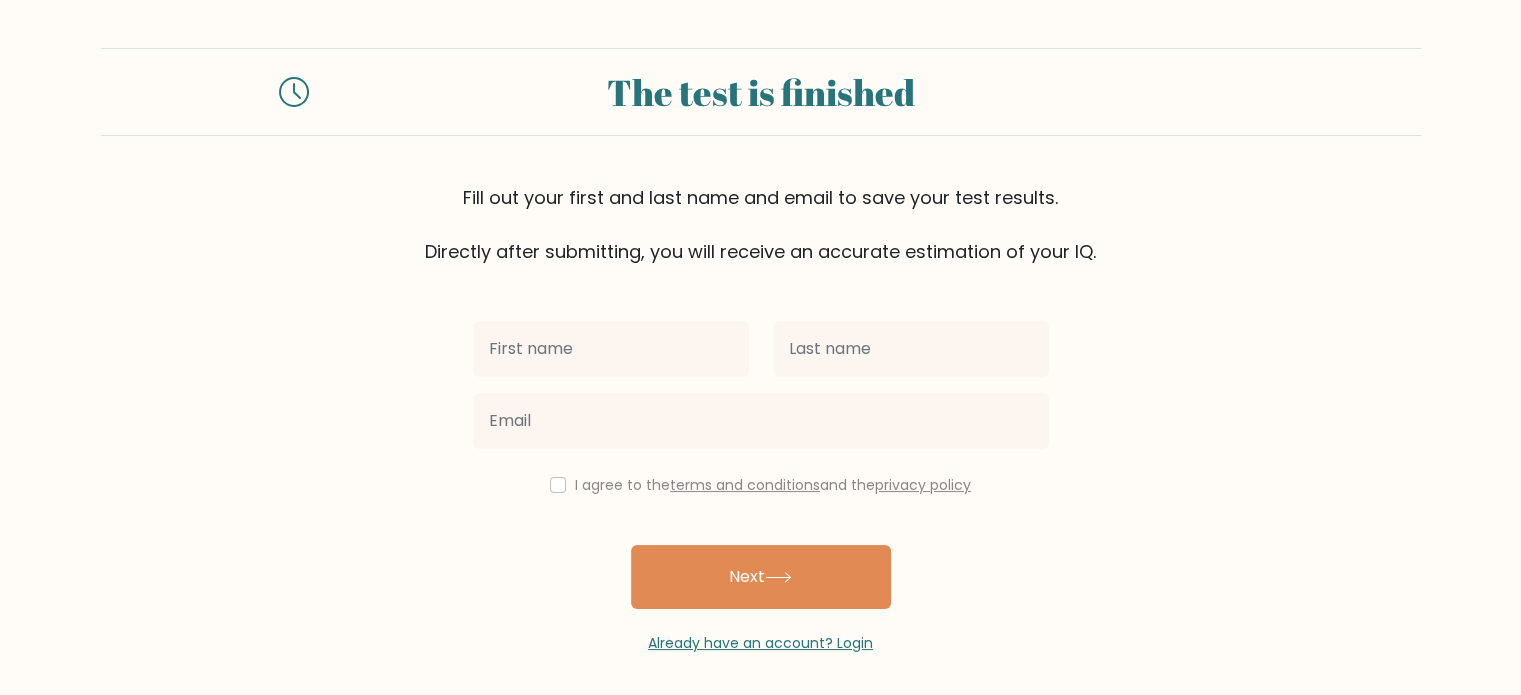 click on "I agree to the  terms and conditions  and the  privacy policy" at bounding box center (761, 485) 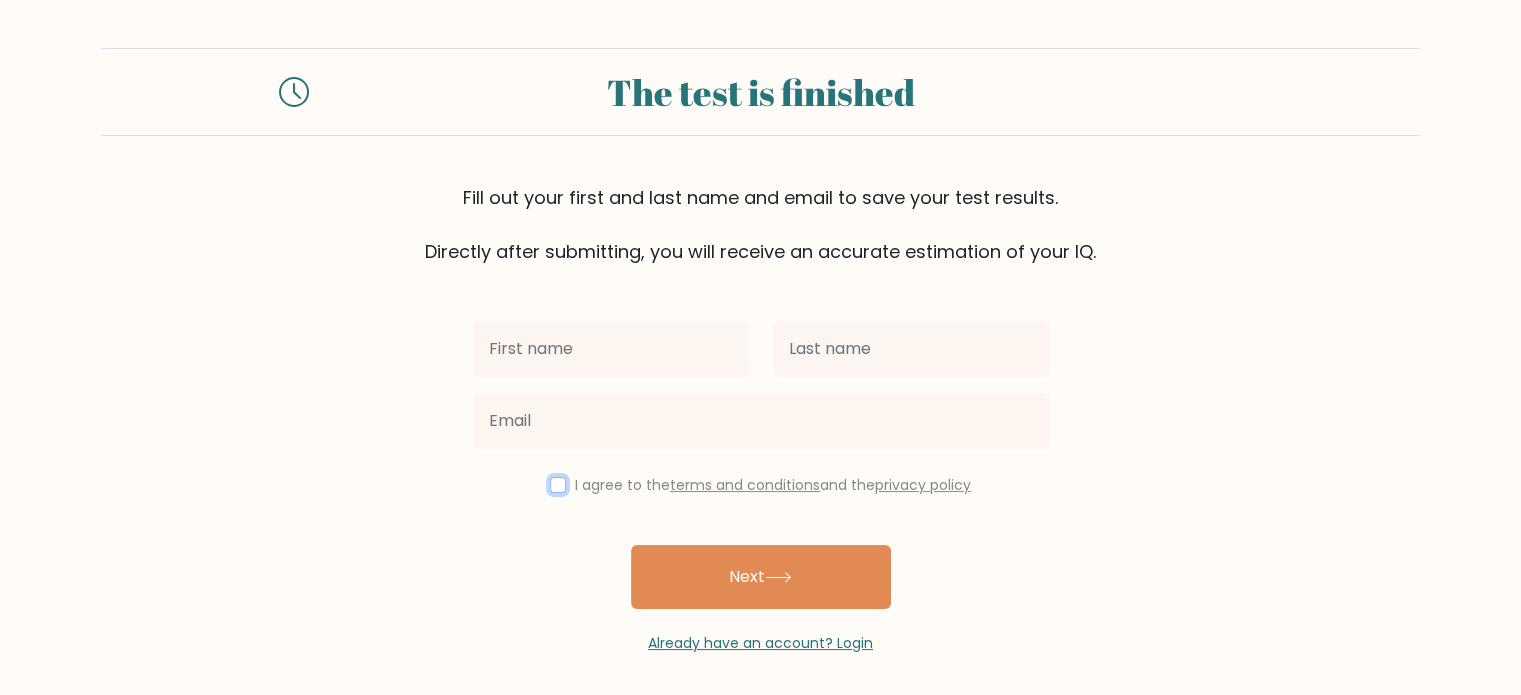 click at bounding box center [558, 485] 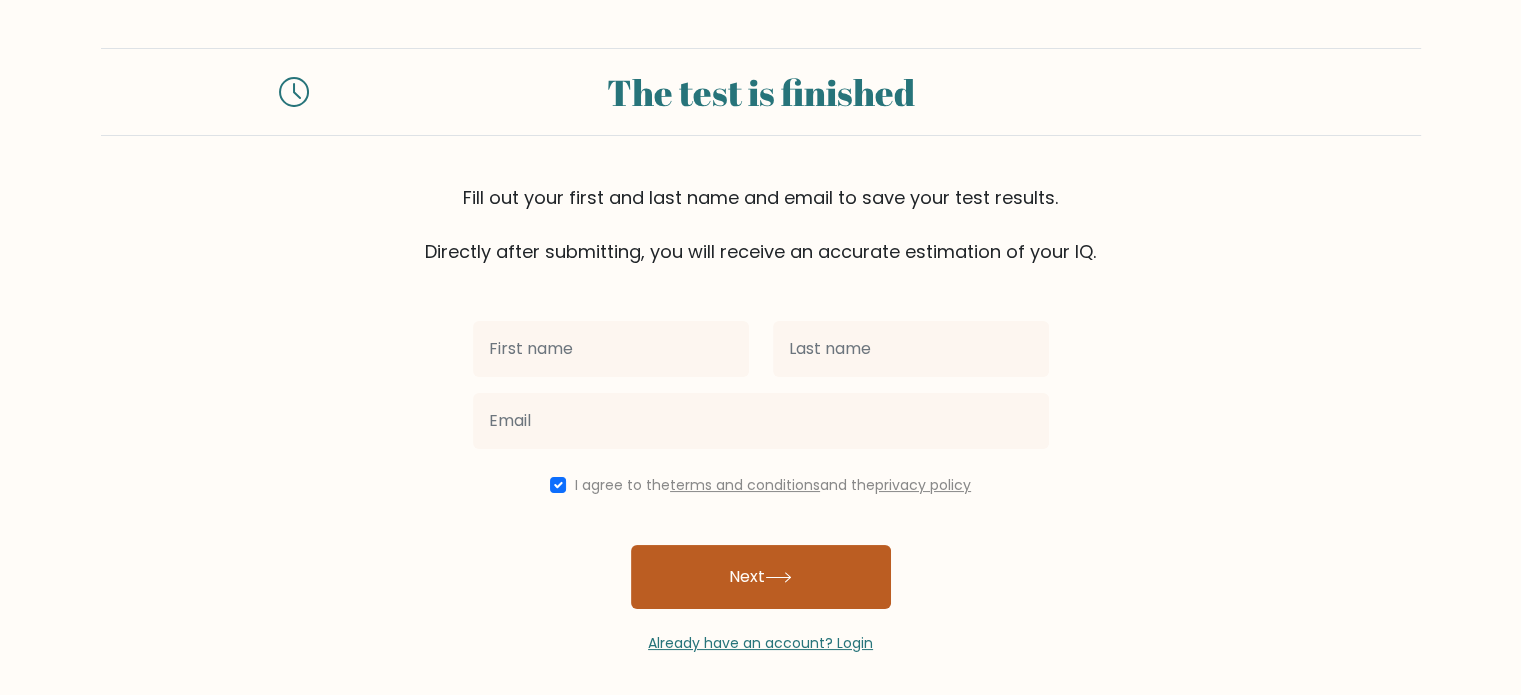 click on "Next" at bounding box center [761, 577] 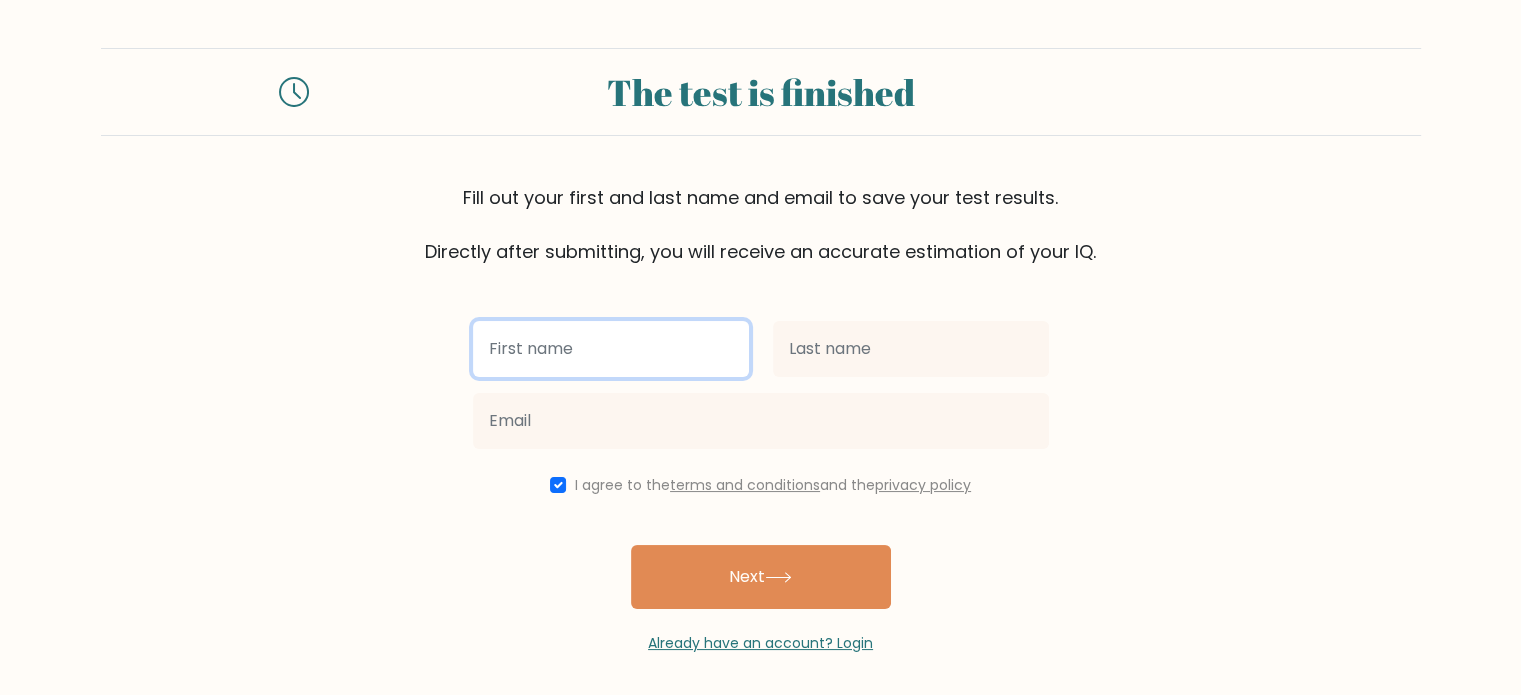 click at bounding box center (611, 349) 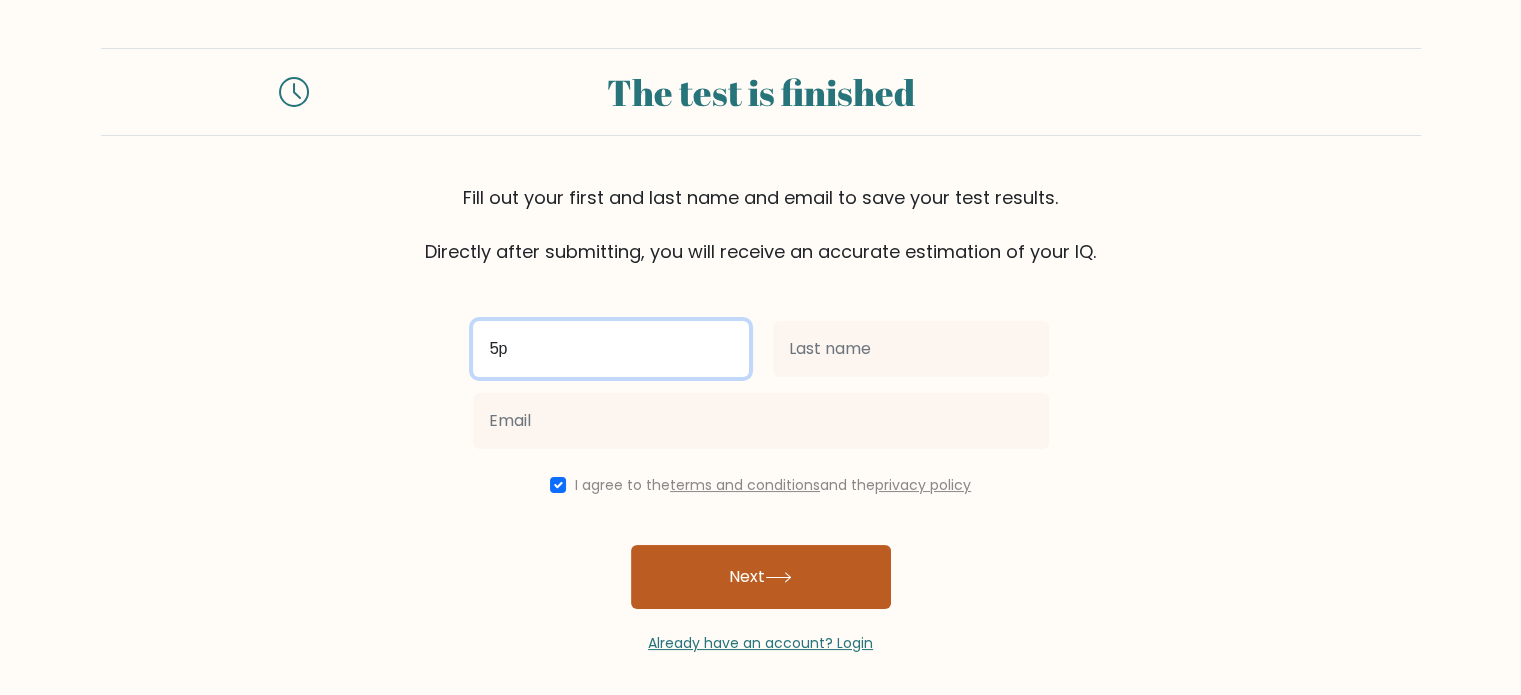 type on "5р" 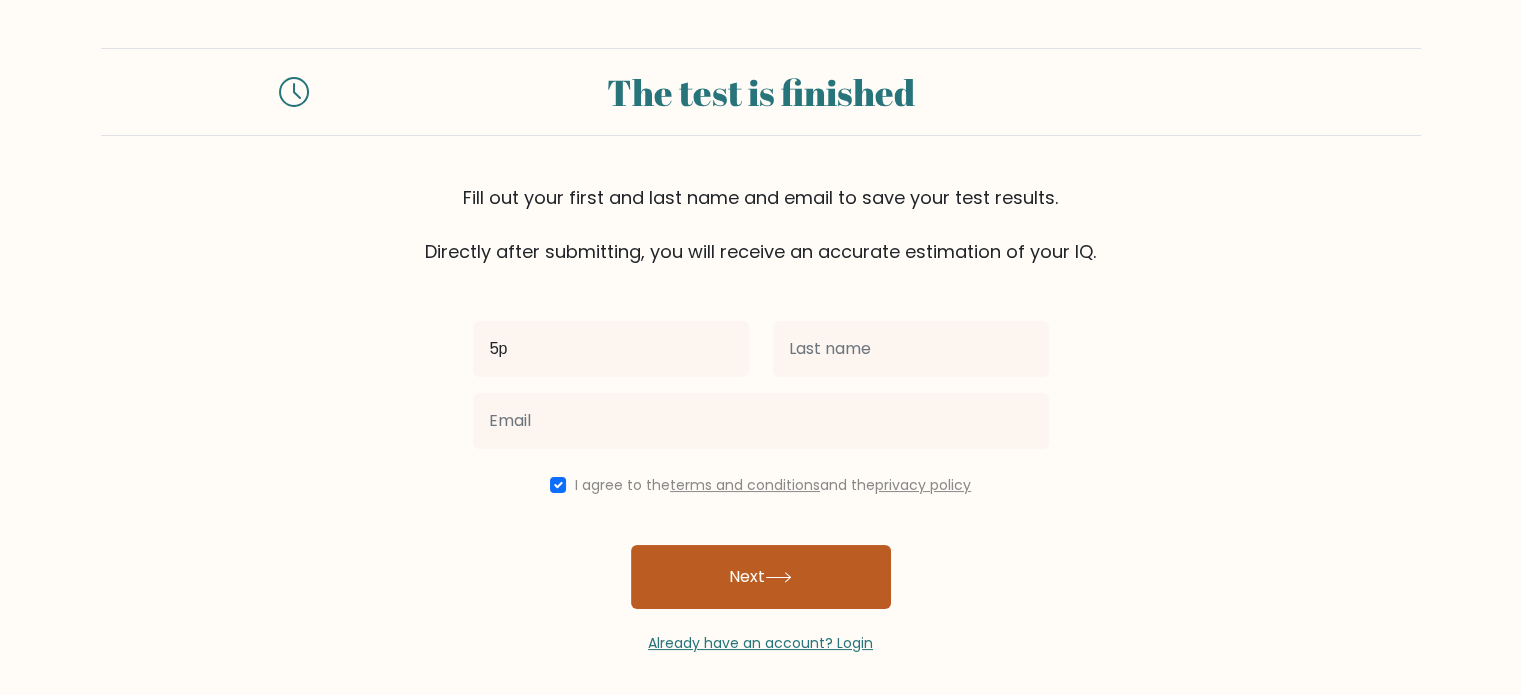 click on "Next" at bounding box center (761, 577) 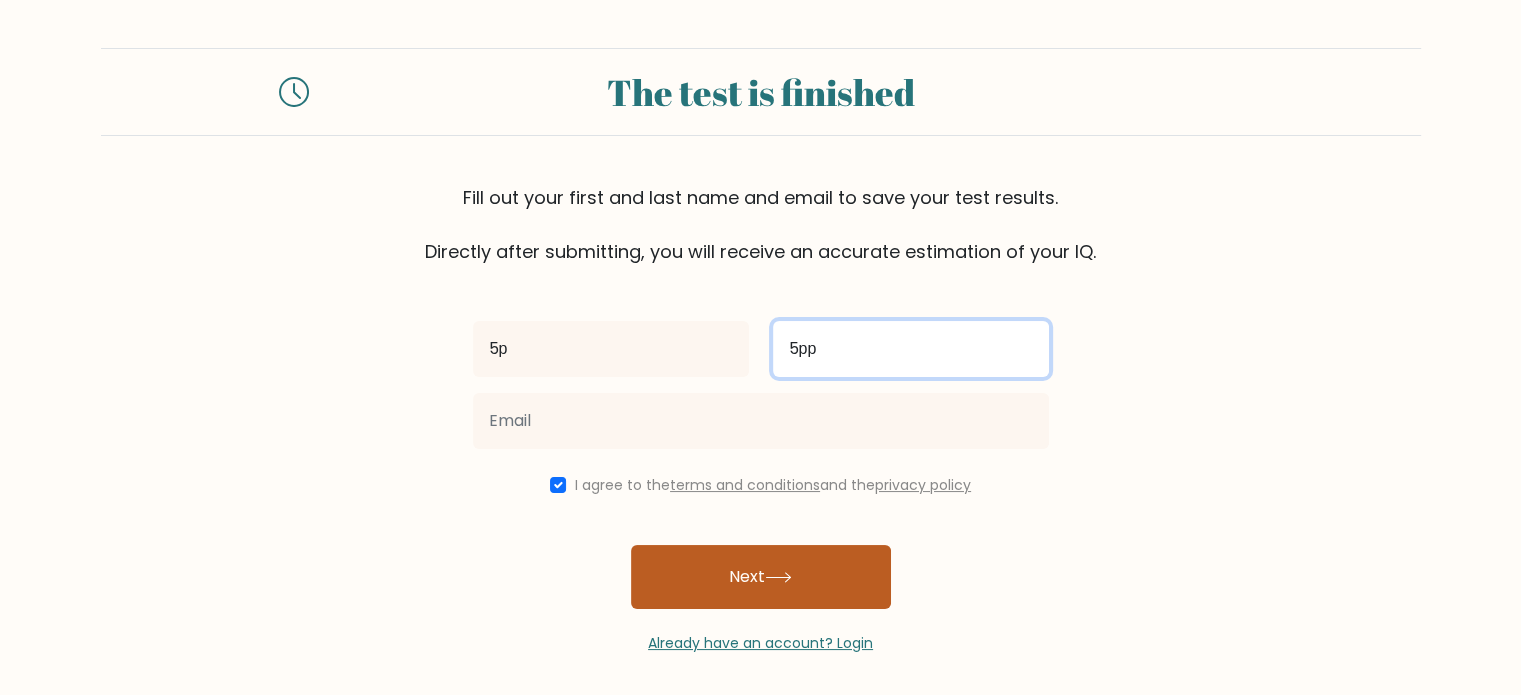 type on "5рр" 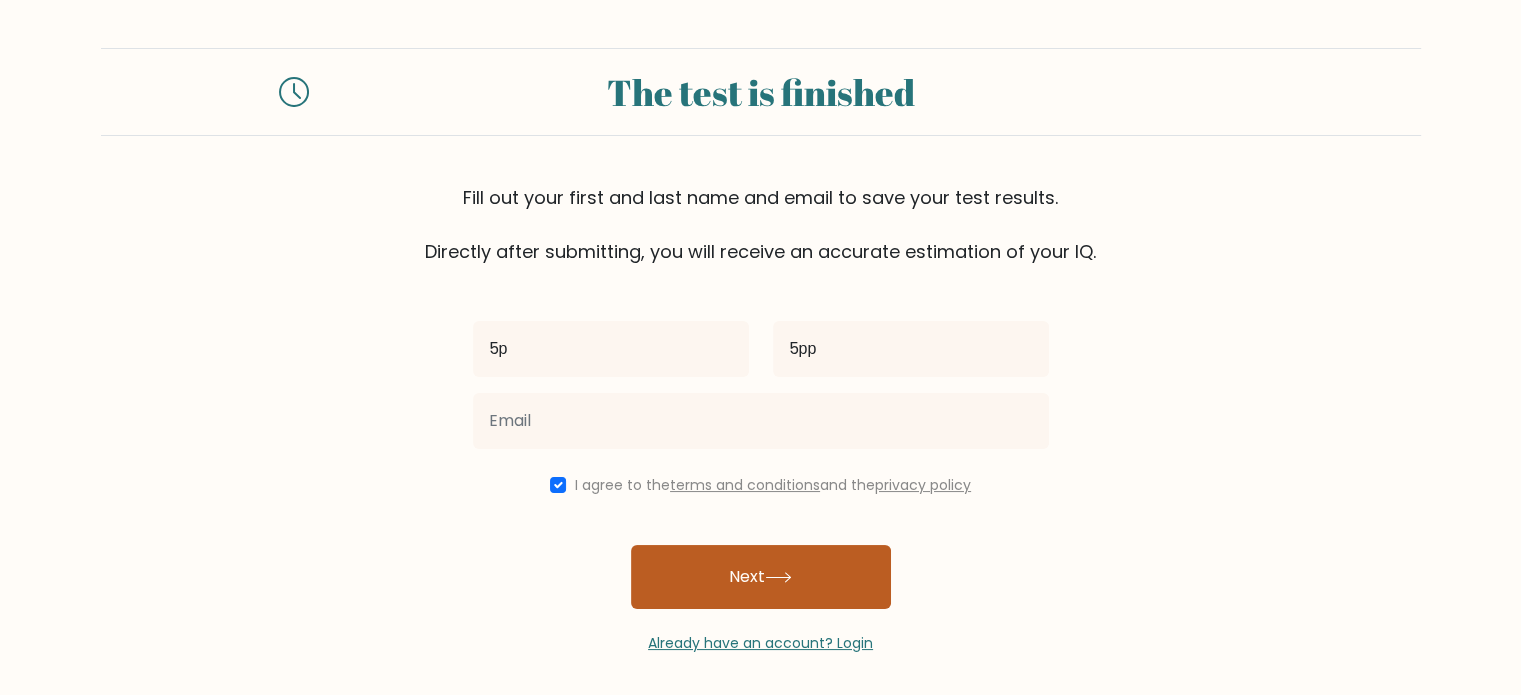 click on "Next" at bounding box center [761, 577] 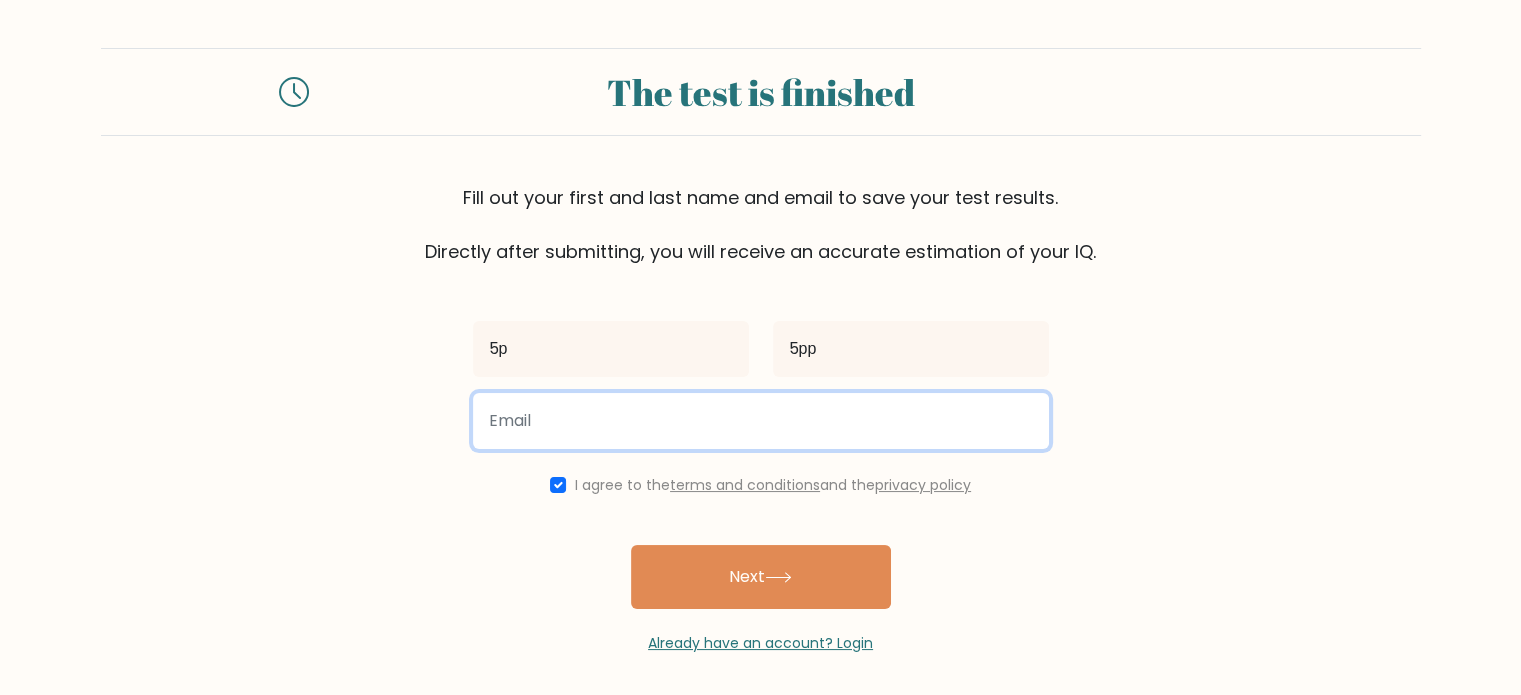 click at bounding box center (761, 421) 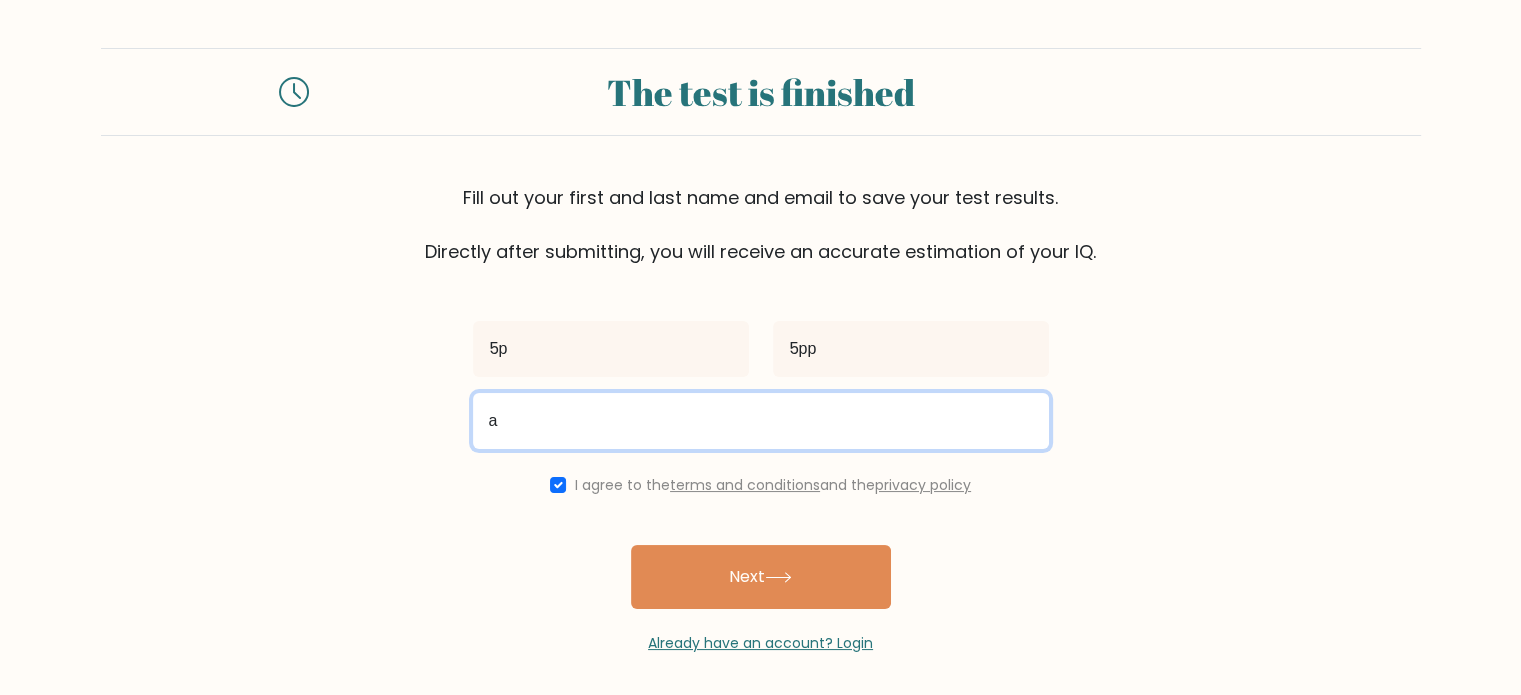 click on "а" at bounding box center (761, 421) 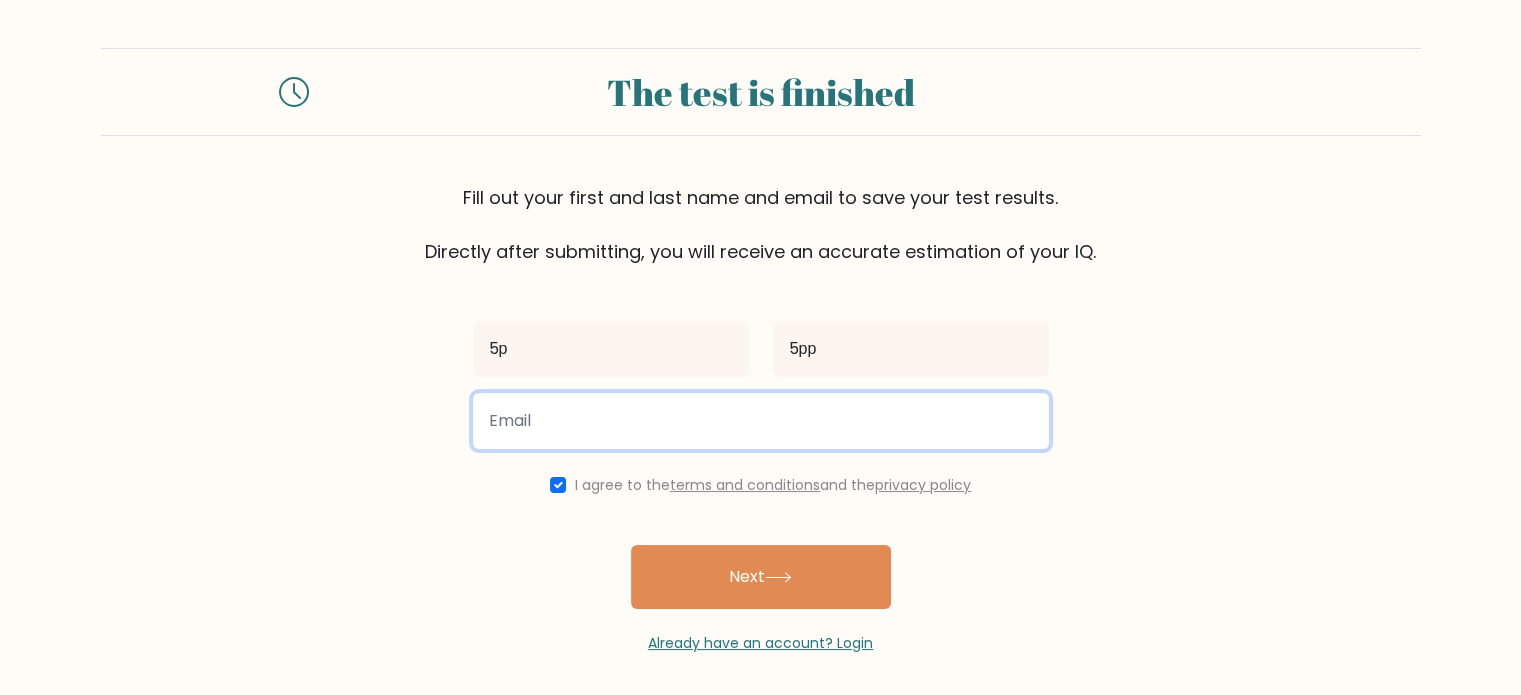 click at bounding box center (761, 421) 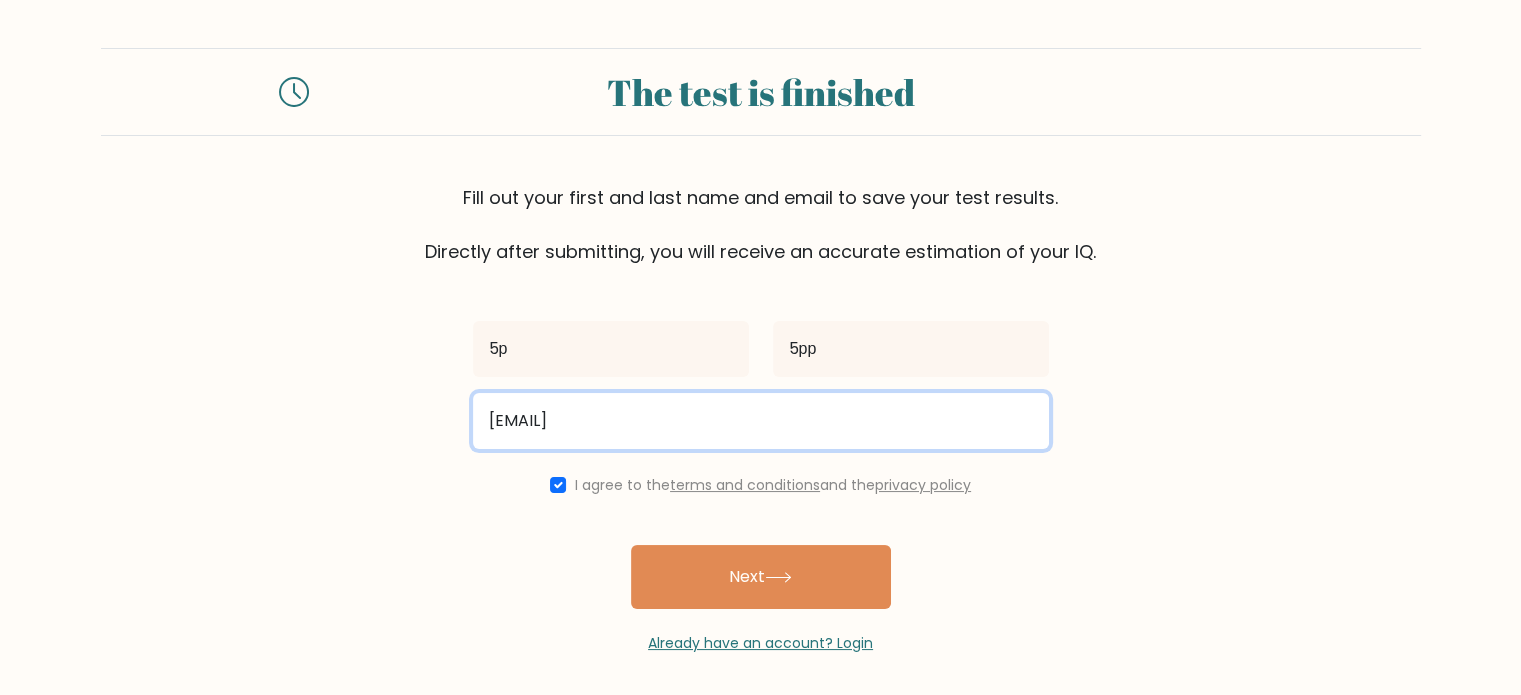 click on "vejilob375@edectus.com" at bounding box center [761, 421] 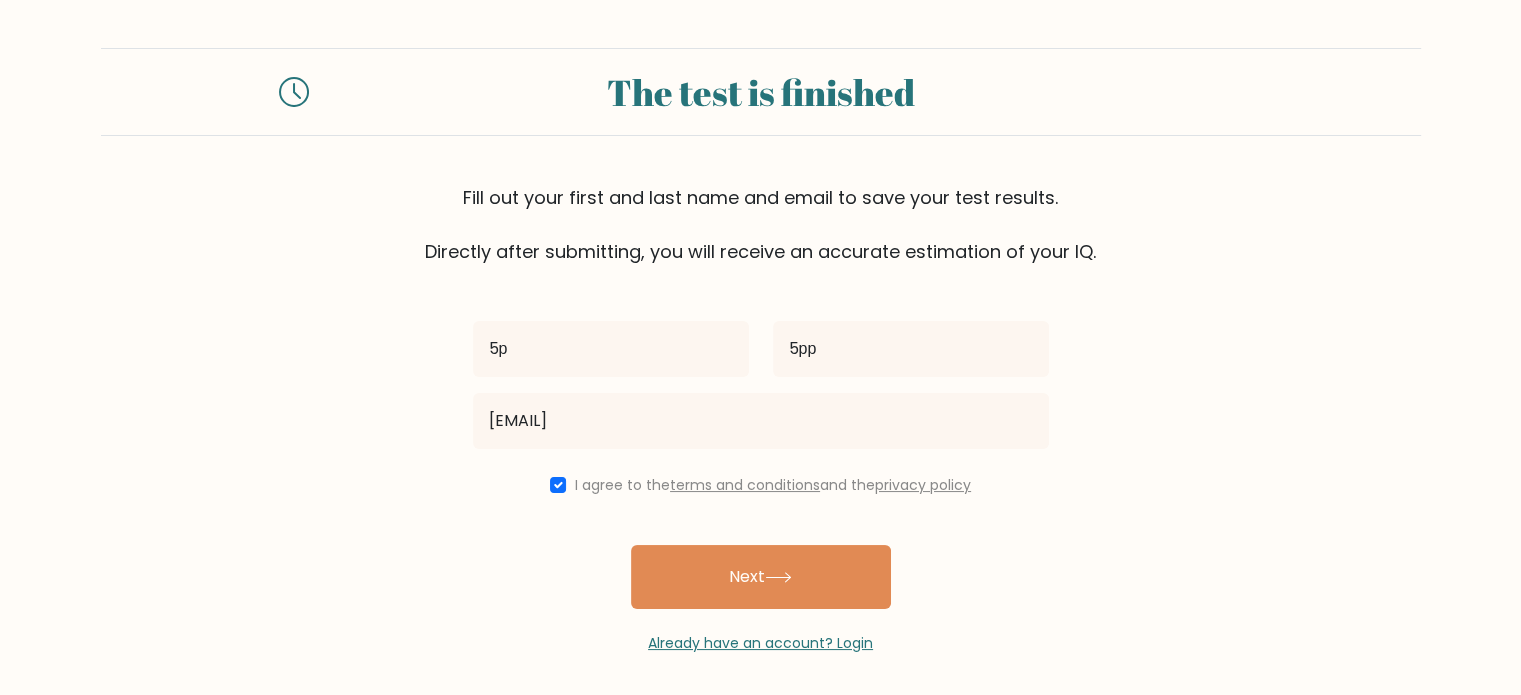 click on "5р
5рр
vejilobр375@edectus.com
I agree to the  terms and conditions  and the  privacy policy
Next
Already have an account? Login" at bounding box center [761, 459] 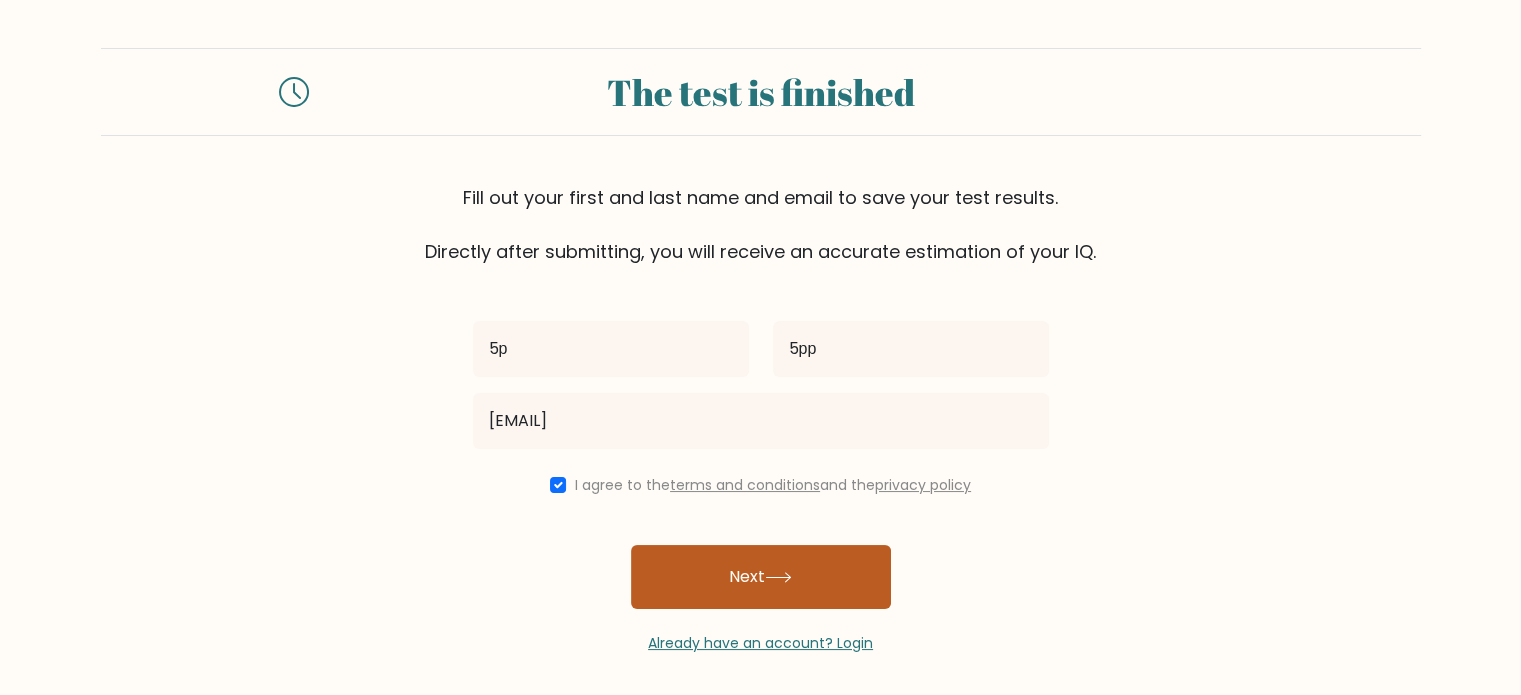 click on "Next" at bounding box center (761, 577) 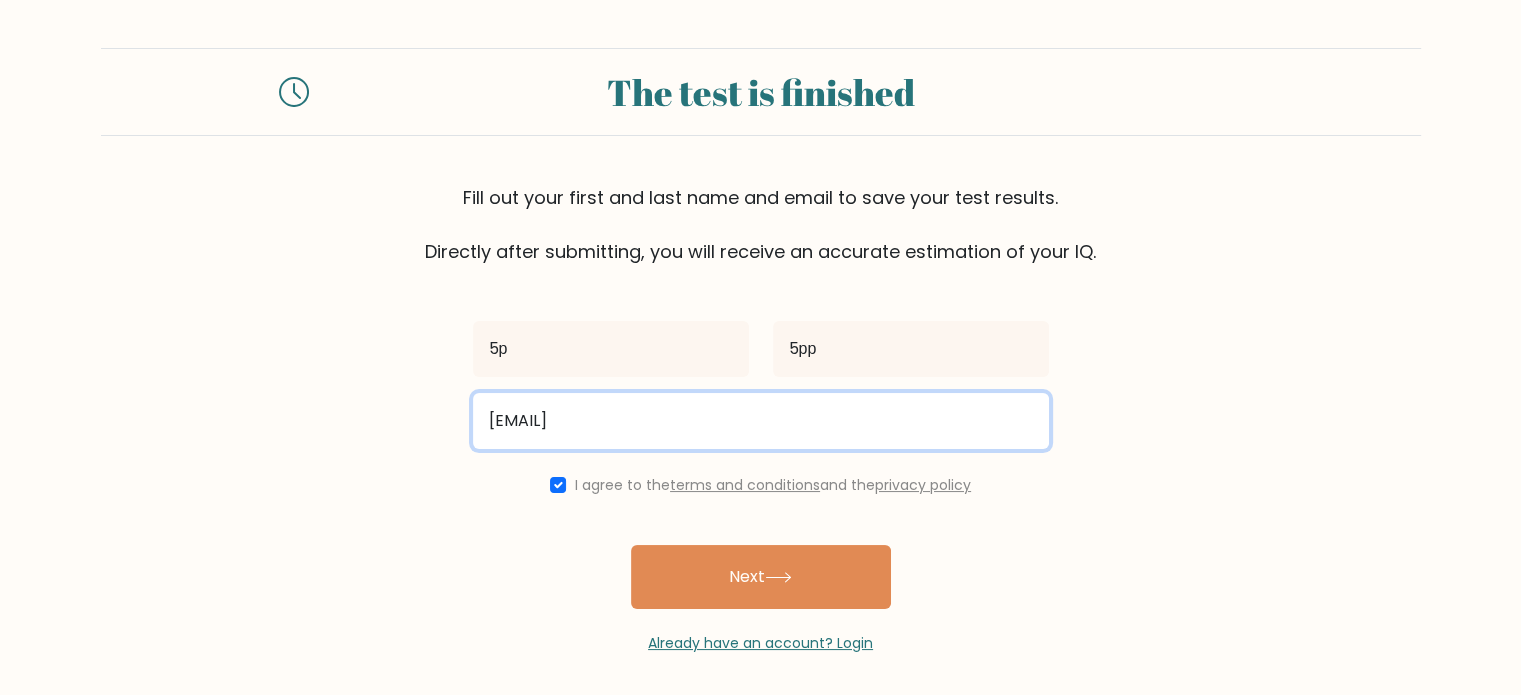 click on "vejilobр375@edectus.com" at bounding box center [761, 421] 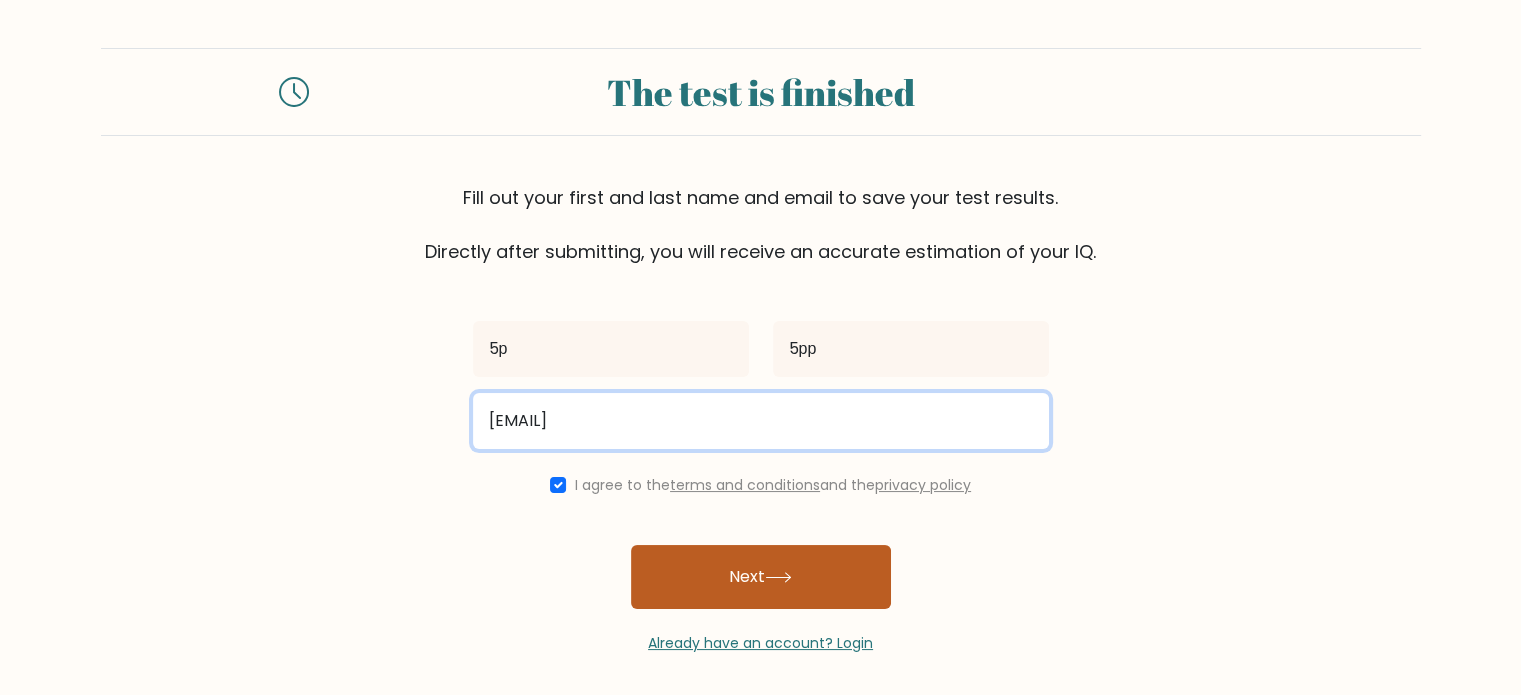 type on "vejilo75@edectus.com" 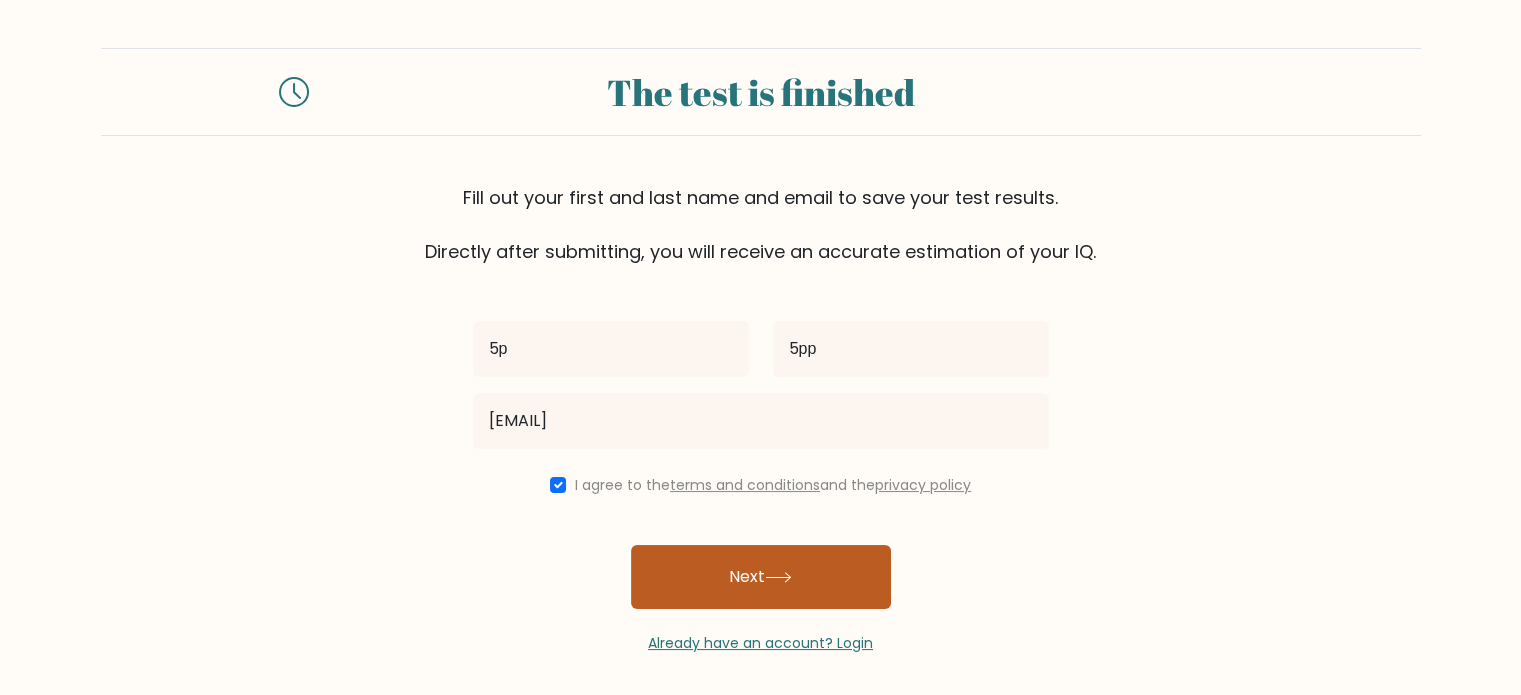 click on "Next" at bounding box center (761, 577) 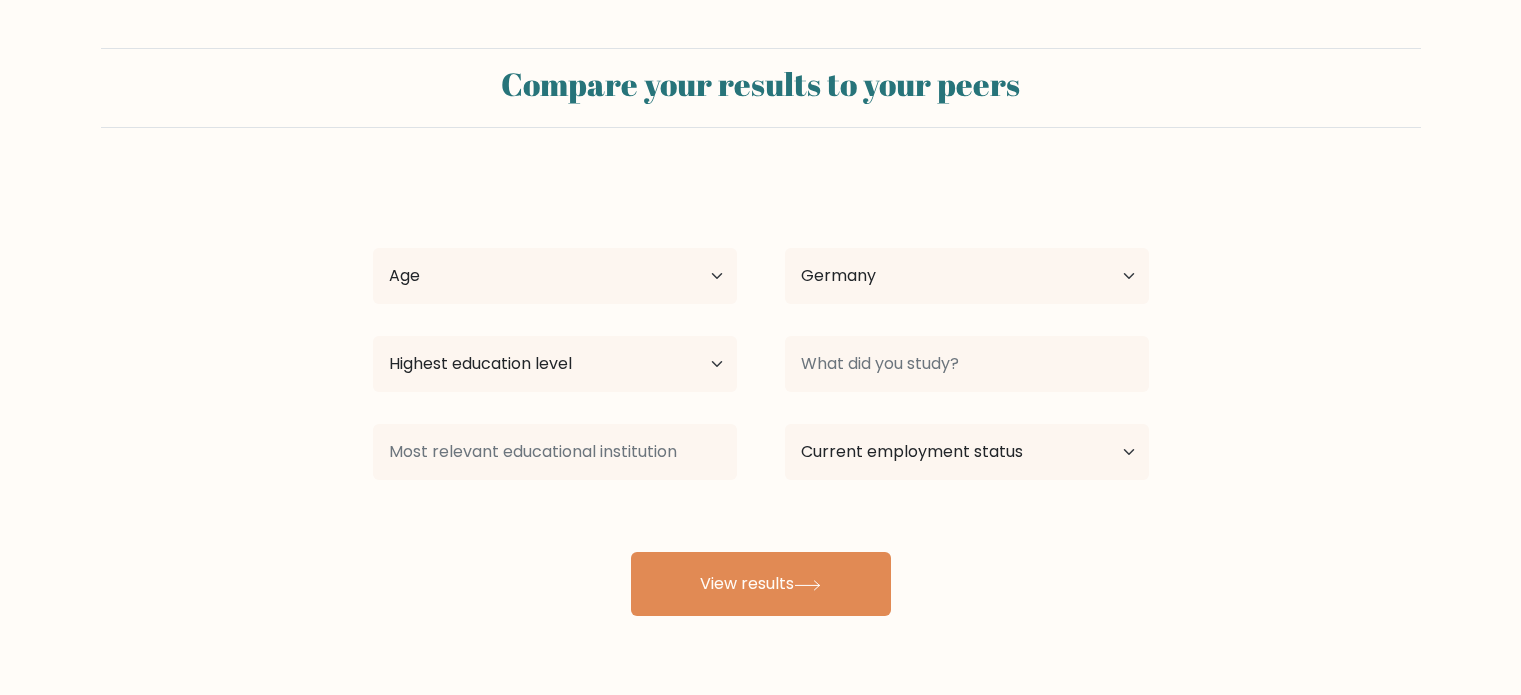select on "DE" 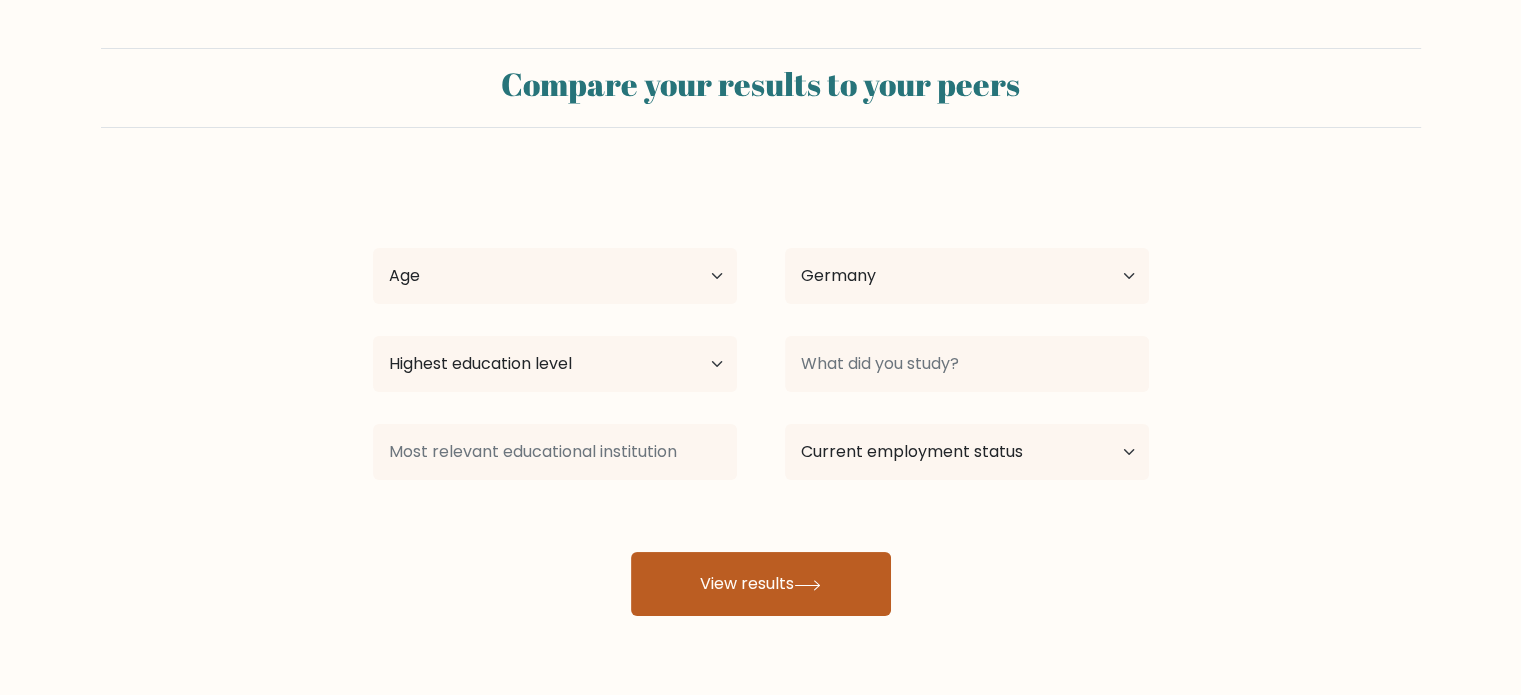 click 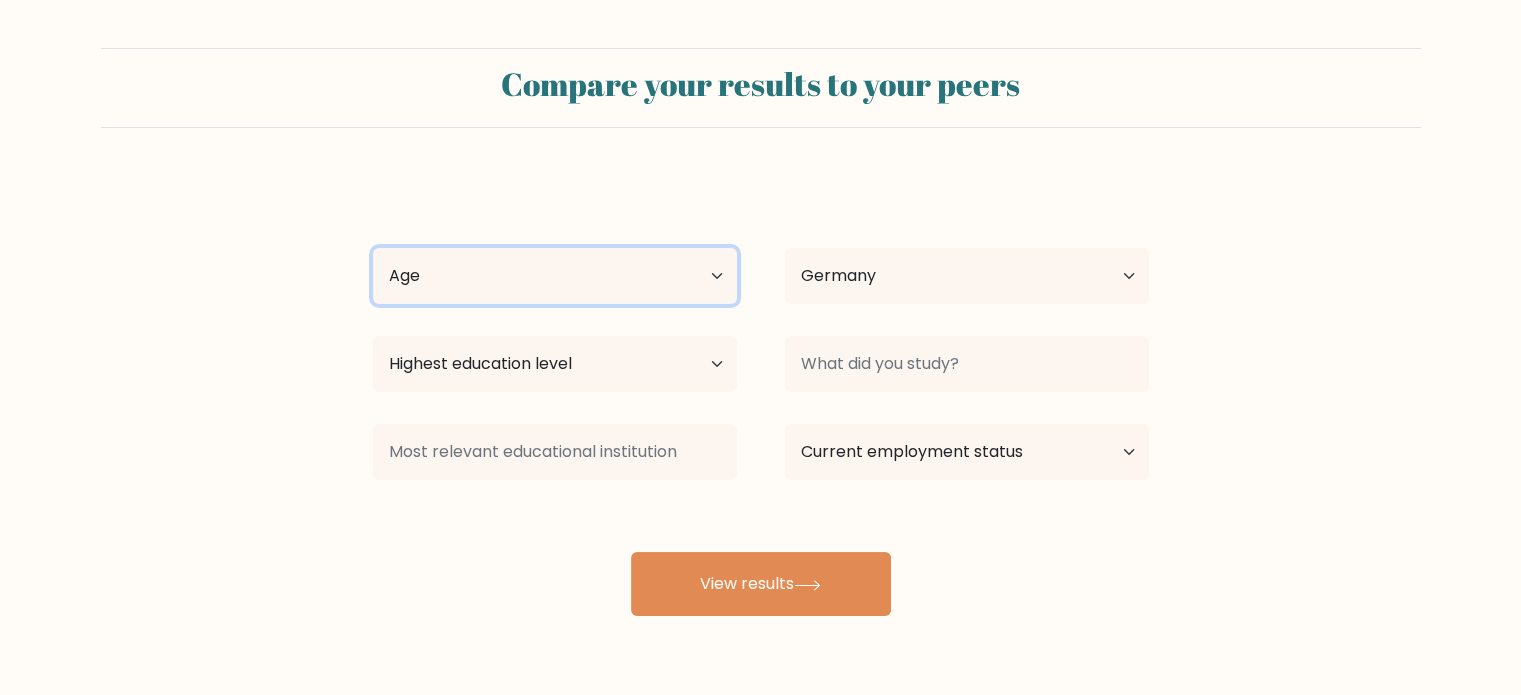 click on "Age
Under 18 years old
18-24 years old
25-34 years old
35-44 years old
45-54 years old
55-64 years old
65 years old and above" at bounding box center [555, 276] 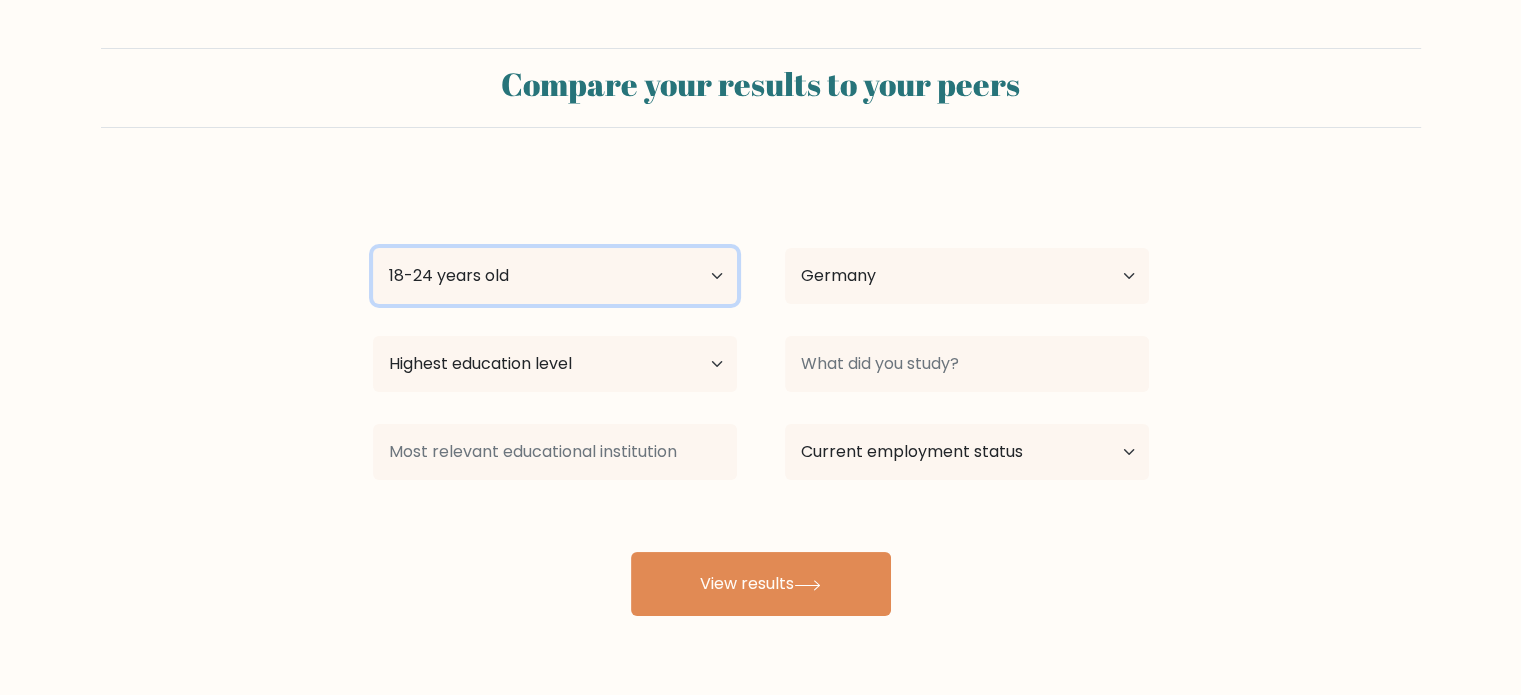 click on "Age
Under 18 years old
18-24 years old
25-34 years old
35-44 years old
45-54 years old
55-64 years old
65 years old and above" at bounding box center [555, 276] 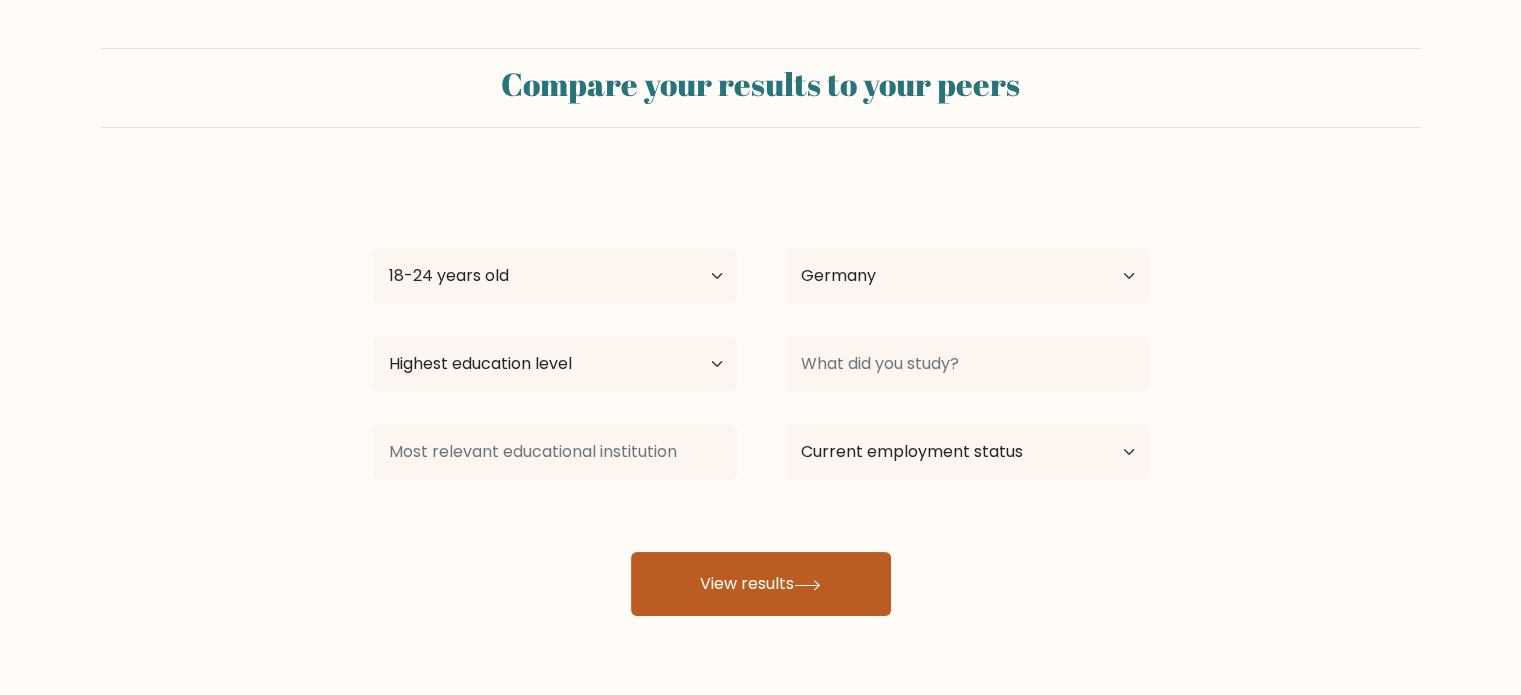 click on "View results" at bounding box center (761, 584) 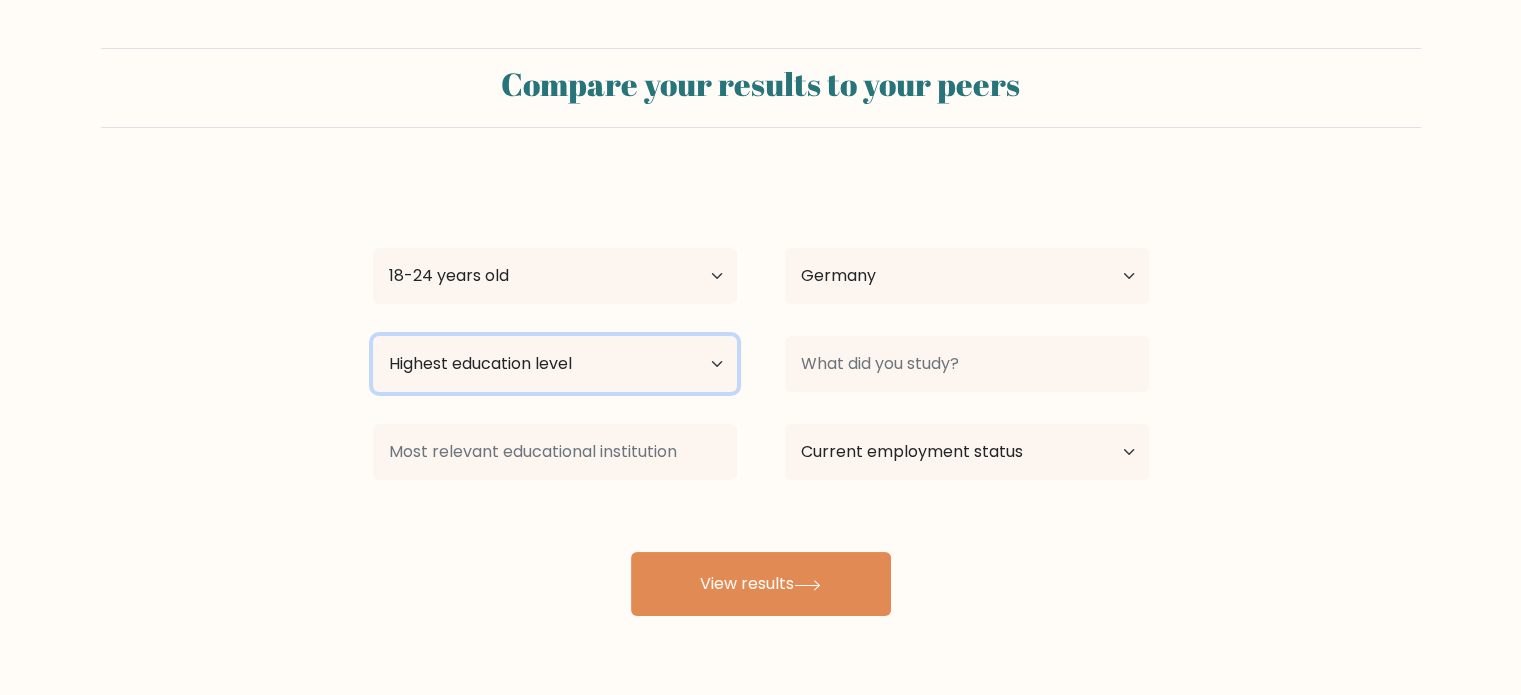 click on "Highest education level
No schooling
Primary
Lower Secondary
Upper Secondary
Occupation Specific
Bachelor's degree
Master's degree
Doctoral degree" at bounding box center [555, 364] 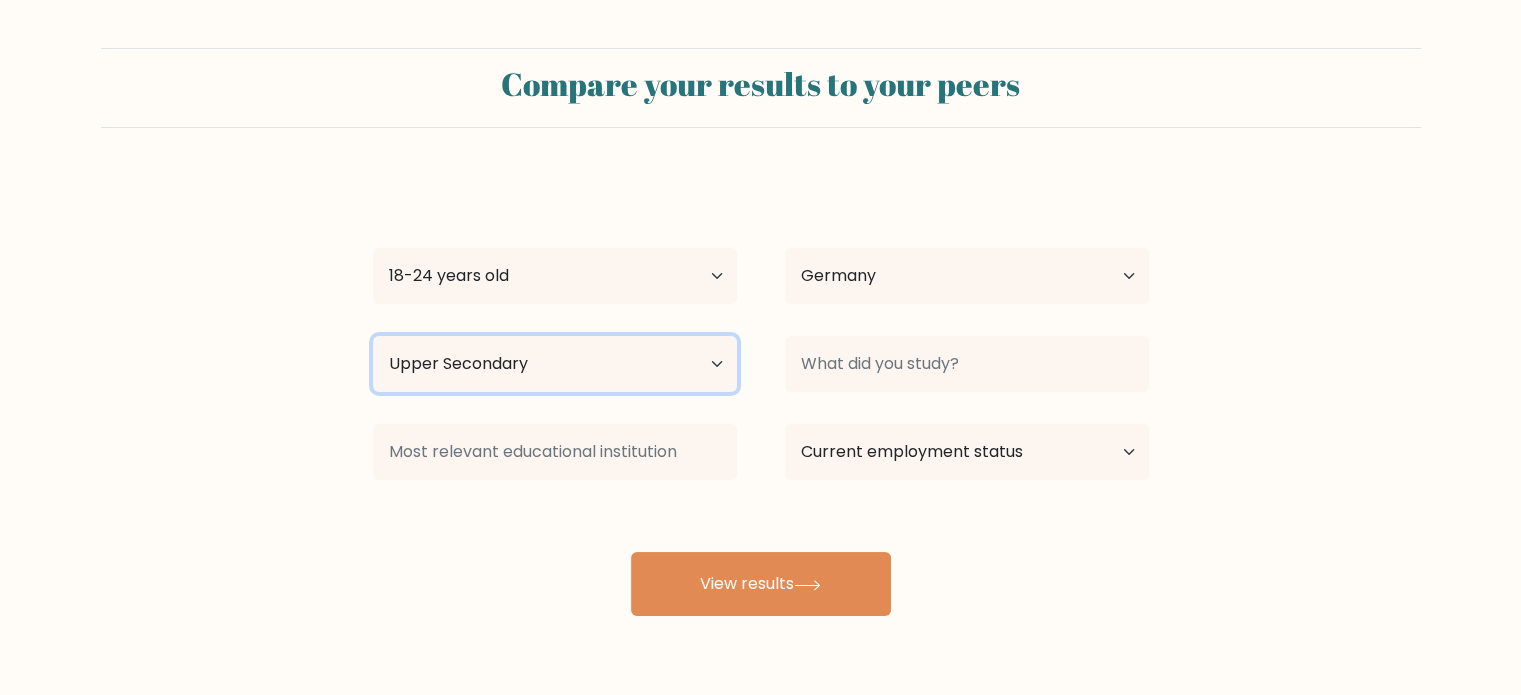 click on "Highest education level
No schooling
Primary
Lower Secondary
Upper Secondary
Occupation Specific
Bachelor's degree
Master's degree
Doctoral degree" at bounding box center [555, 364] 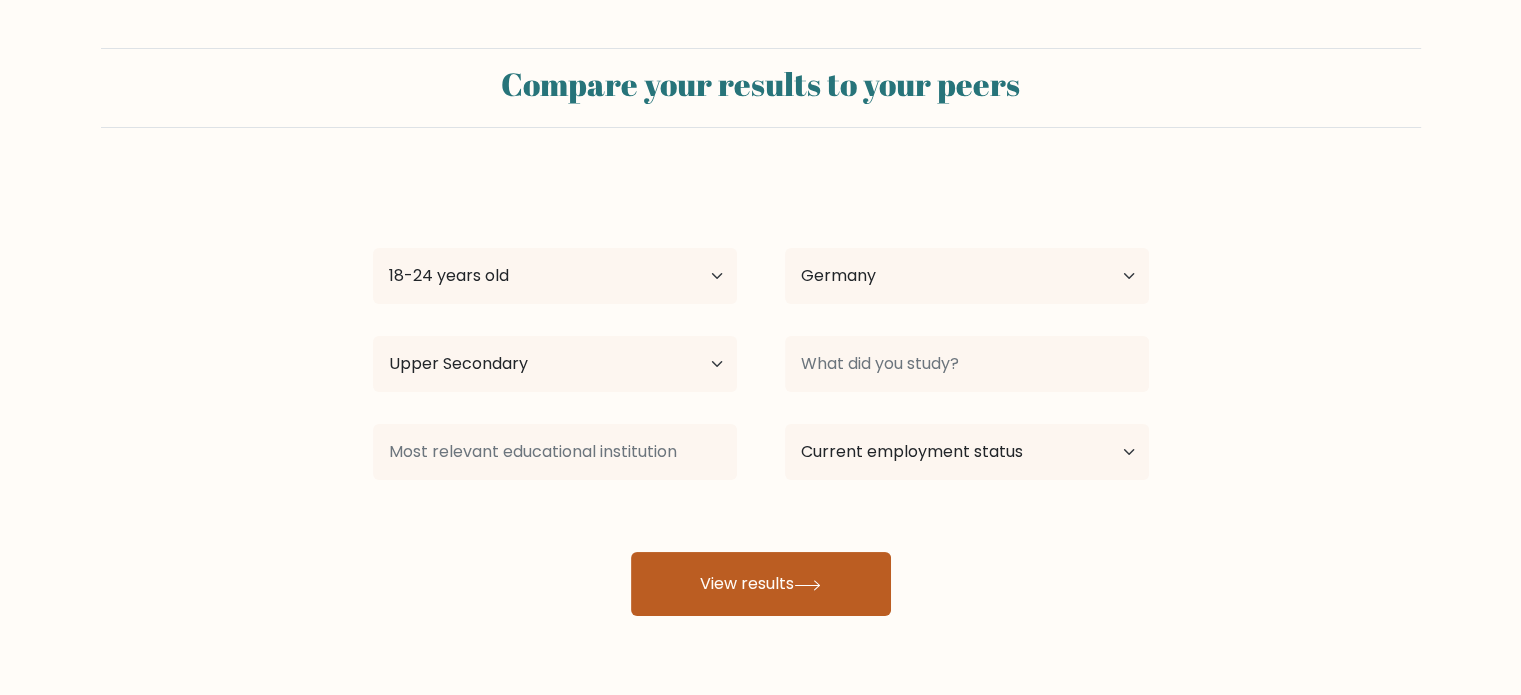 click on "View results" at bounding box center [761, 584] 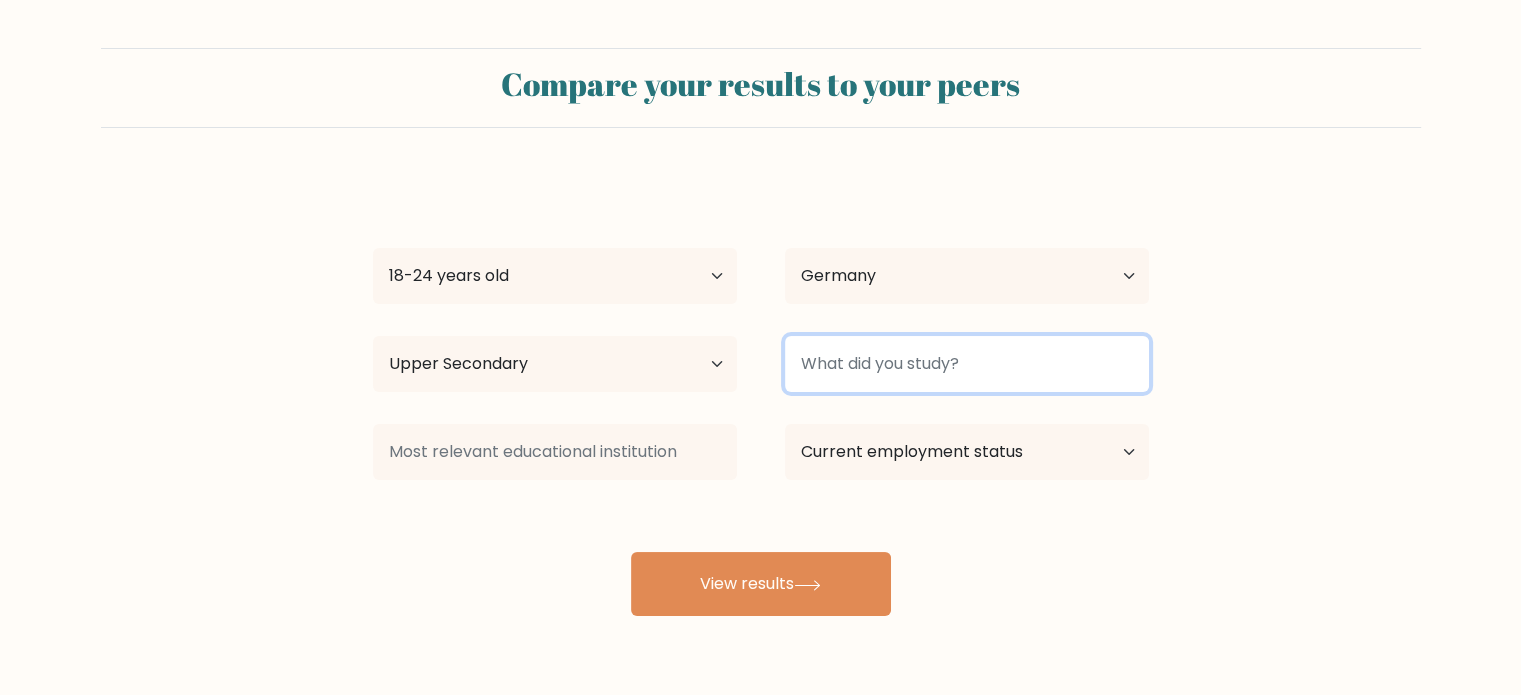 click at bounding box center (967, 364) 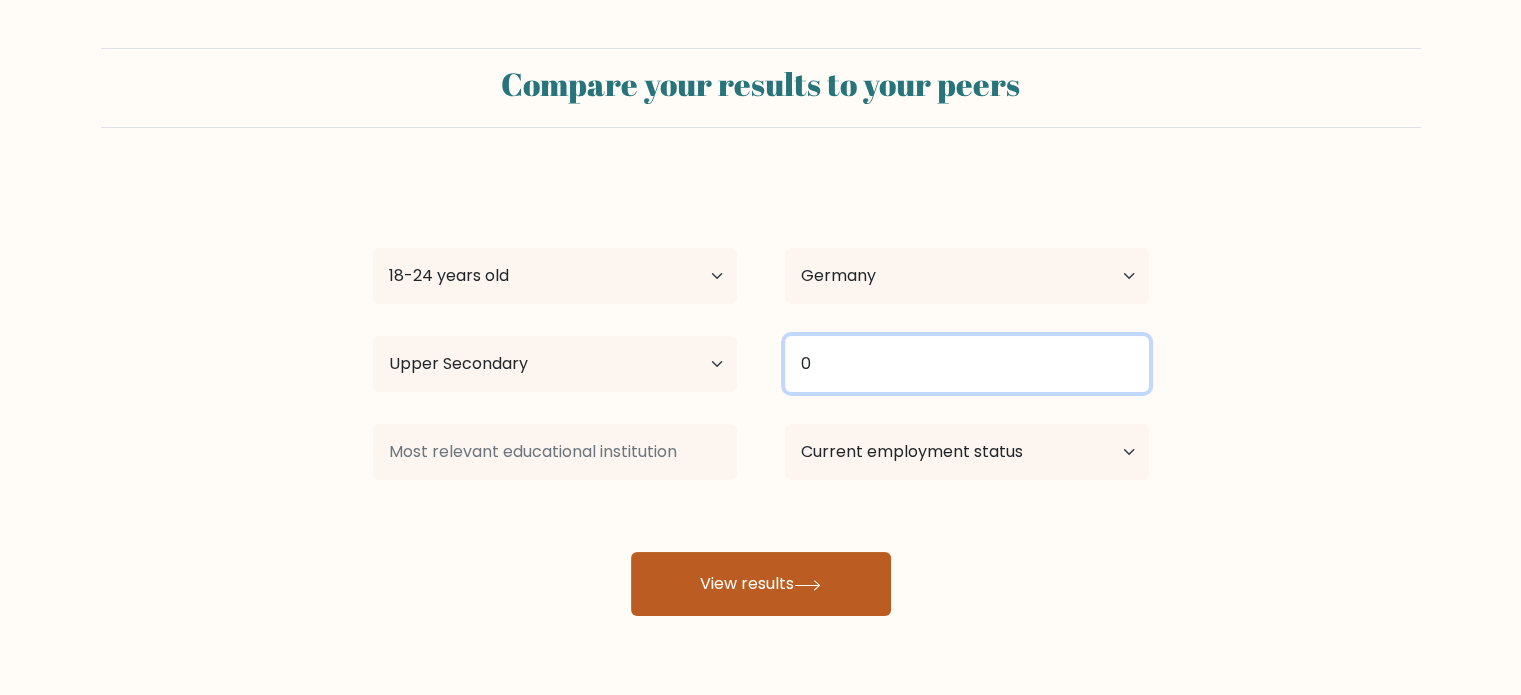 type on "0" 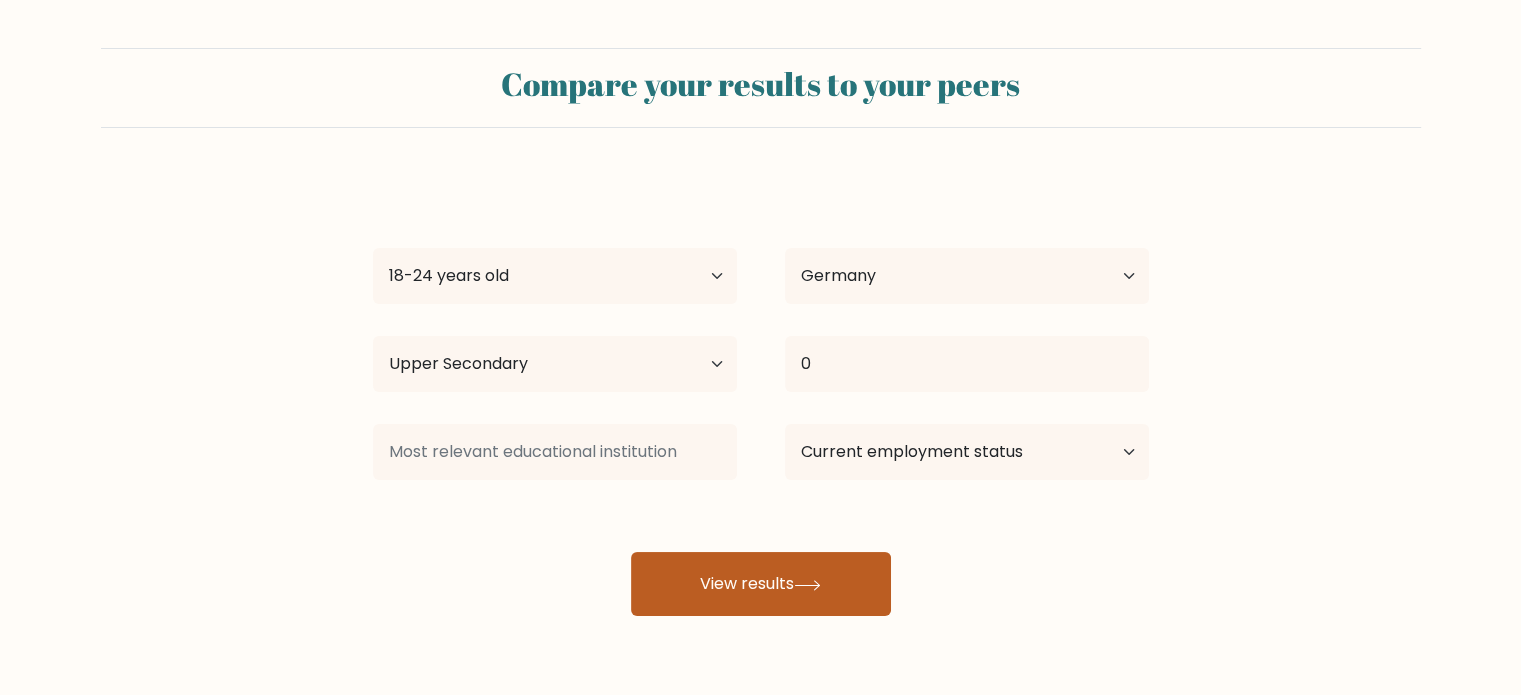 click on "View results" at bounding box center [761, 584] 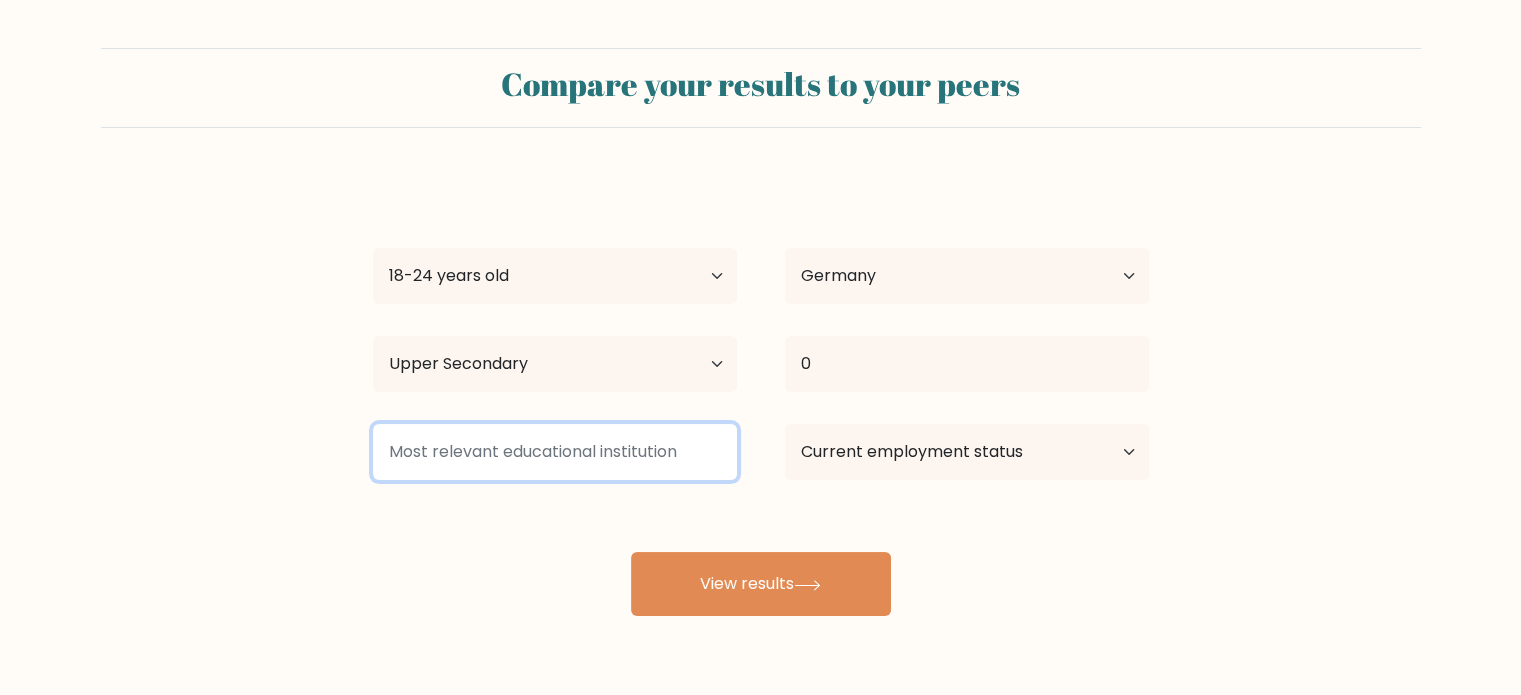 click at bounding box center [555, 452] 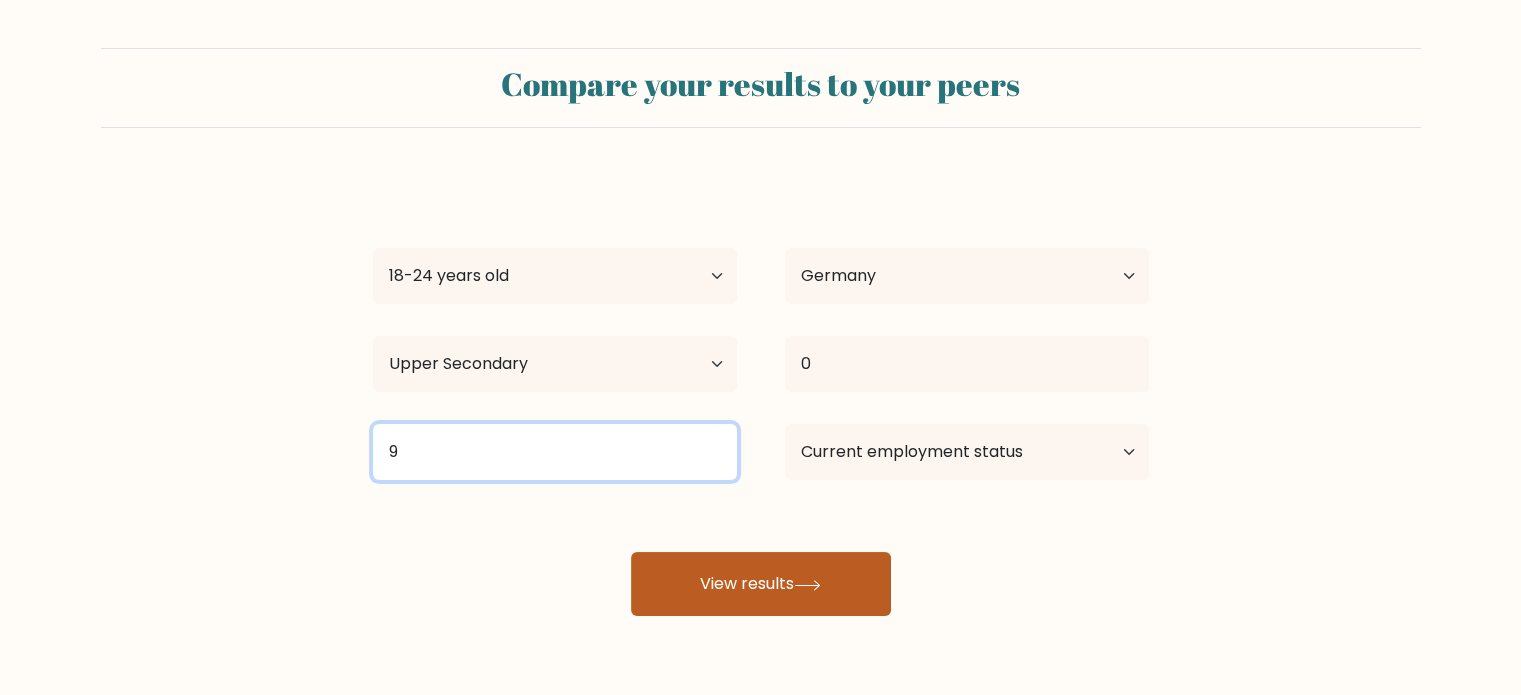 type on "9" 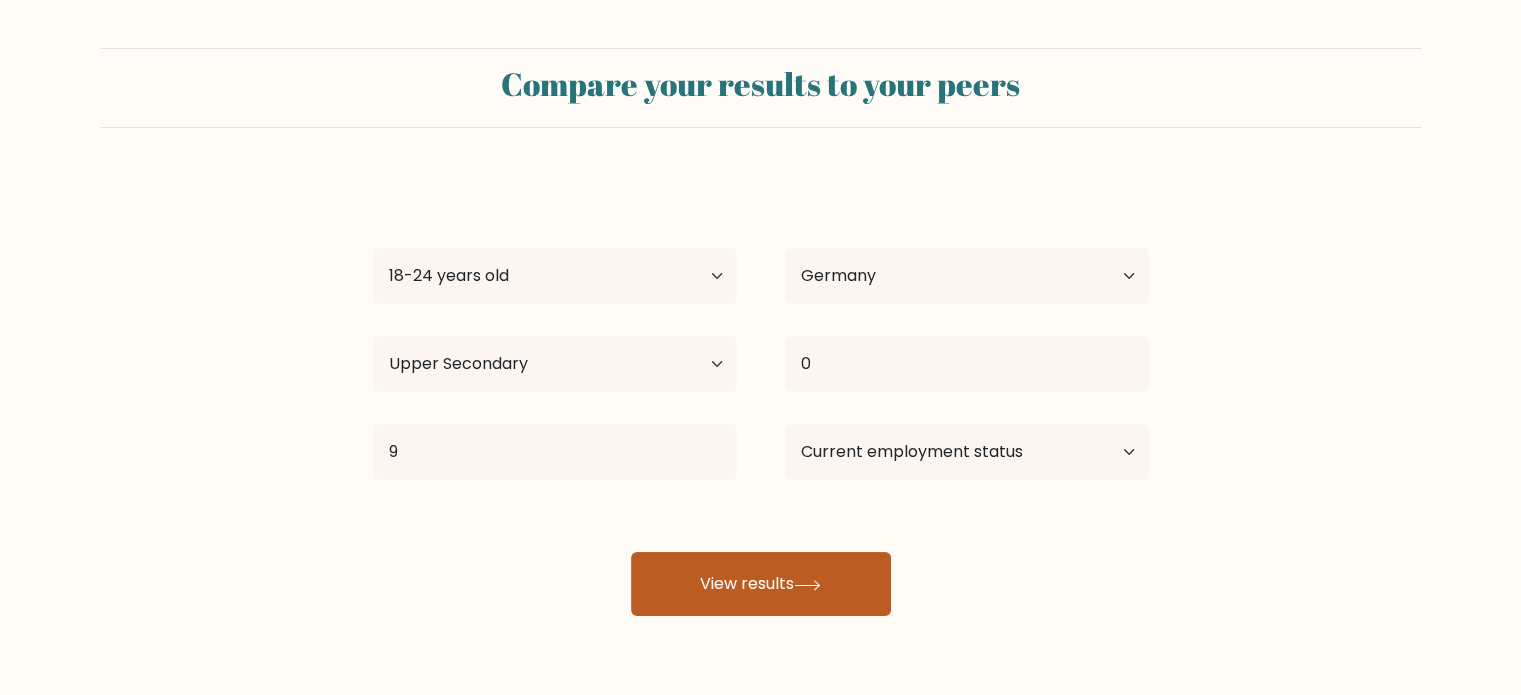 click on "View results" at bounding box center (761, 584) 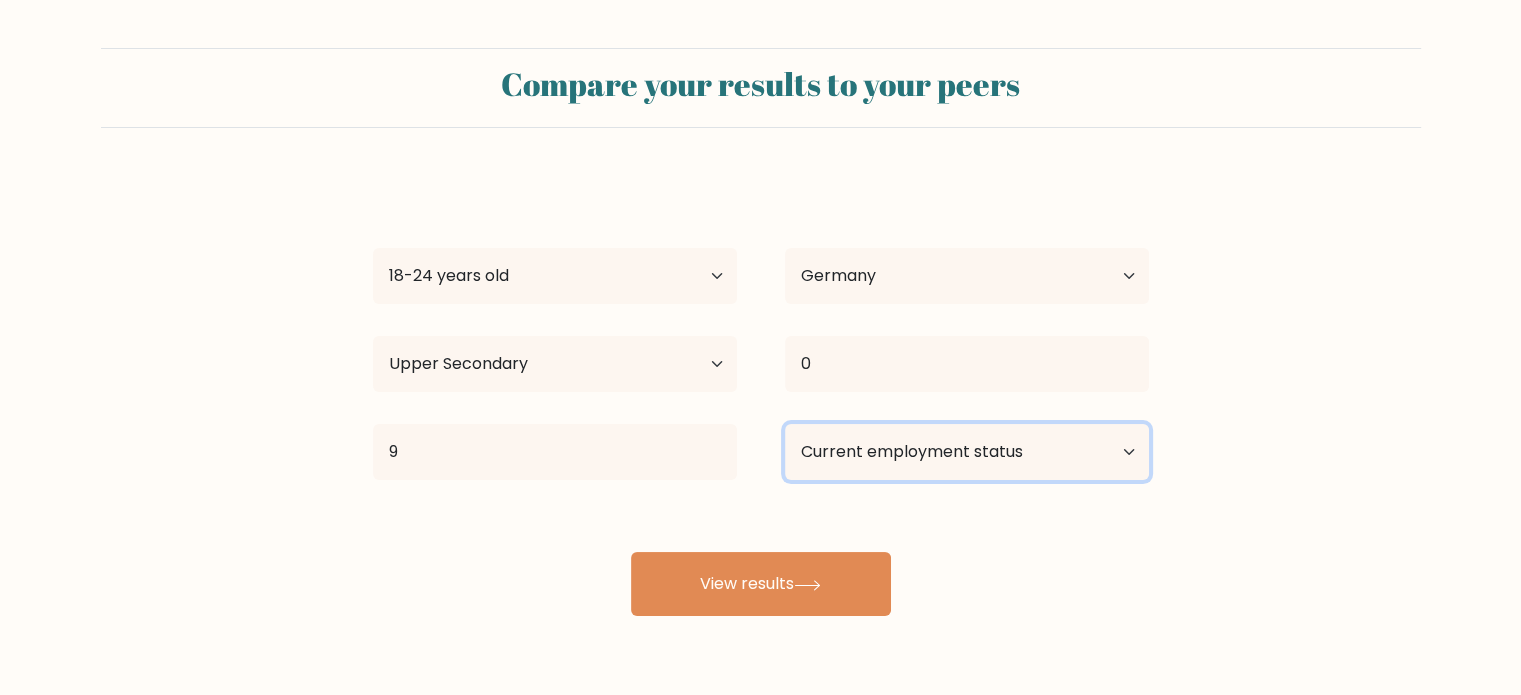 click on "Current employment status
Employed
Student
Retired
Other / prefer not to answer" at bounding box center (967, 452) 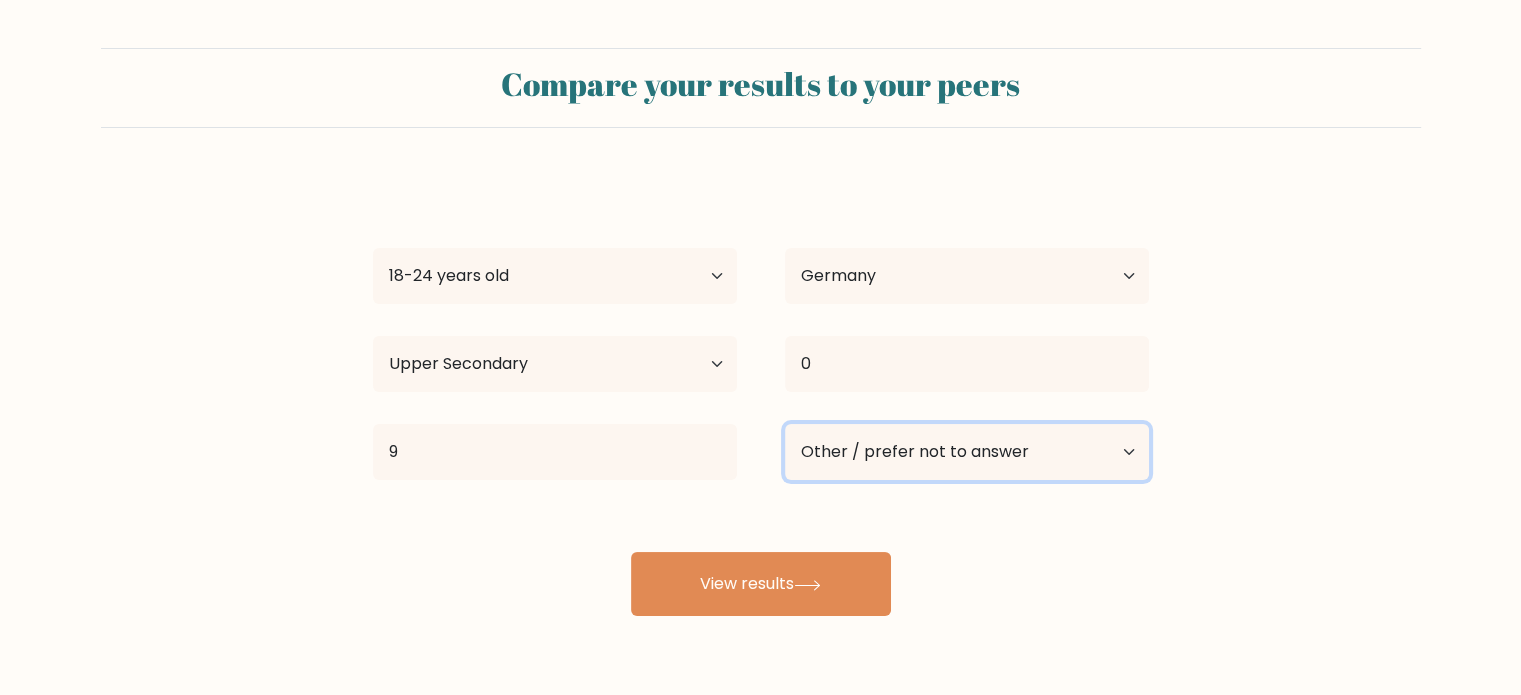 click on "Current employment status
Employed
Student
Retired
Other / prefer not to answer" at bounding box center [967, 452] 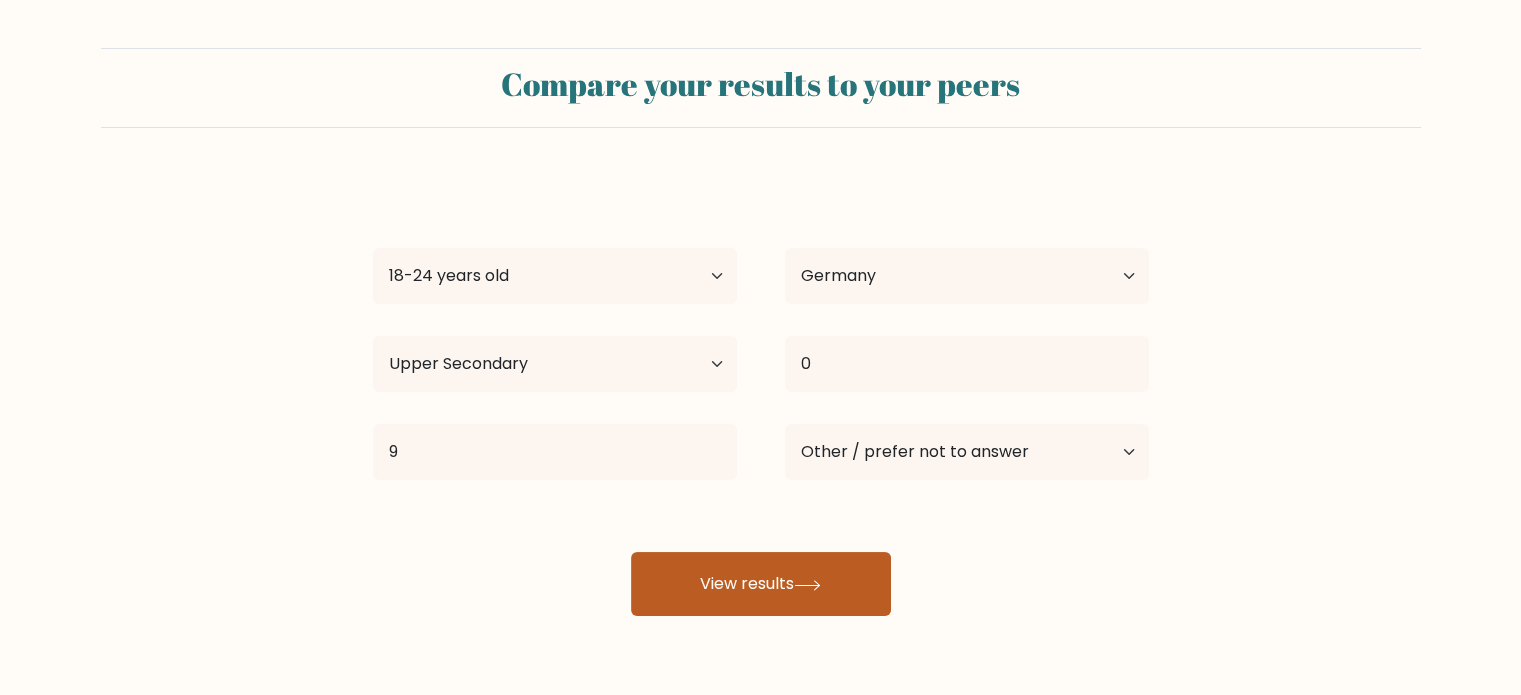 click on "View results" at bounding box center [761, 584] 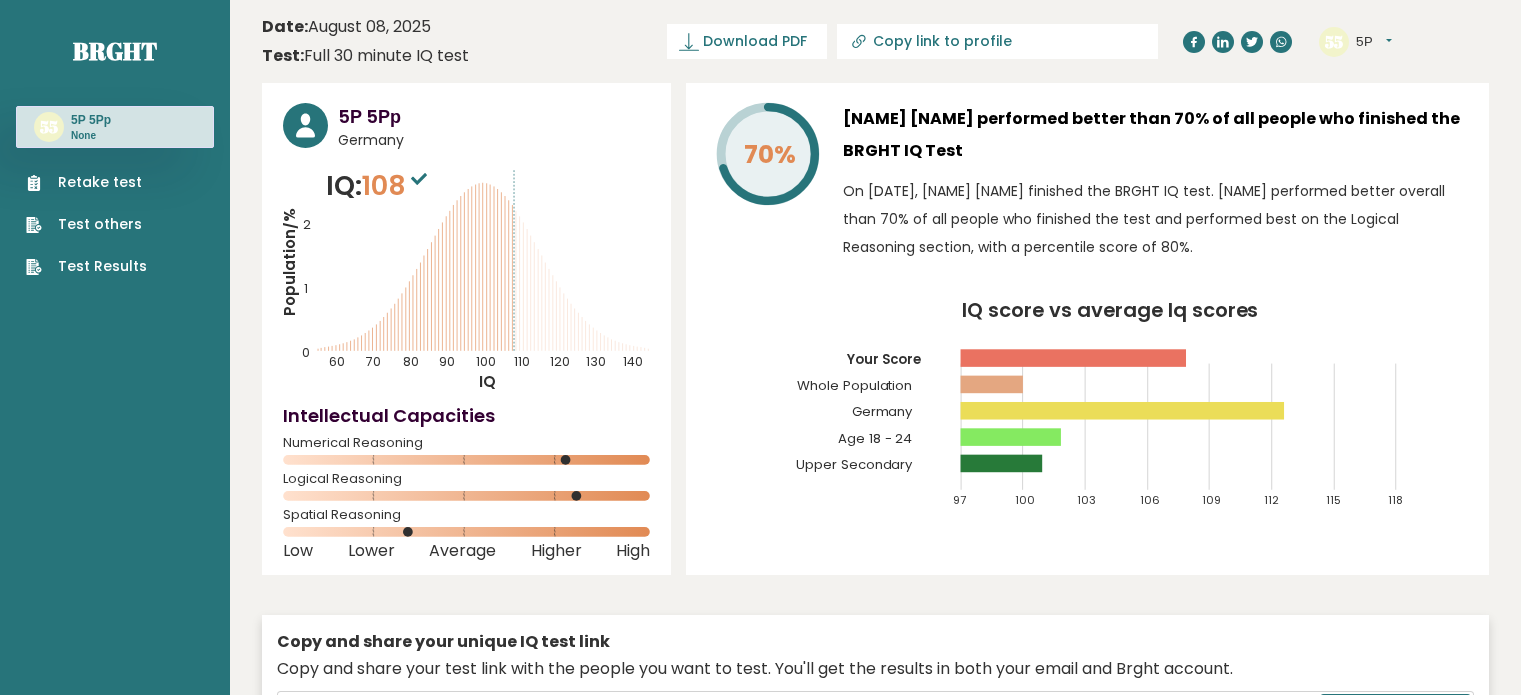 scroll, scrollTop: 0, scrollLeft: 0, axis: both 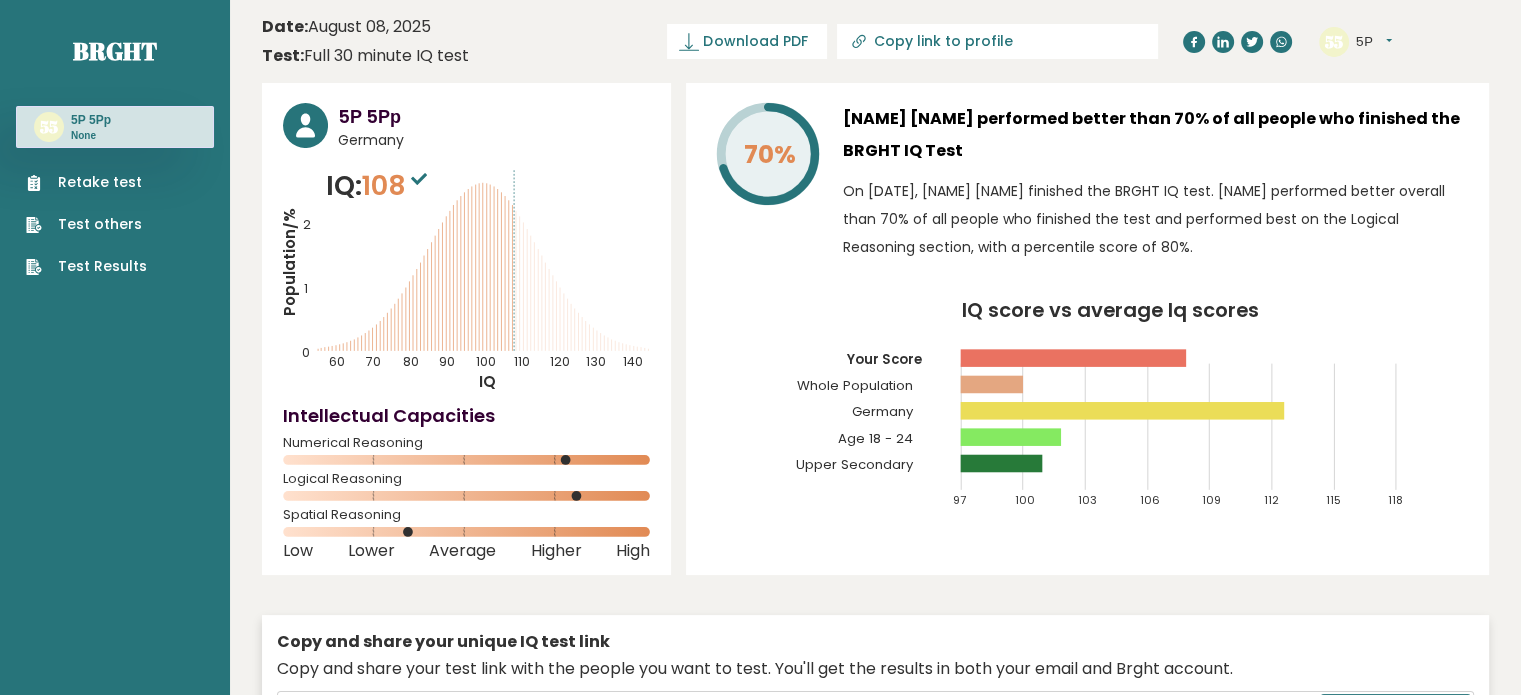 click on "IQ score vs average Iq scores
97
100
103
106
109
112
115
118
Your Score
Whole Population
Germany
Age 18 - 24
Upper Secondary" 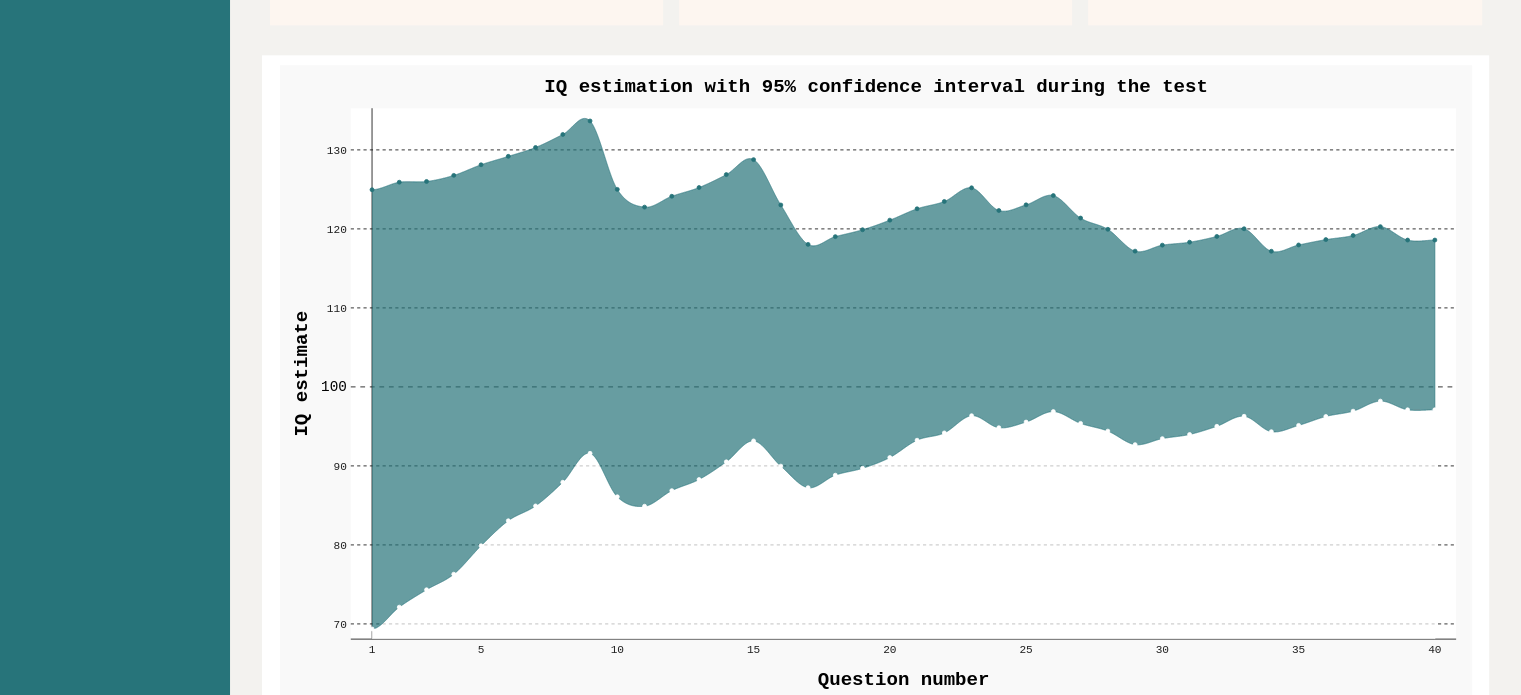 scroll, scrollTop: 2300, scrollLeft: 0, axis: vertical 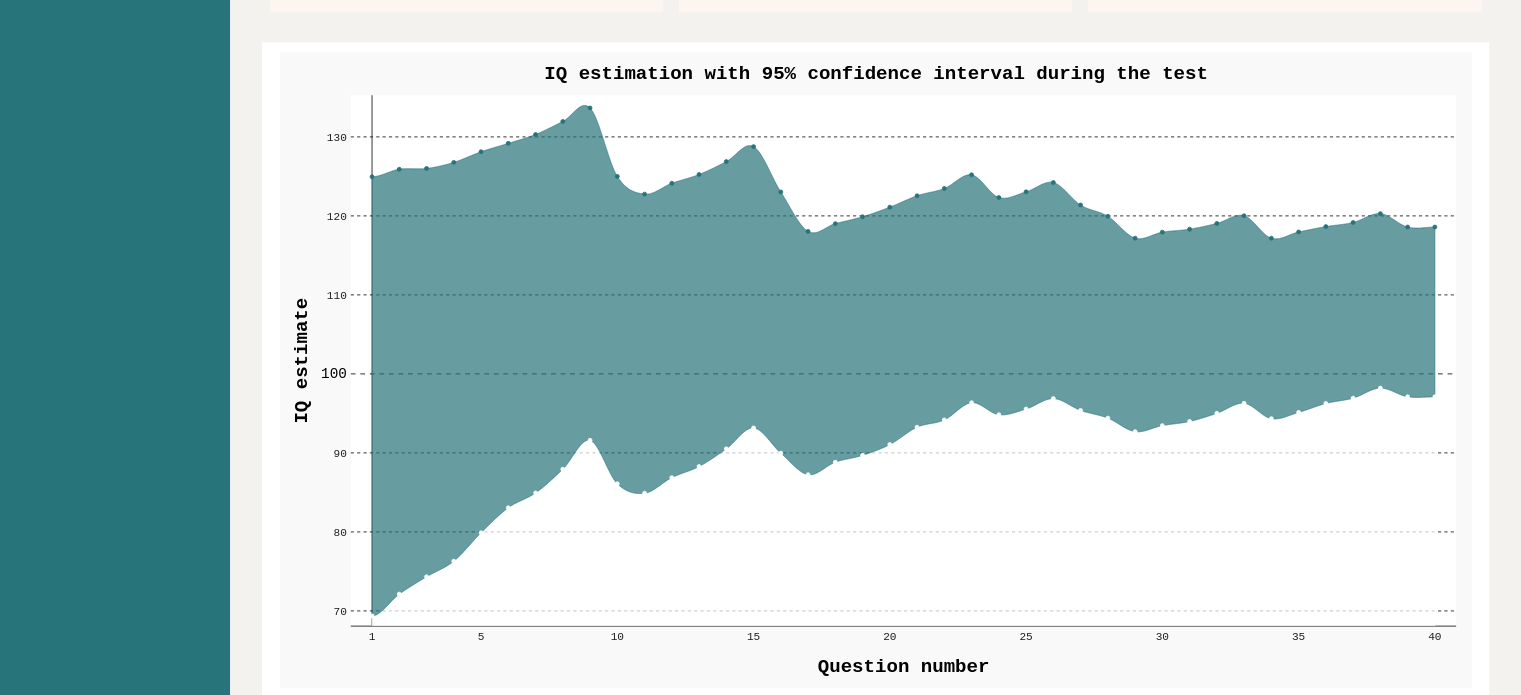 drag, startPoint x: 542, startPoint y: 247, endPoint x: 516, endPoint y: 324, distance: 81.27115 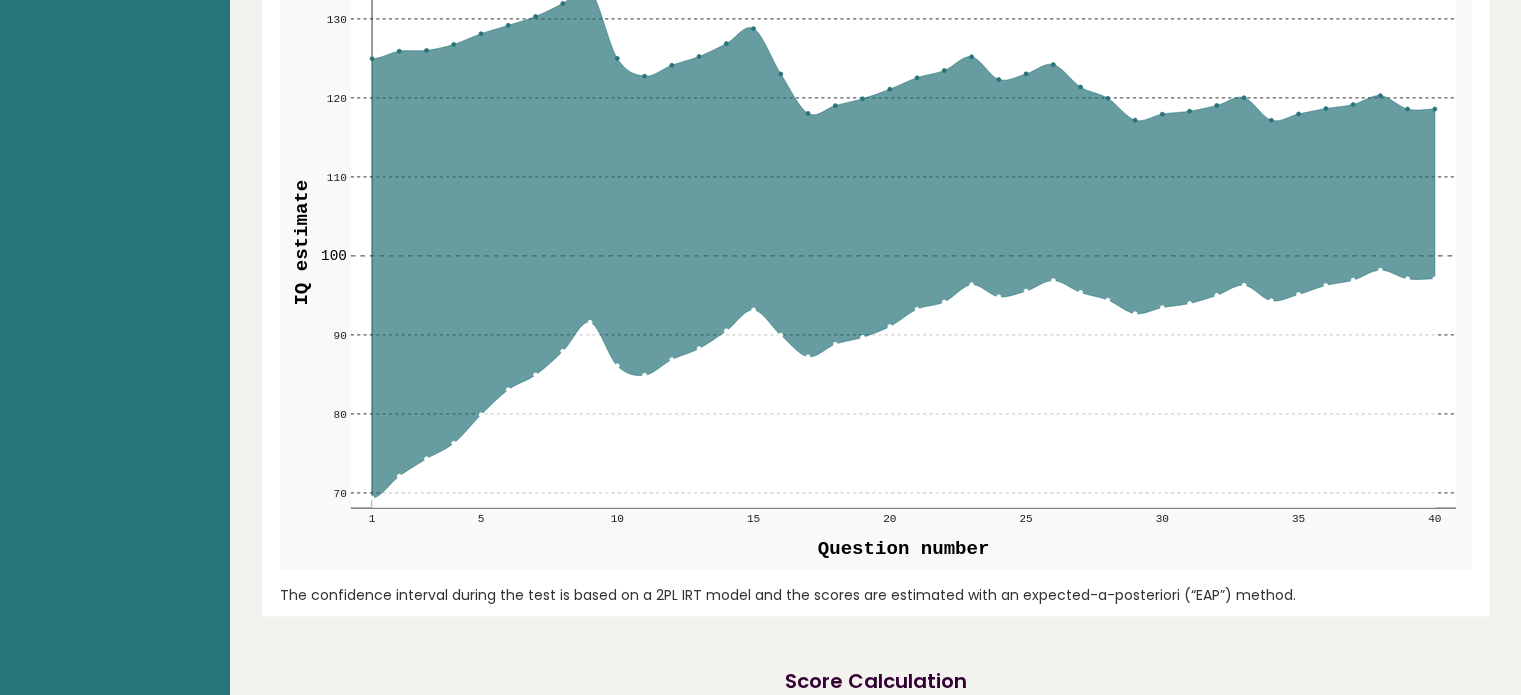 scroll, scrollTop: 2400, scrollLeft: 0, axis: vertical 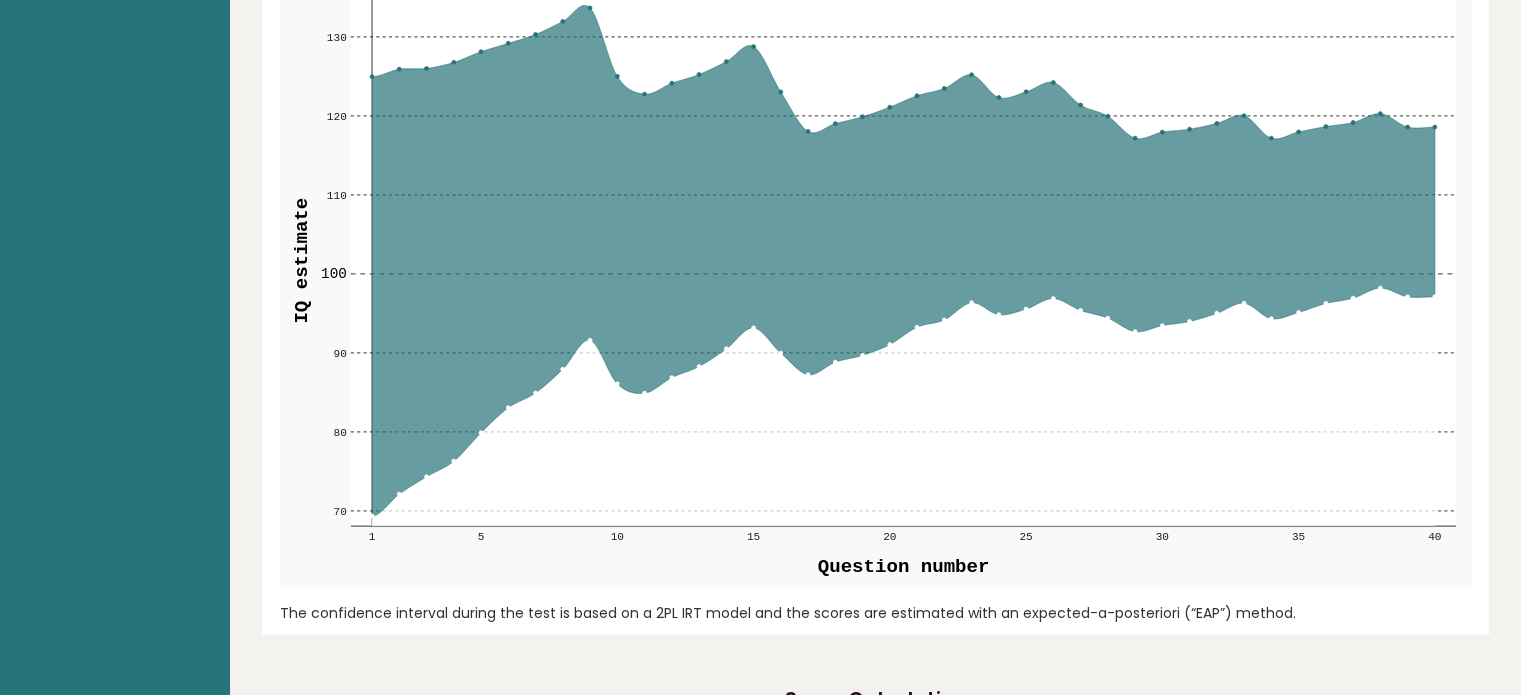 drag, startPoint x: 578, startPoint y: 279, endPoint x: 637, endPoint y: 268, distance: 60.016663 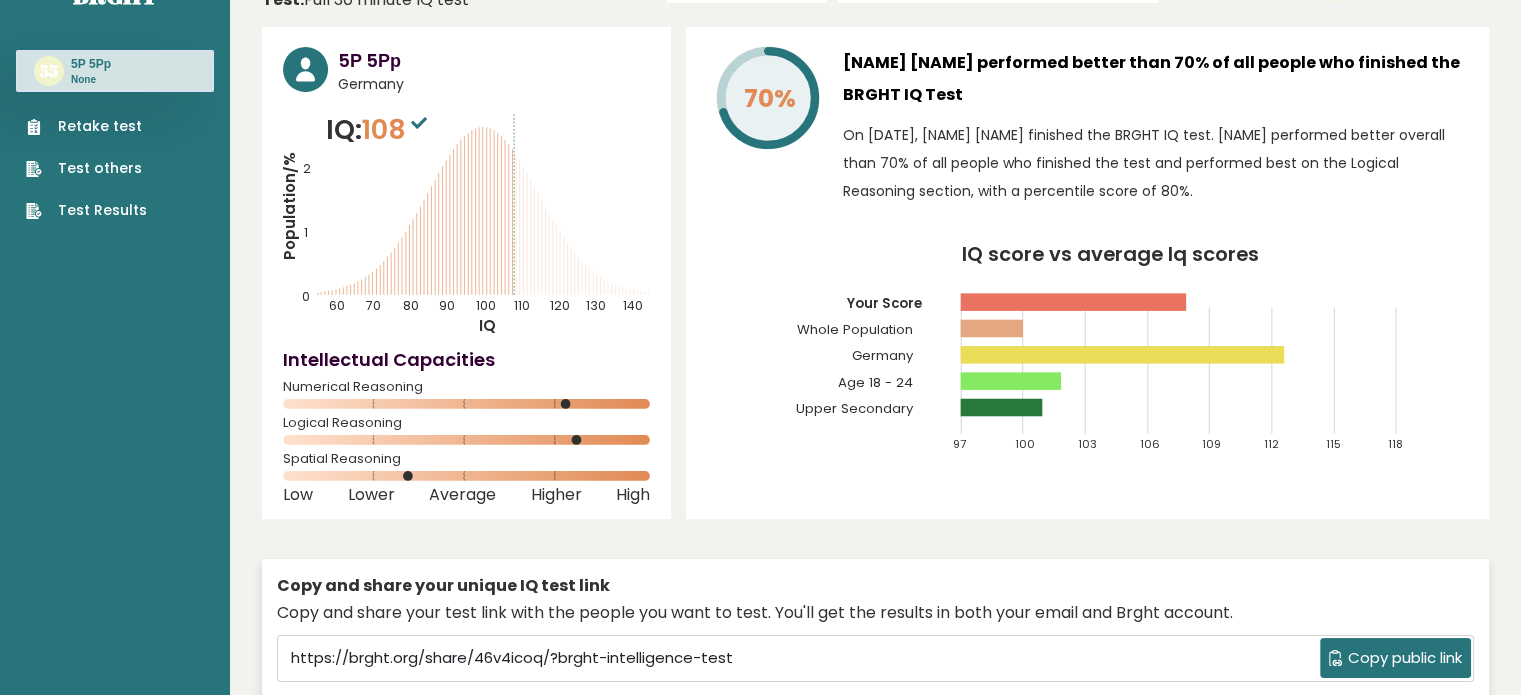 scroll, scrollTop: 0, scrollLeft: 0, axis: both 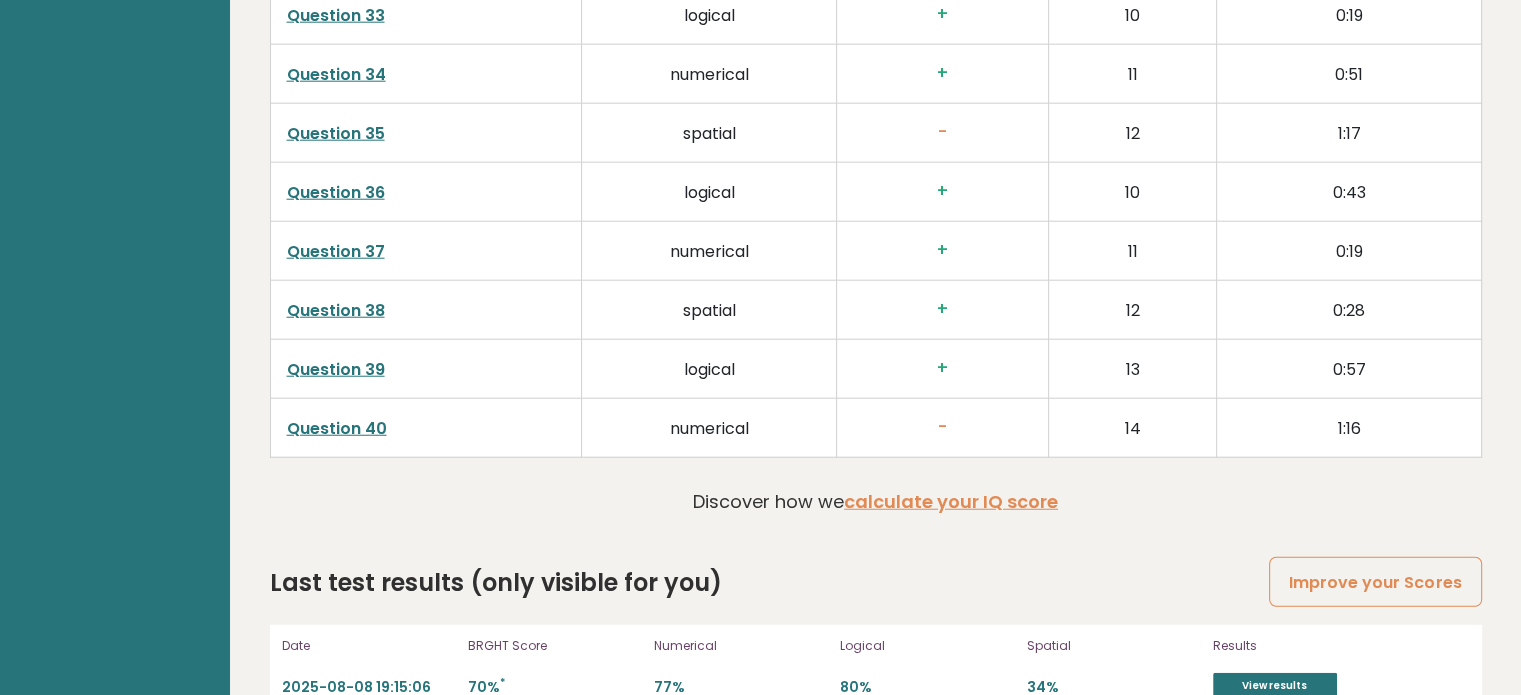 click on "Question
40" at bounding box center [337, 428] 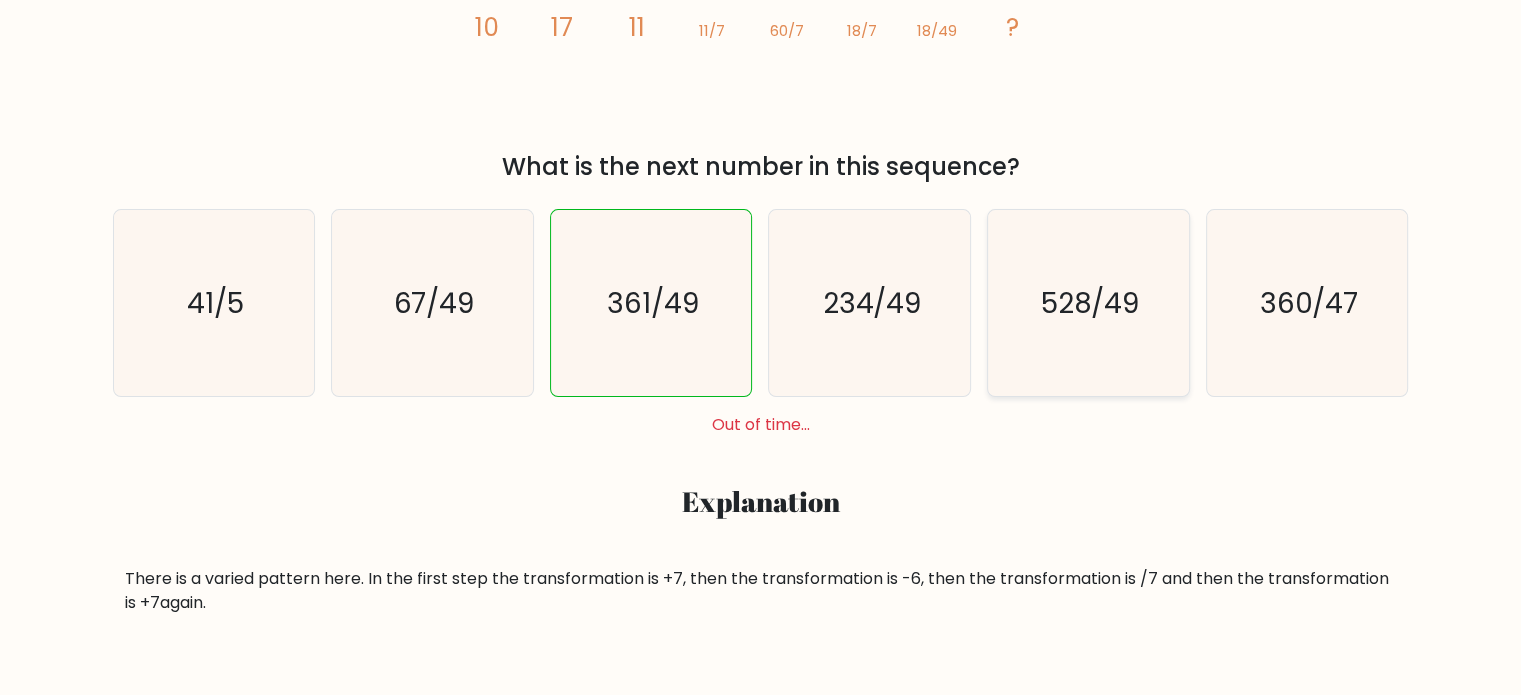 scroll, scrollTop: 400, scrollLeft: 0, axis: vertical 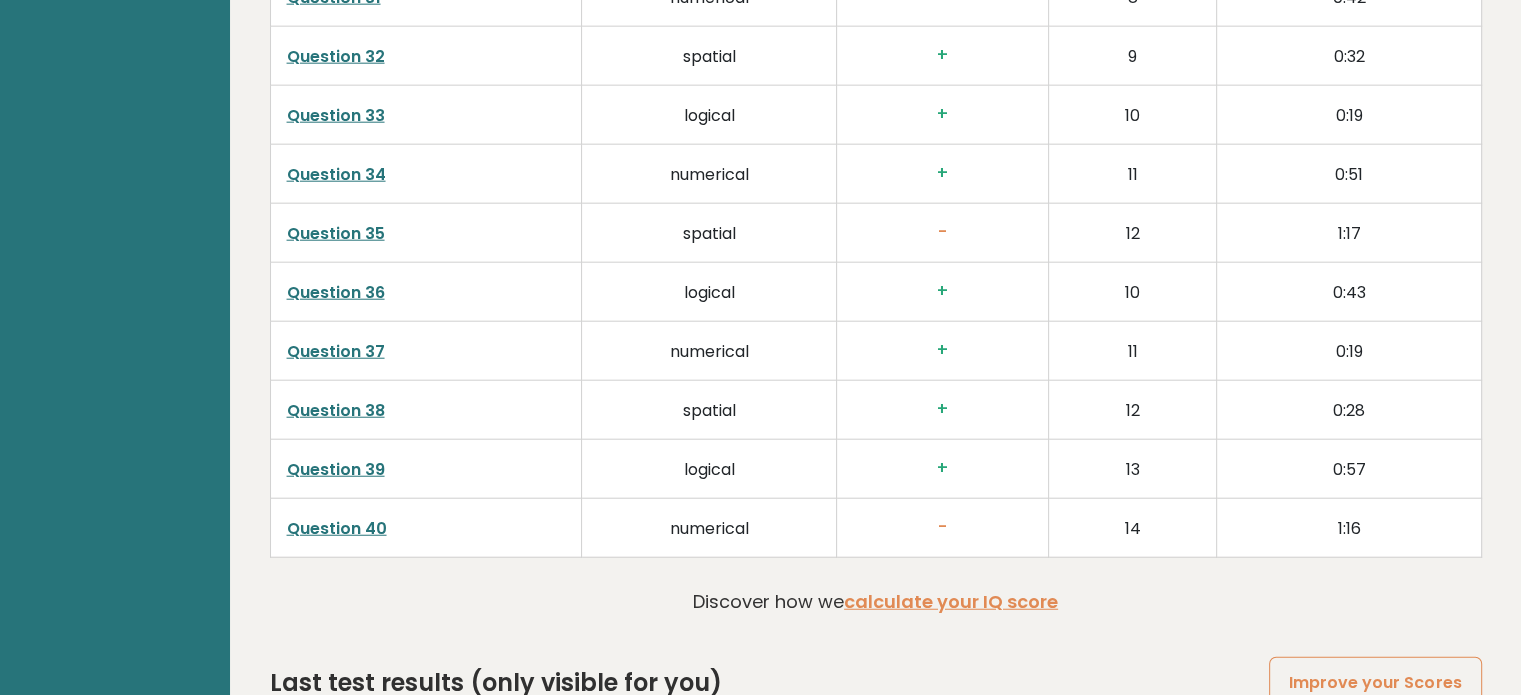 click on "Question
35" at bounding box center (336, 233) 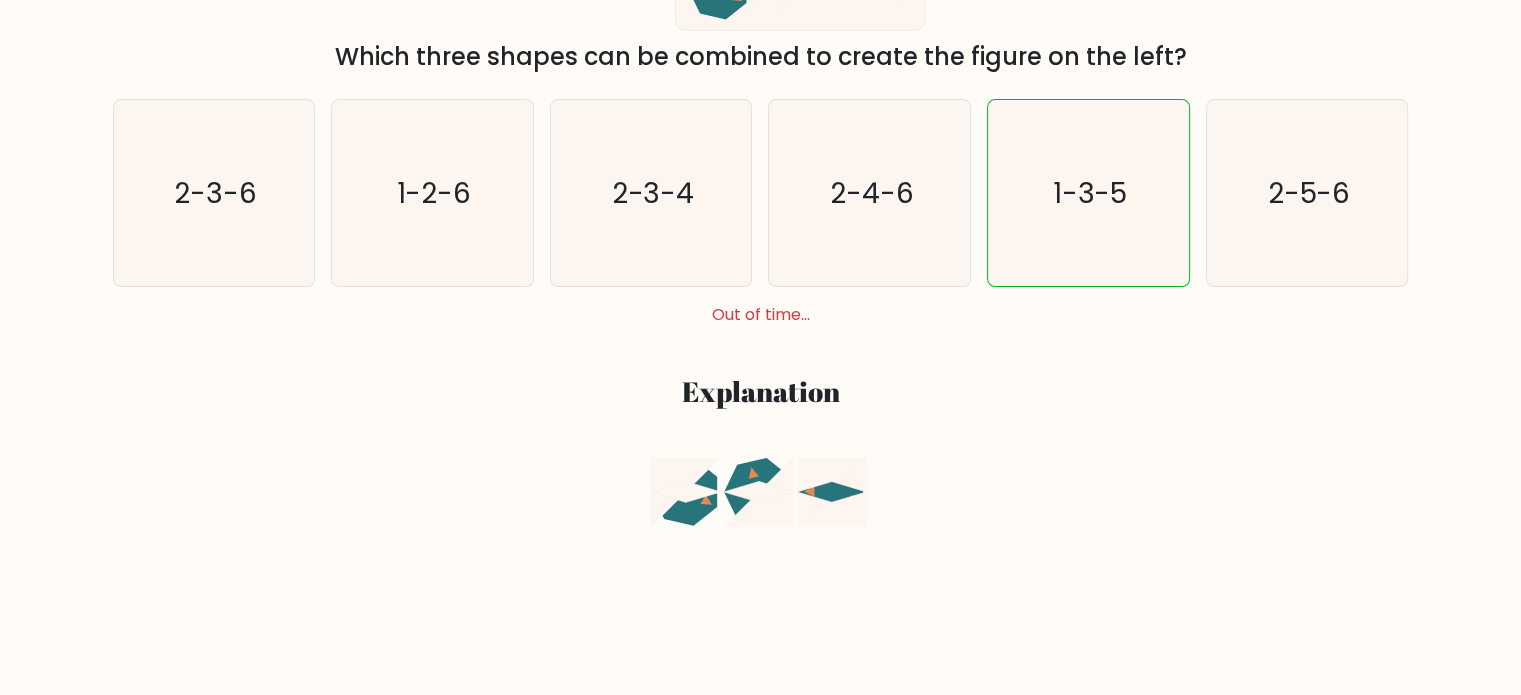 scroll, scrollTop: 100, scrollLeft: 0, axis: vertical 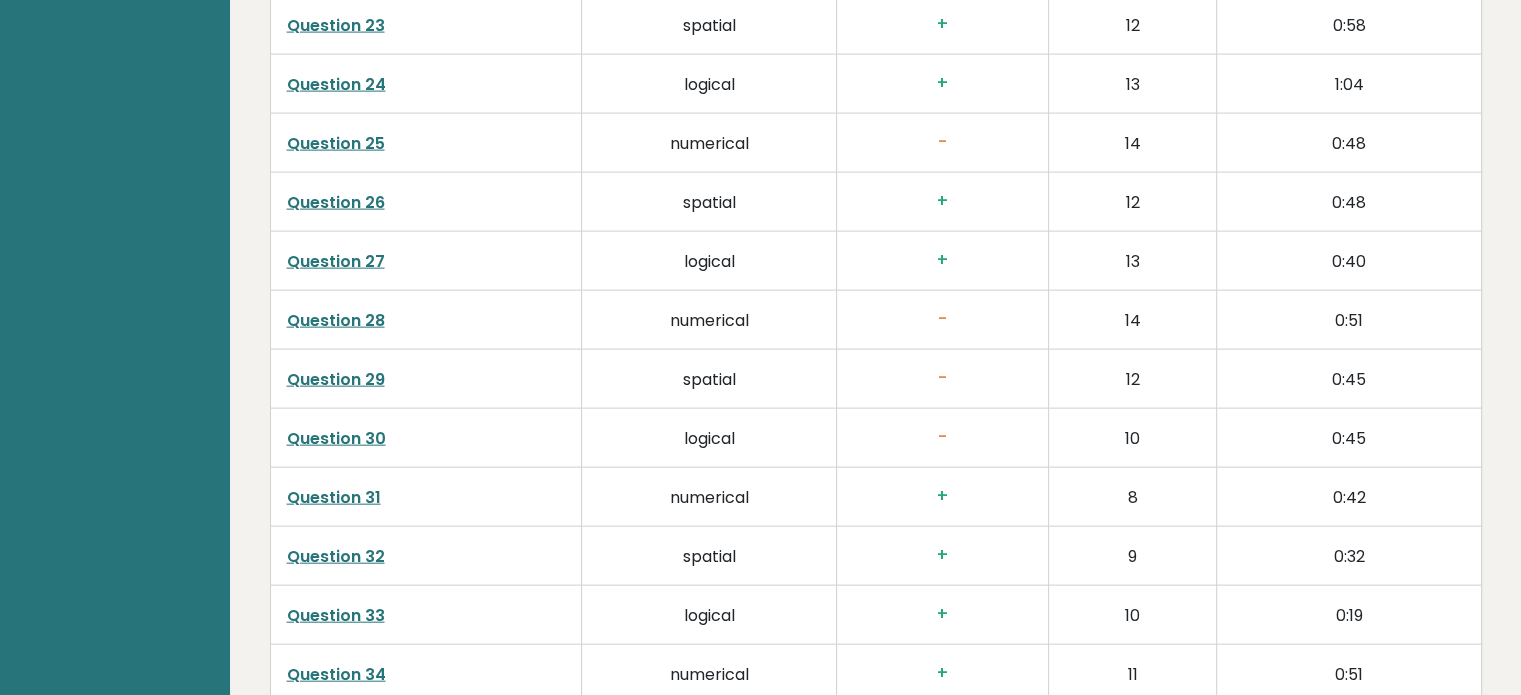 click on "Question
25" at bounding box center [336, 143] 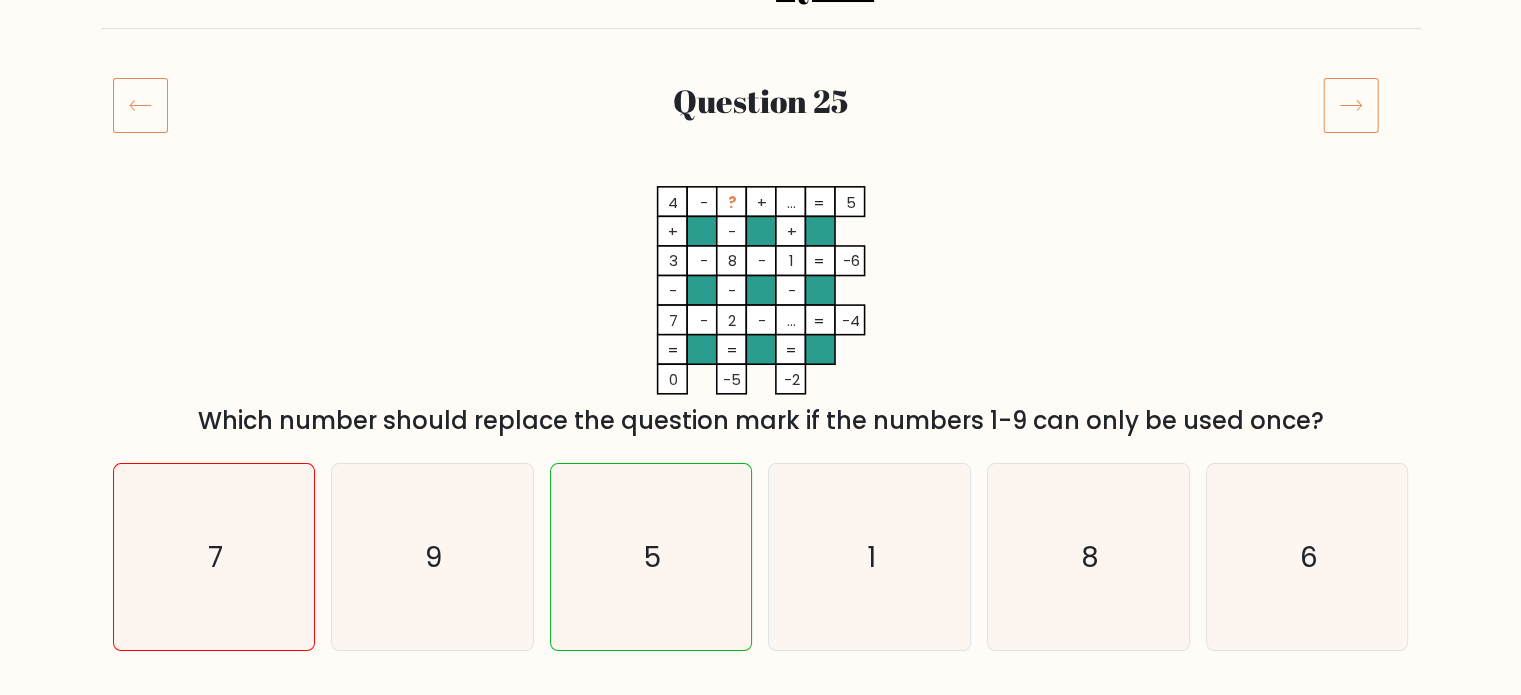 scroll, scrollTop: 700, scrollLeft: 0, axis: vertical 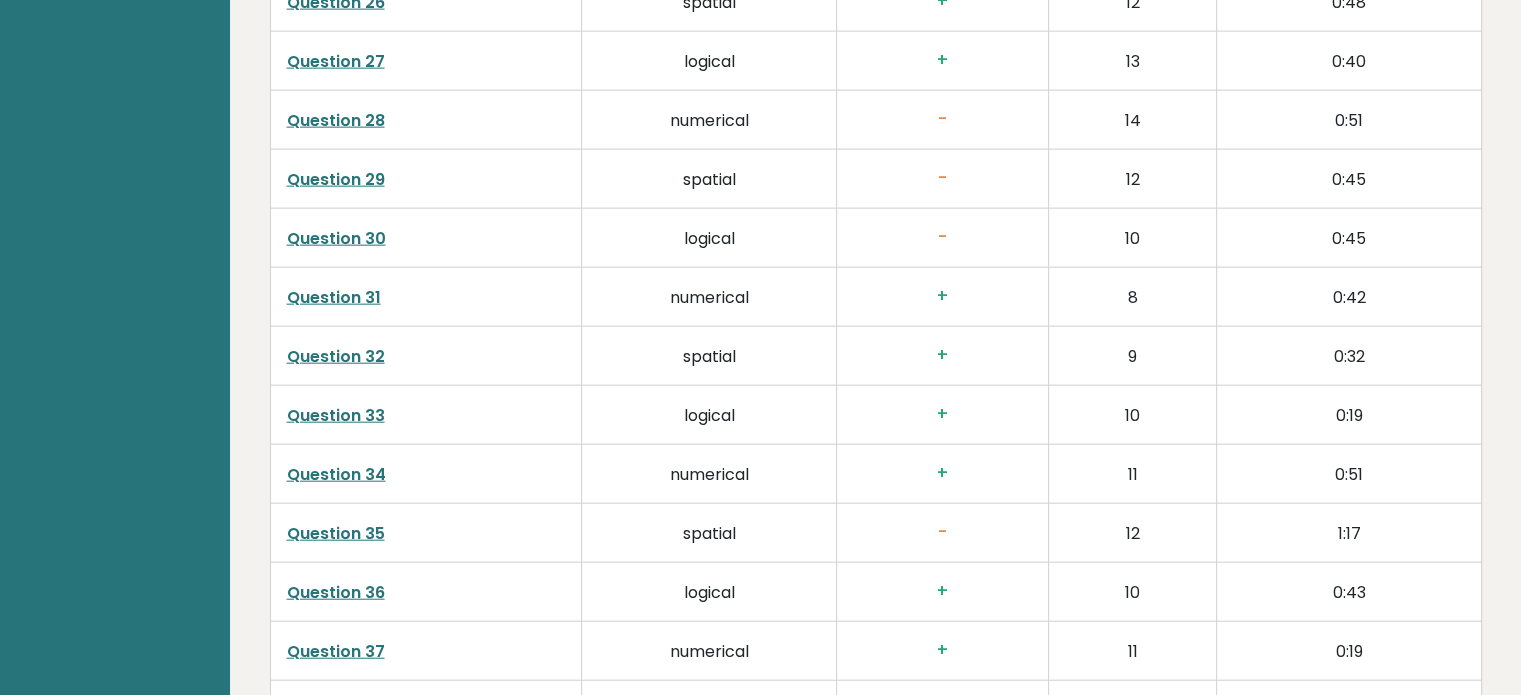 click on "Question
29" at bounding box center (336, 179) 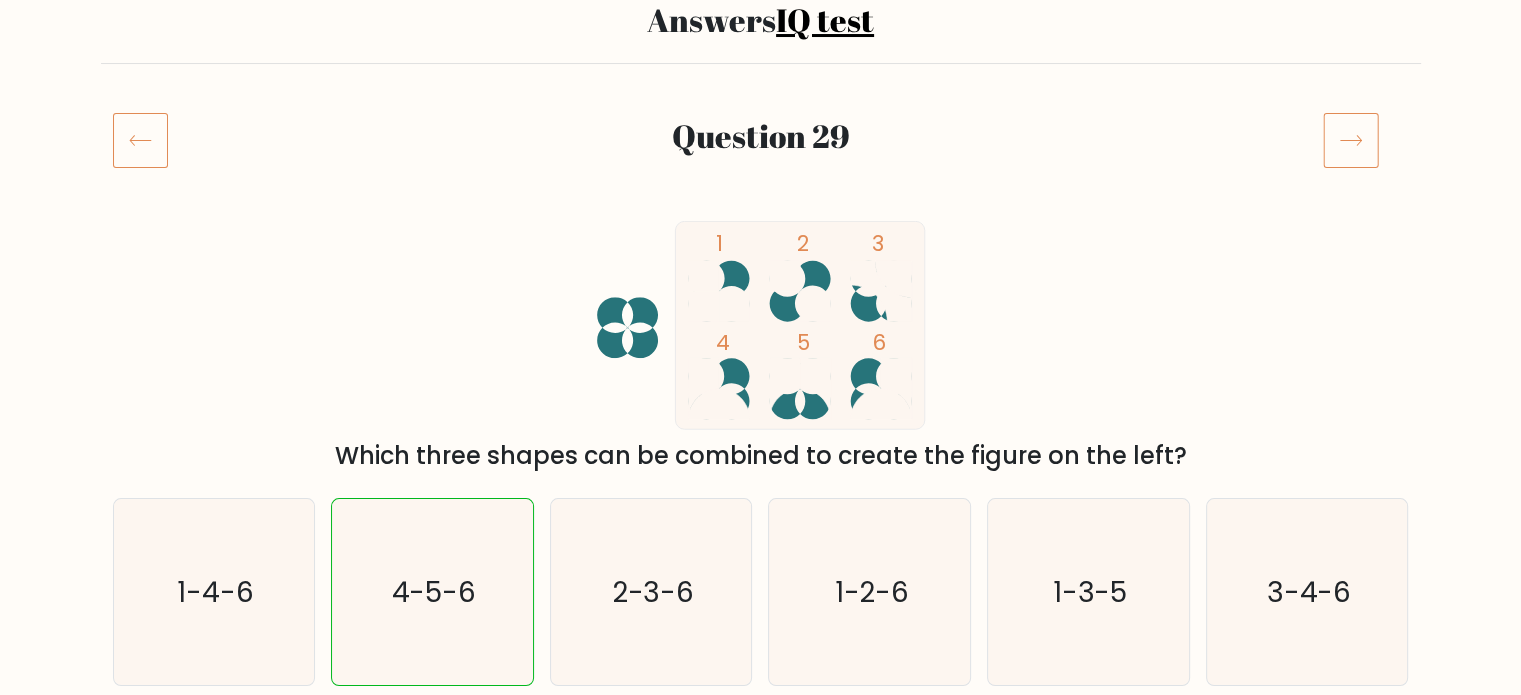 scroll, scrollTop: 200, scrollLeft: 0, axis: vertical 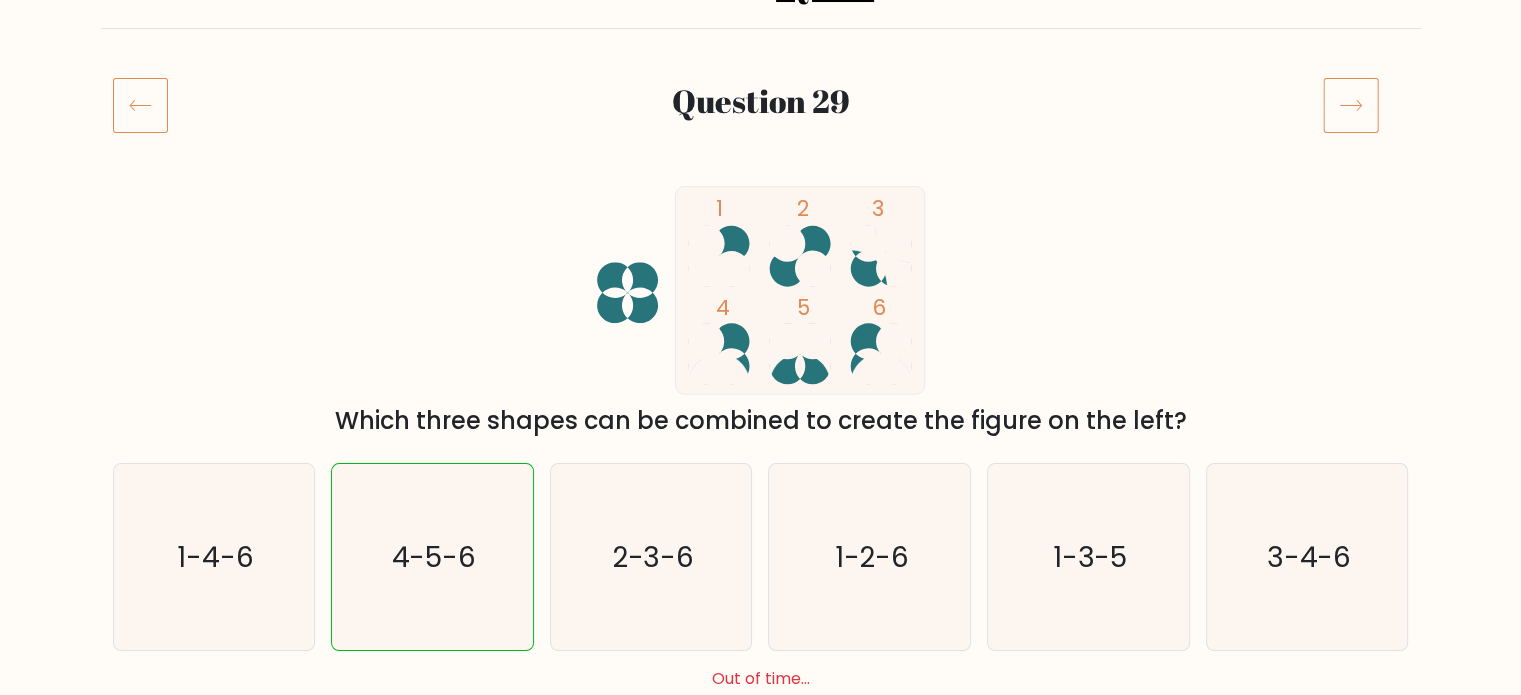 drag, startPoint x: 867, startPoint y: 369, endPoint x: 844, endPoint y: 364, distance: 23.537205 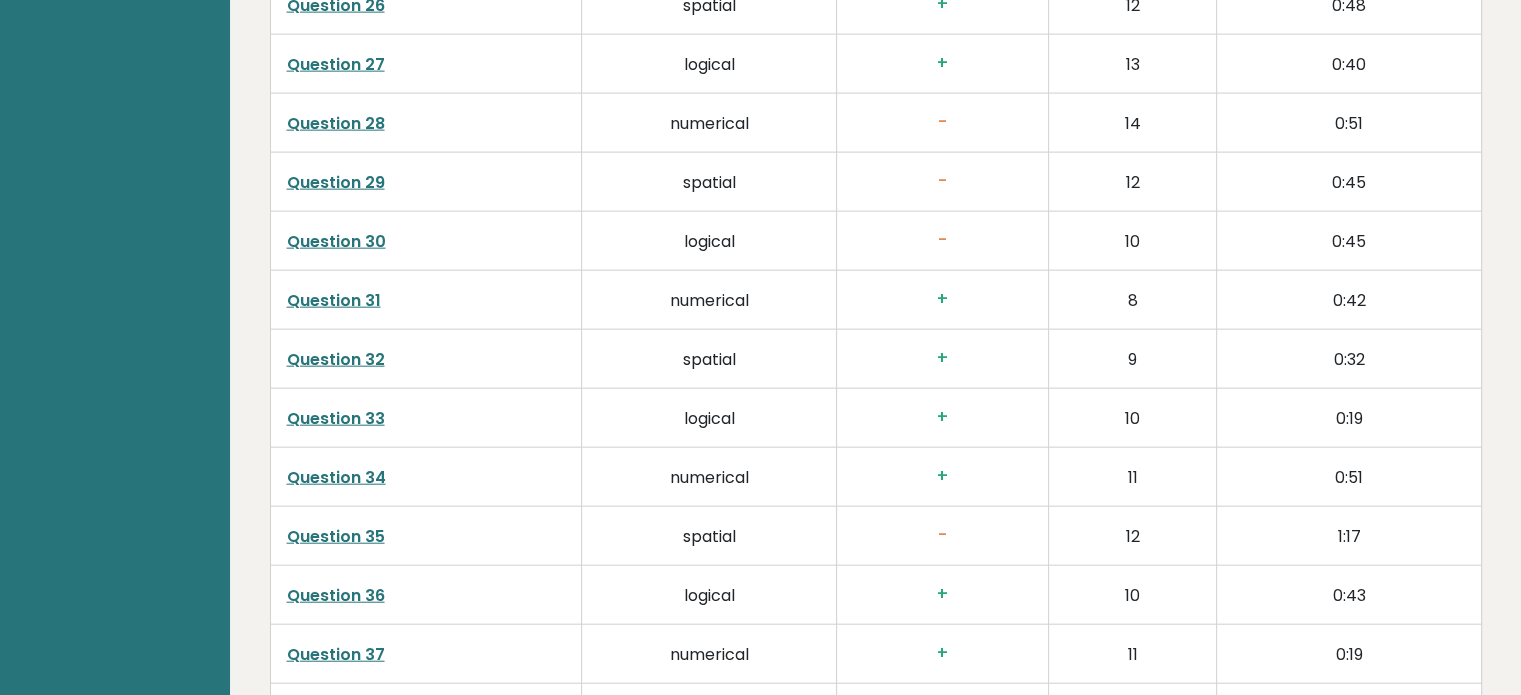 scroll, scrollTop: 4708, scrollLeft: 0, axis: vertical 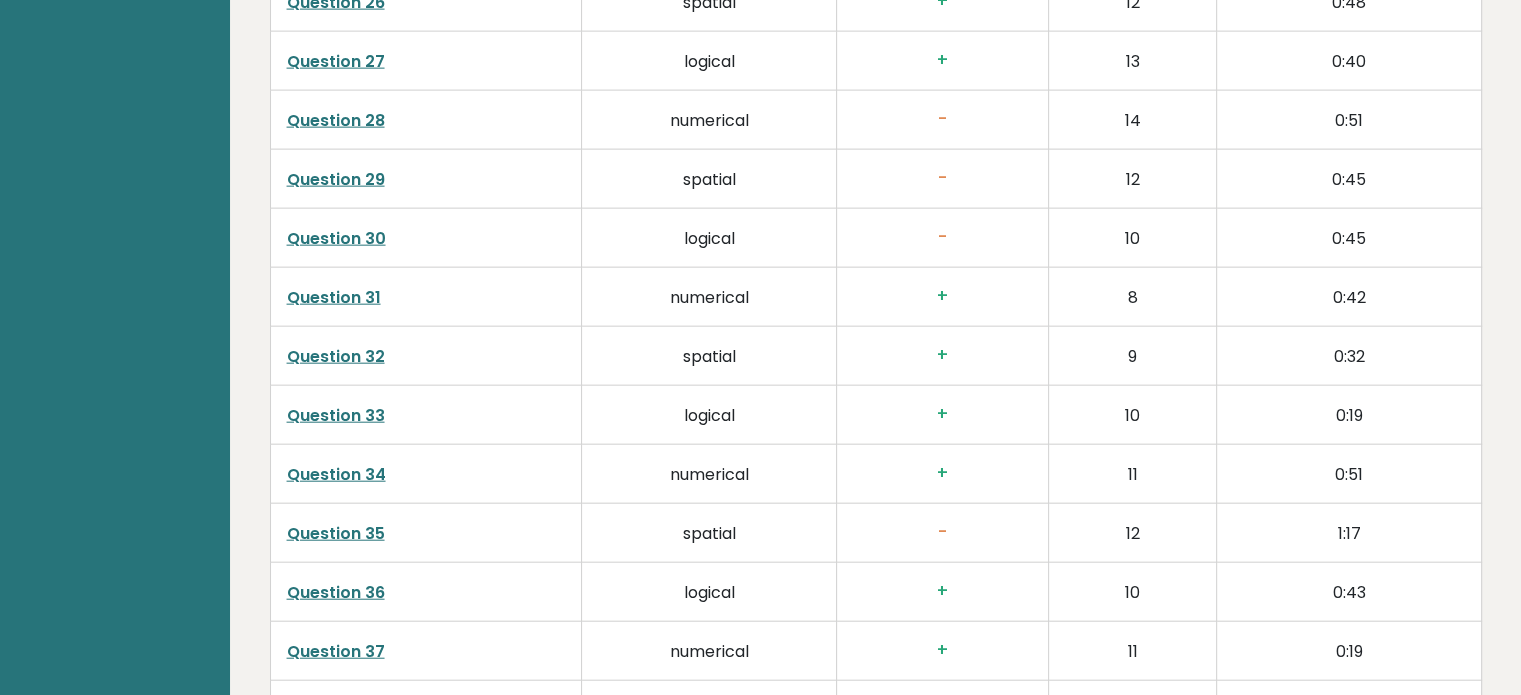 click on "Question
28" at bounding box center [426, 119] 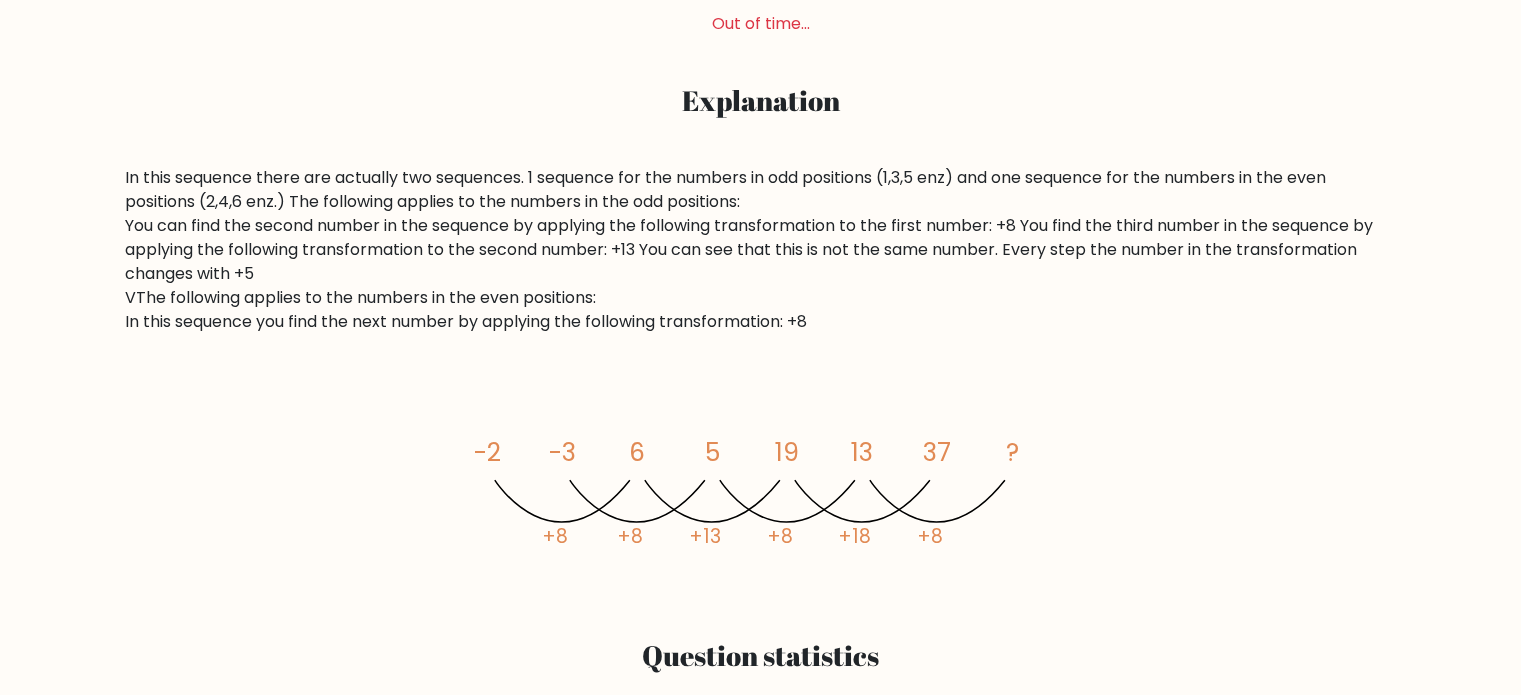 scroll, scrollTop: 900, scrollLeft: 0, axis: vertical 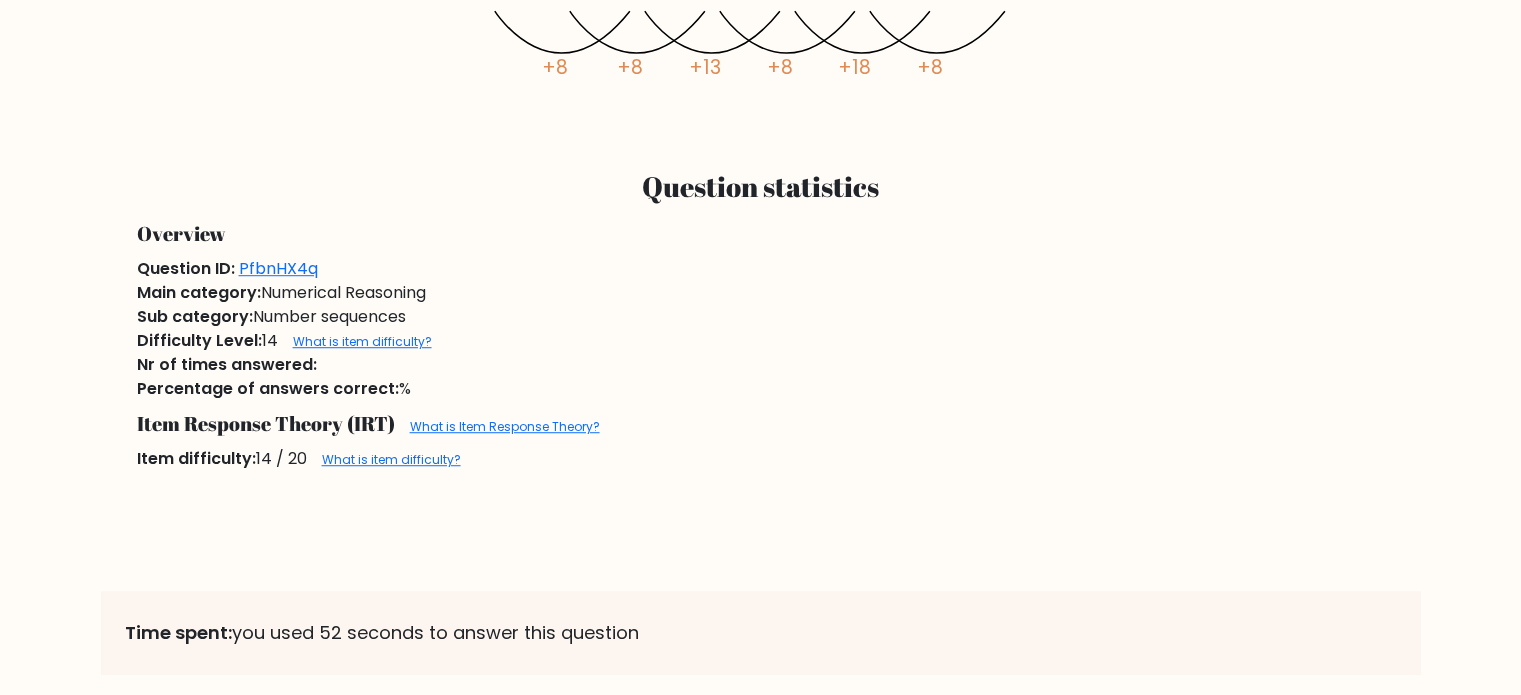 click on "Main category:  Numerical Reasoning" at bounding box center (761, 293) 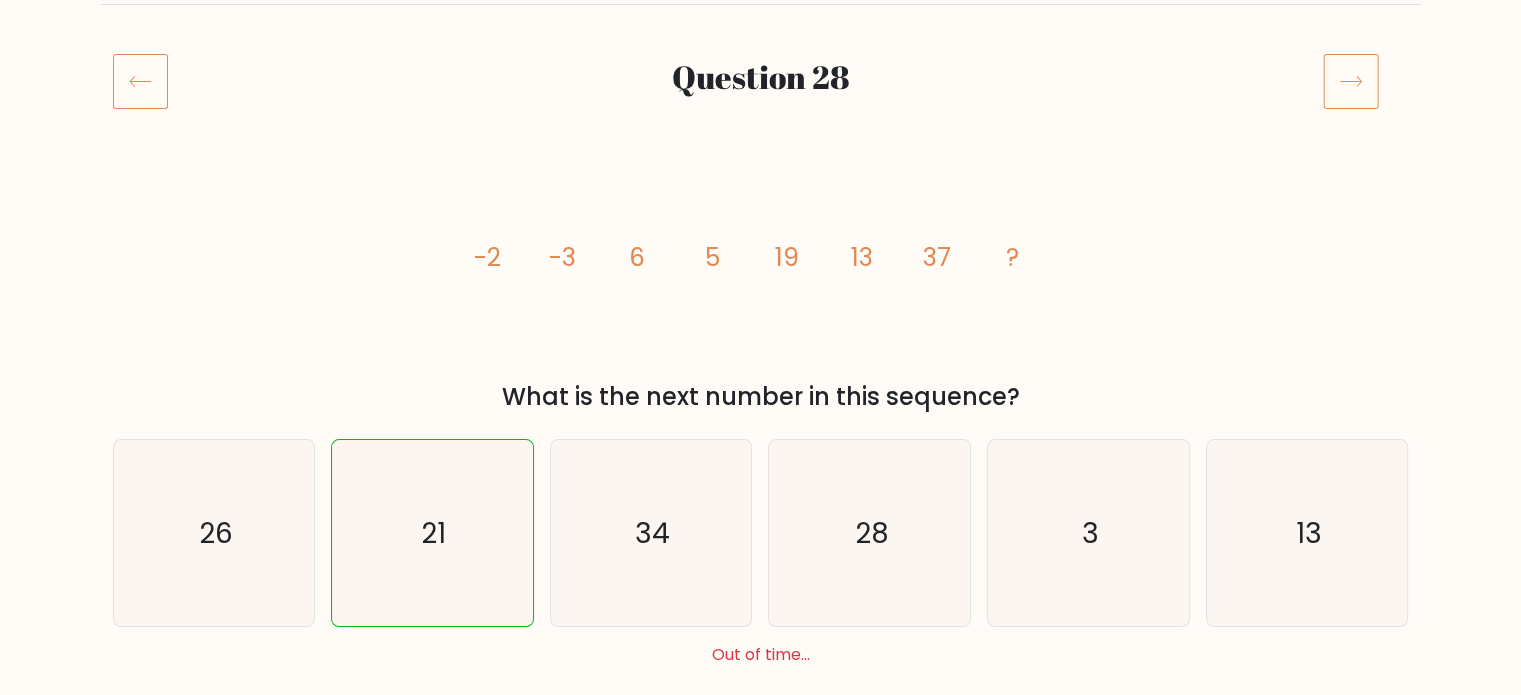 scroll, scrollTop: 124, scrollLeft: 0, axis: vertical 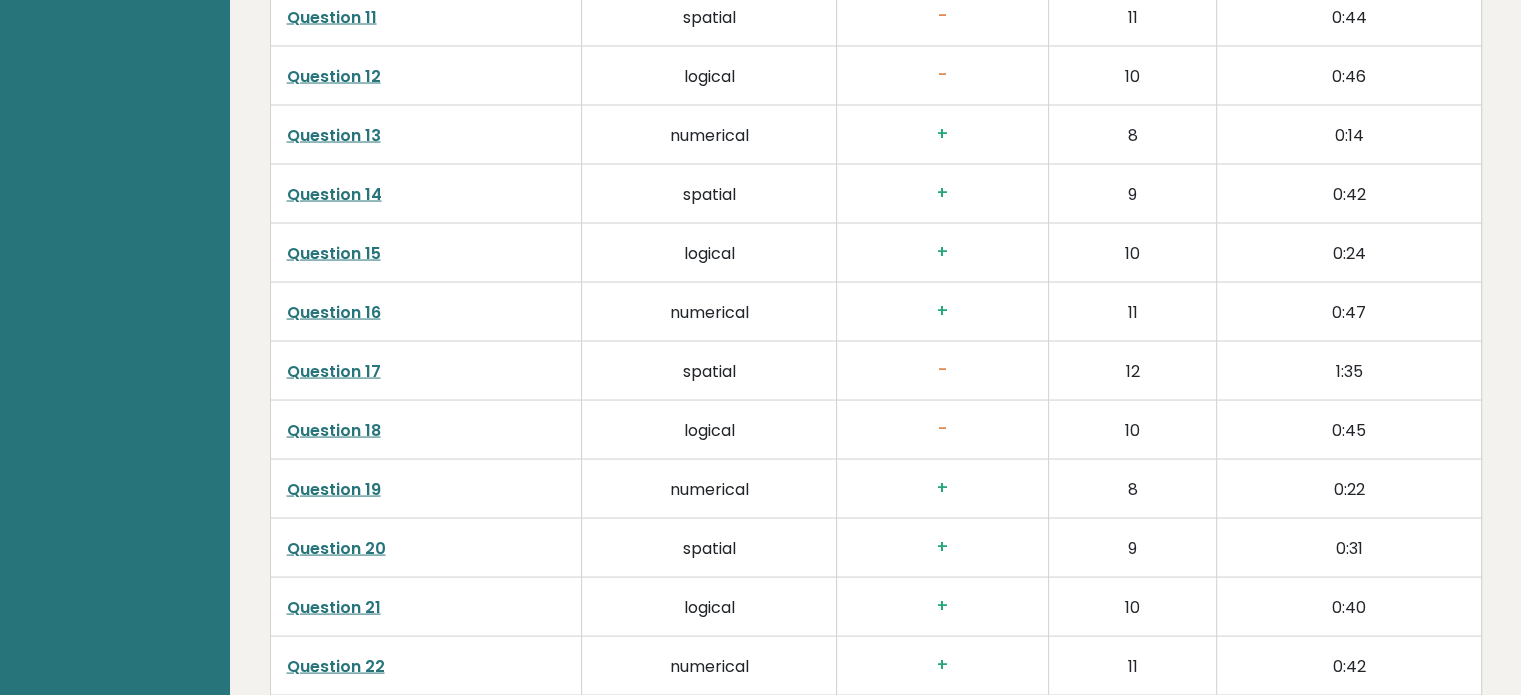 click on "Question
18" at bounding box center (334, 430) 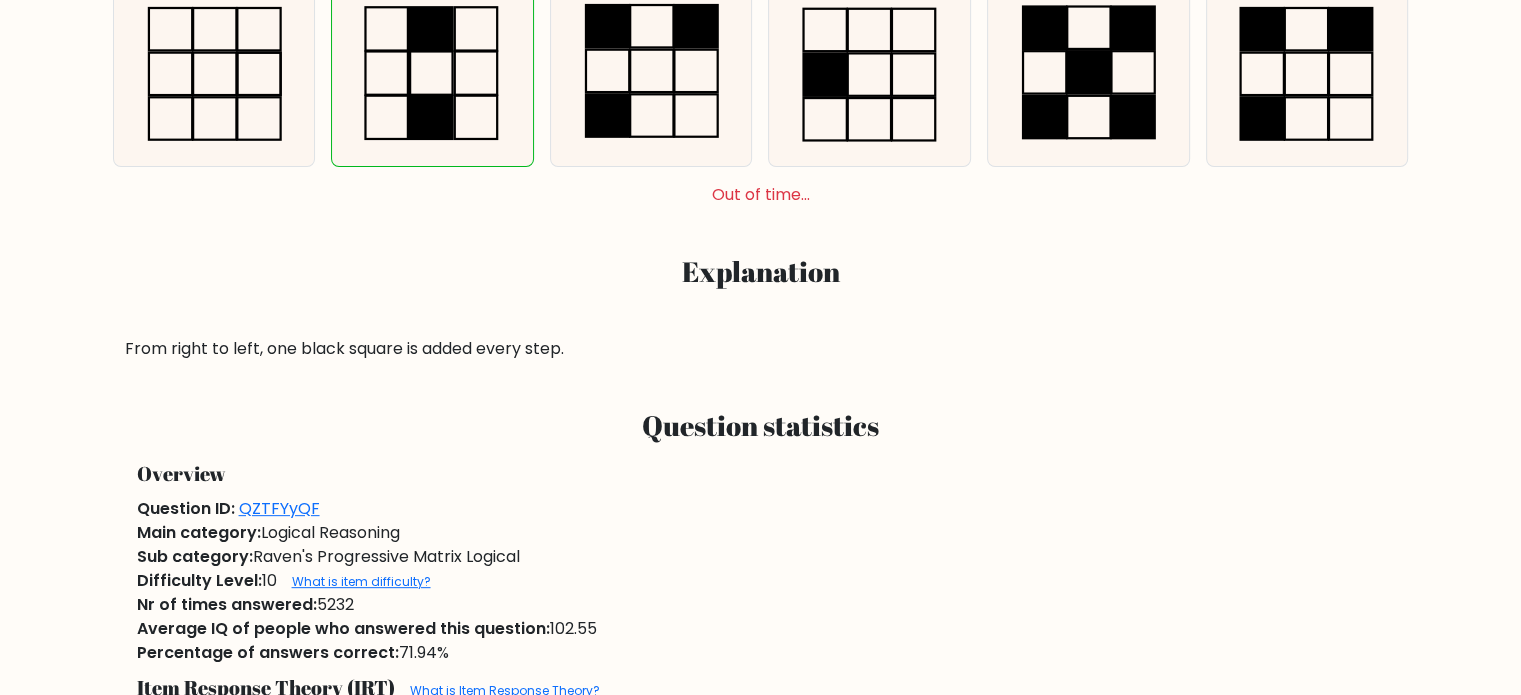 scroll, scrollTop: 700, scrollLeft: 0, axis: vertical 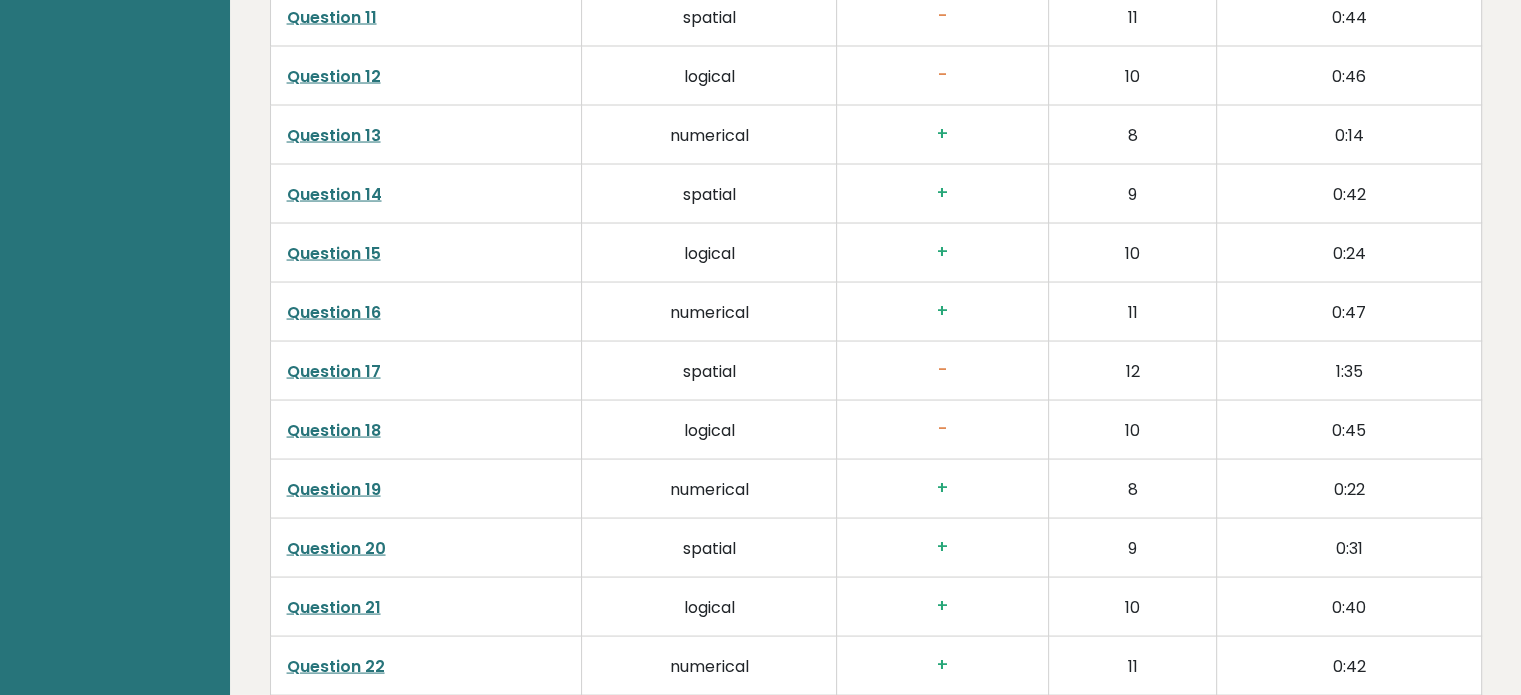 click on "Question
12" at bounding box center (334, 76) 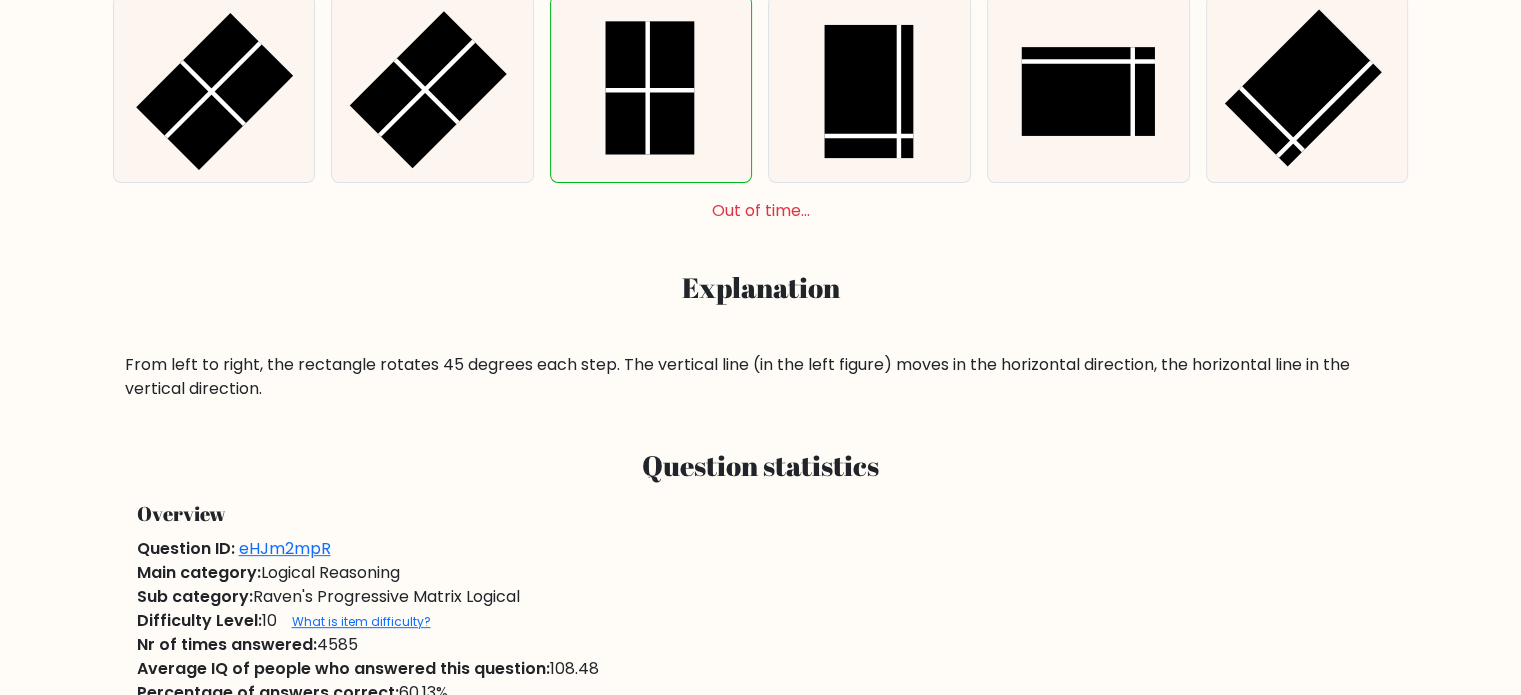 scroll, scrollTop: 700, scrollLeft: 0, axis: vertical 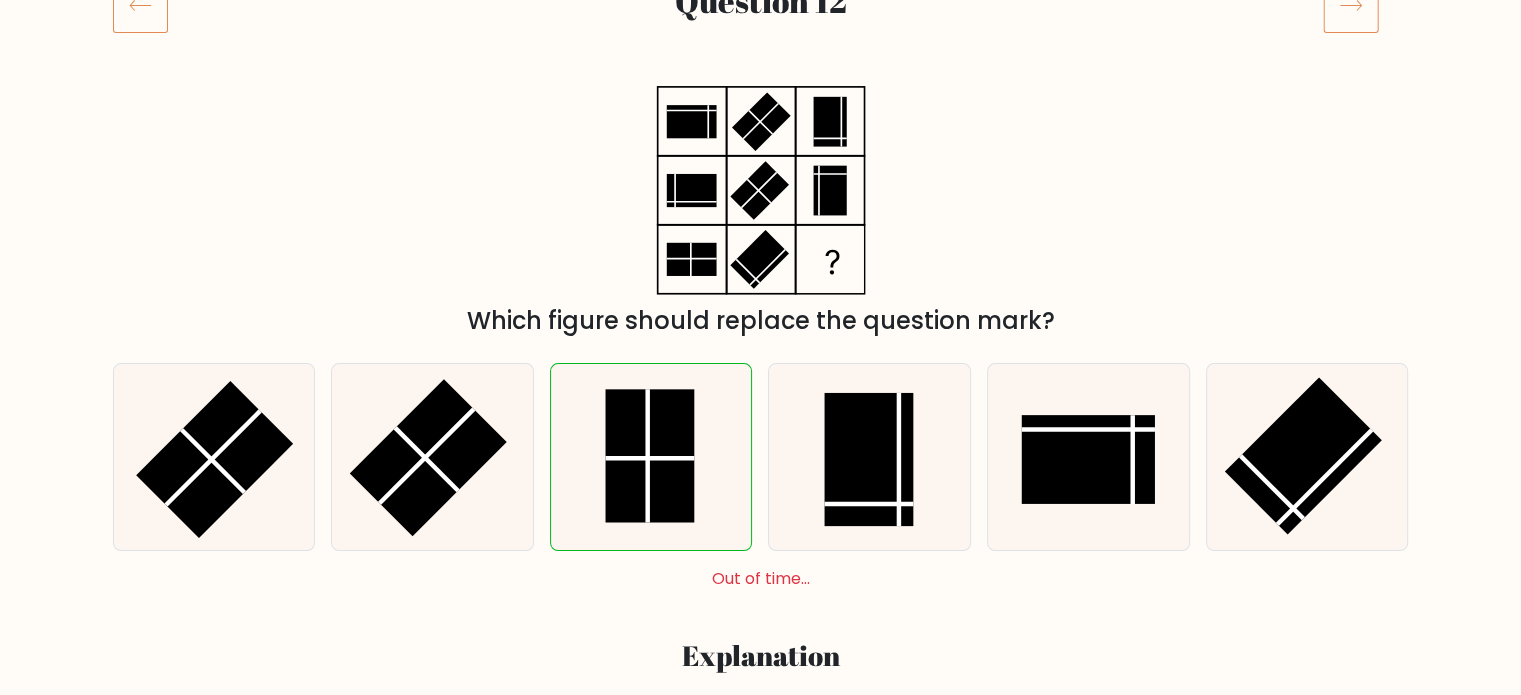 click on "Which figure should replace the question mark?" at bounding box center (761, 212) 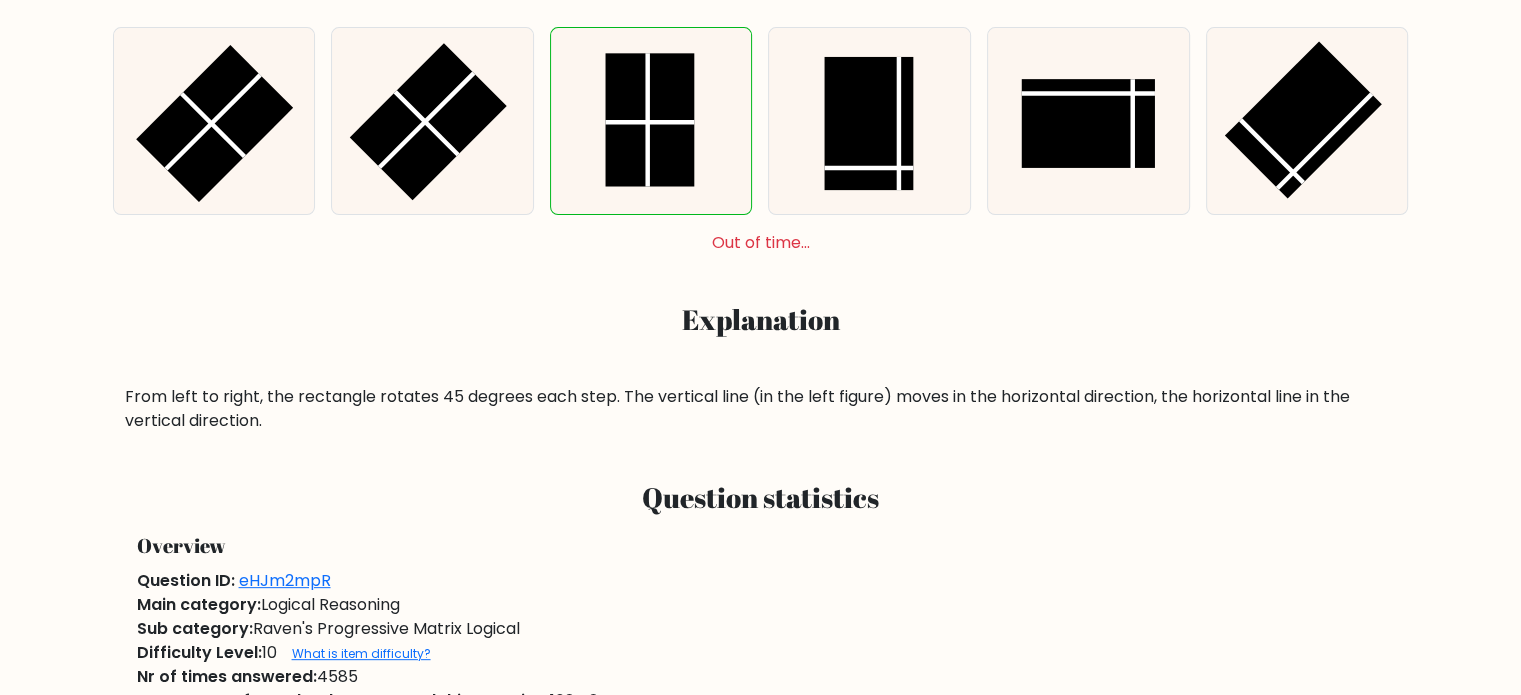 scroll, scrollTop: 700, scrollLeft: 0, axis: vertical 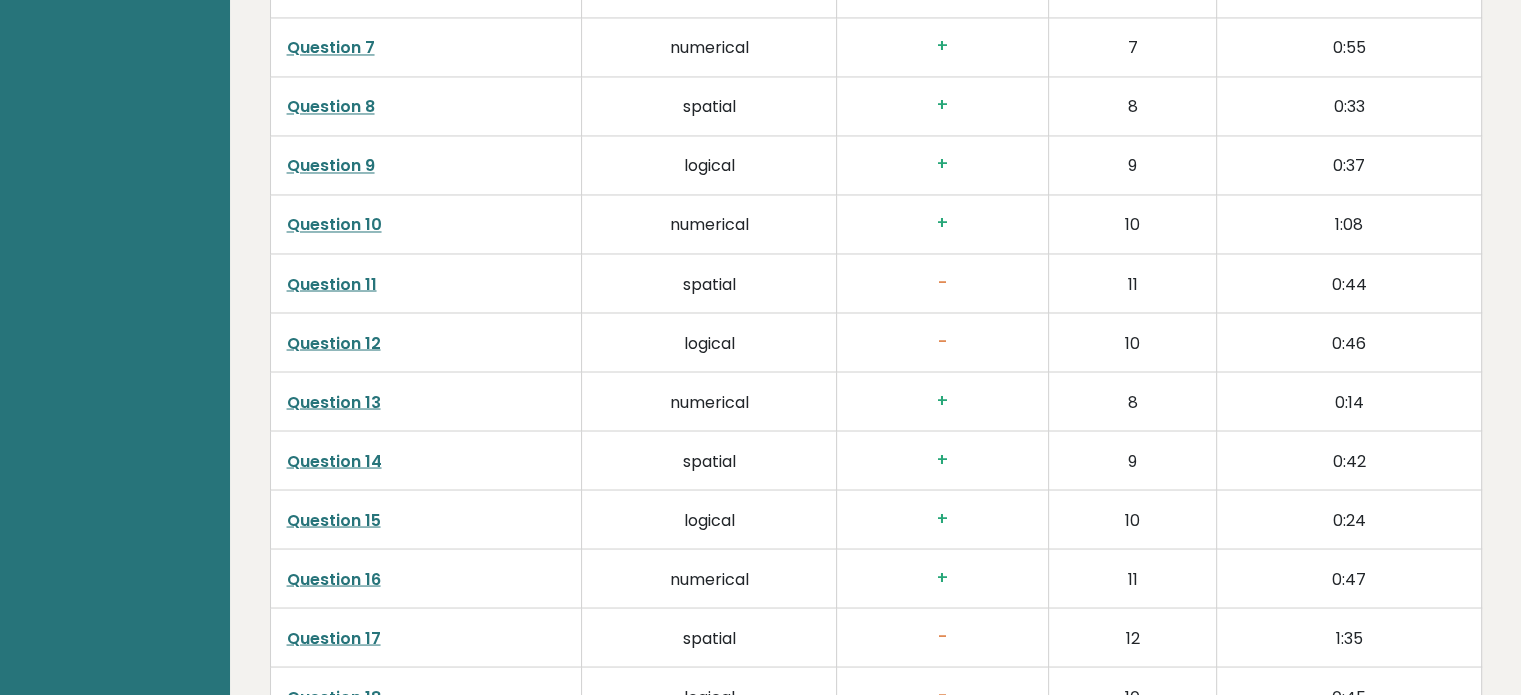 click on "Question
11" at bounding box center (332, 283) 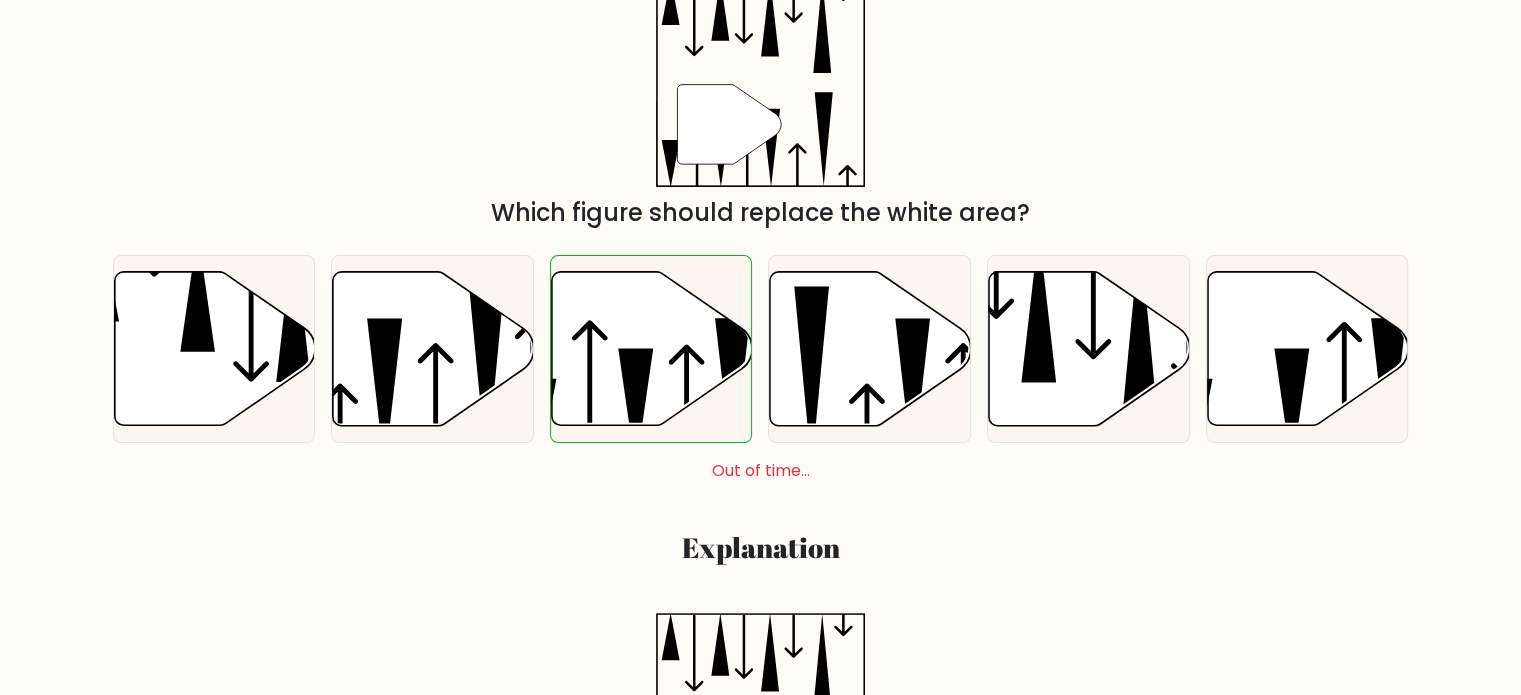 scroll, scrollTop: 600, scrollLeft: 0, axis: vertical 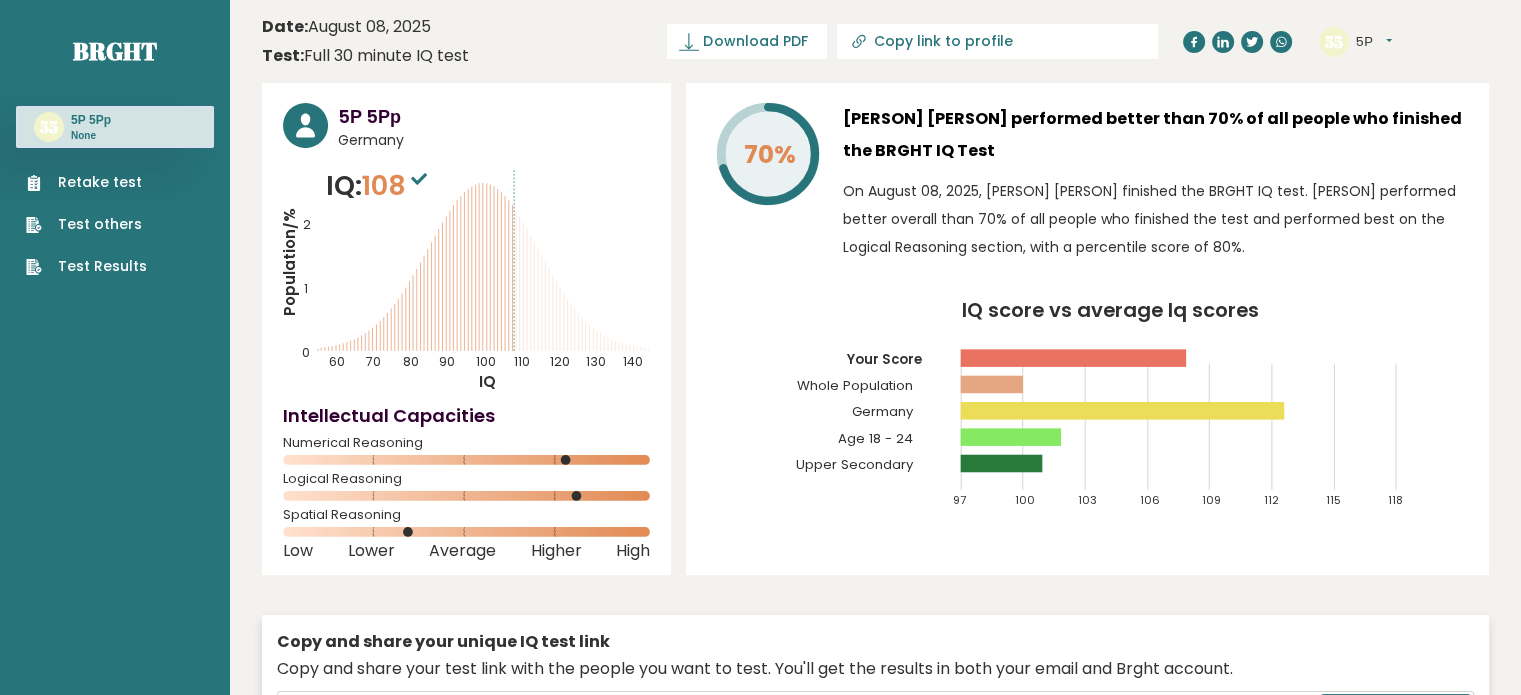 click on "Retake test" at bounding box center [86, 182] 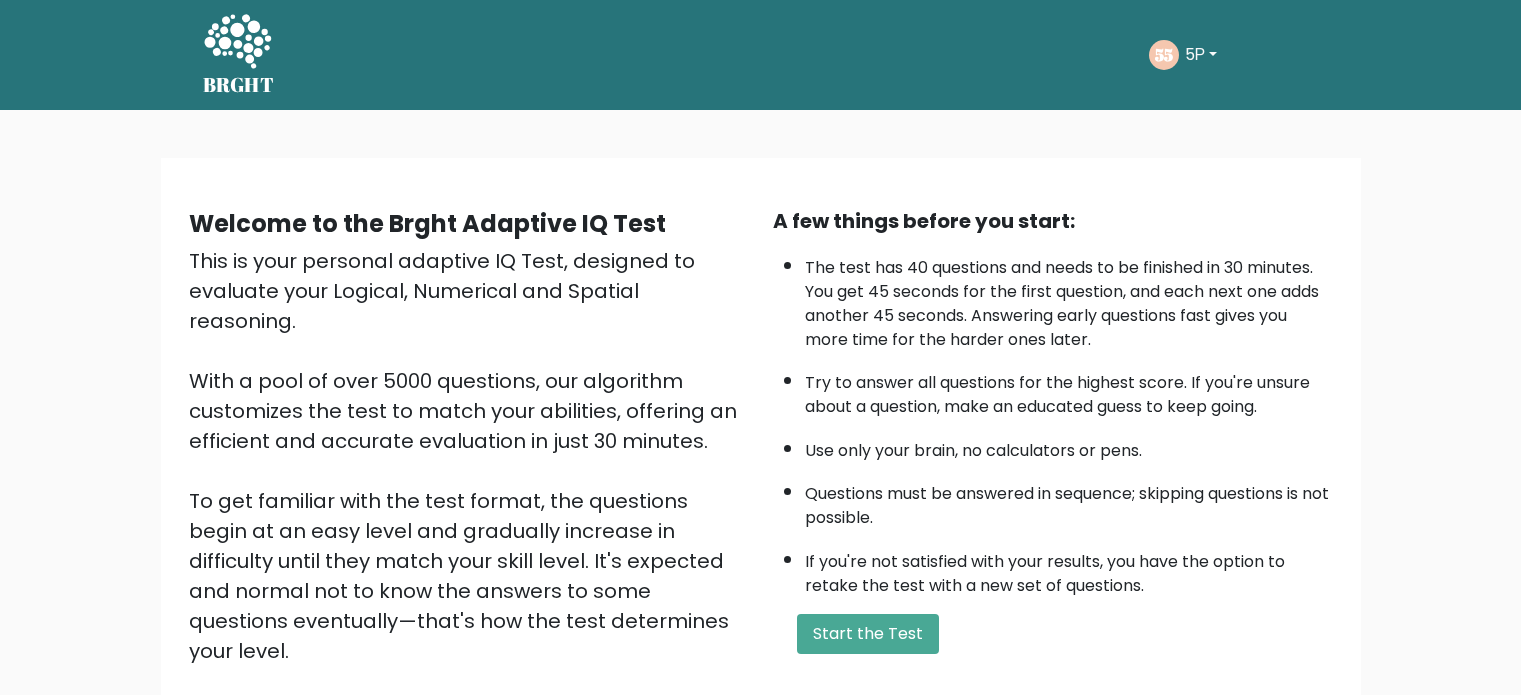 scroll, scrollTop: 0, scrollLeft: 0, axis: both 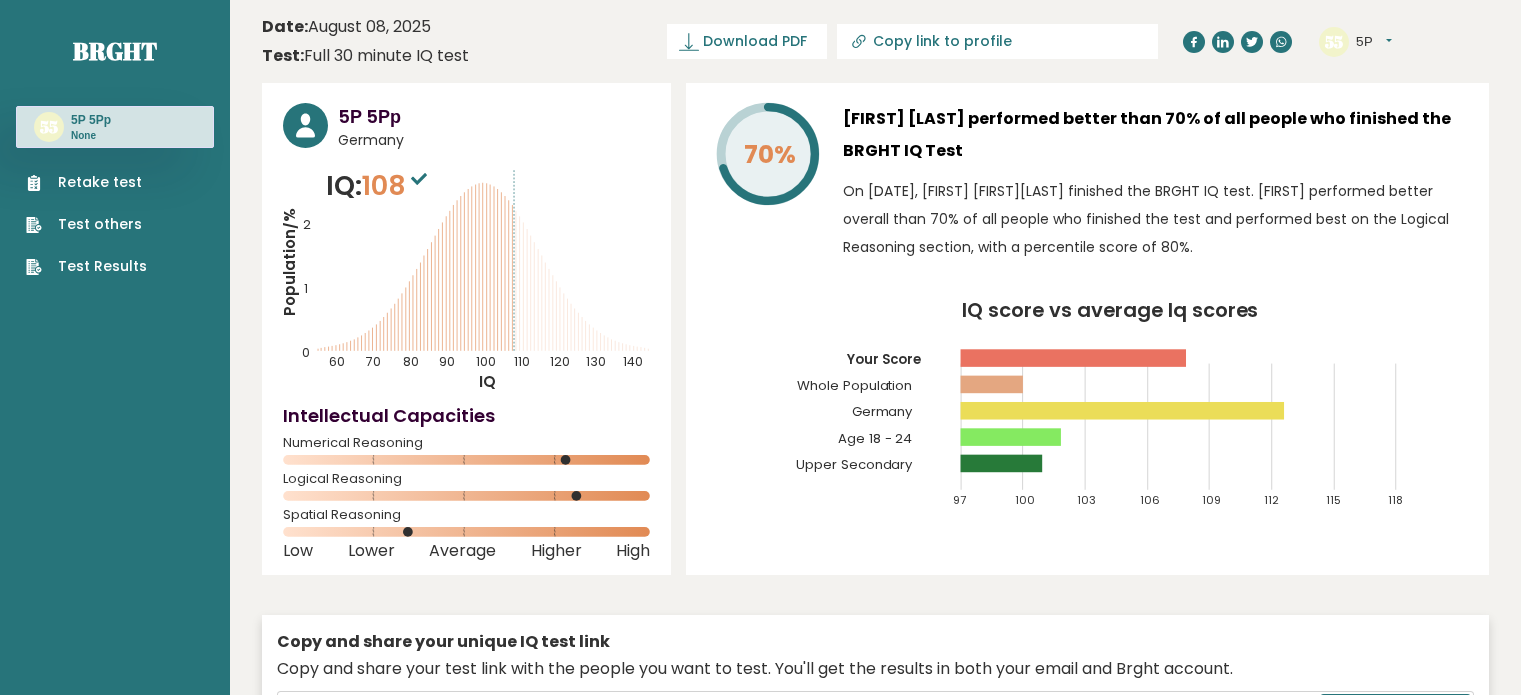 click on "Test Results" at bounding box center (86, 266) 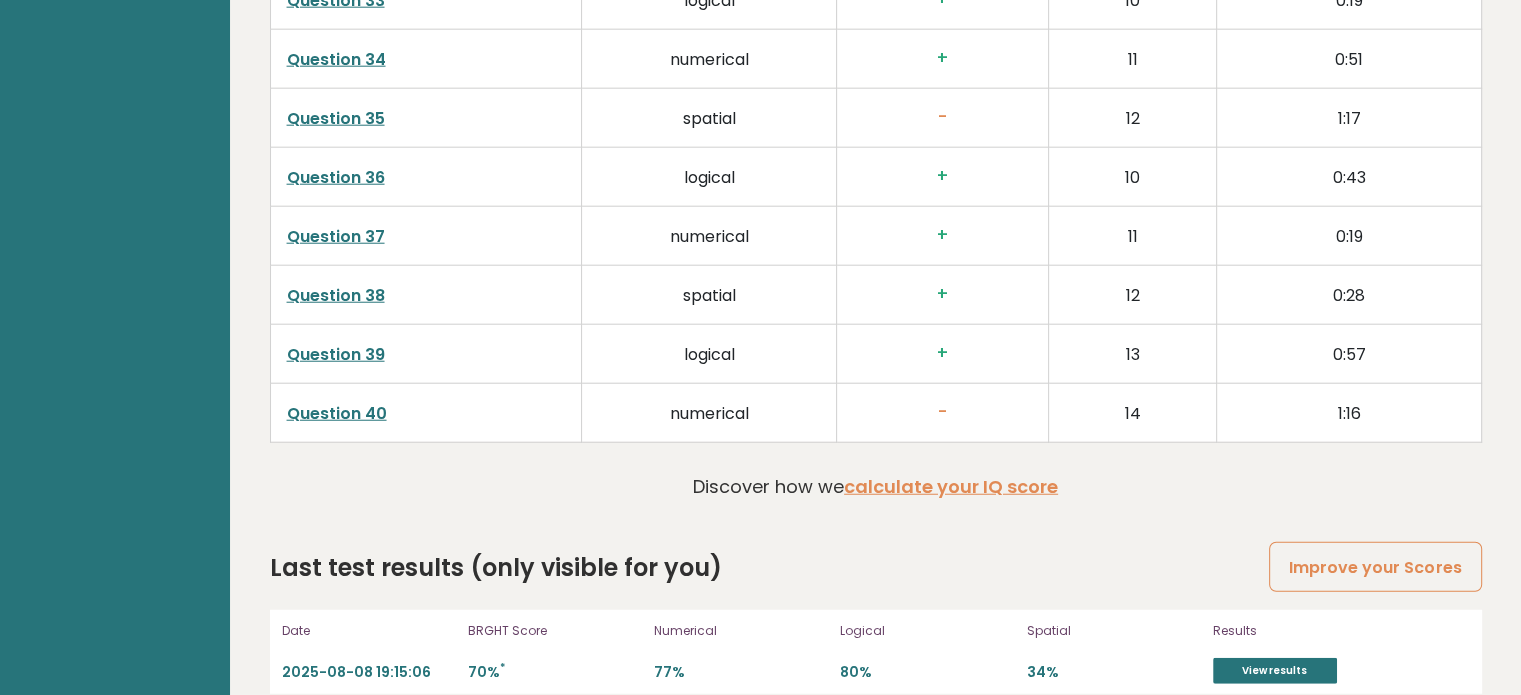 scroll, scrollTop: 5142, scrollLeft: 0, axis: vertical 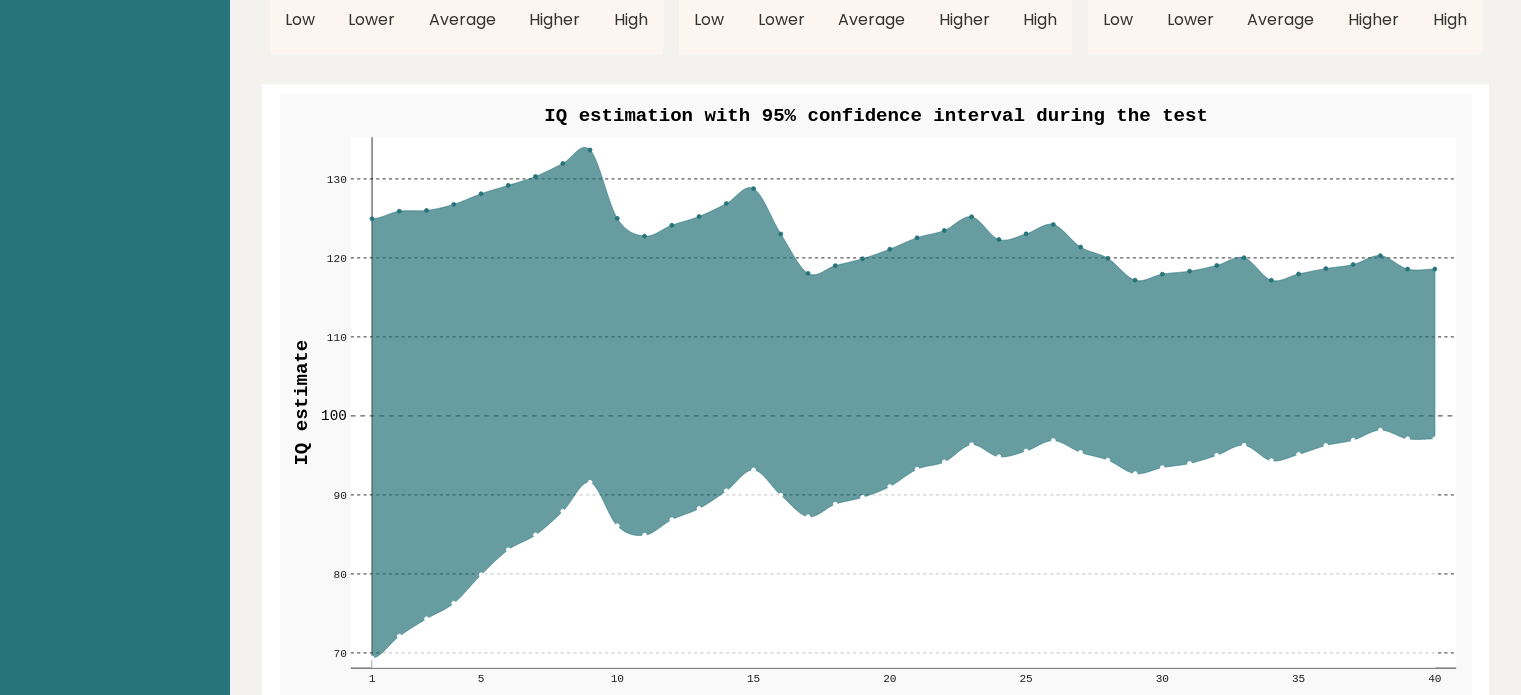 click 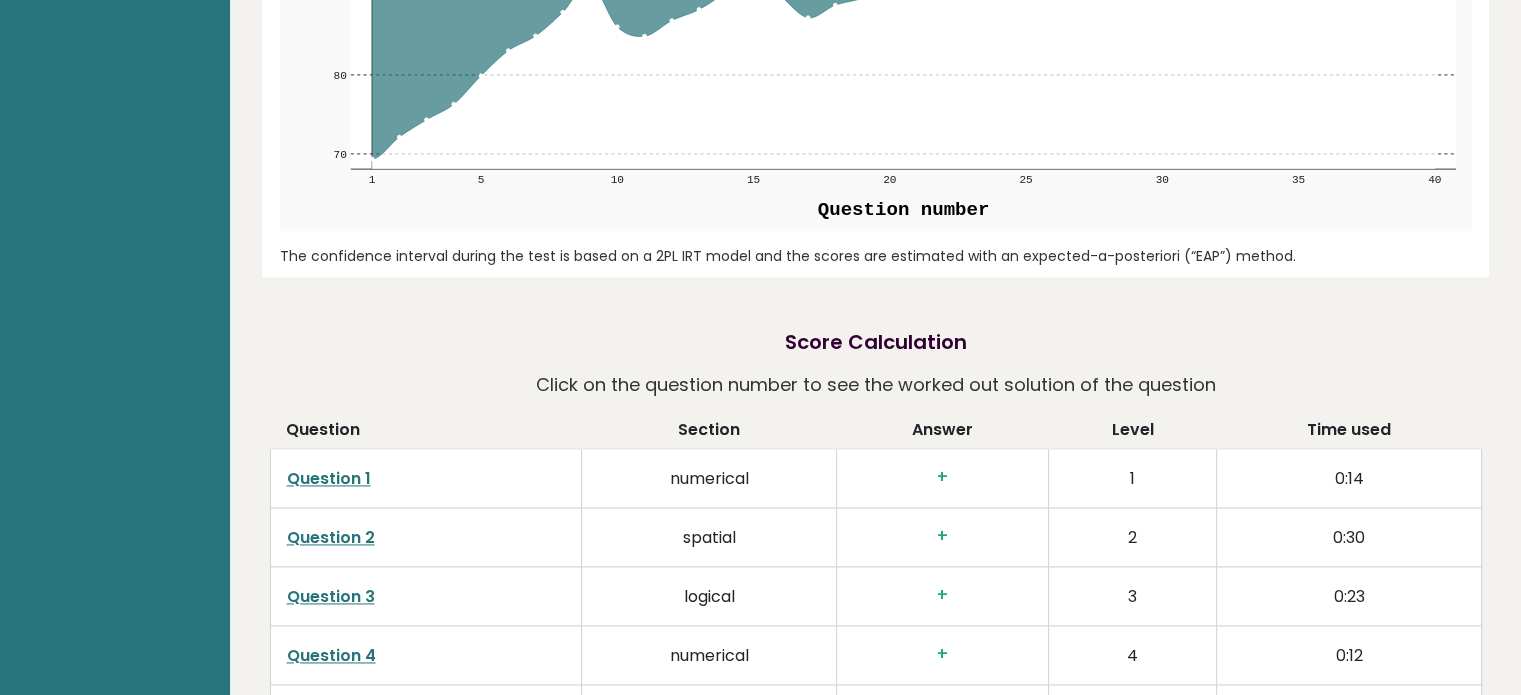 scroll, scrollTop: 2758, scrollLeft: 0, axis: vertical 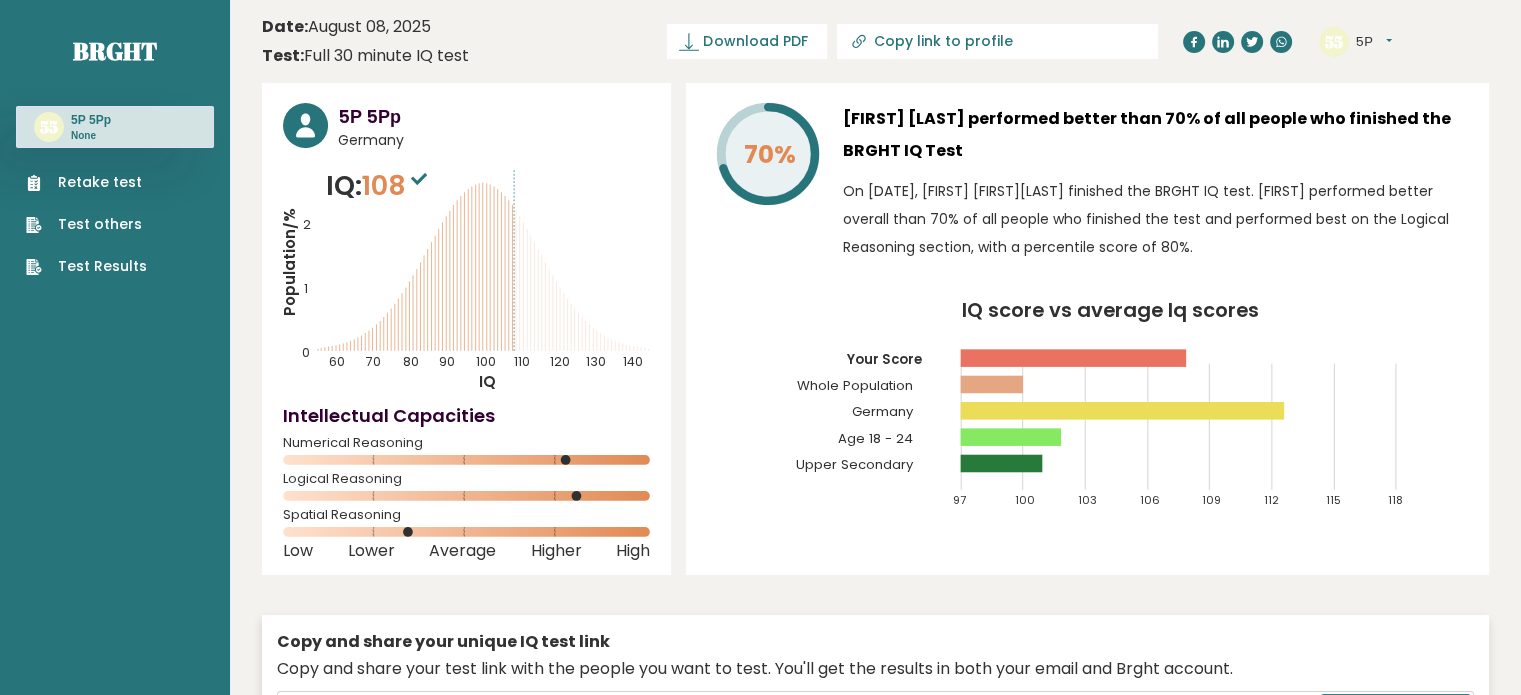click on "Retake test" at bounding box center (86, 182) 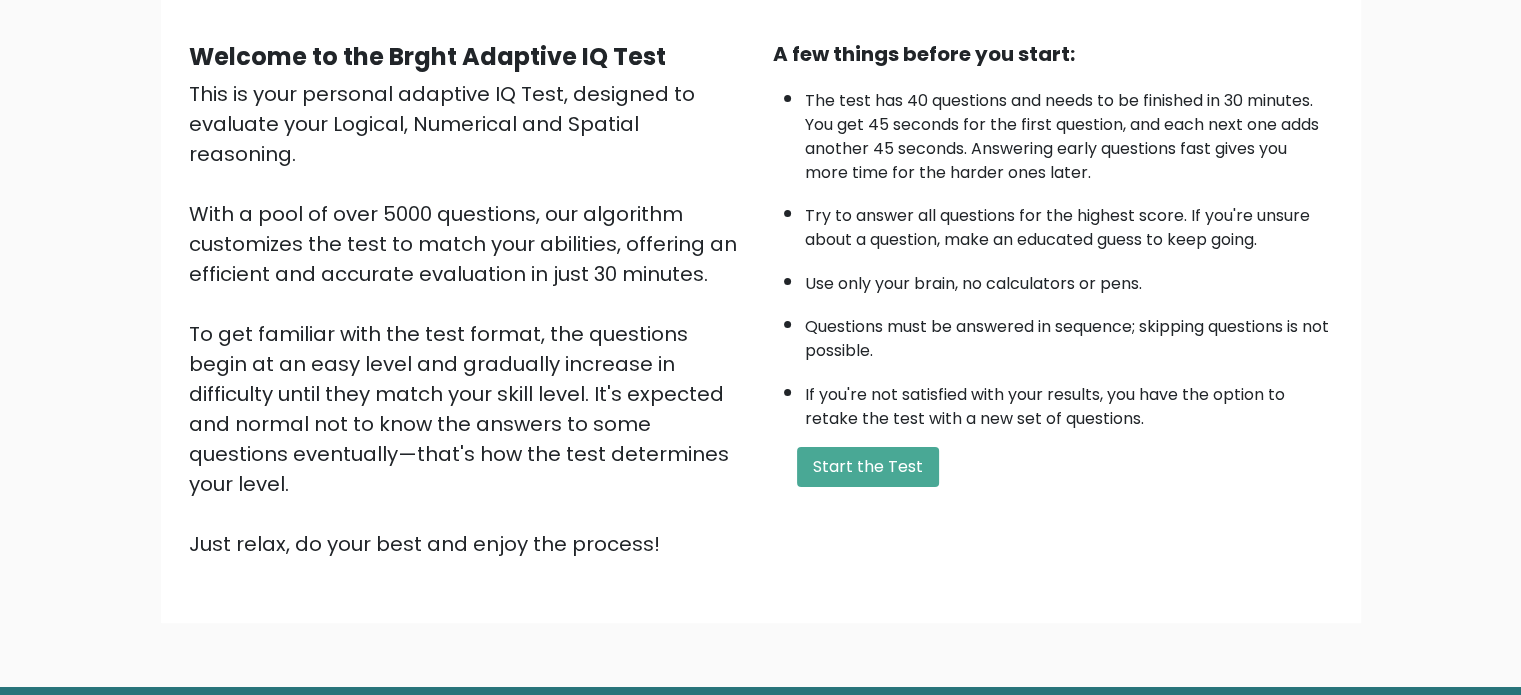 scroll, scrollTop: 200, scrollLeft: 0, axis: vertical 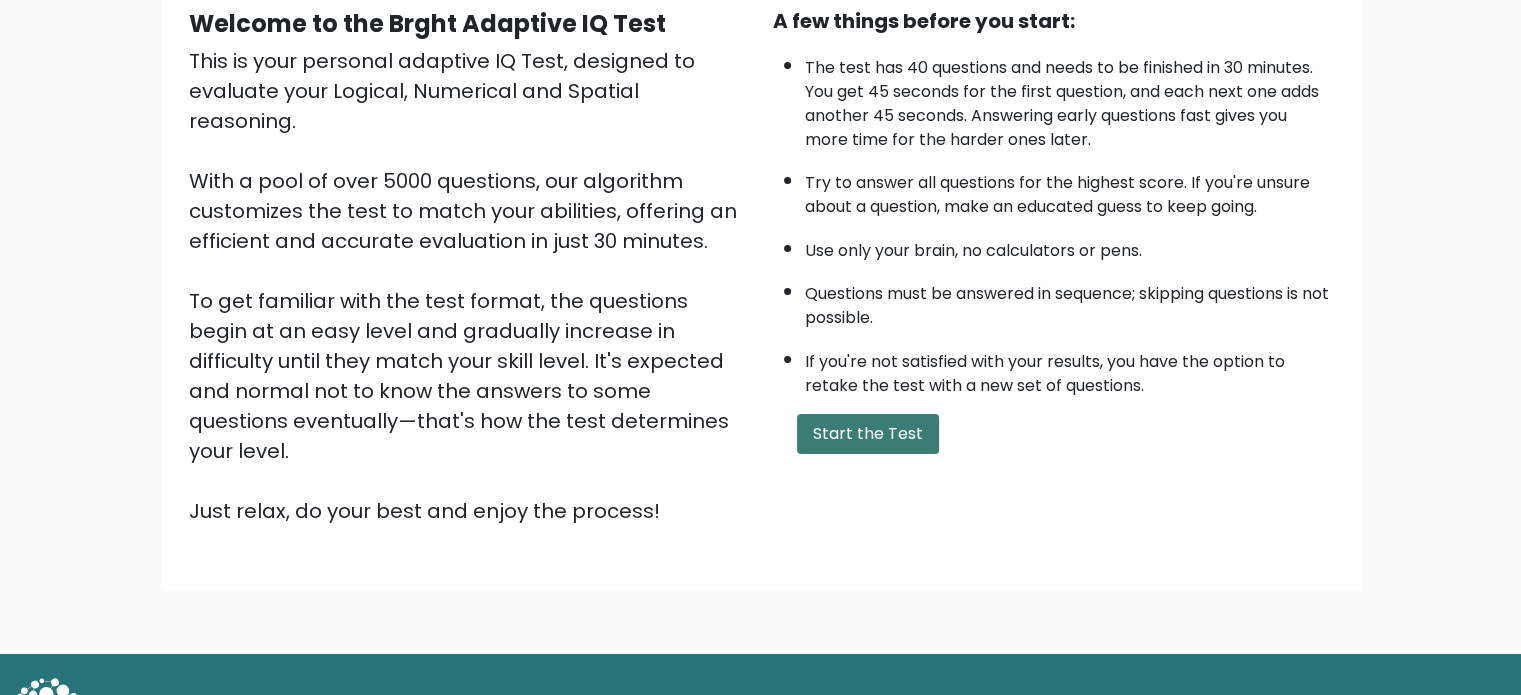 click on "Start the Test" at bounding box center (868, 434) 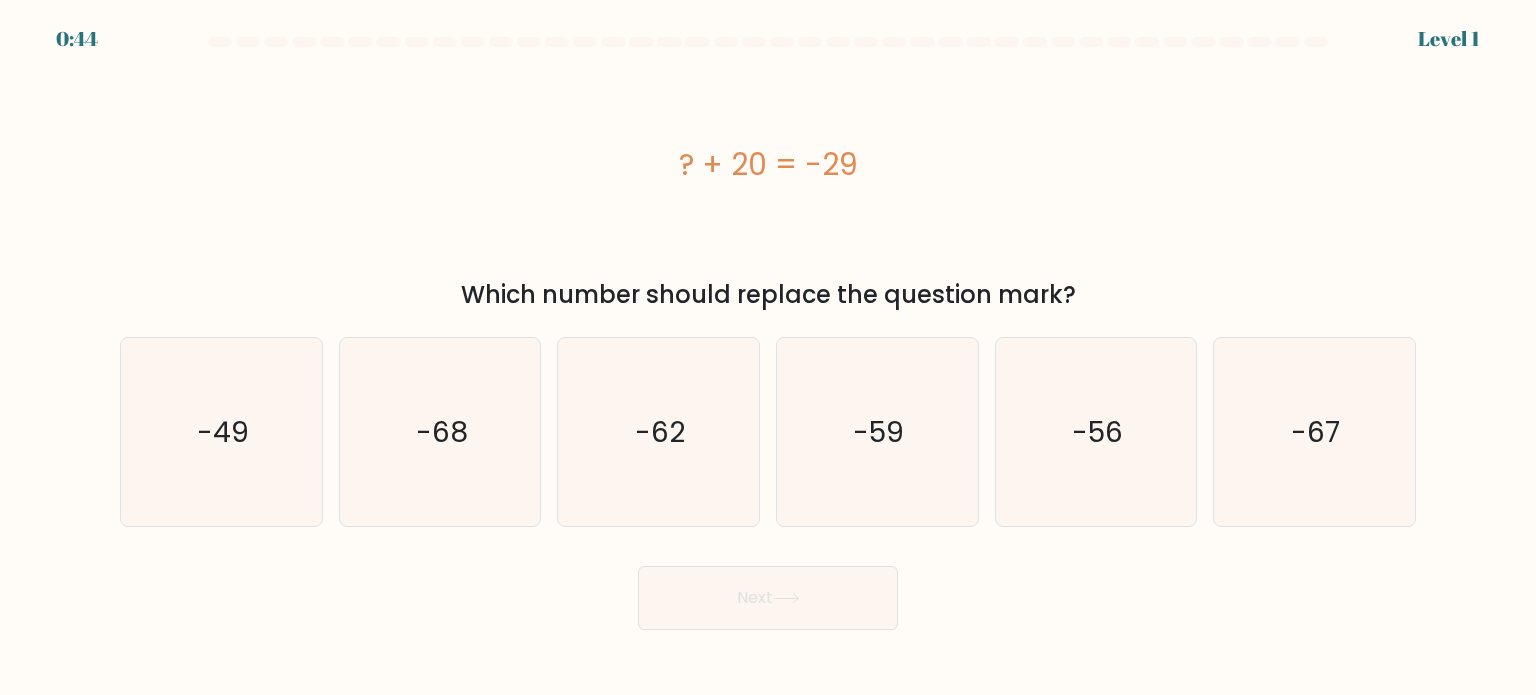 scroll, scrollTop: 0, scrollLeft: 0, axis: both 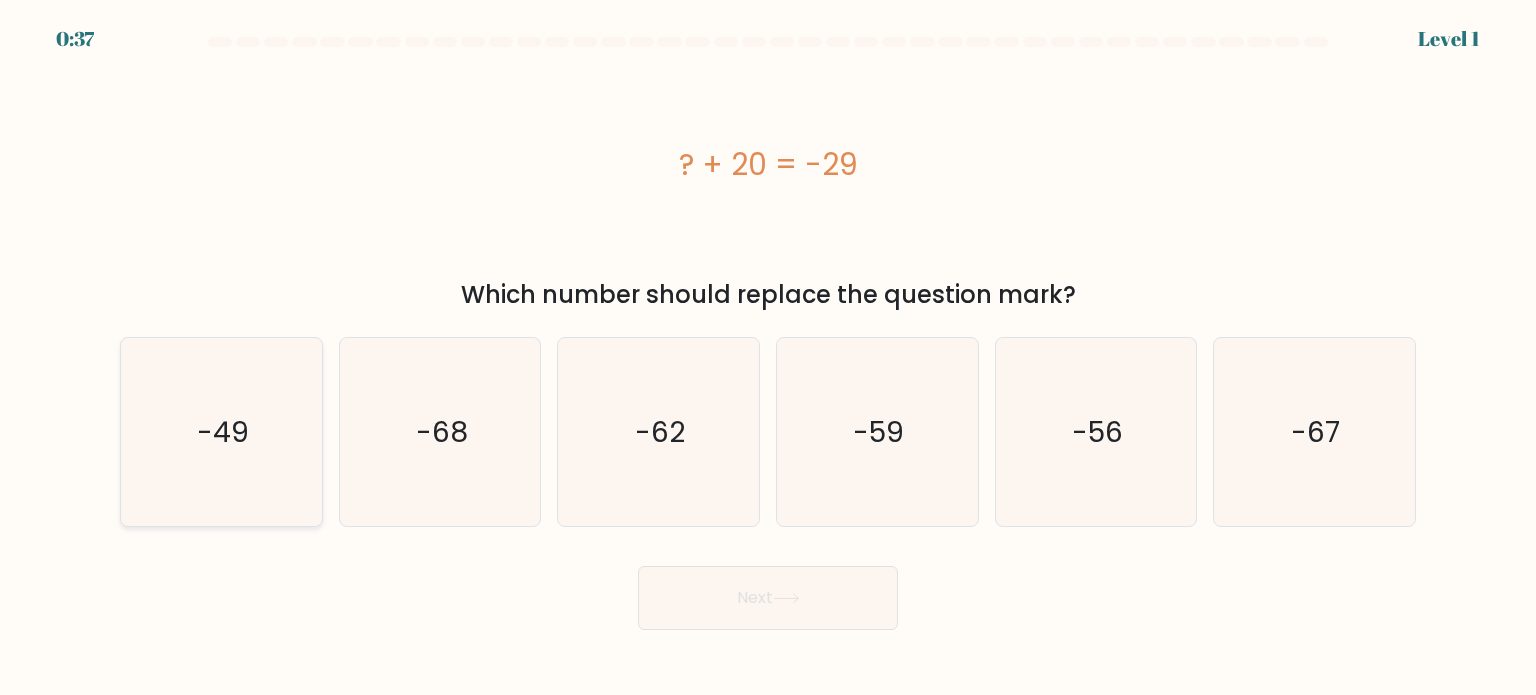 click on "-49" 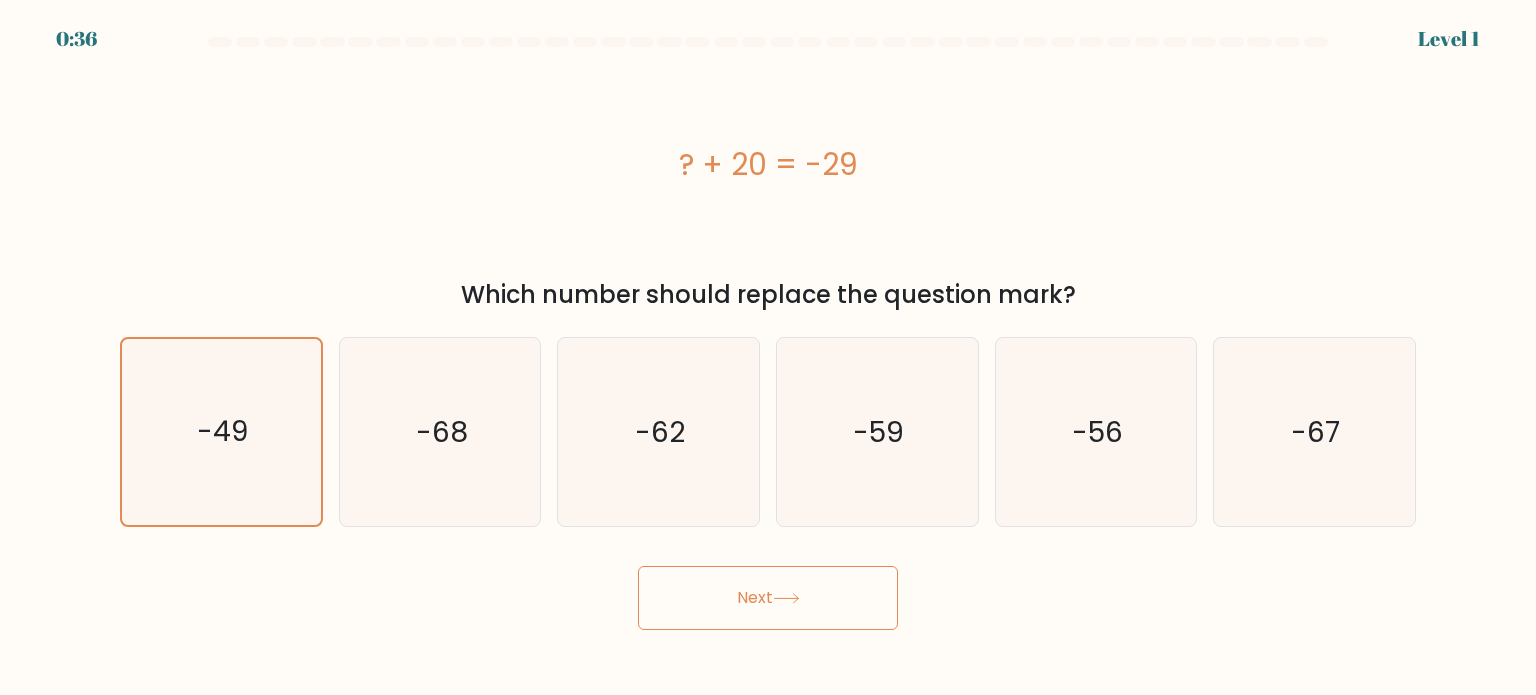 click 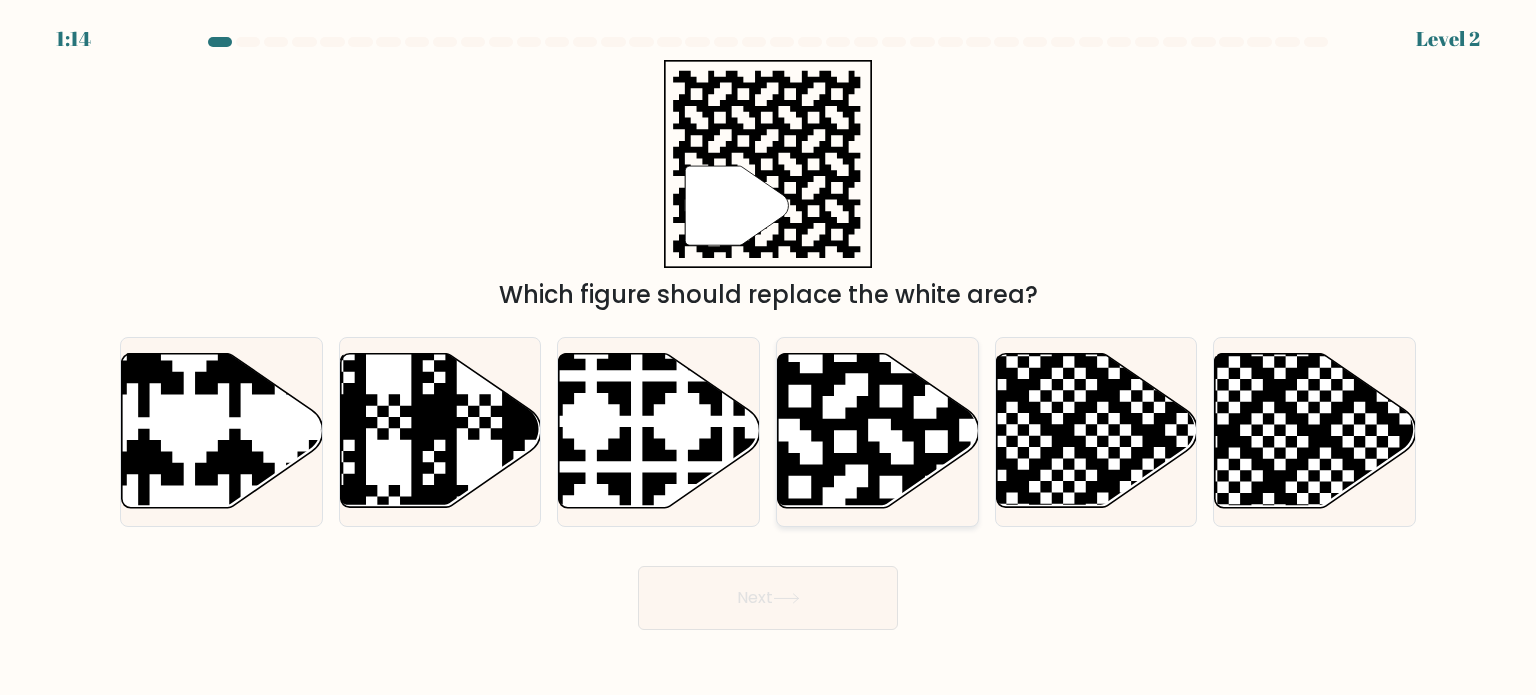 click 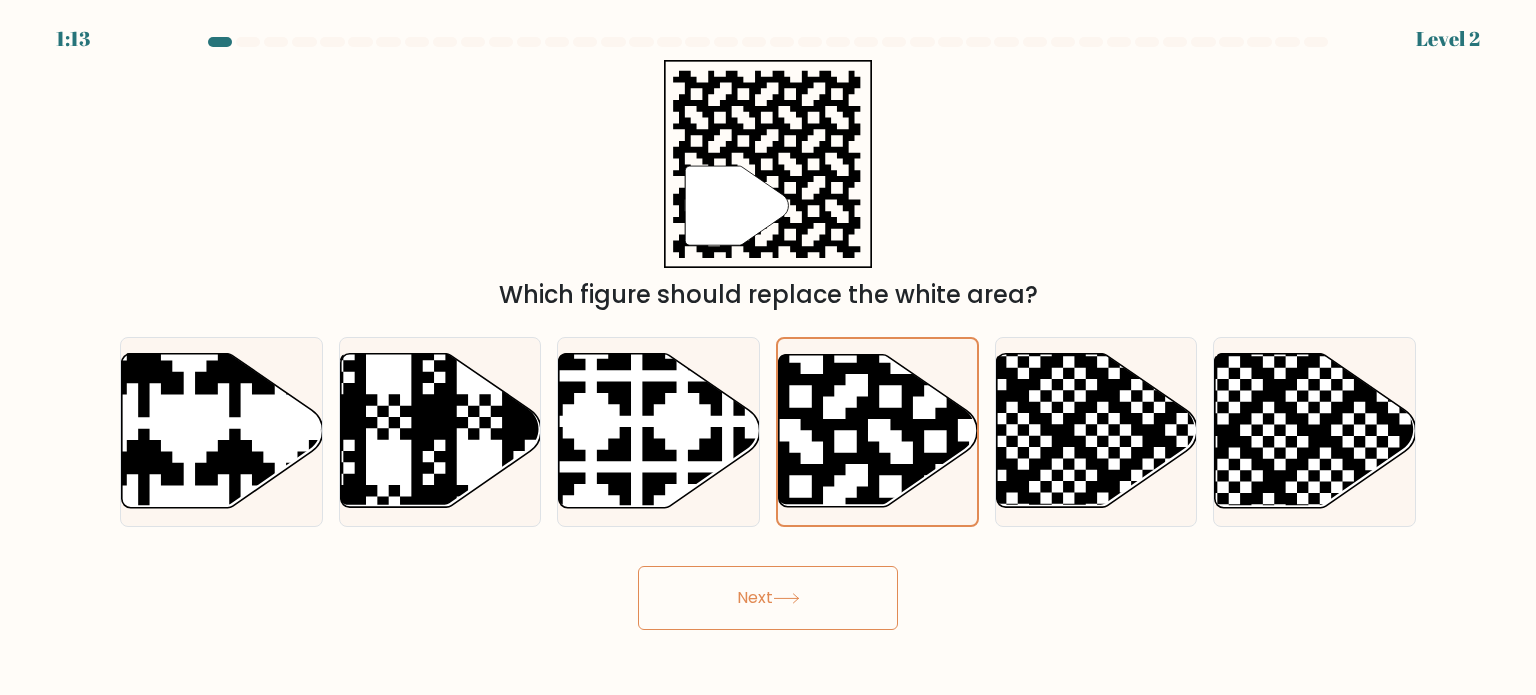 click on "Next" at bounding box center [768, 598] 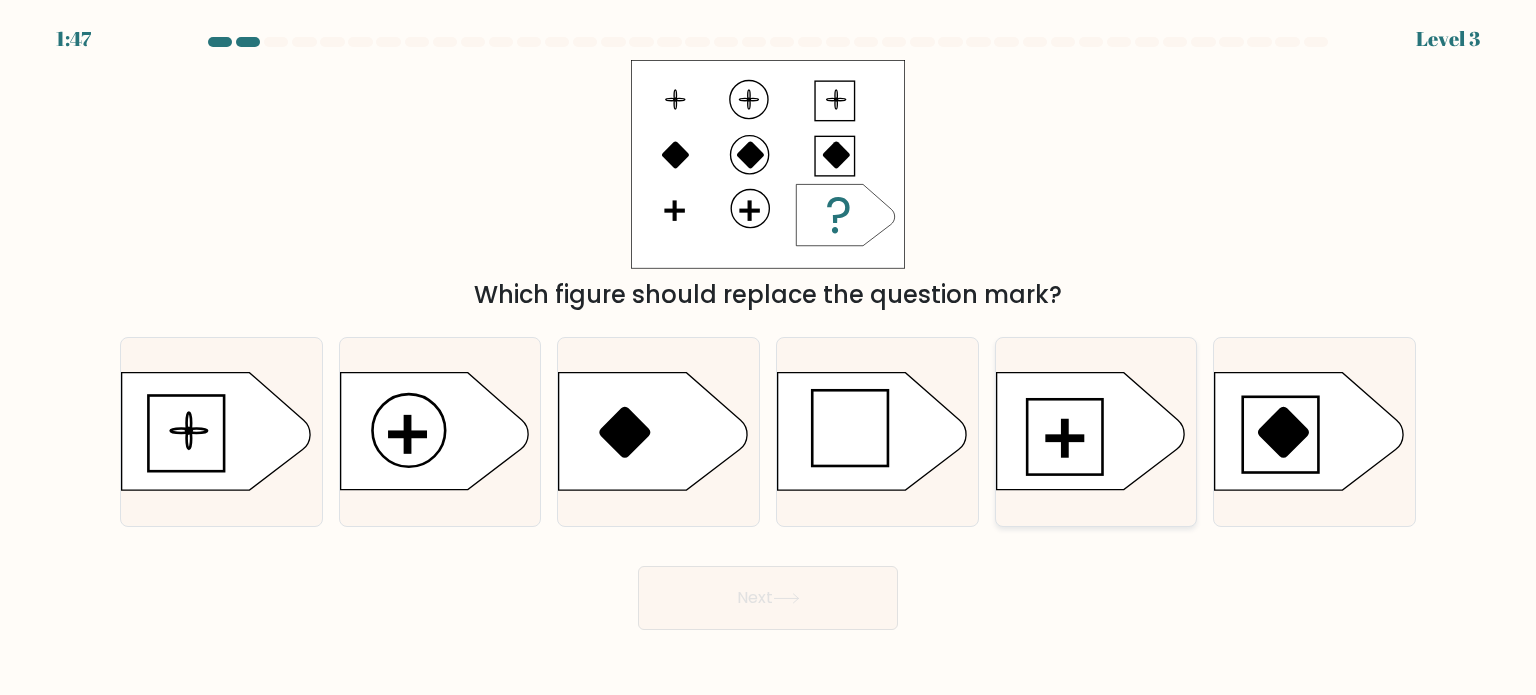 click 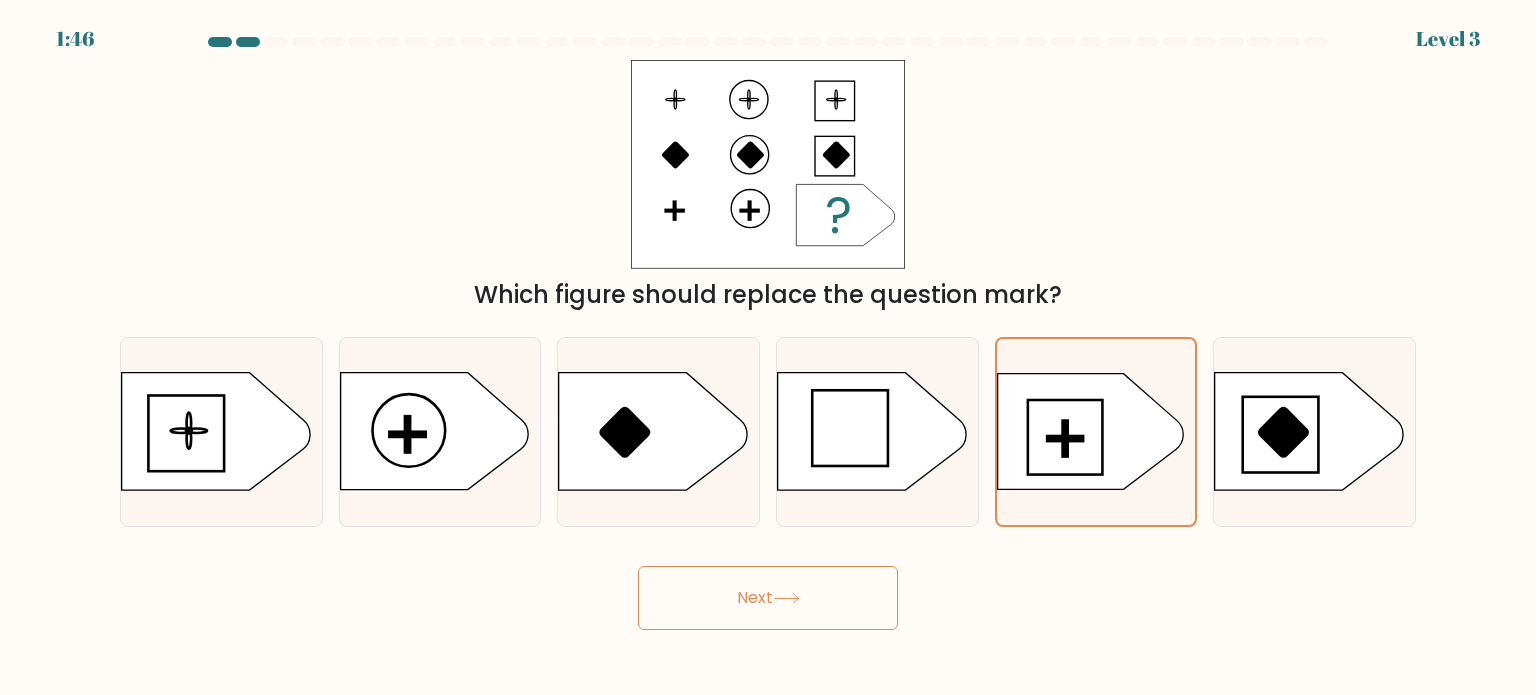 click 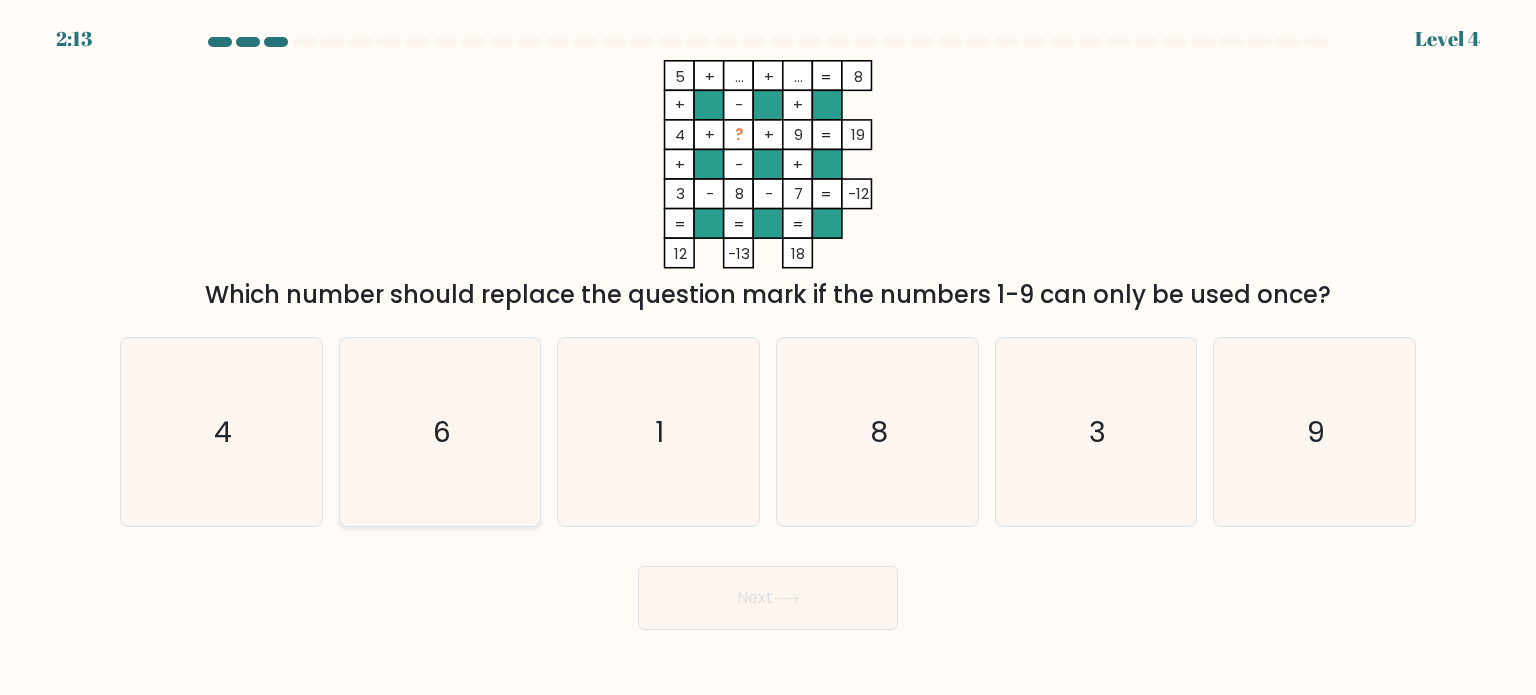 click on "6" 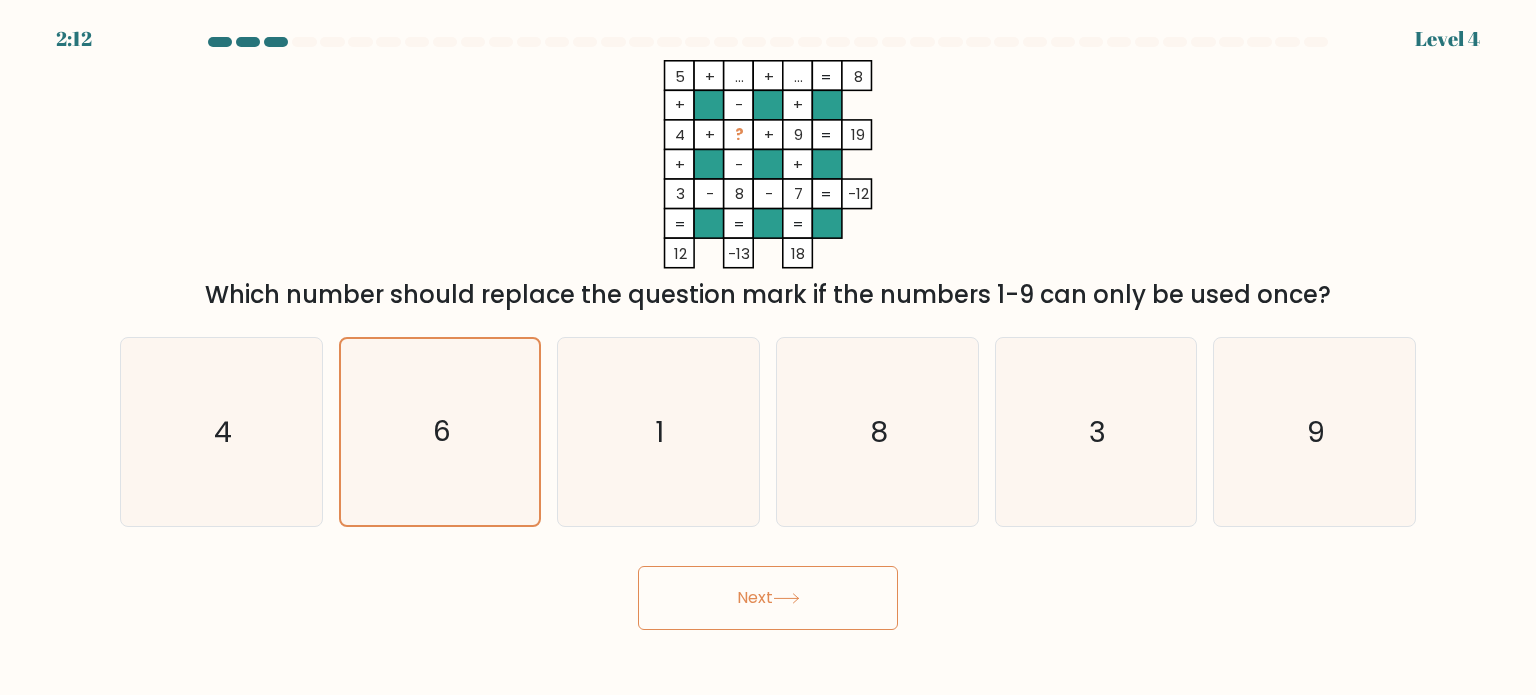 click on "Next" at bounding box center (768, 598) 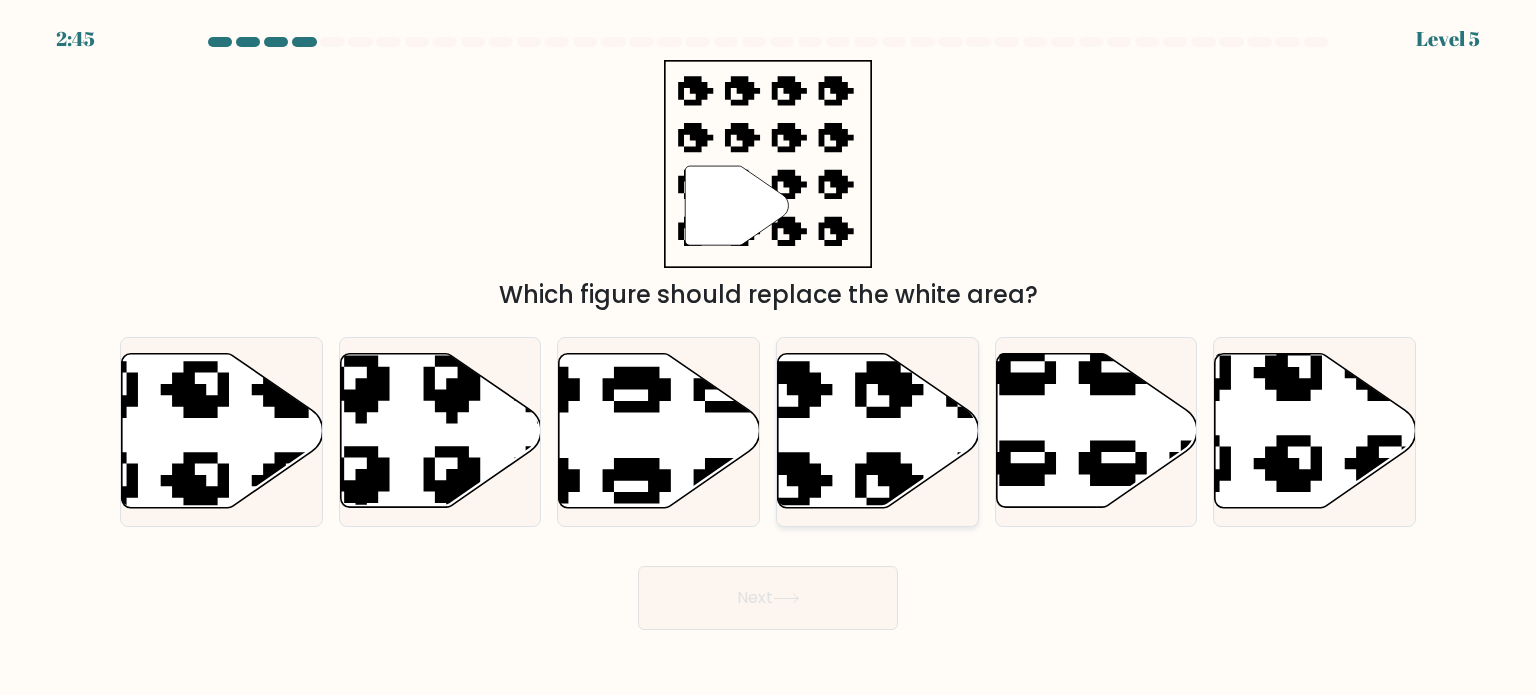click 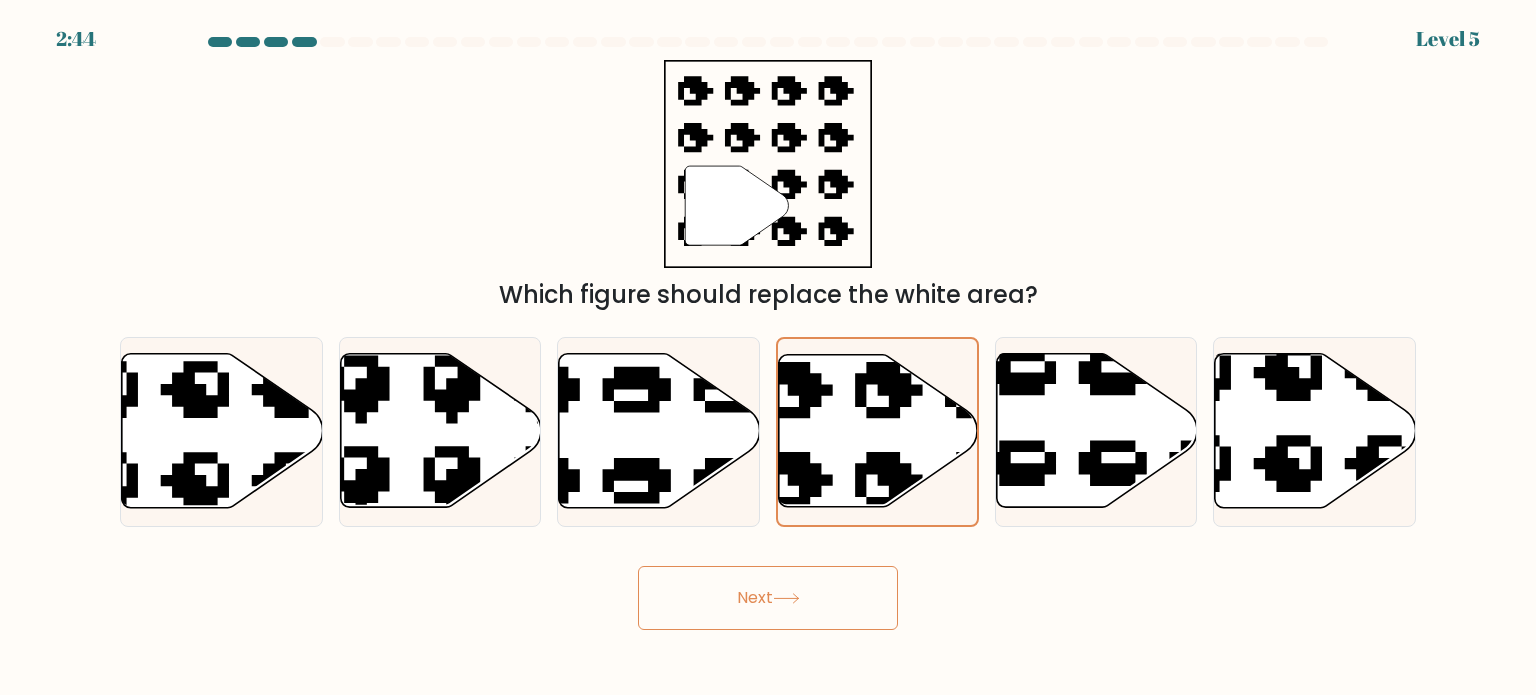 click on "Next" at bounding box center (768, 598) 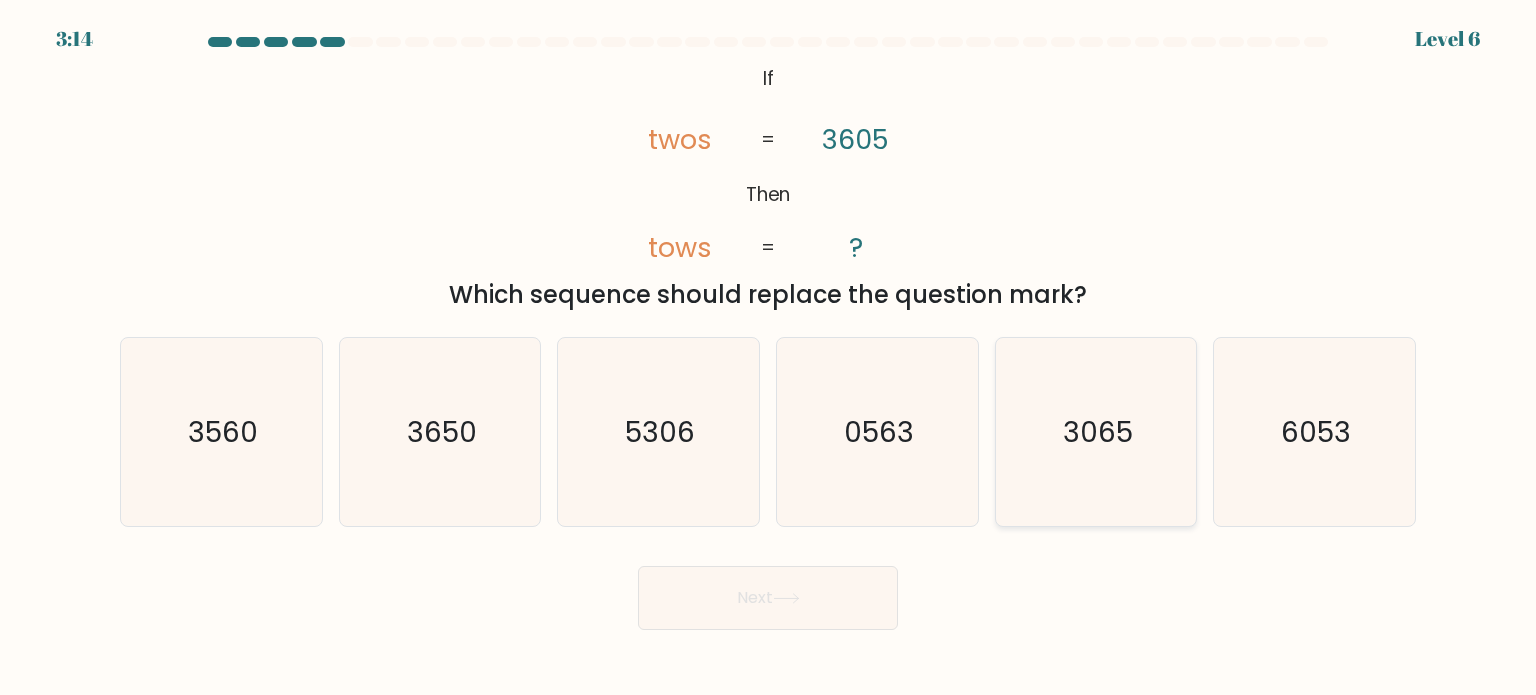 click on "3065" 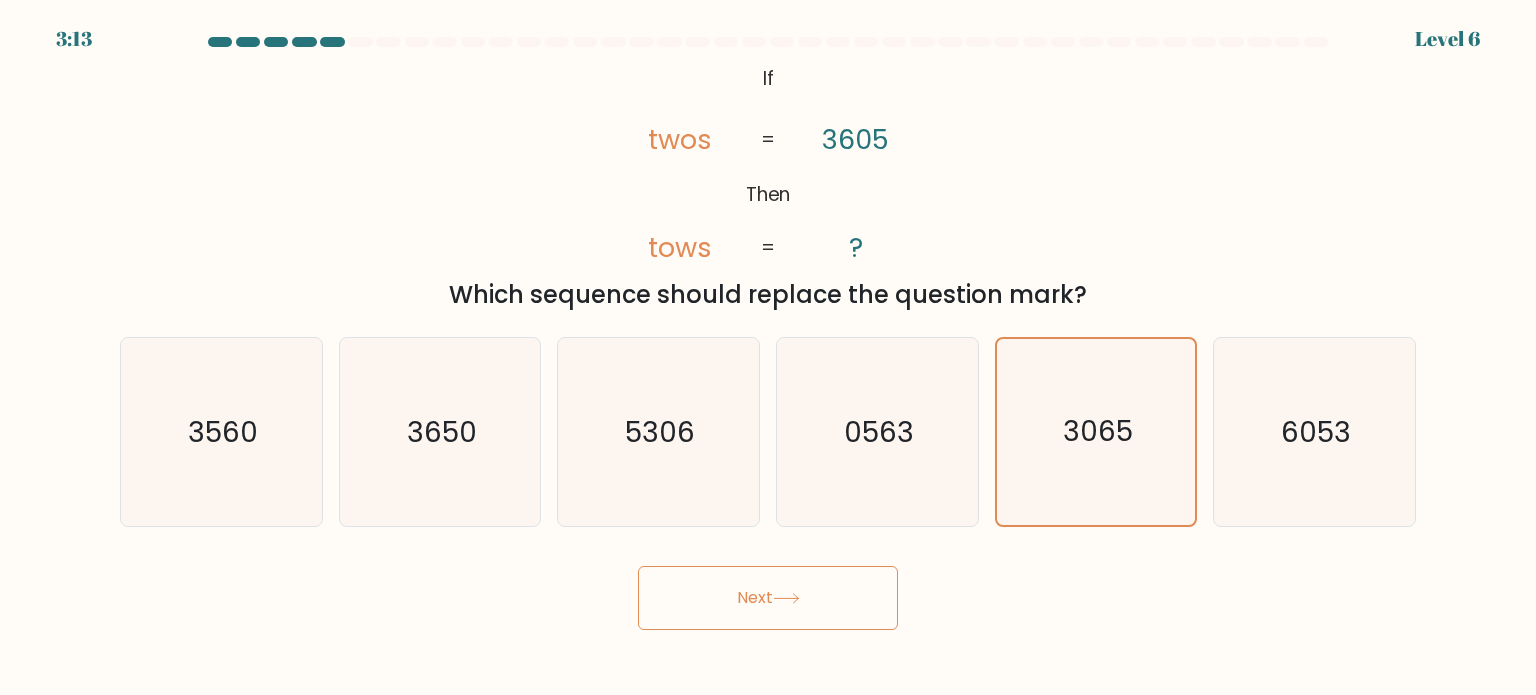 click on "Next" at bounding box center (768, 598) 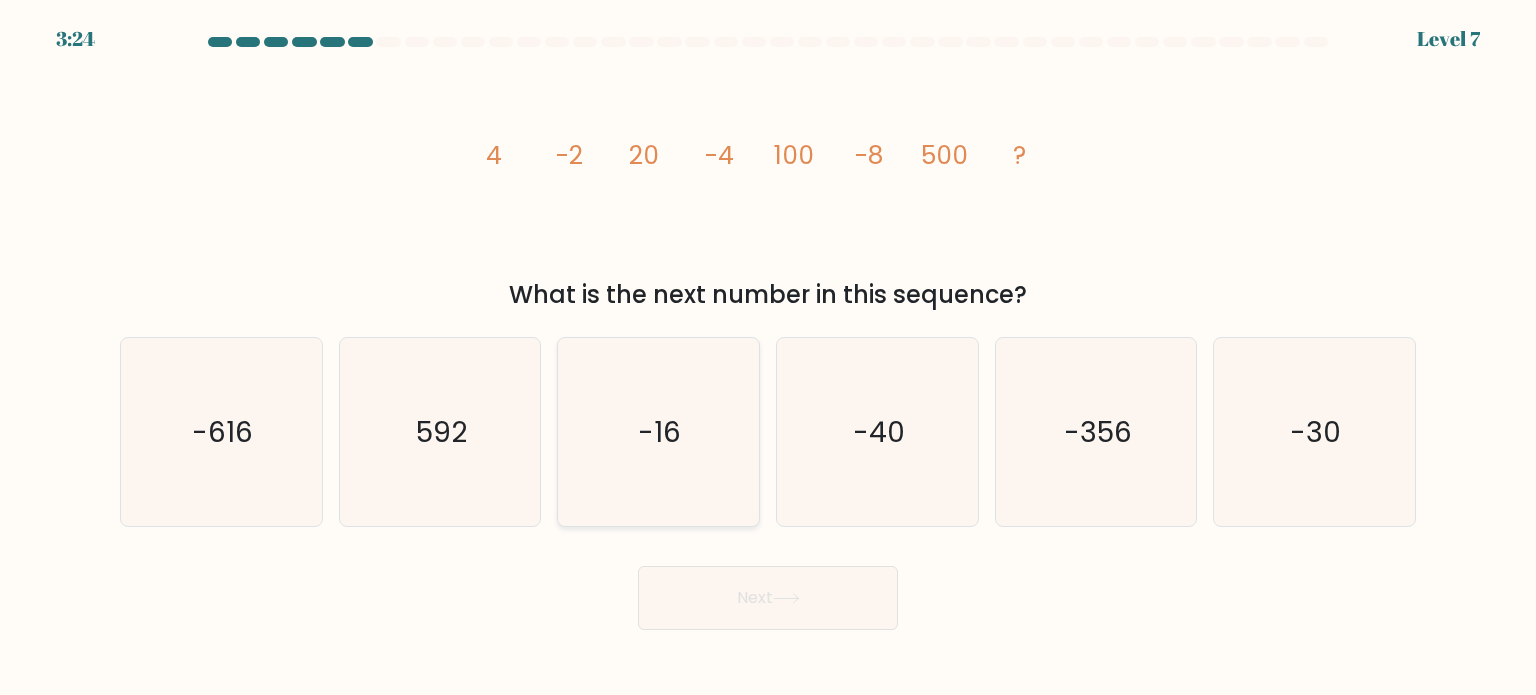 click on "-16" 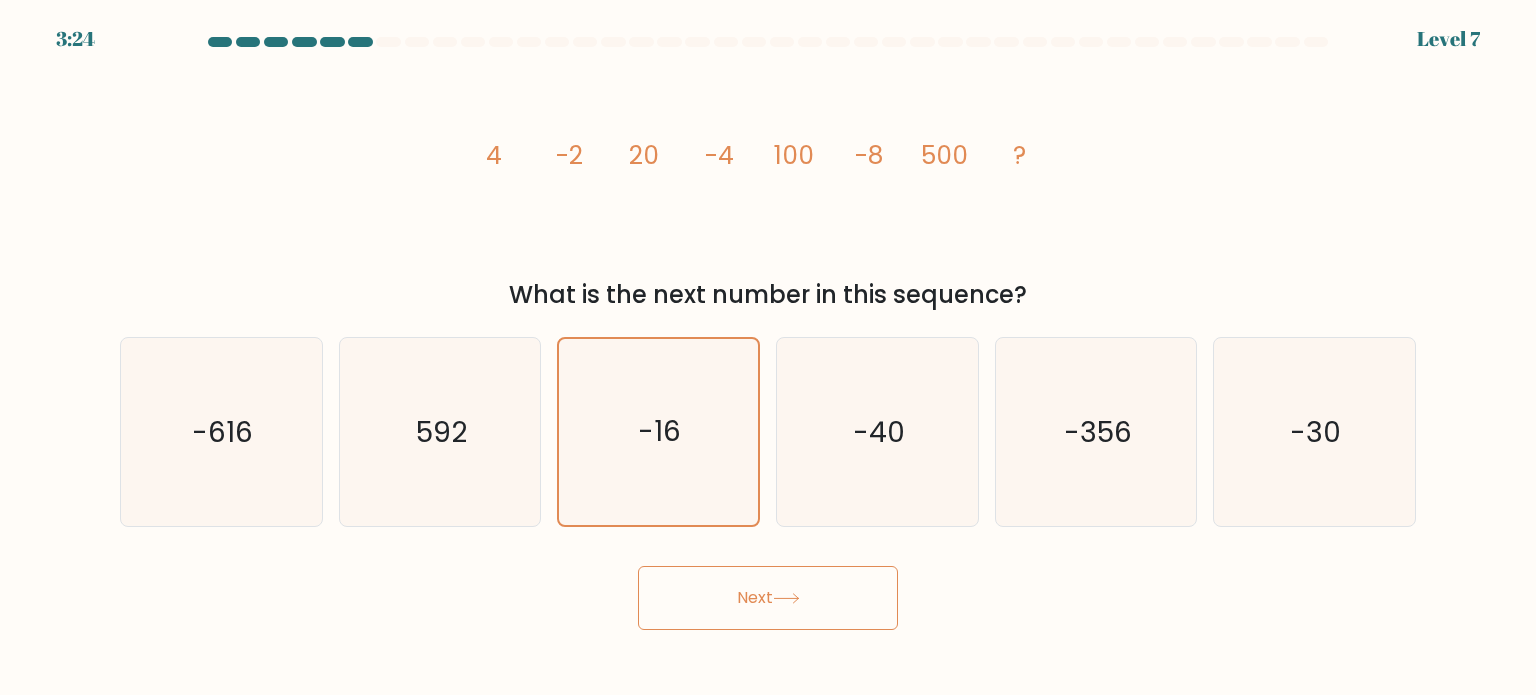 click on "Next" at bounding box center [768, 590] 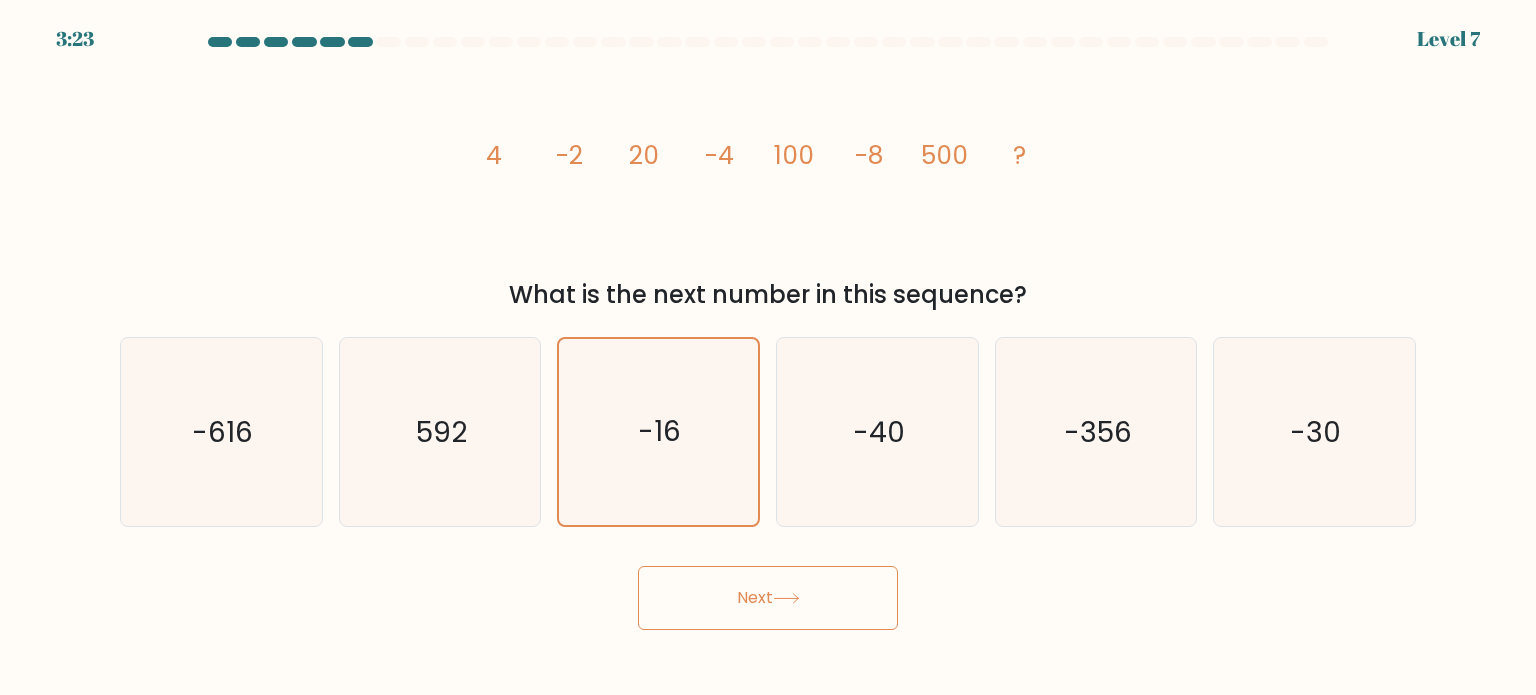 click on "Next" at bounding box center (768, 598) 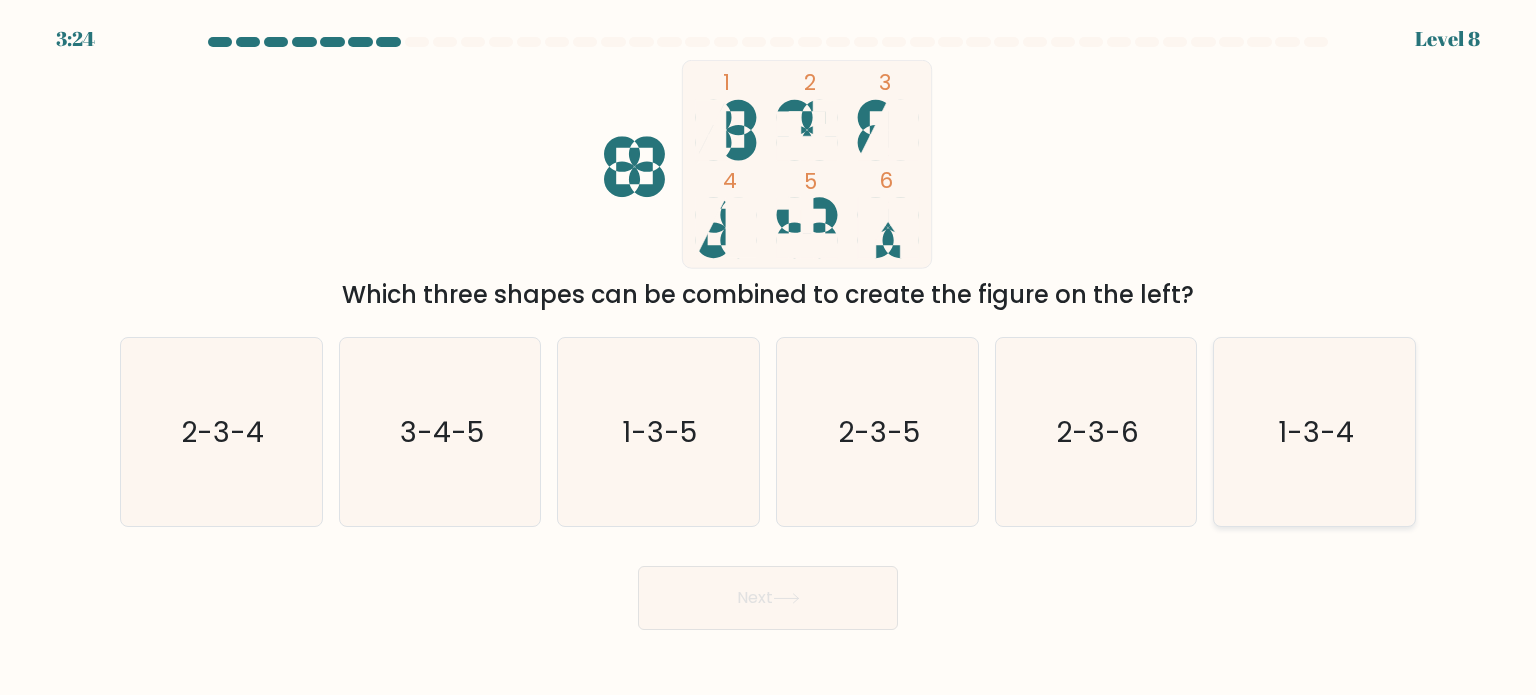 click on "1-3-4" 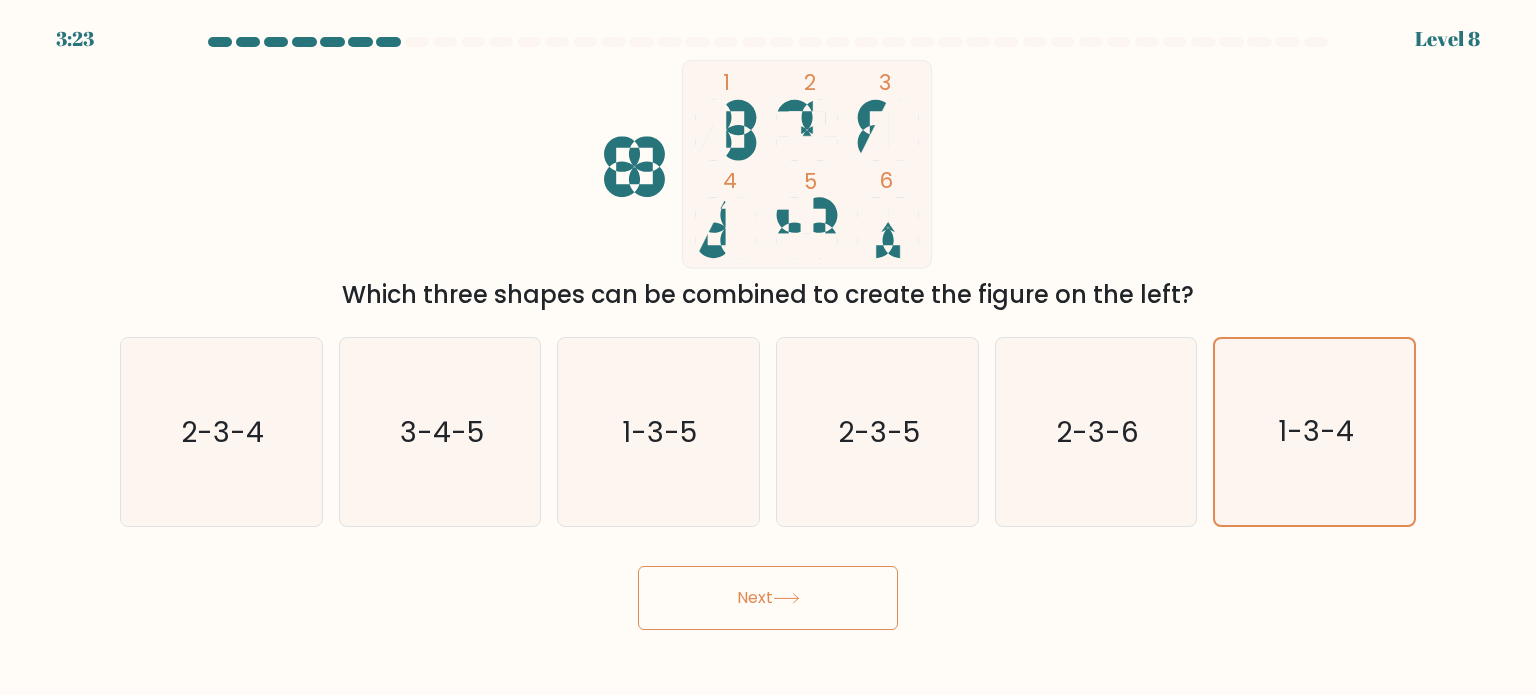 click on "Next" at bounding box center (768, 598) 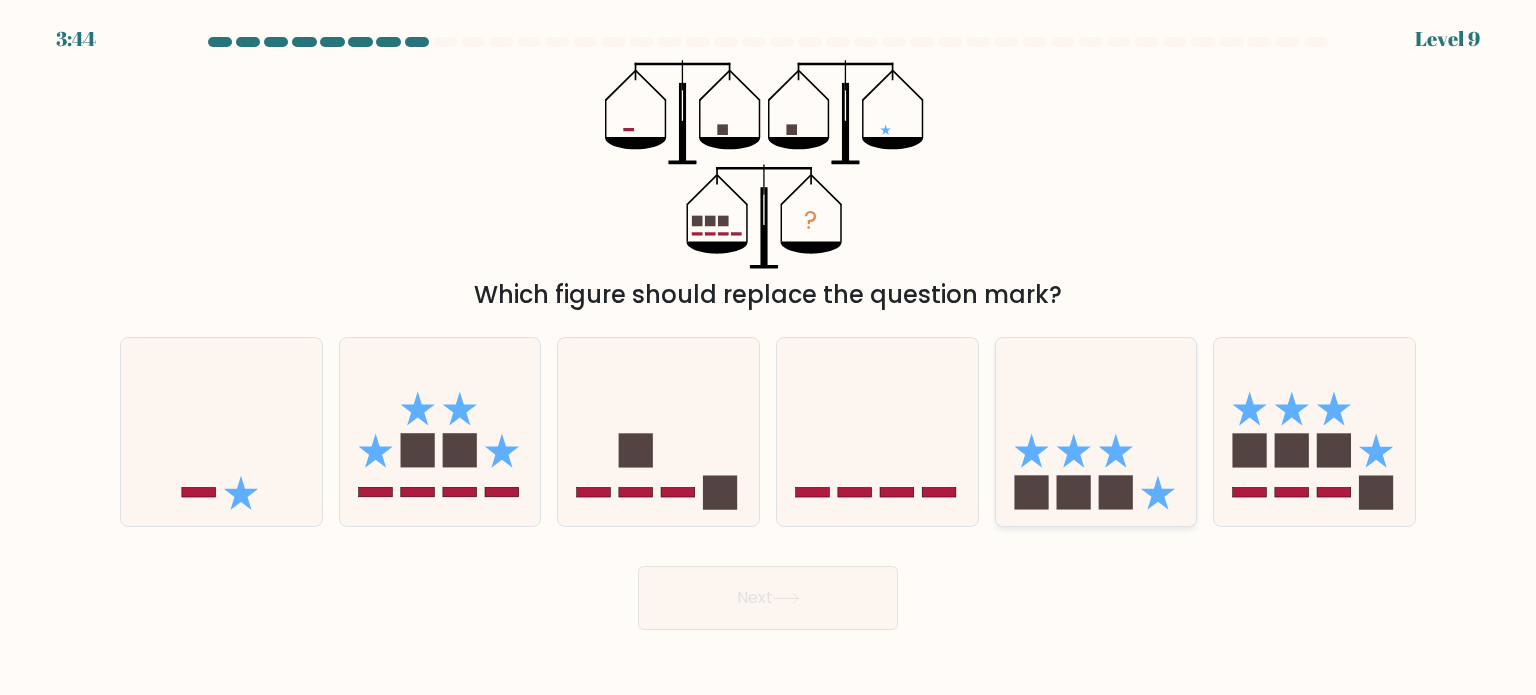 click 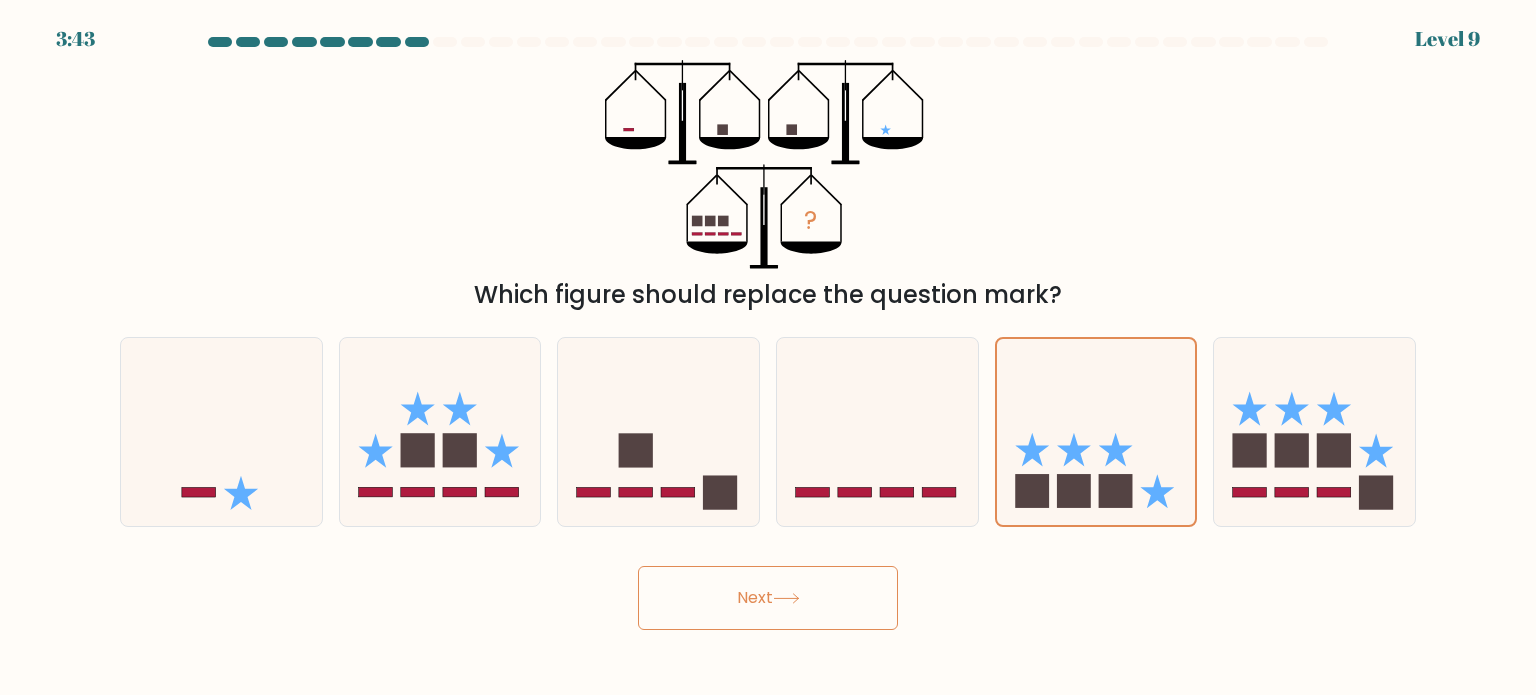 click on "Next" at bounding box center (768, 598) 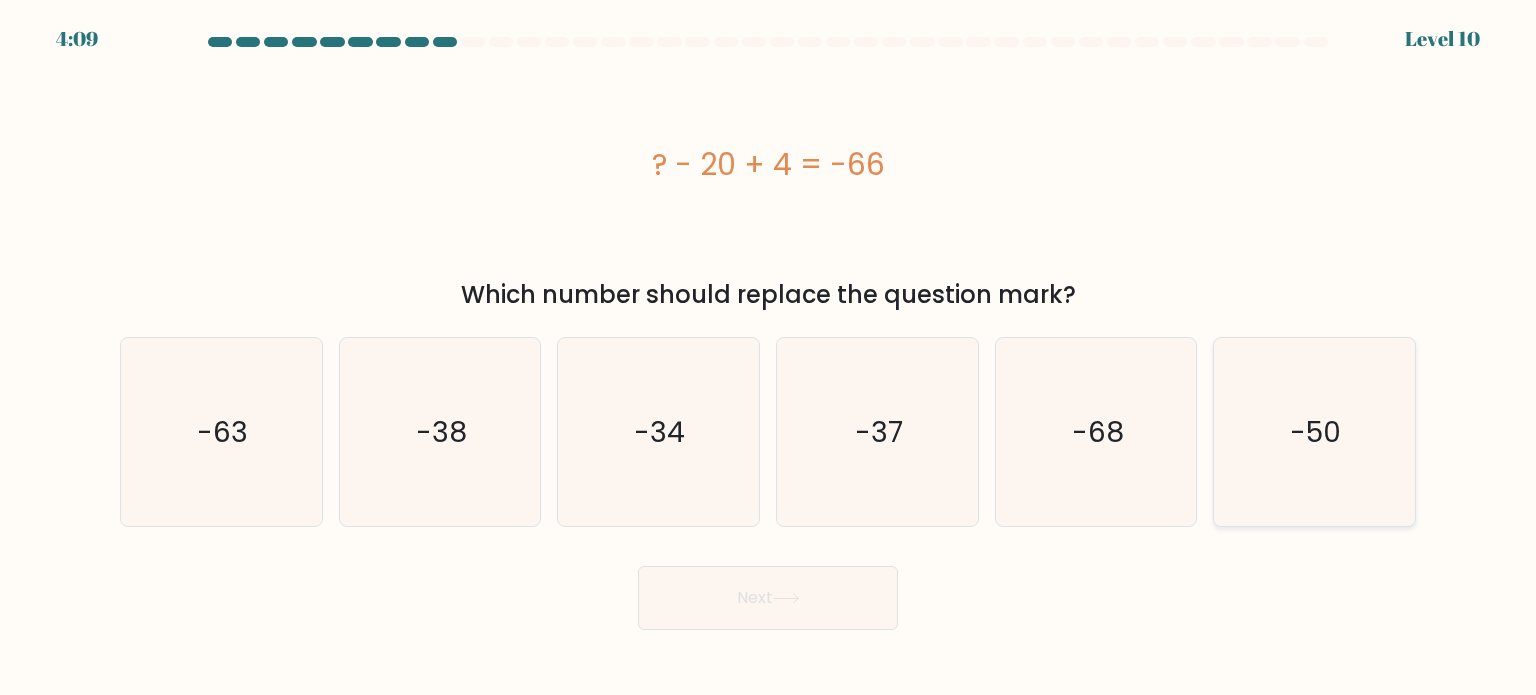click on "-50" 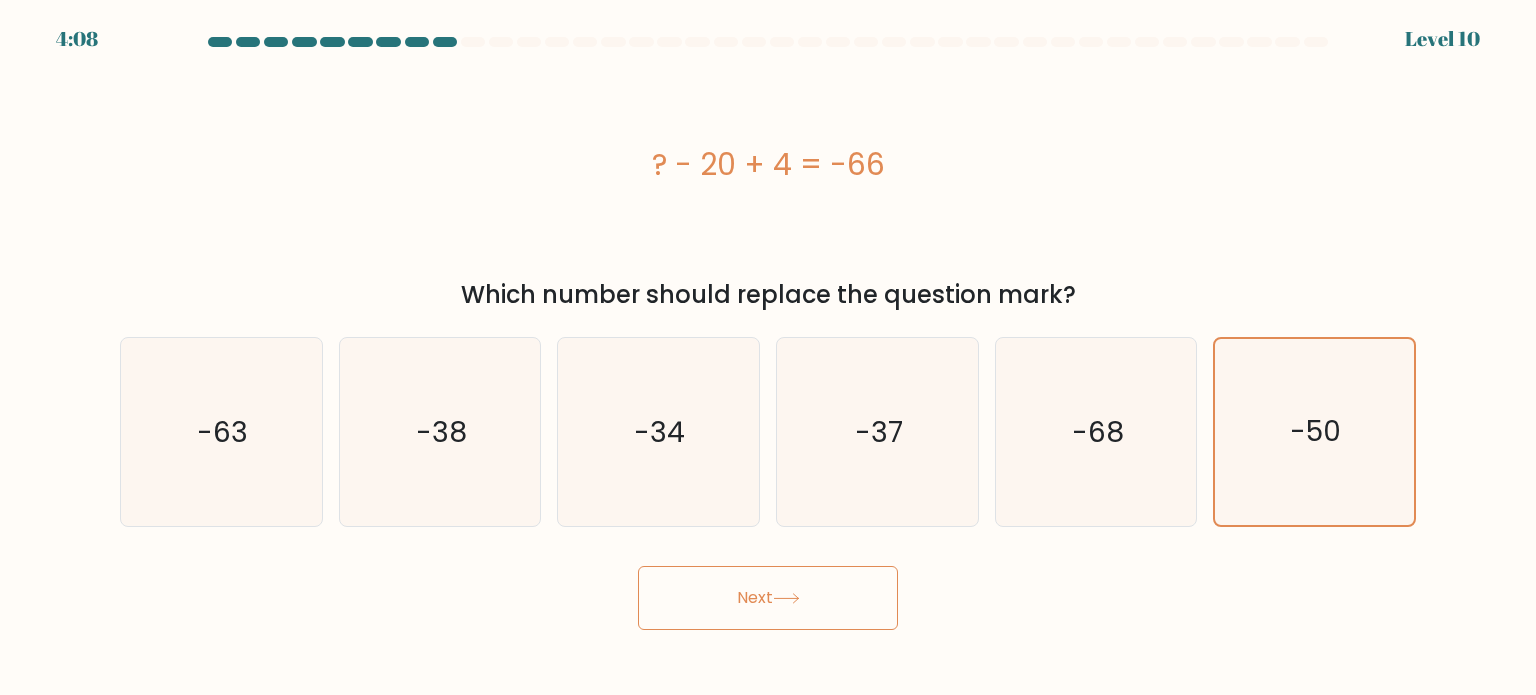 click 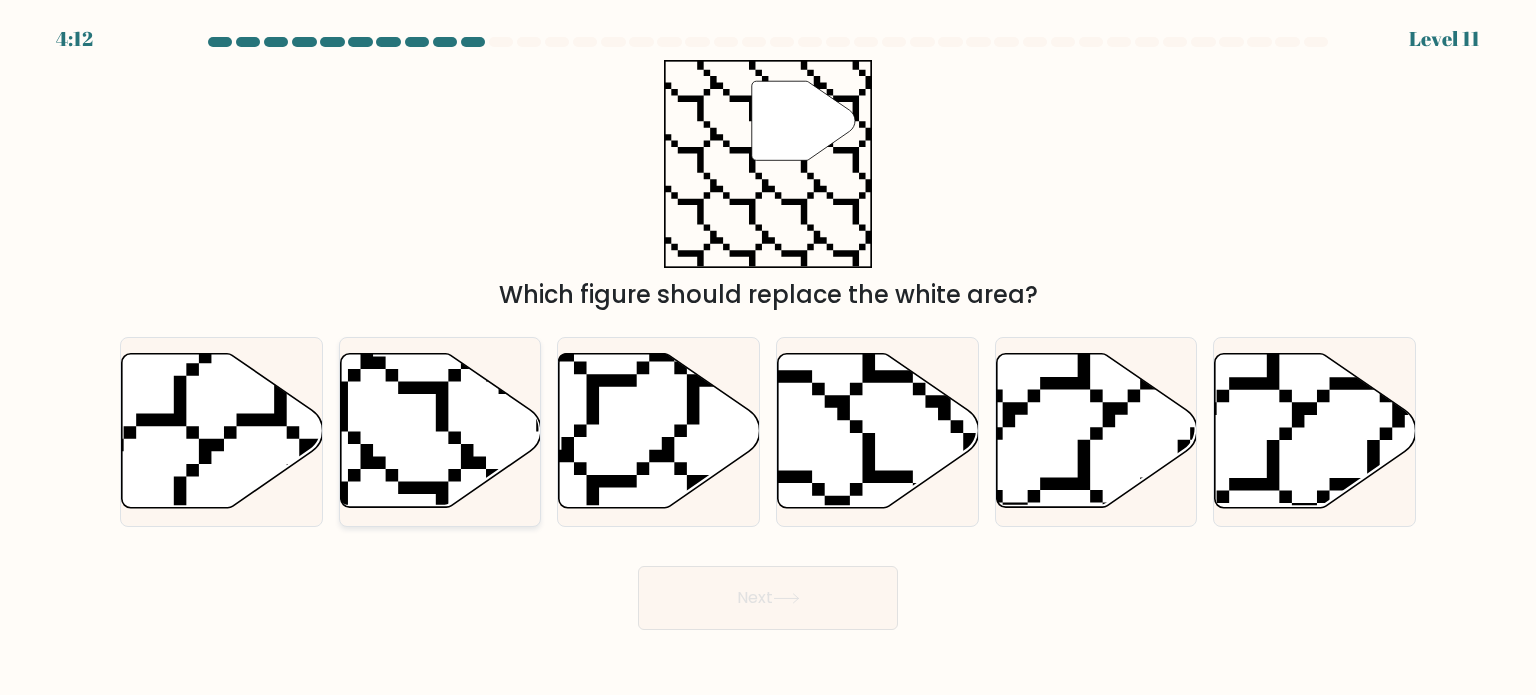 click 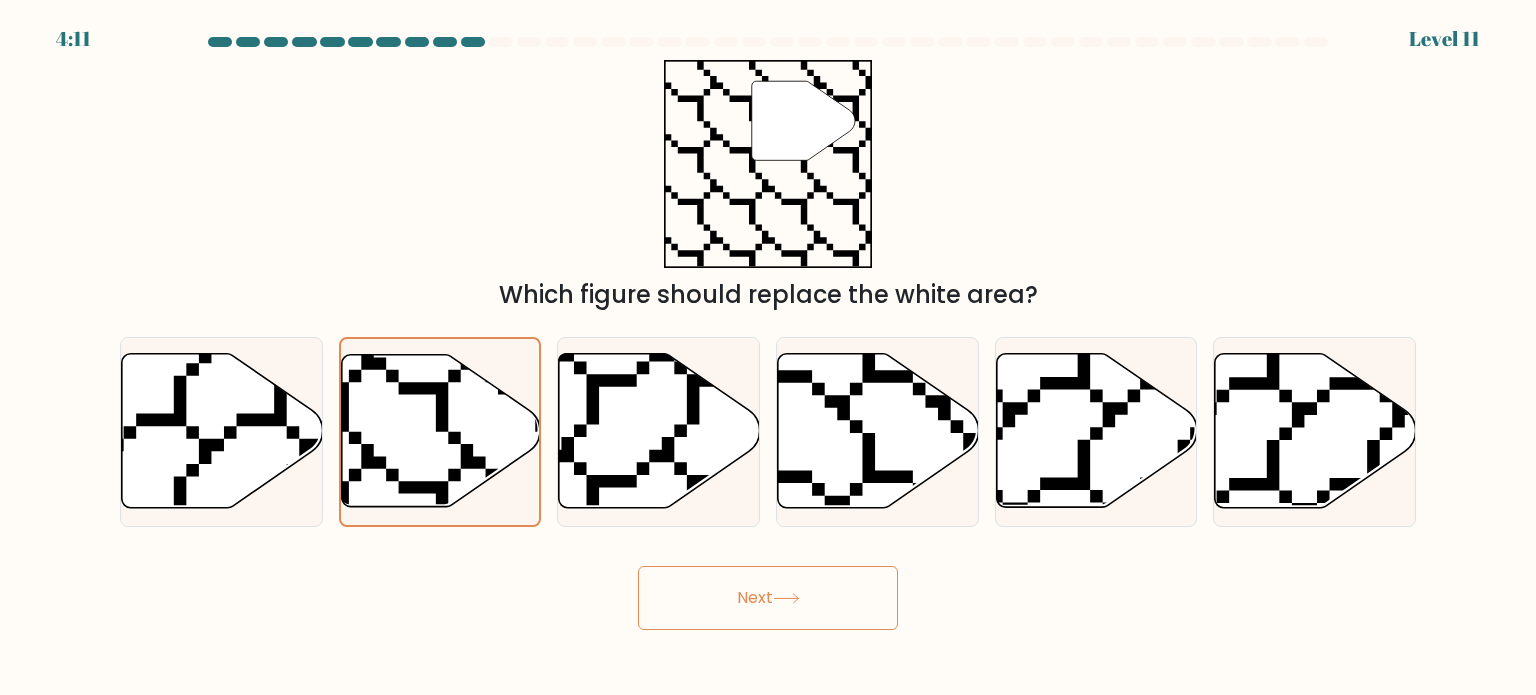 click on "Next" at bounding box center (768, 598) 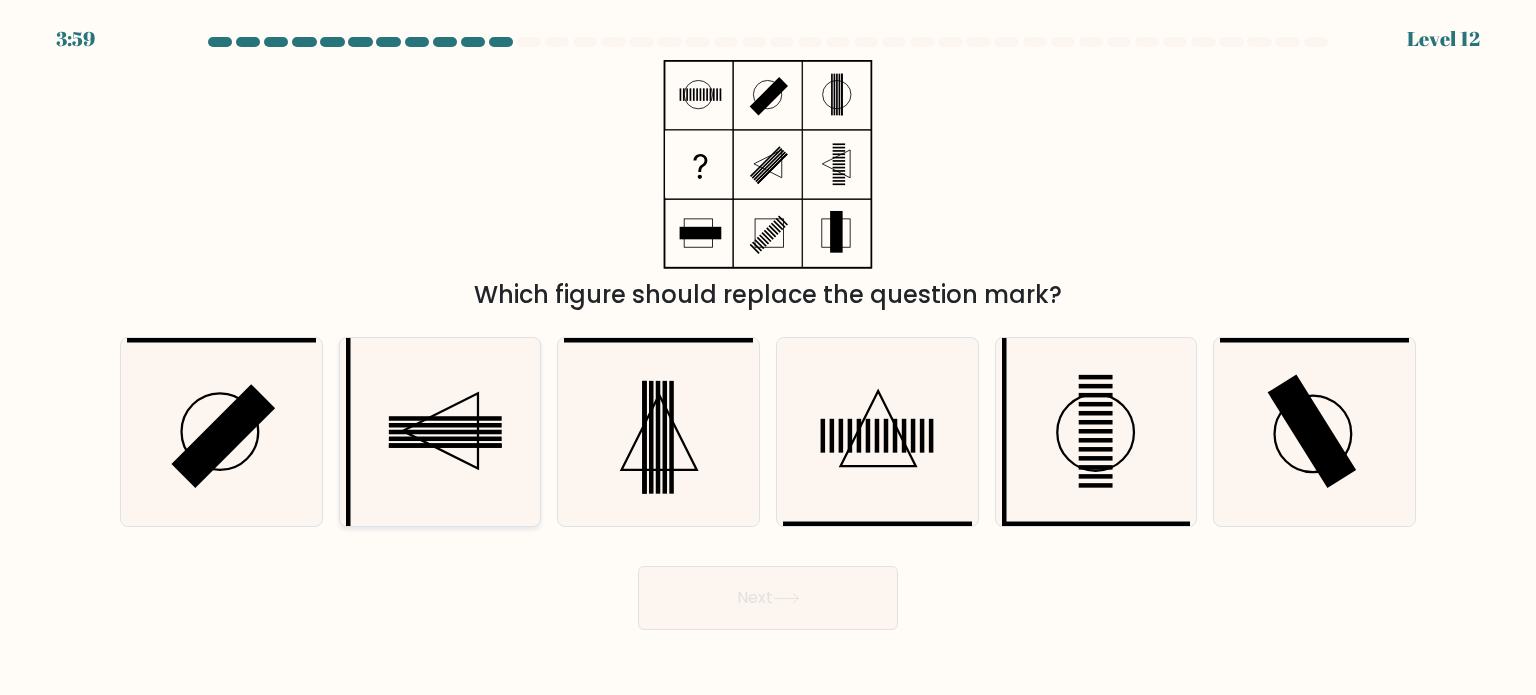 click 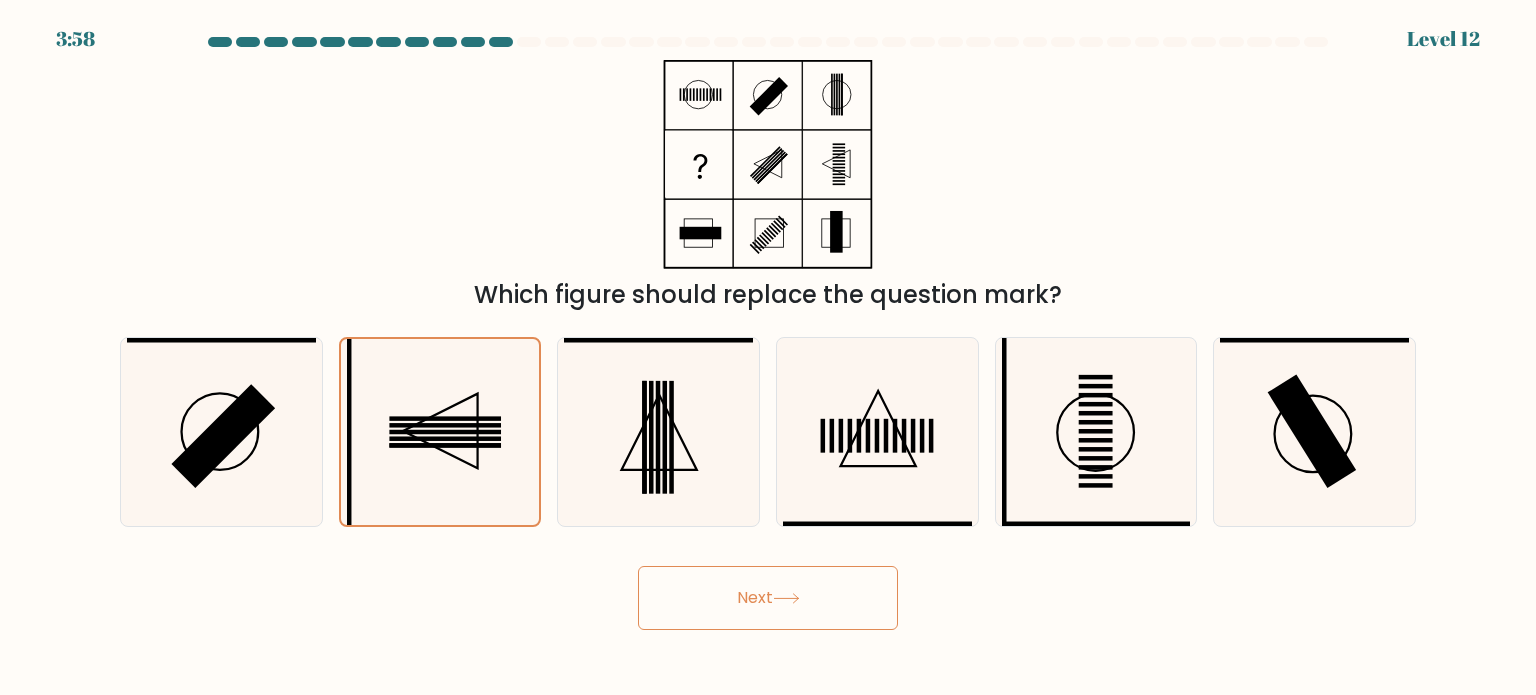 click on "Next" at bounding box center (768, 598) 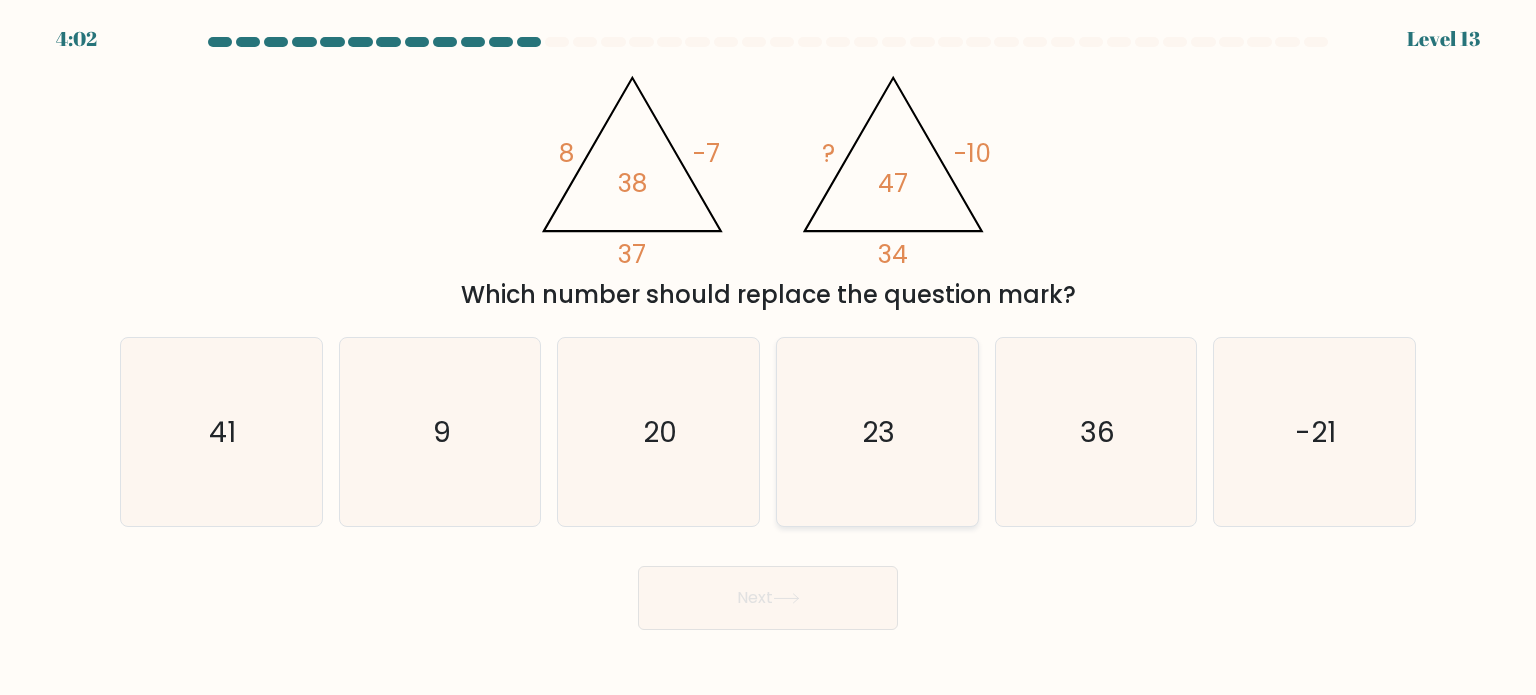 click on "23" 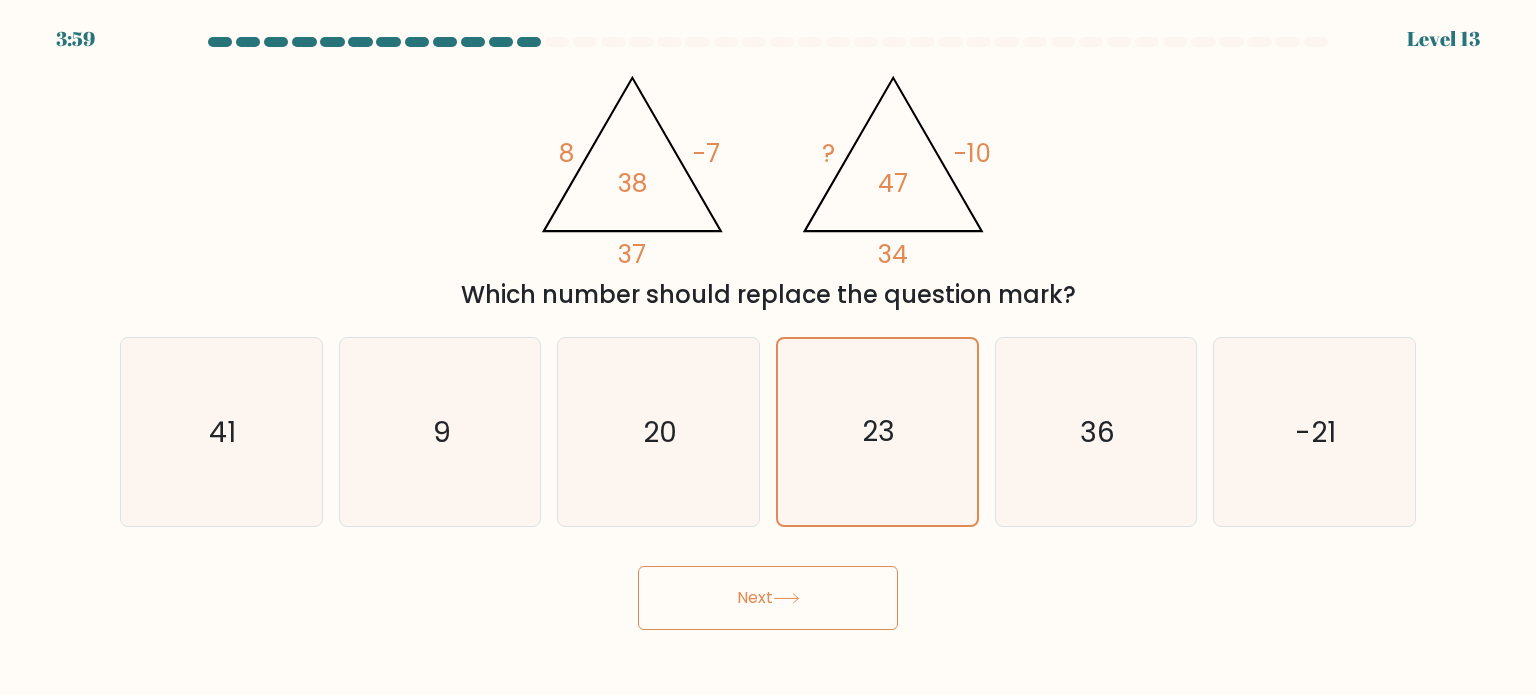 click on "Next" at bounding box center (768, 598) 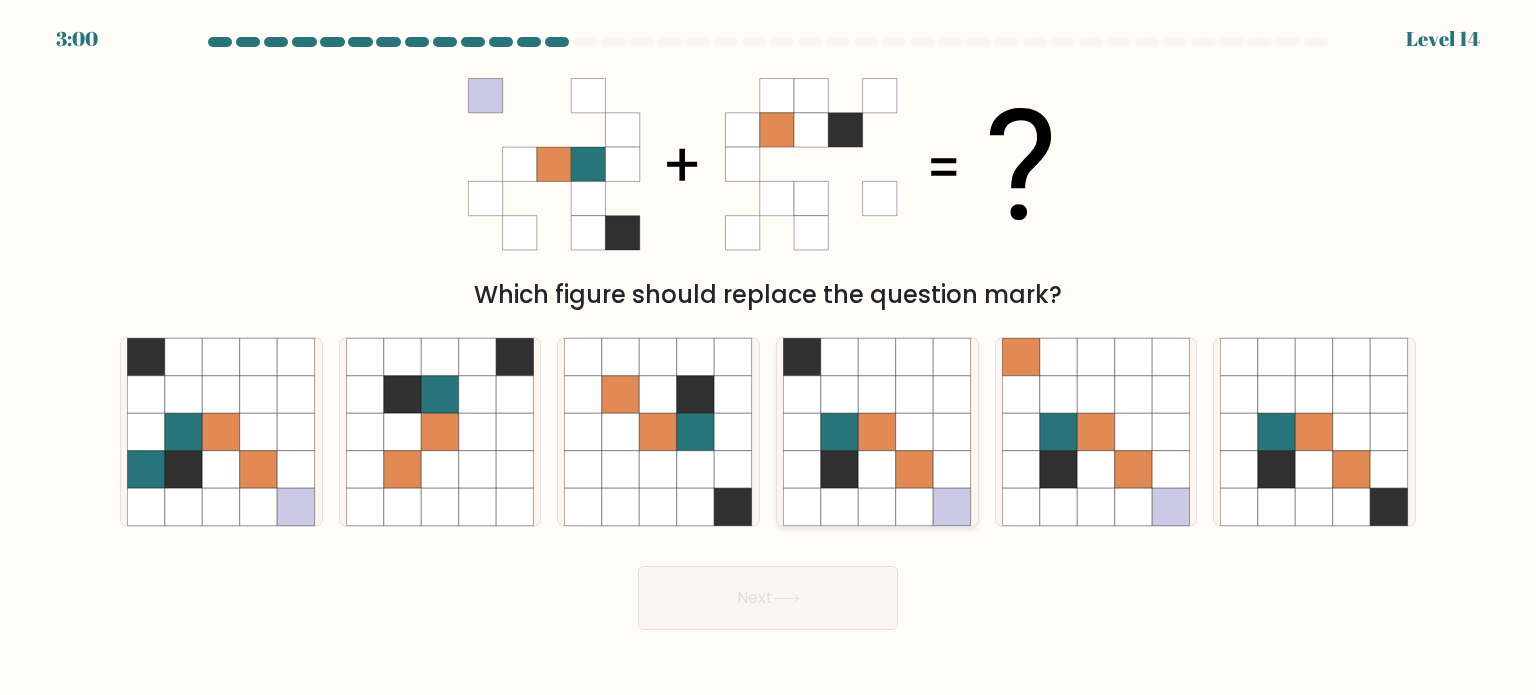 click 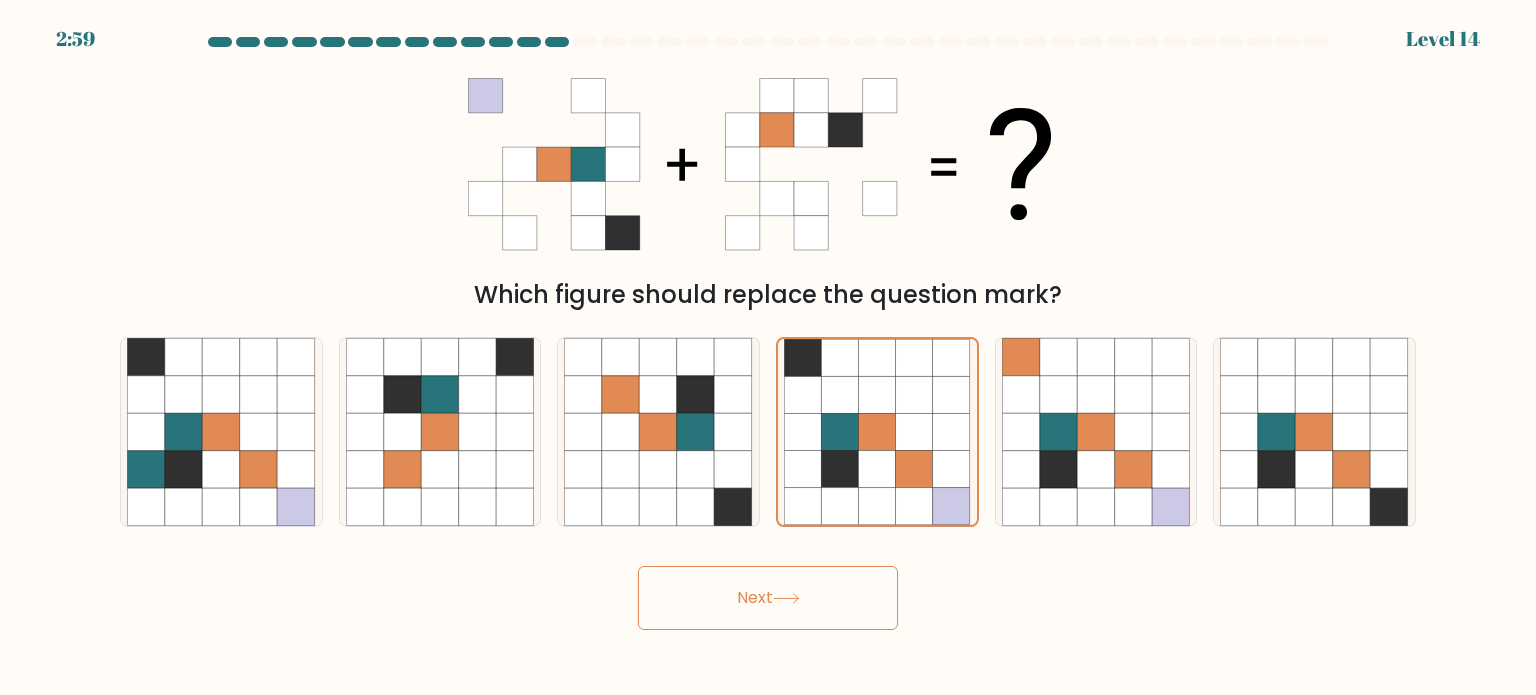 click on "Next" at bounding box center [768, 598] 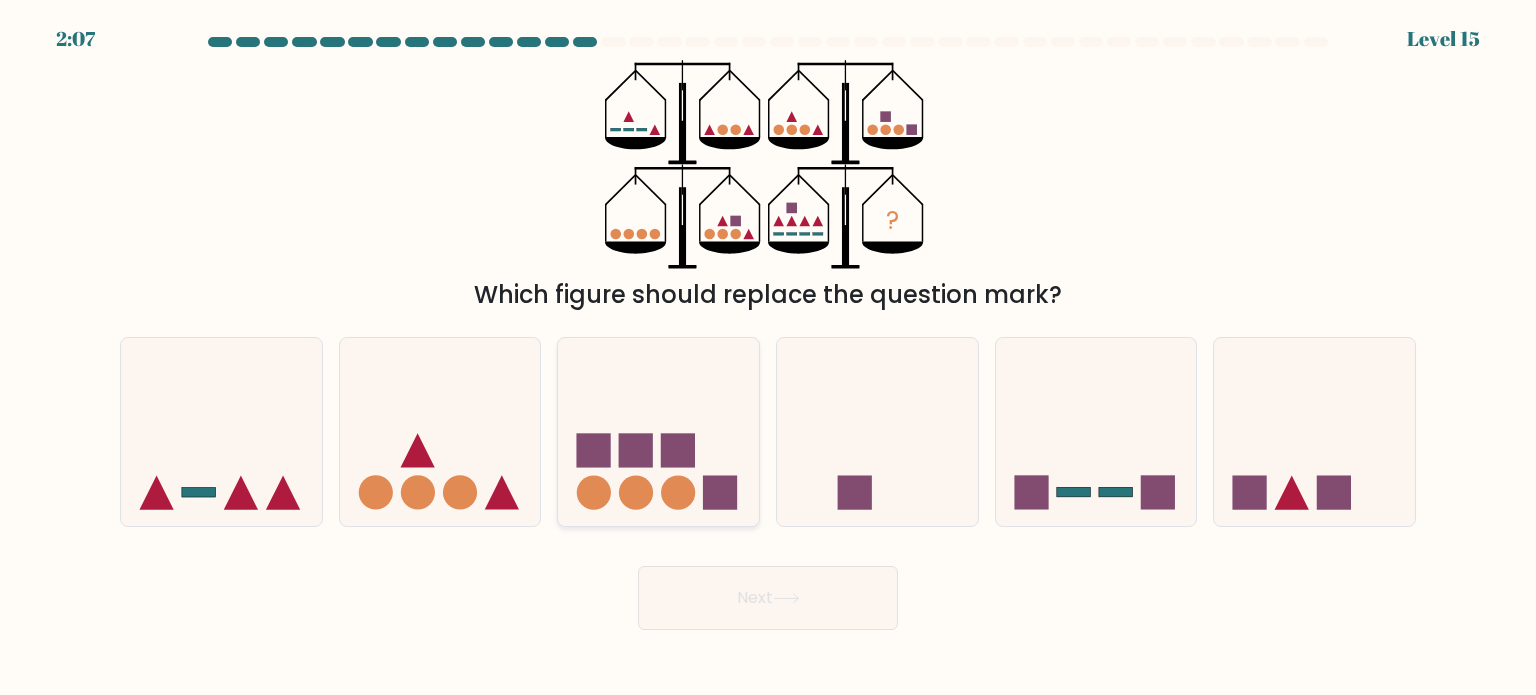 click 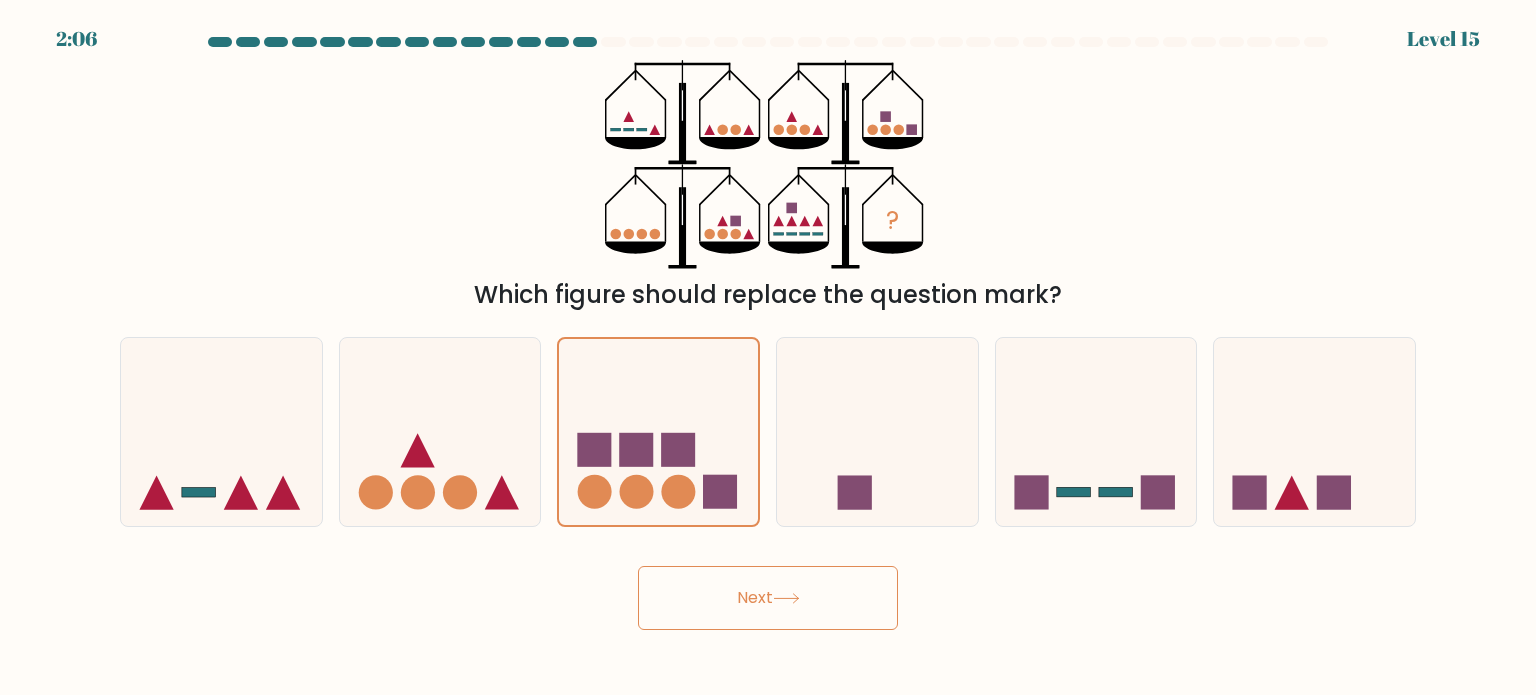 click on "Next" at bounding box center (768, 598) 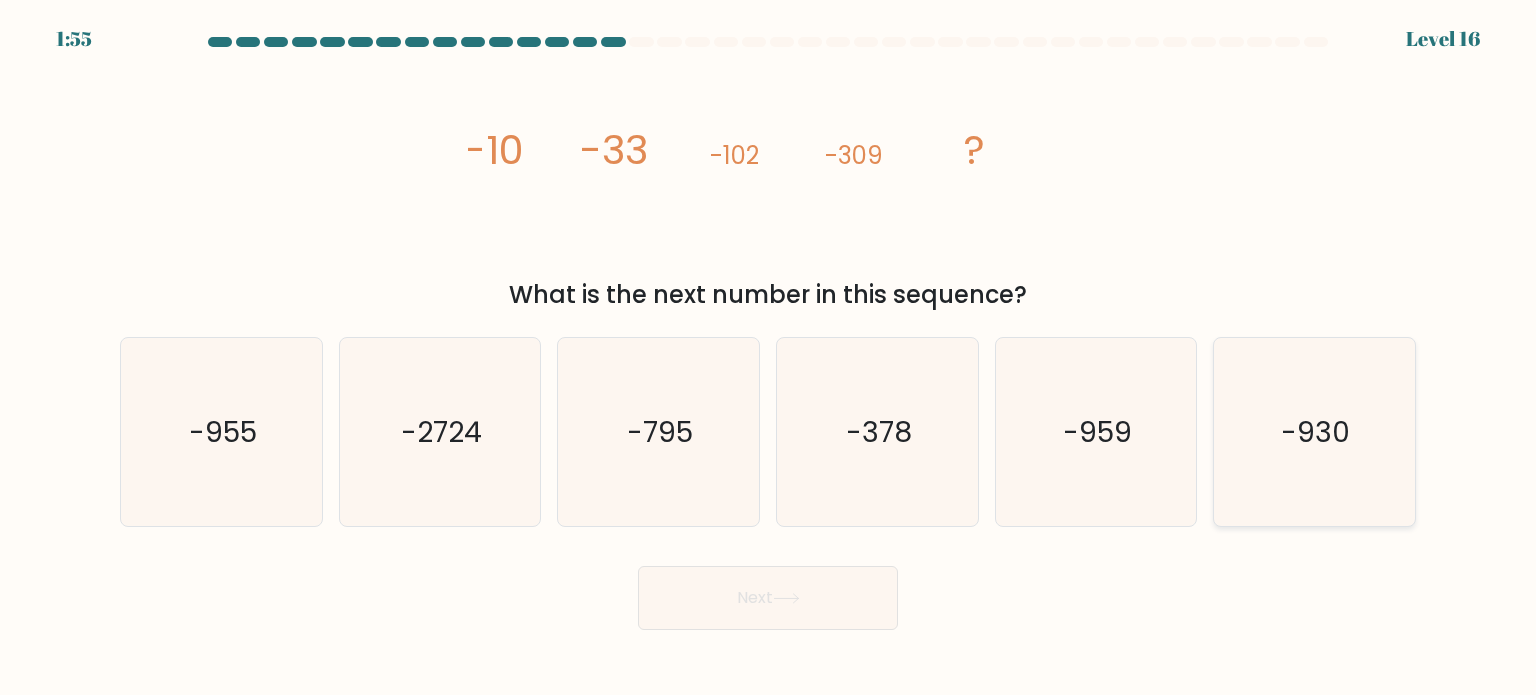 click on "-930" 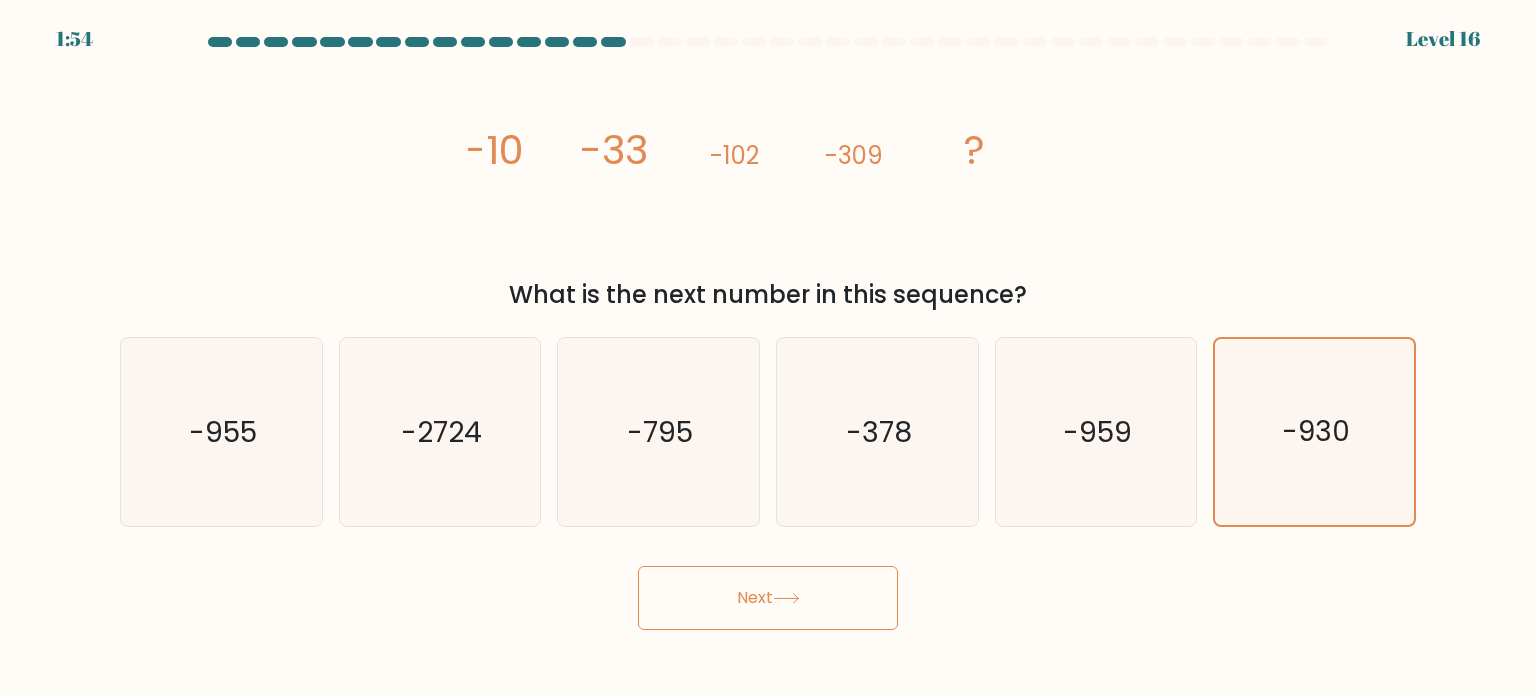 click on "Next" at bounding box center (768, 598) 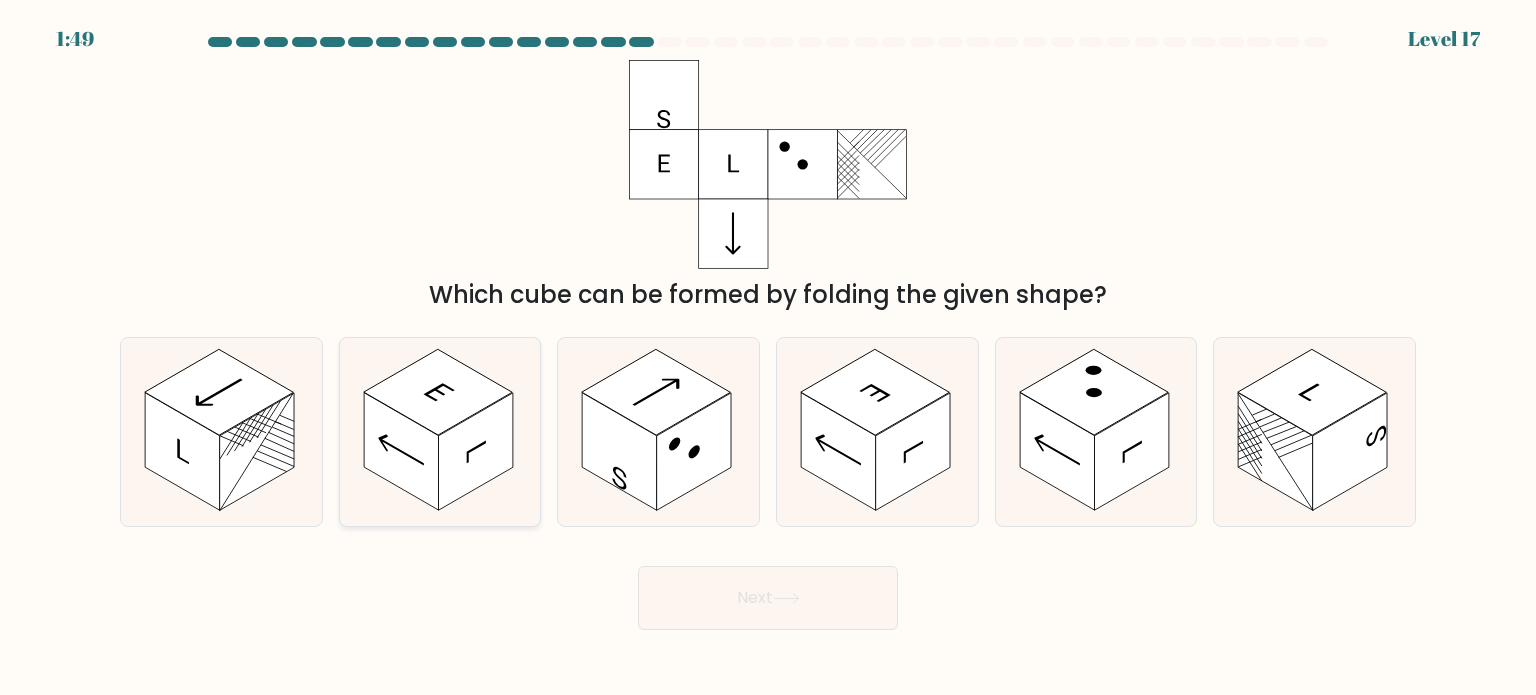 click 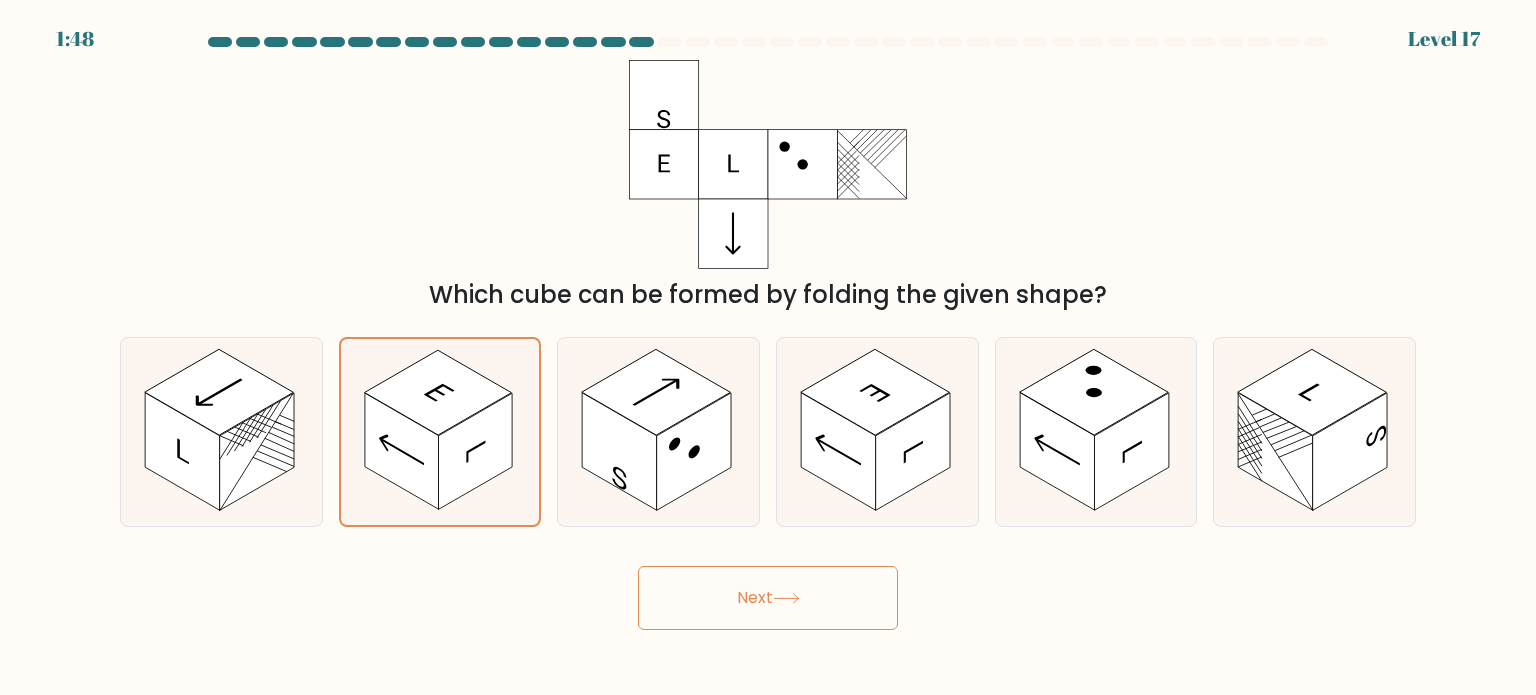 click on "Next" at bounding box center [768, 598] 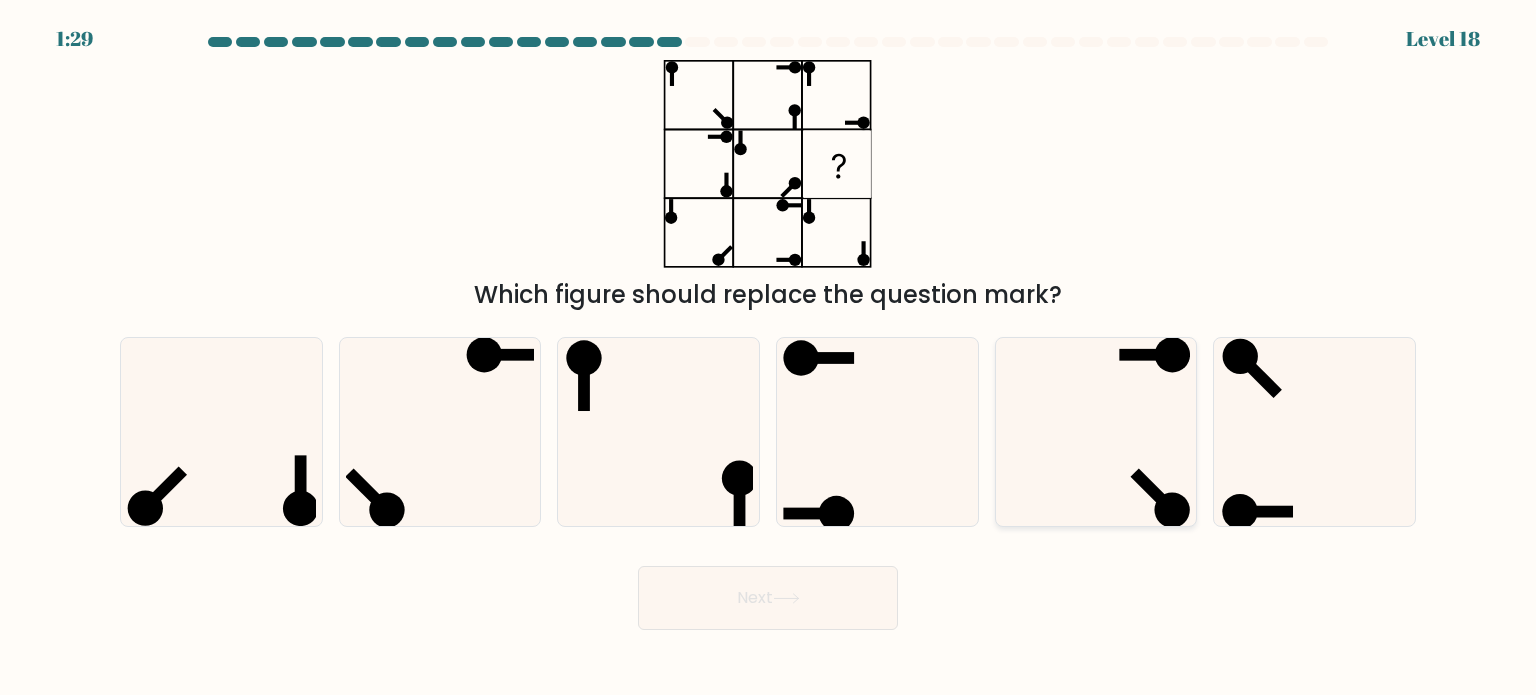 click 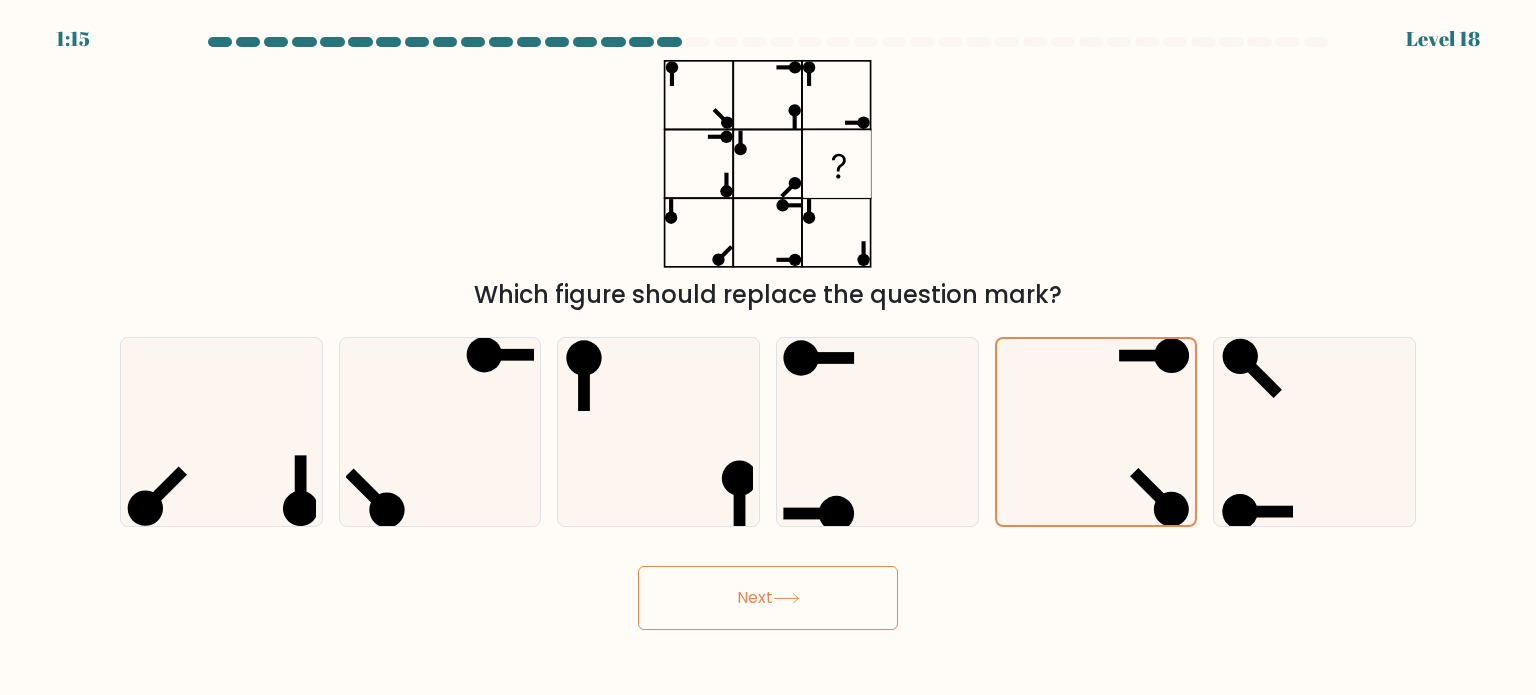 click on "Next" at bounding box center [768, 598] 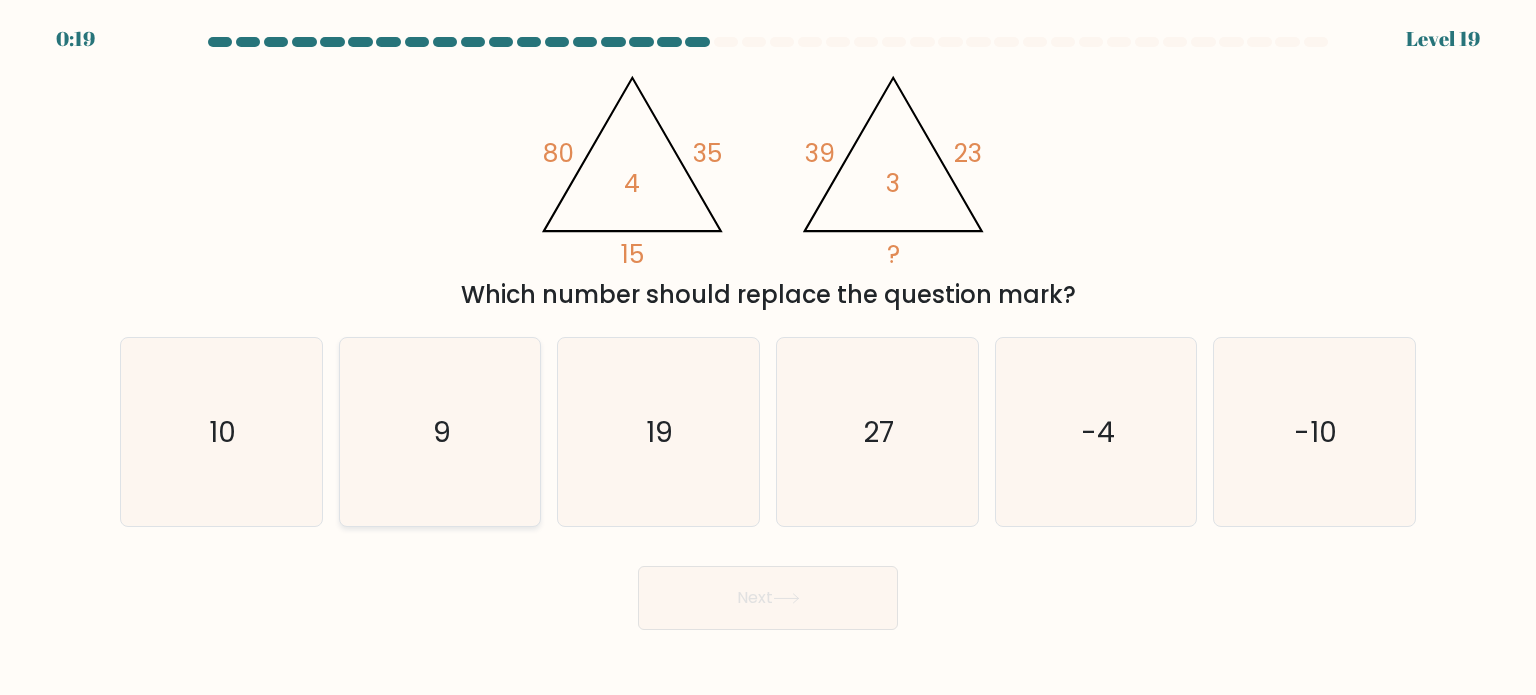 click on "9" 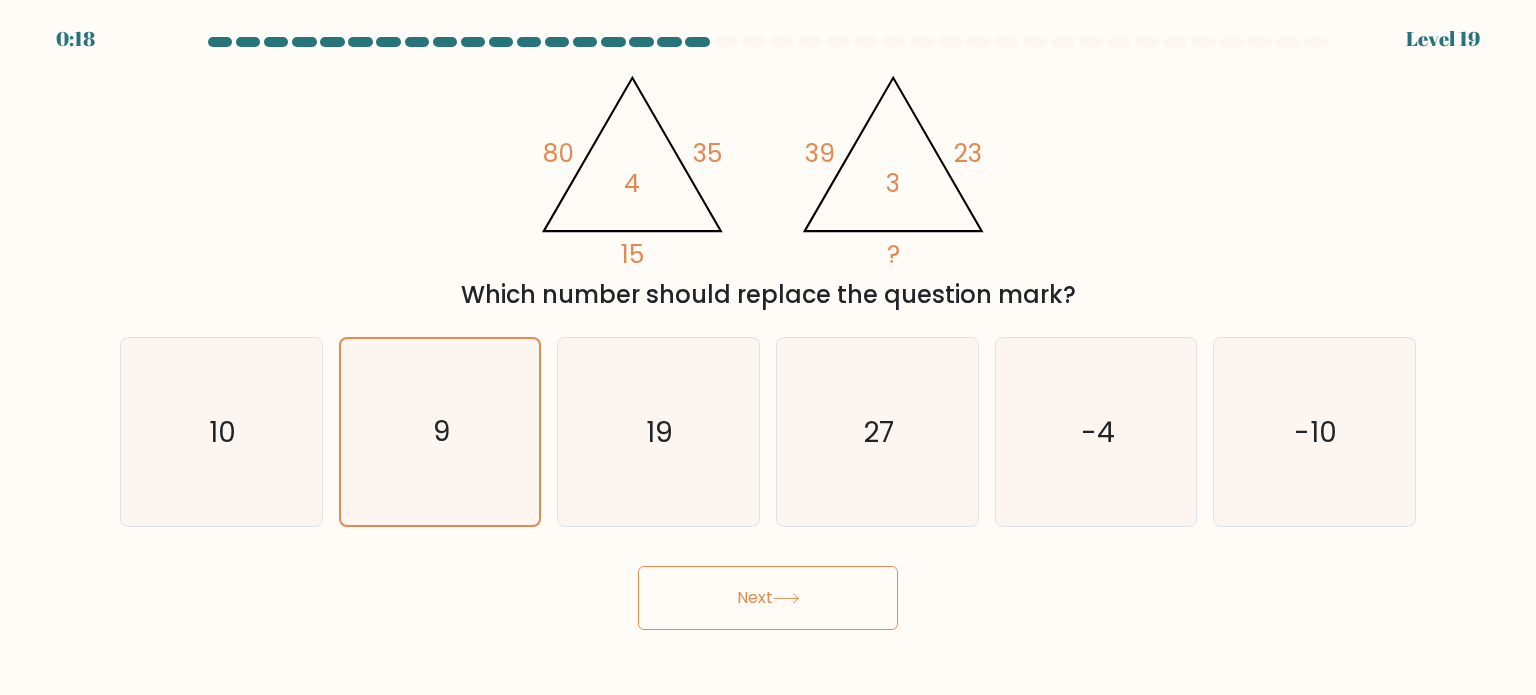 click on "Next" at bounding box center (768, 598) 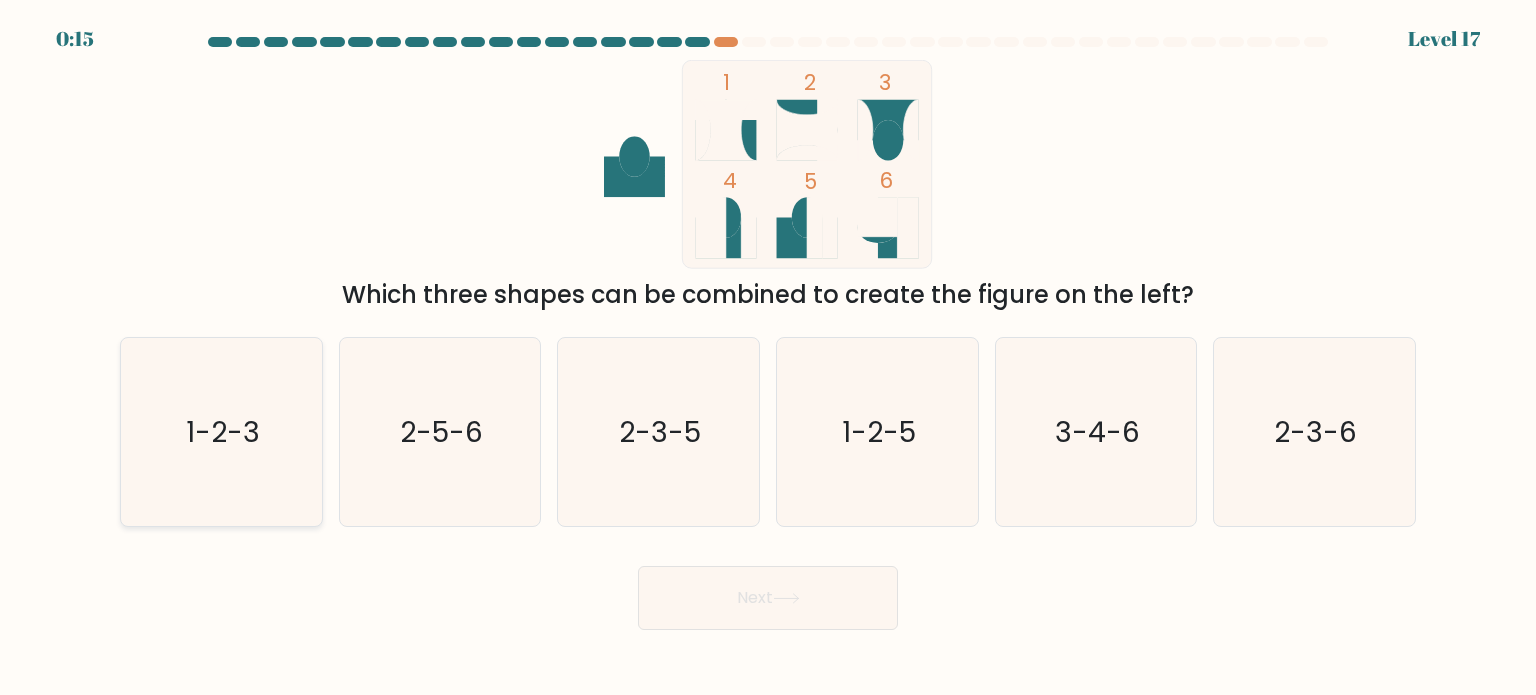 click on "1-2-3" 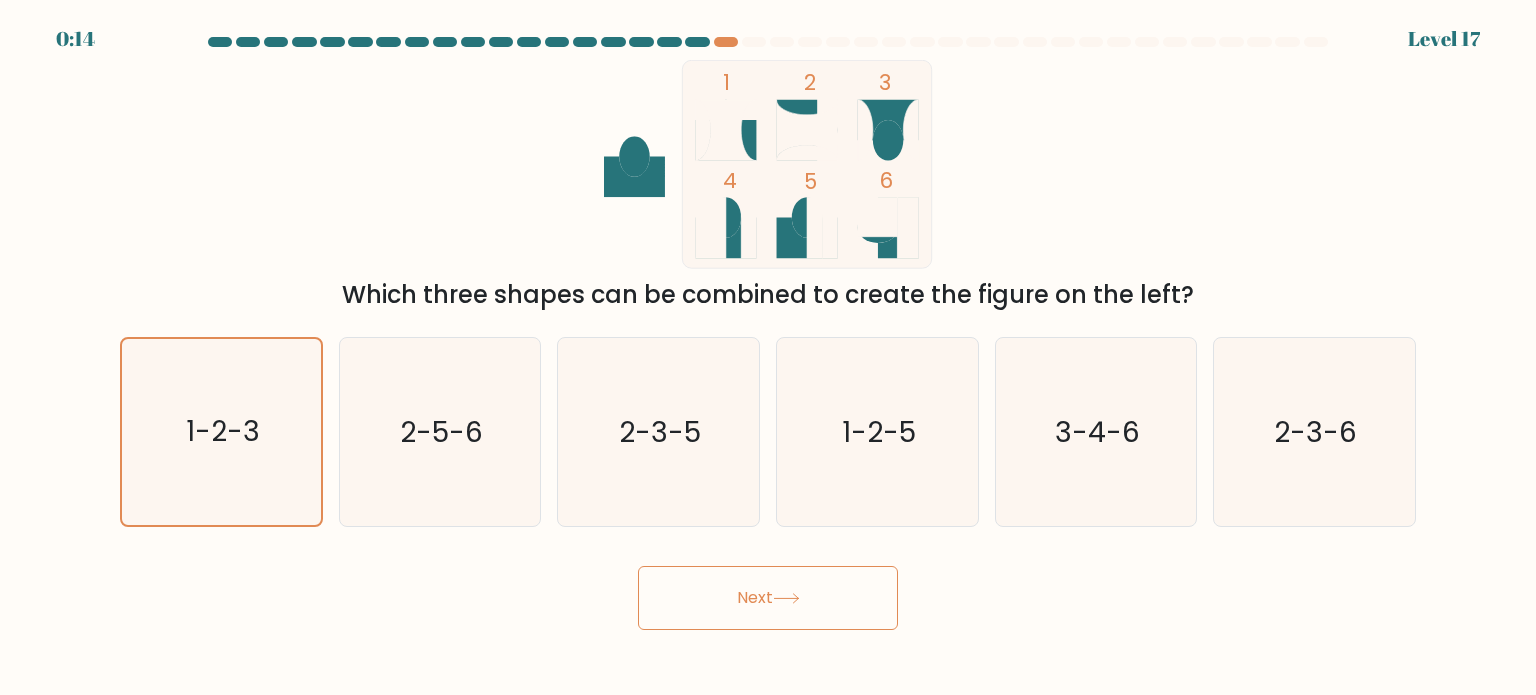click on "Next" at bounding box center [768, 598] 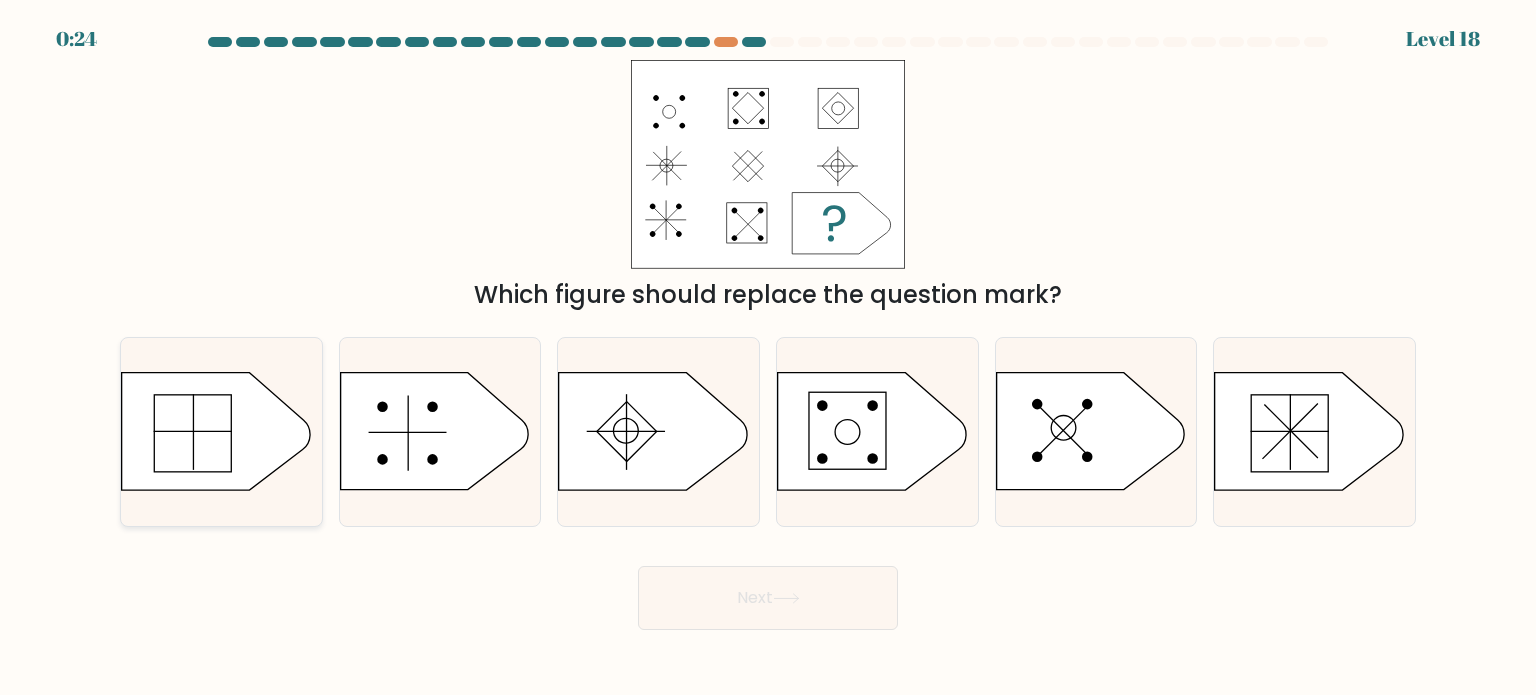 click 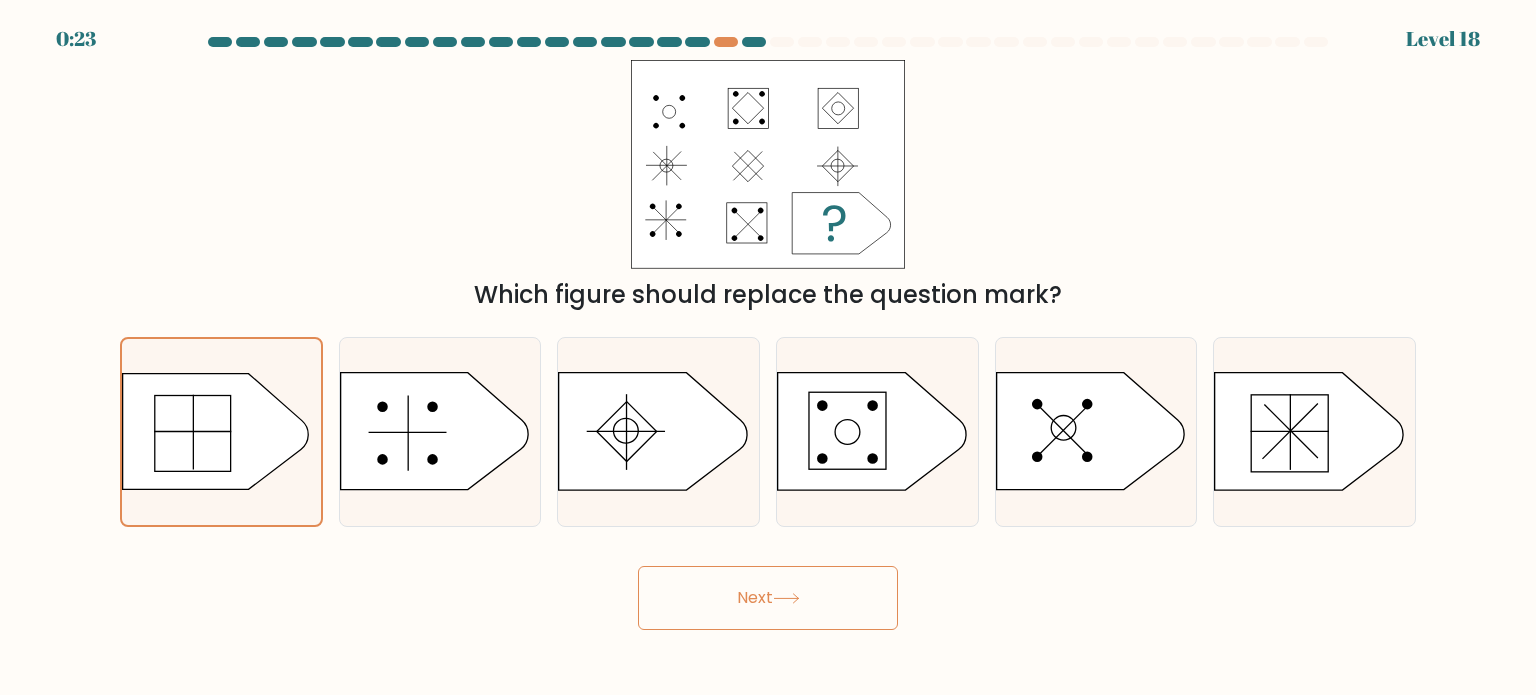 click on "Next" at bounding box center (768, 598) 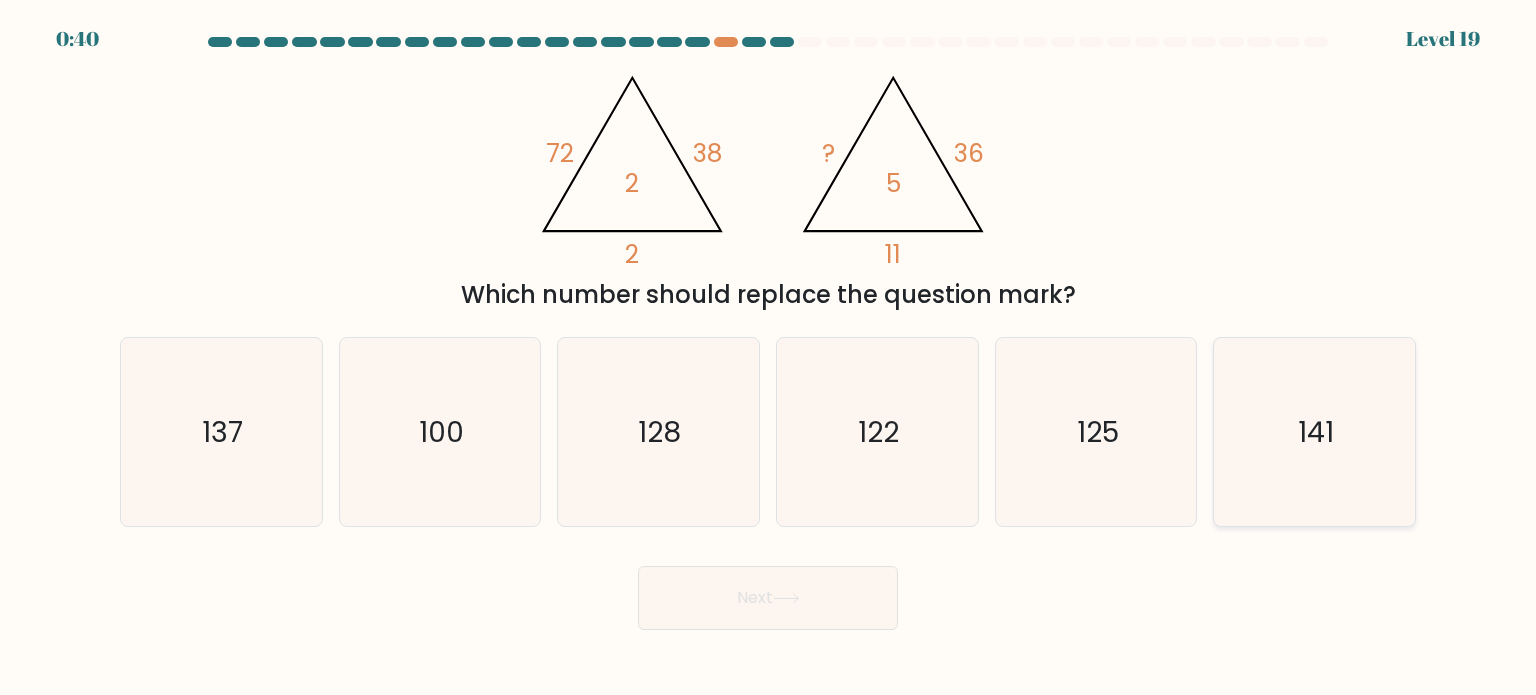 click on "141" 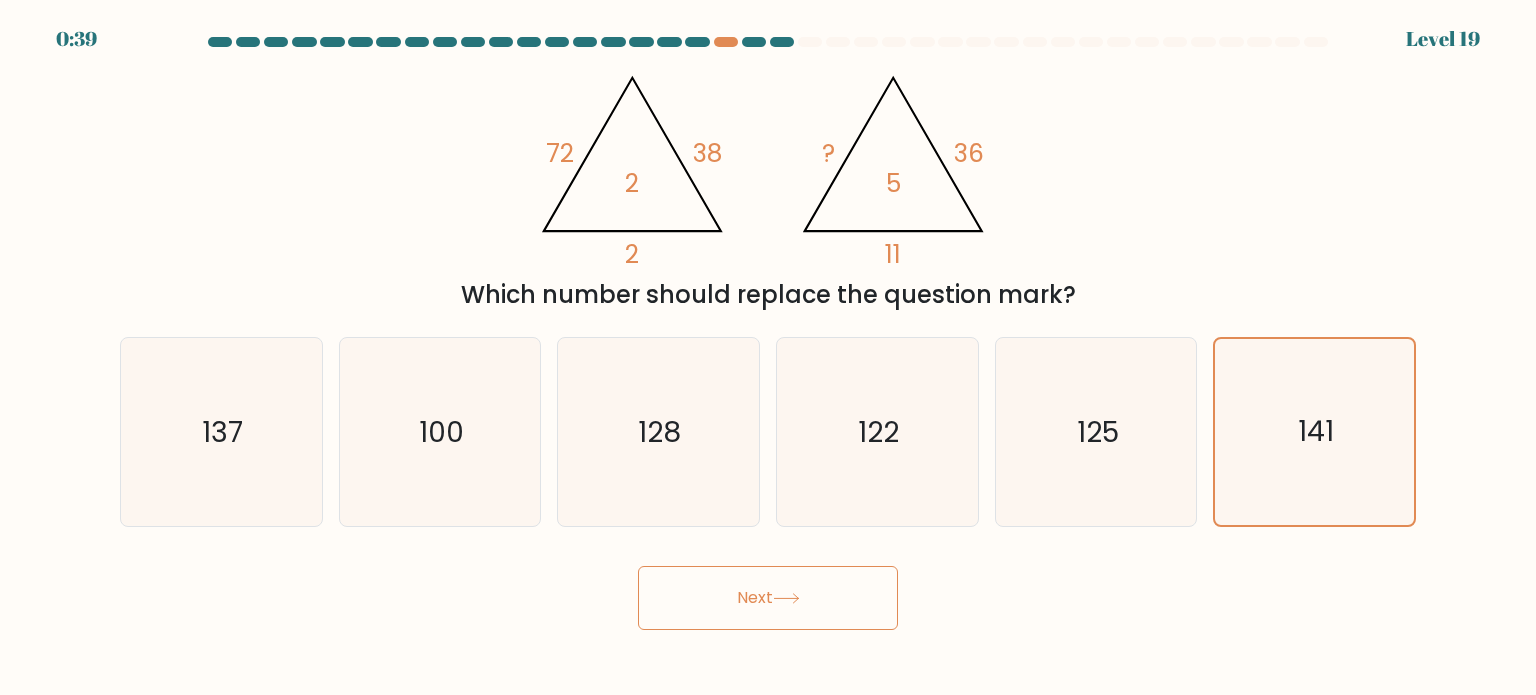 click on "Next" at bounding box center [768, 598] 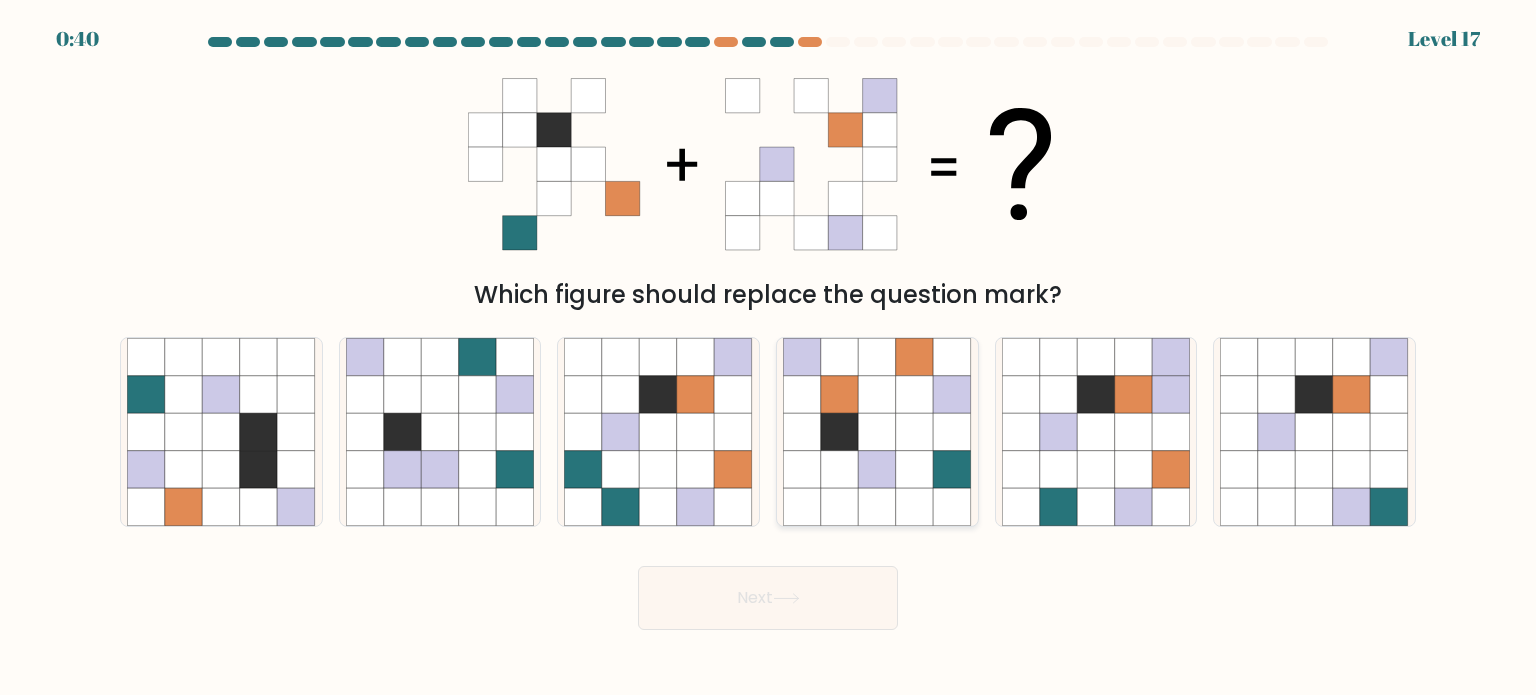 drag, startPoint x: 956, startPoint y: 497, endPoint x: 977, endPoint y: 505, distance: 22.472204 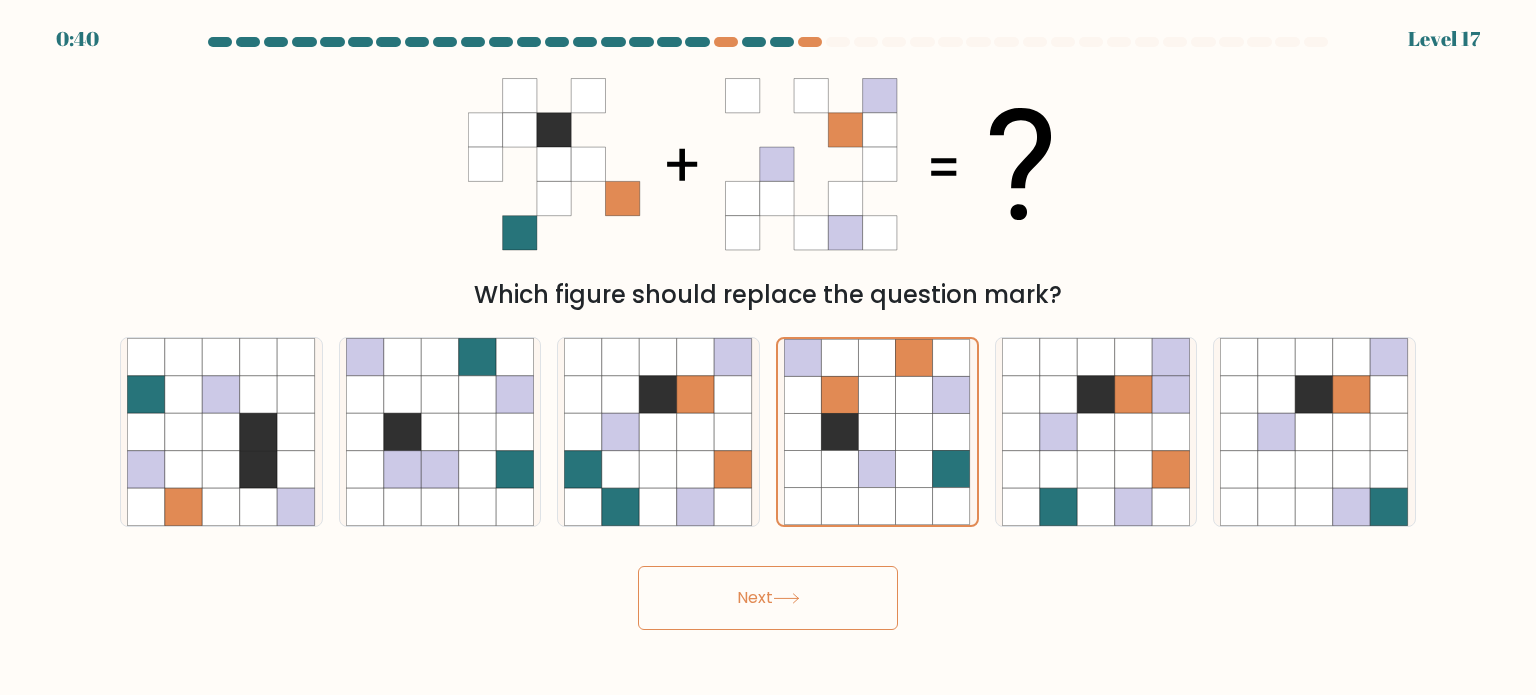 click on "Next" at bounding box center (768, 598) 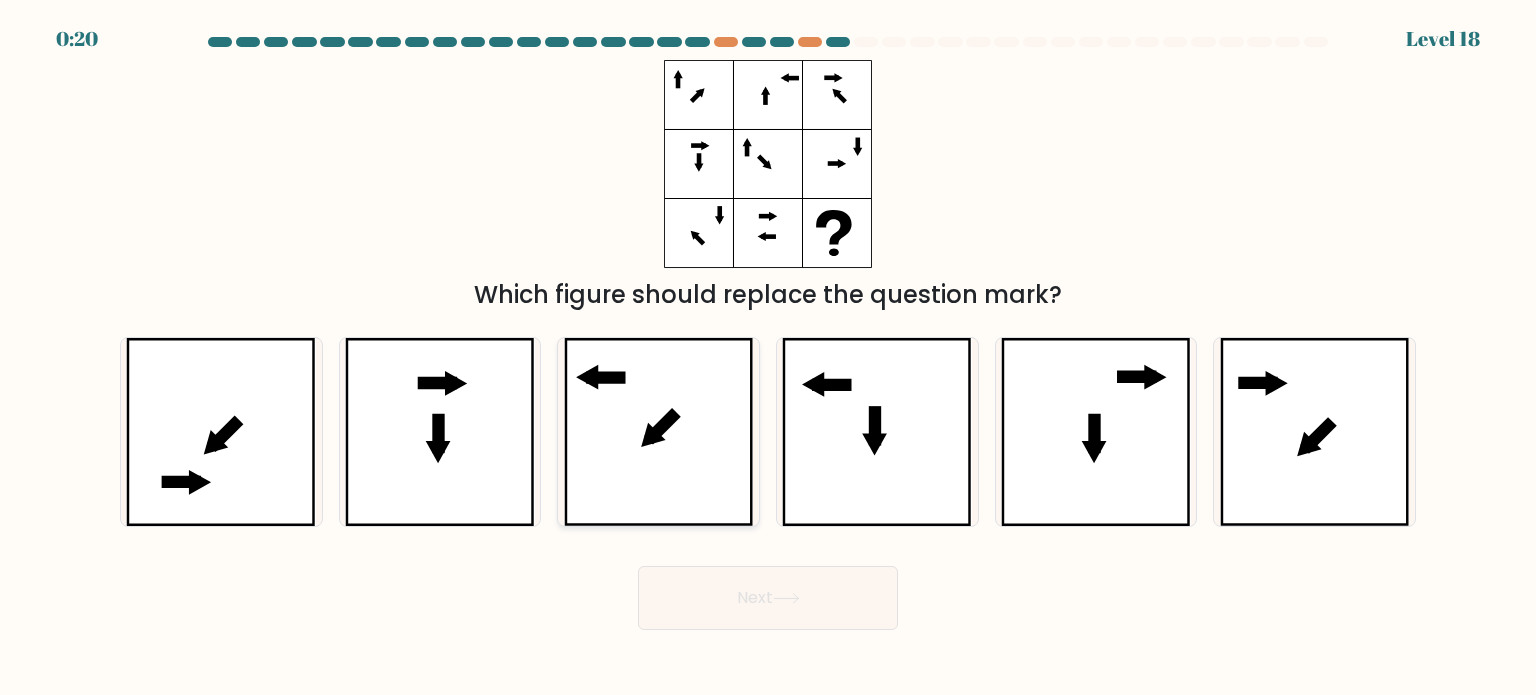 click 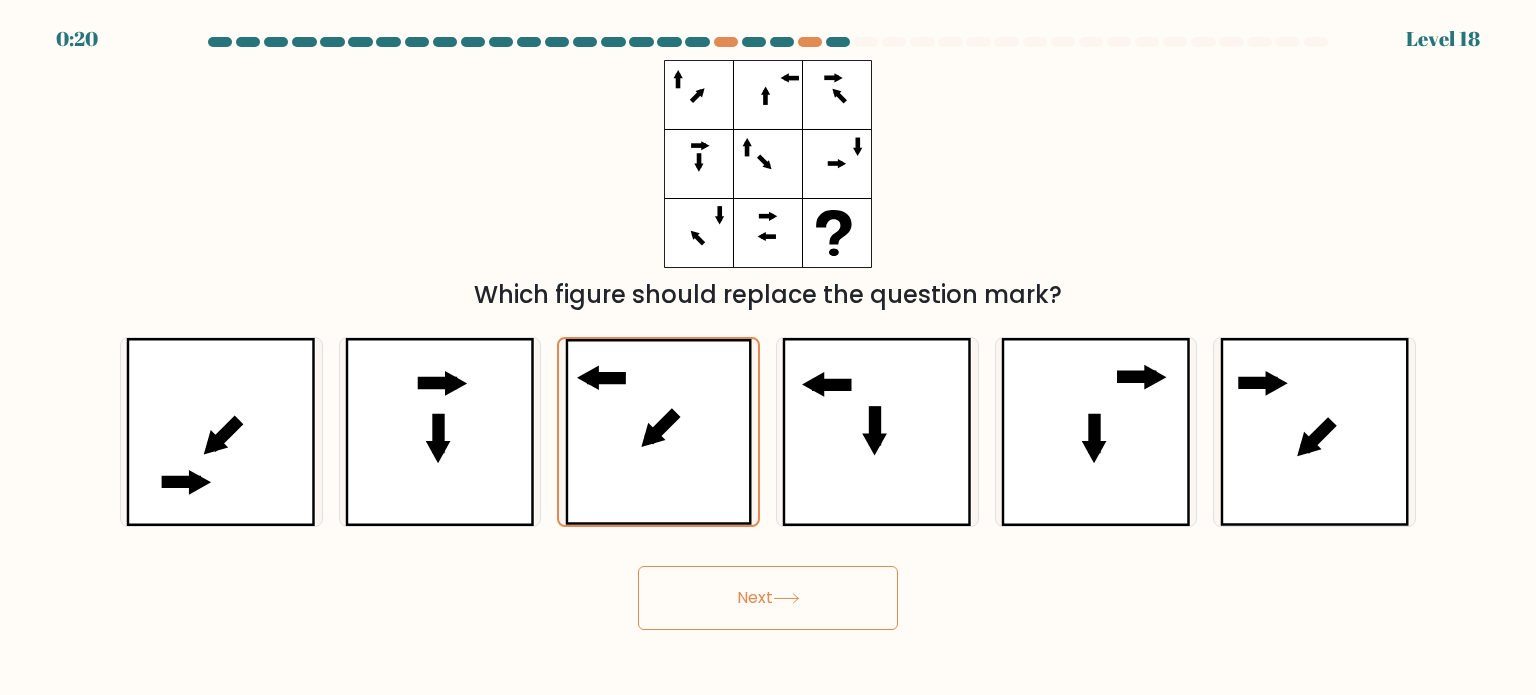 click on "Next" at bounding box center (768, 598) 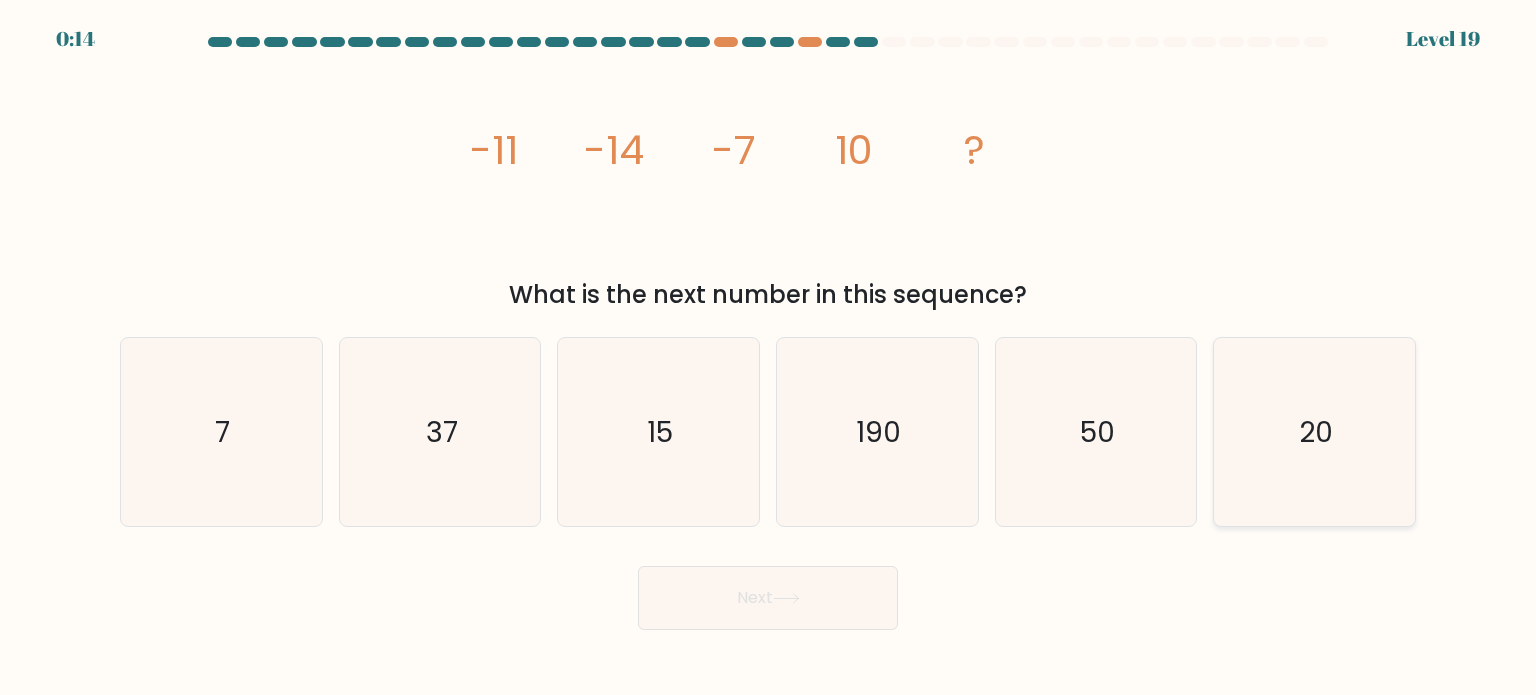 click on "20" 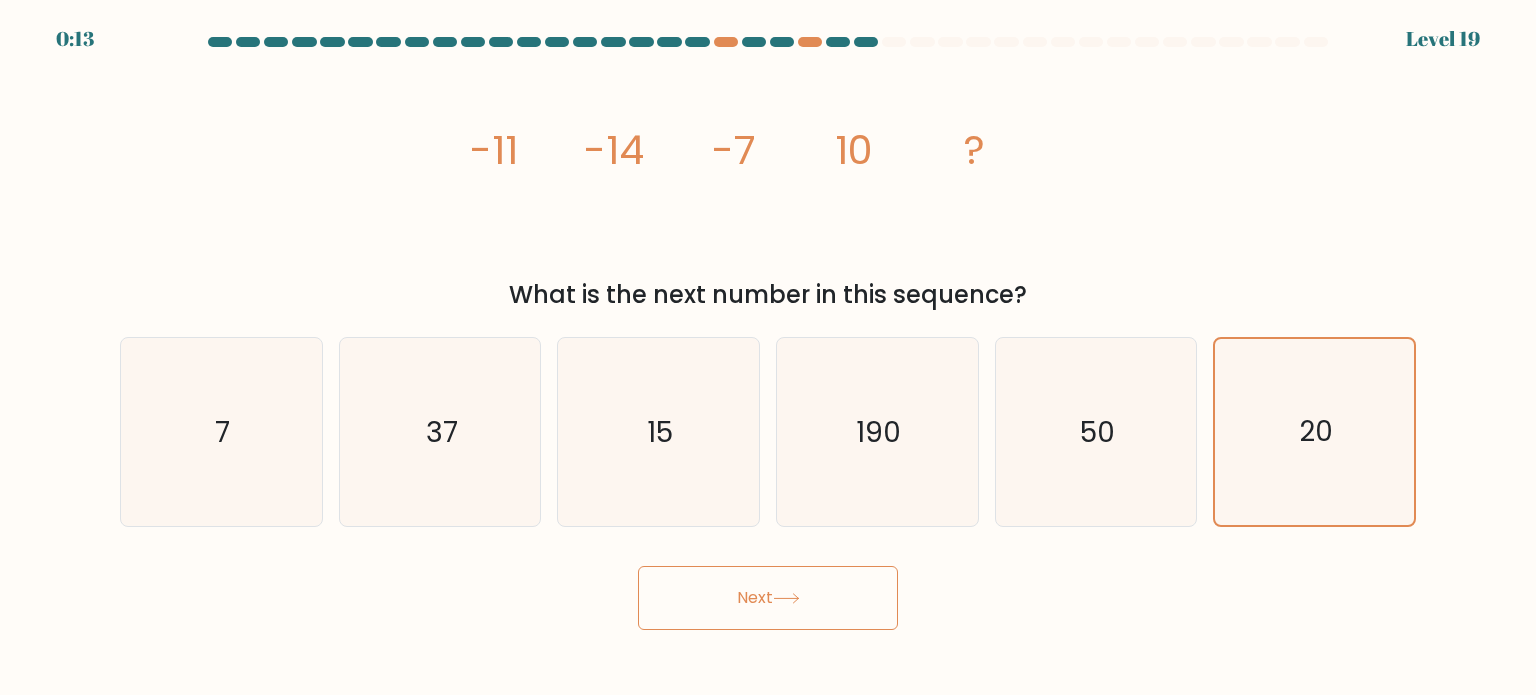 drag, startPoint x: 856, startPoint y: 551, endPoint x: 797, endPoint y: 595, distance: 73.60027 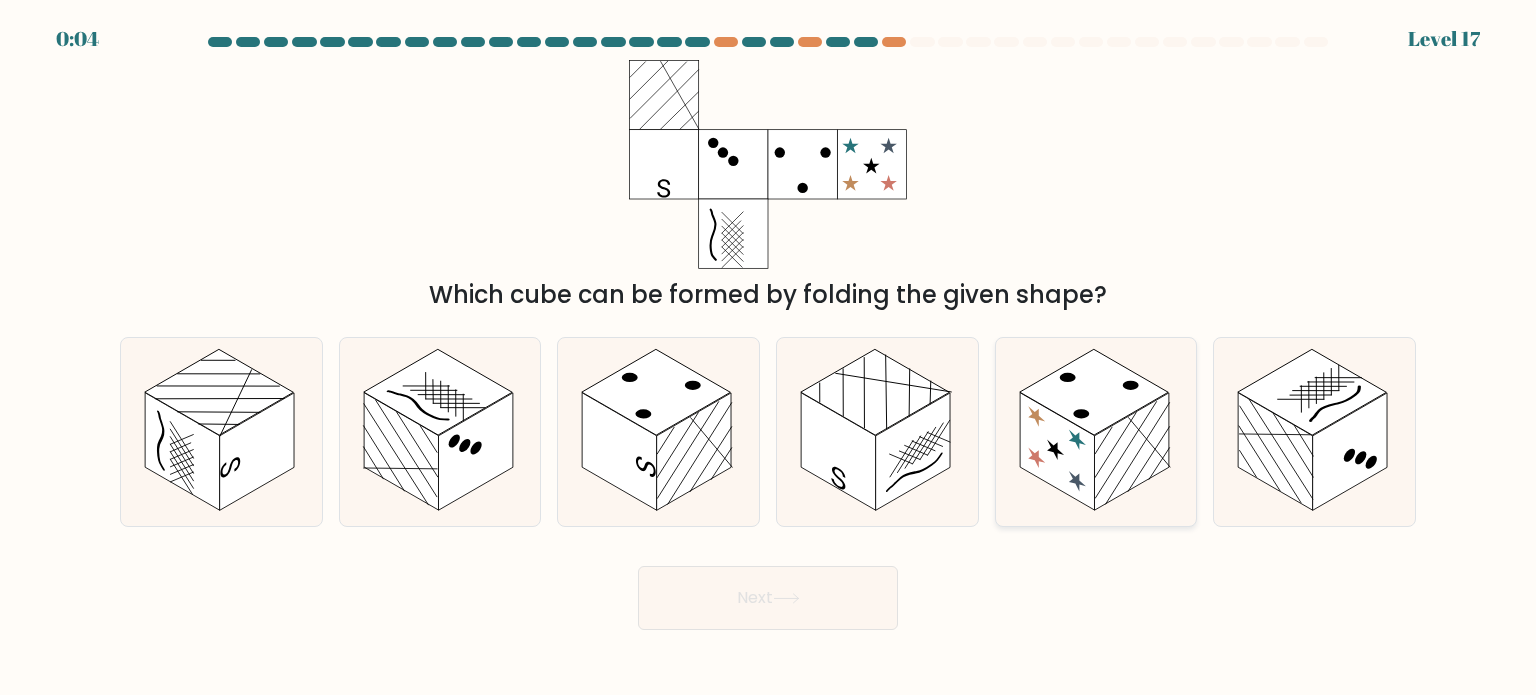 click 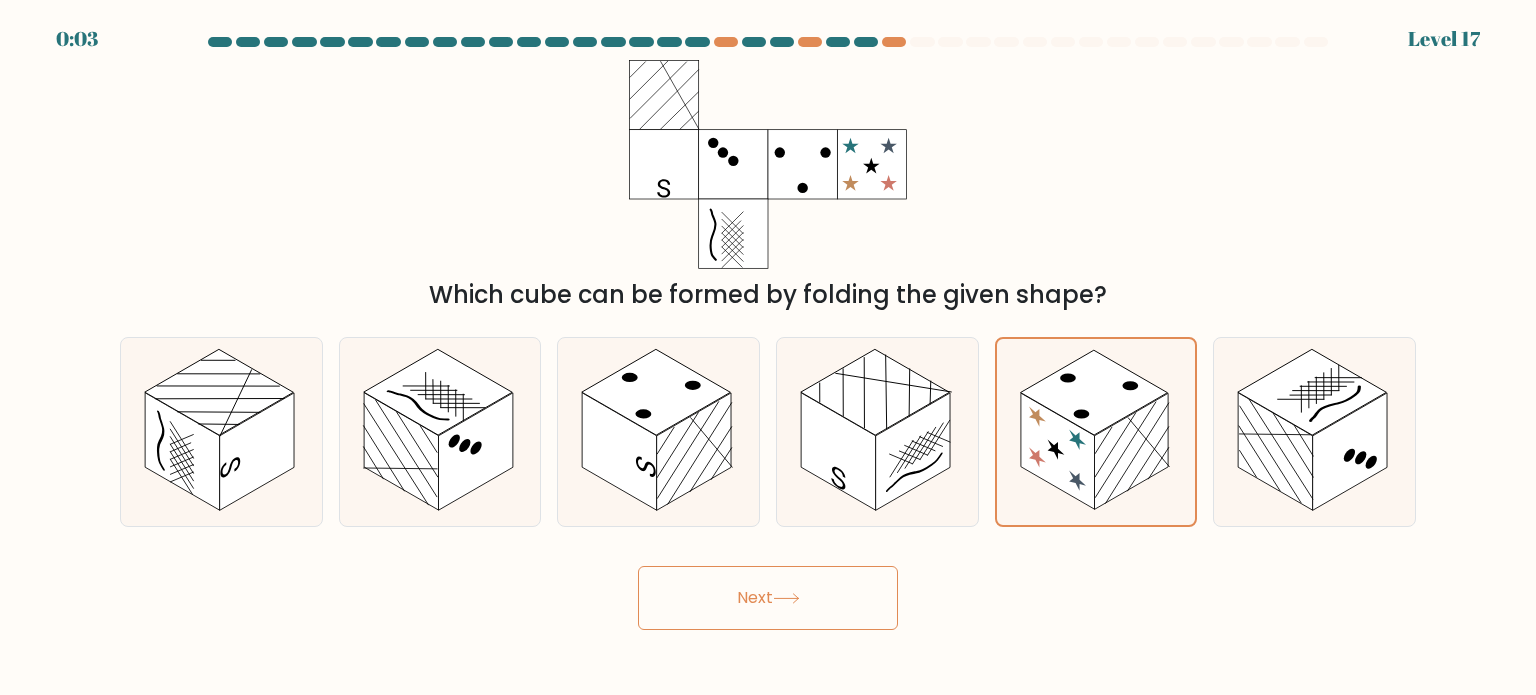 click on "Next" at bounding box center (768, 598) 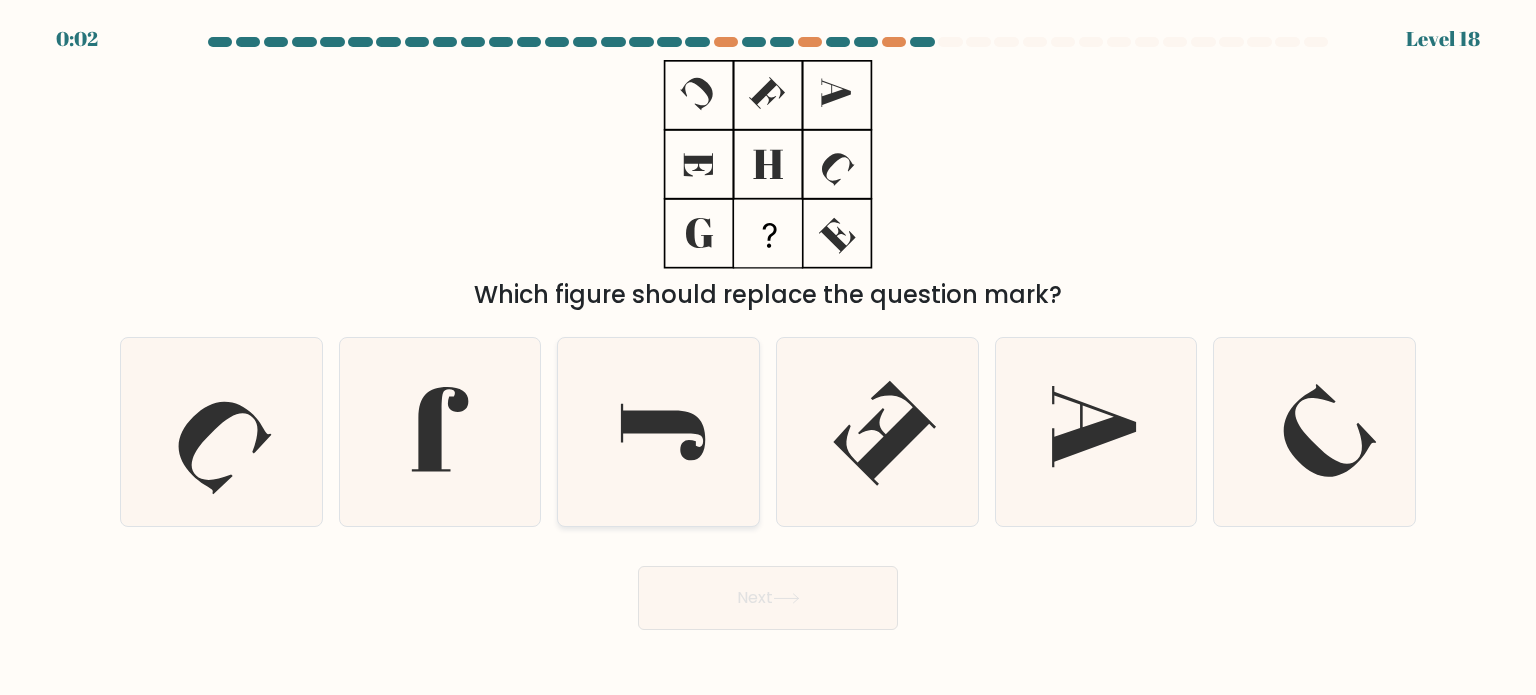 drag, startPoint x: 598, startPoint y: 461, endPoint x: 610, endPoint y: 461, distance: 12 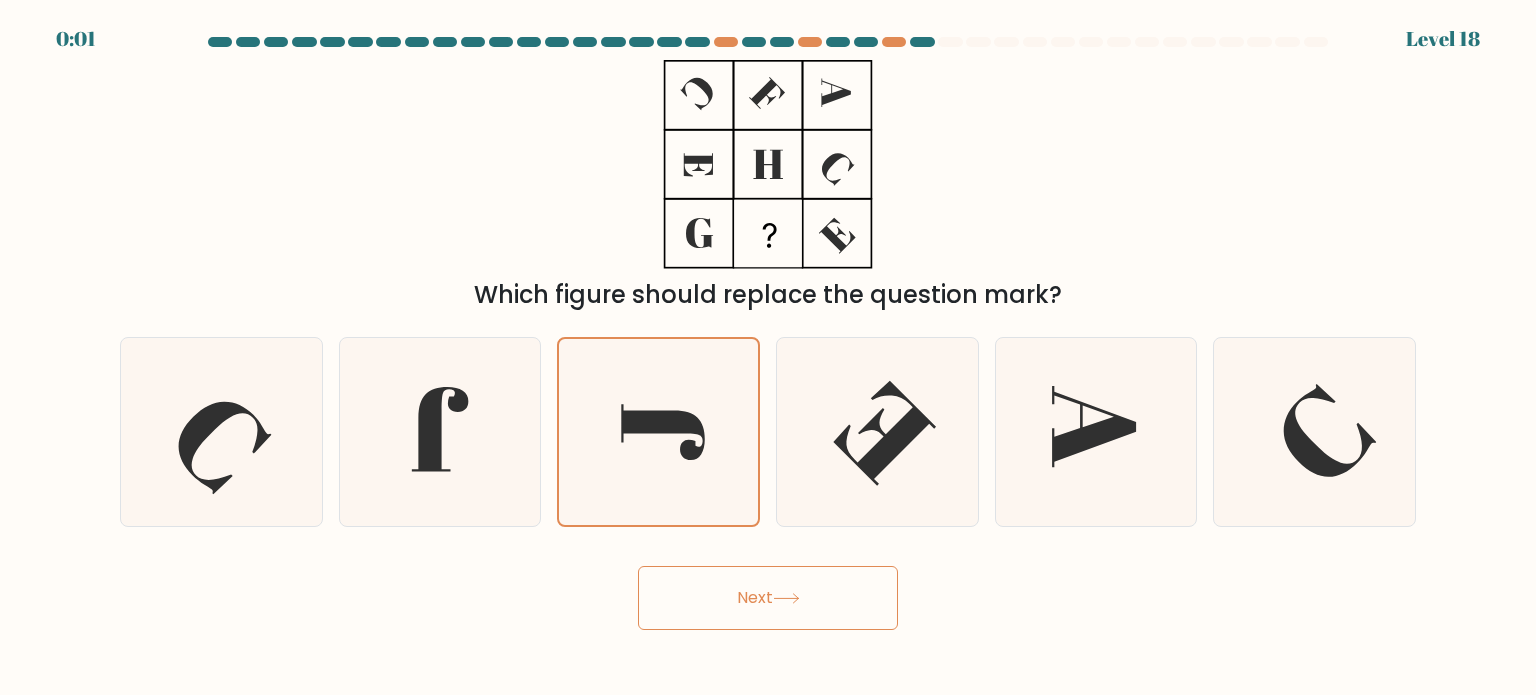 click on "Next" at bounding box center [768, 598] 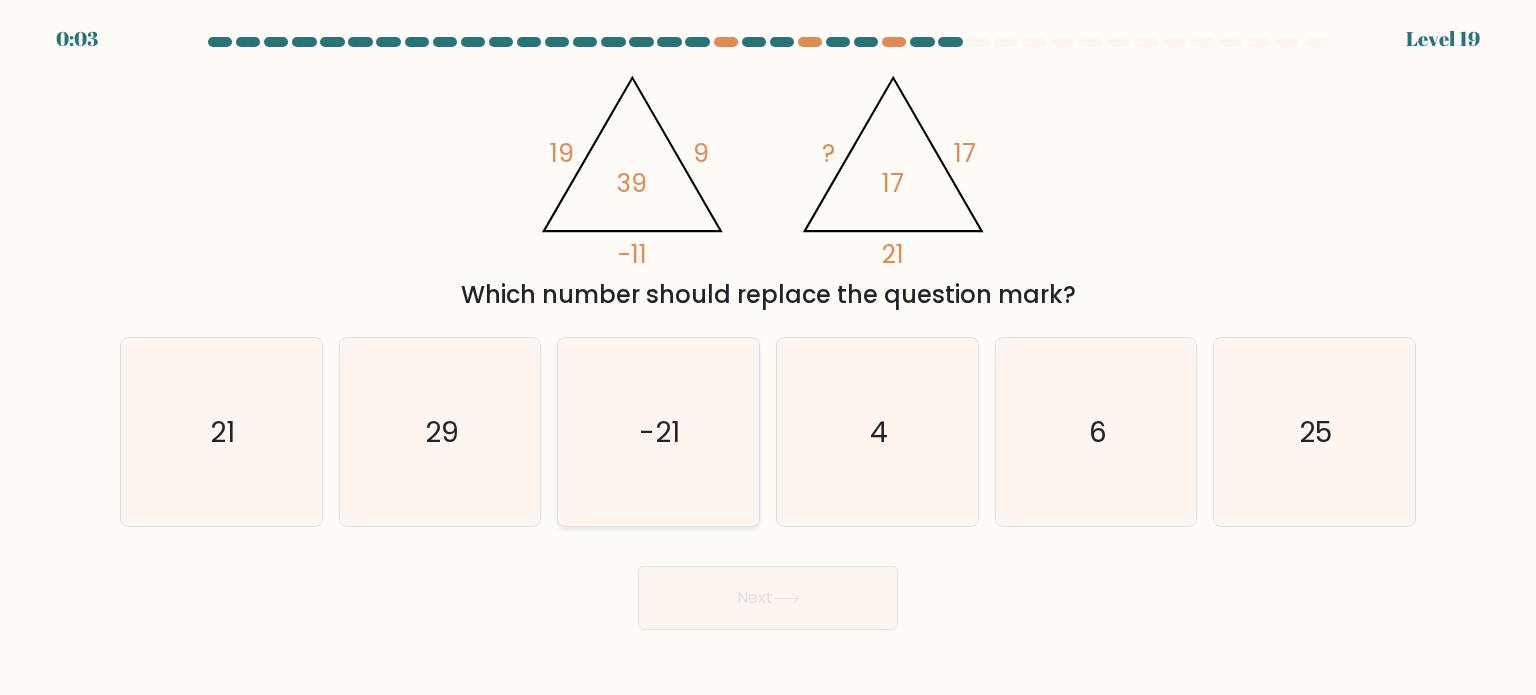 click on "-21" 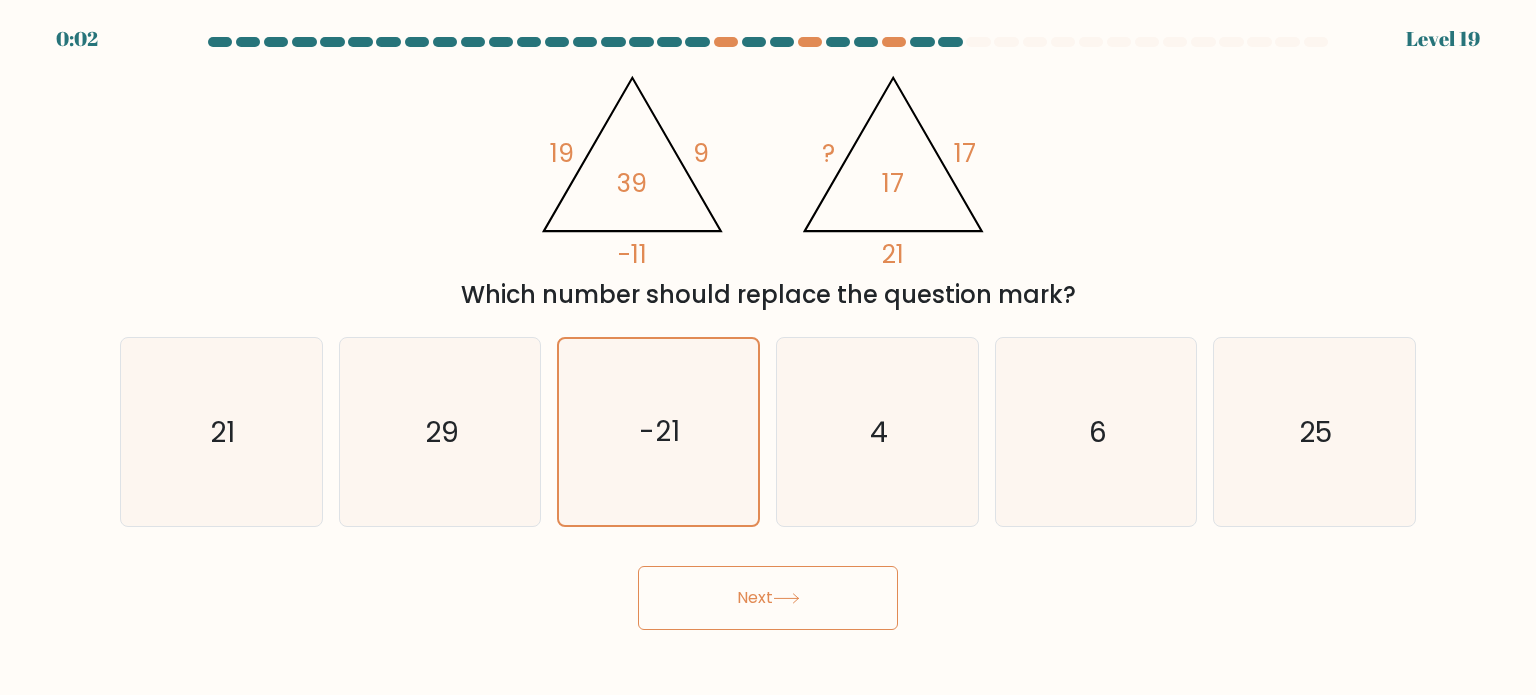 click on "Next" at bounding box center [768, 598] 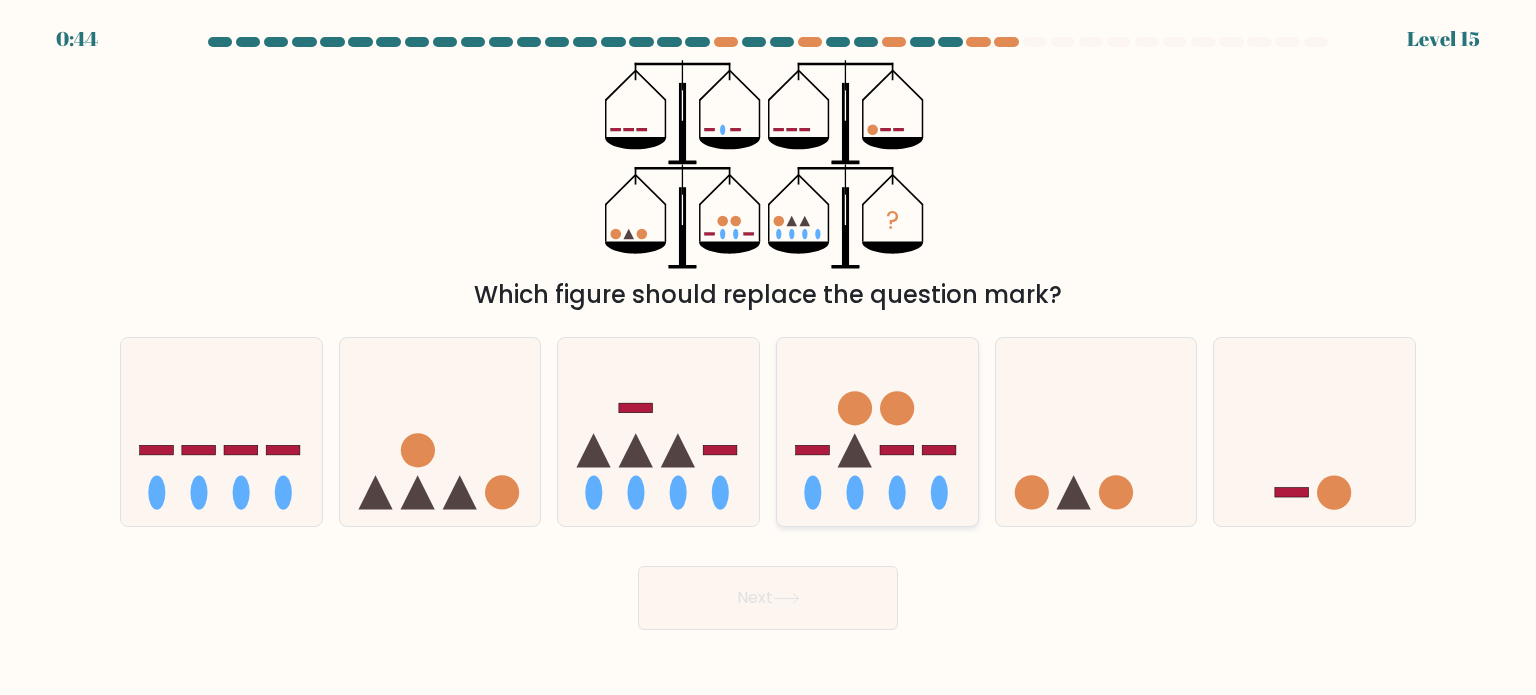 scroll, scrollTop: 0, scrollLeft: 0, axis: both 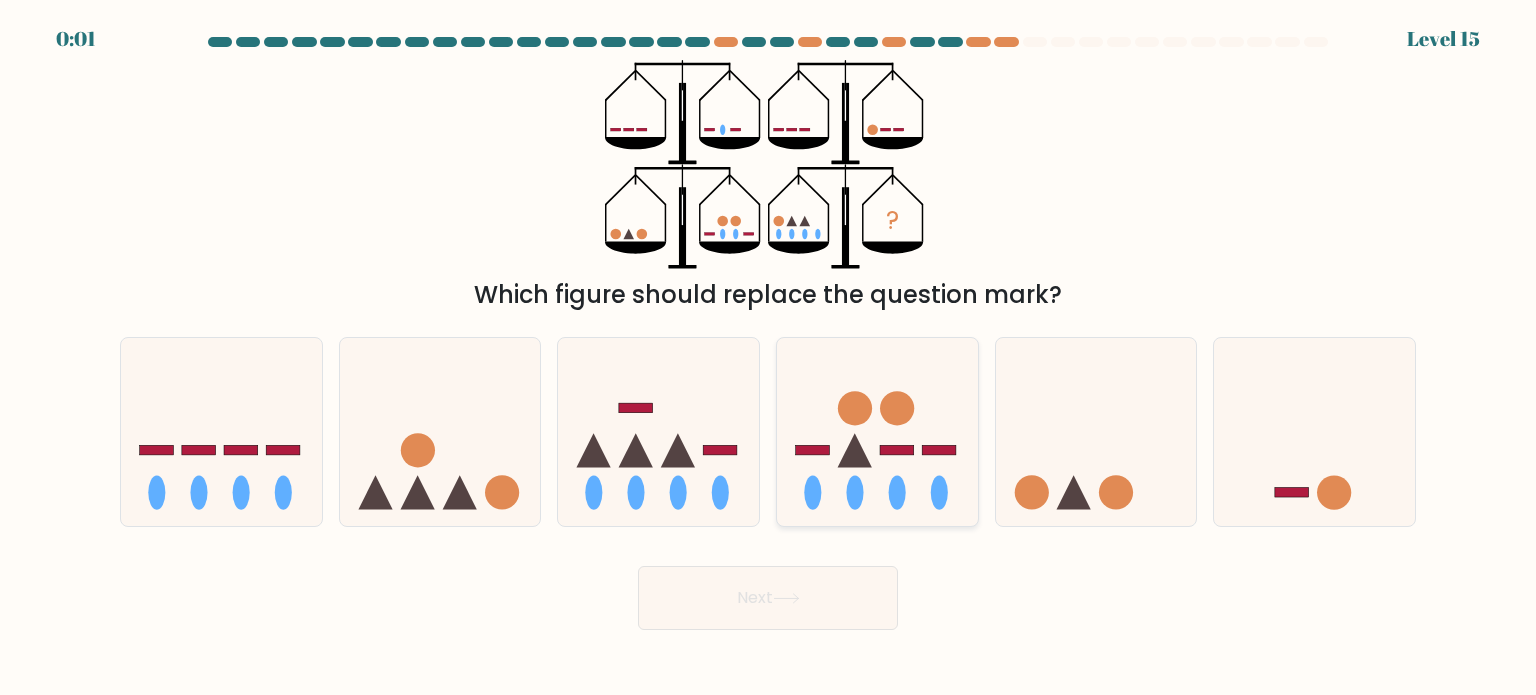 click 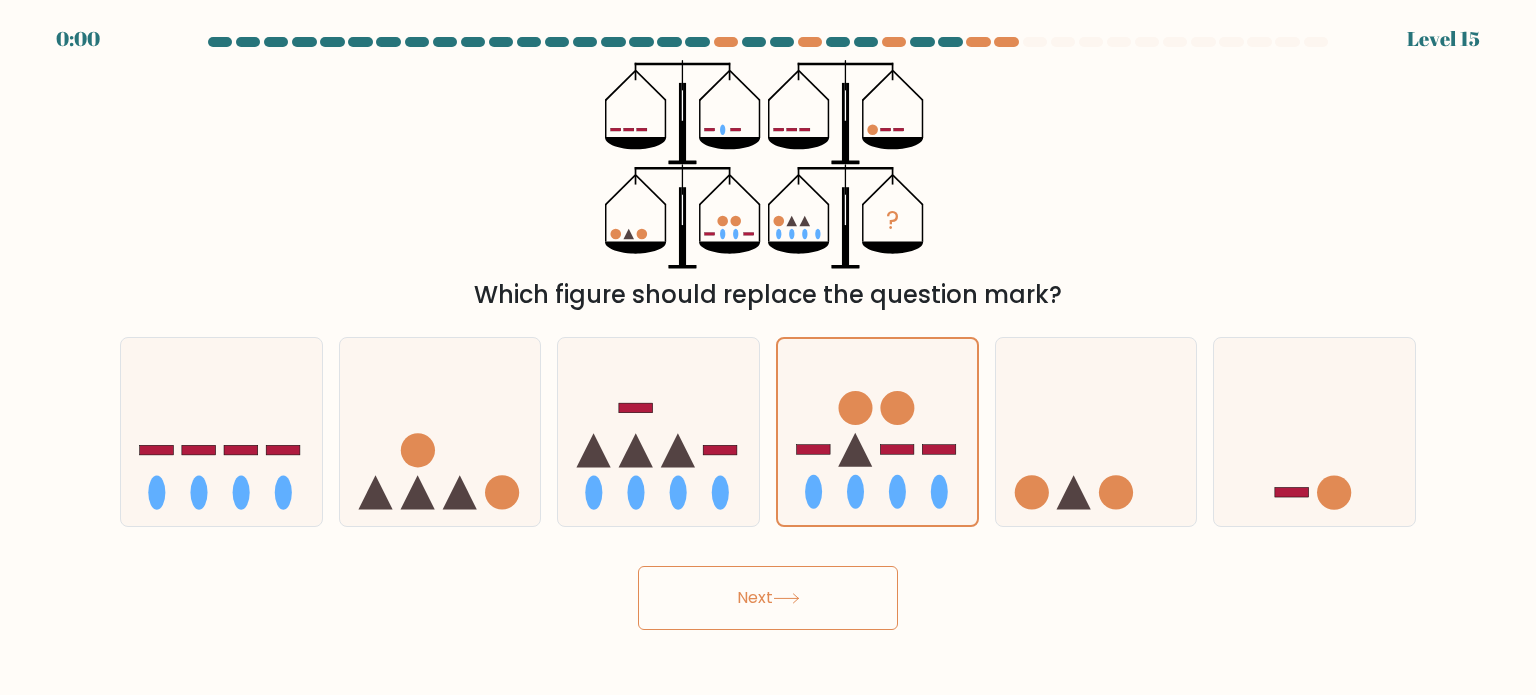 click on "Next" at bounding box center (768, 598) 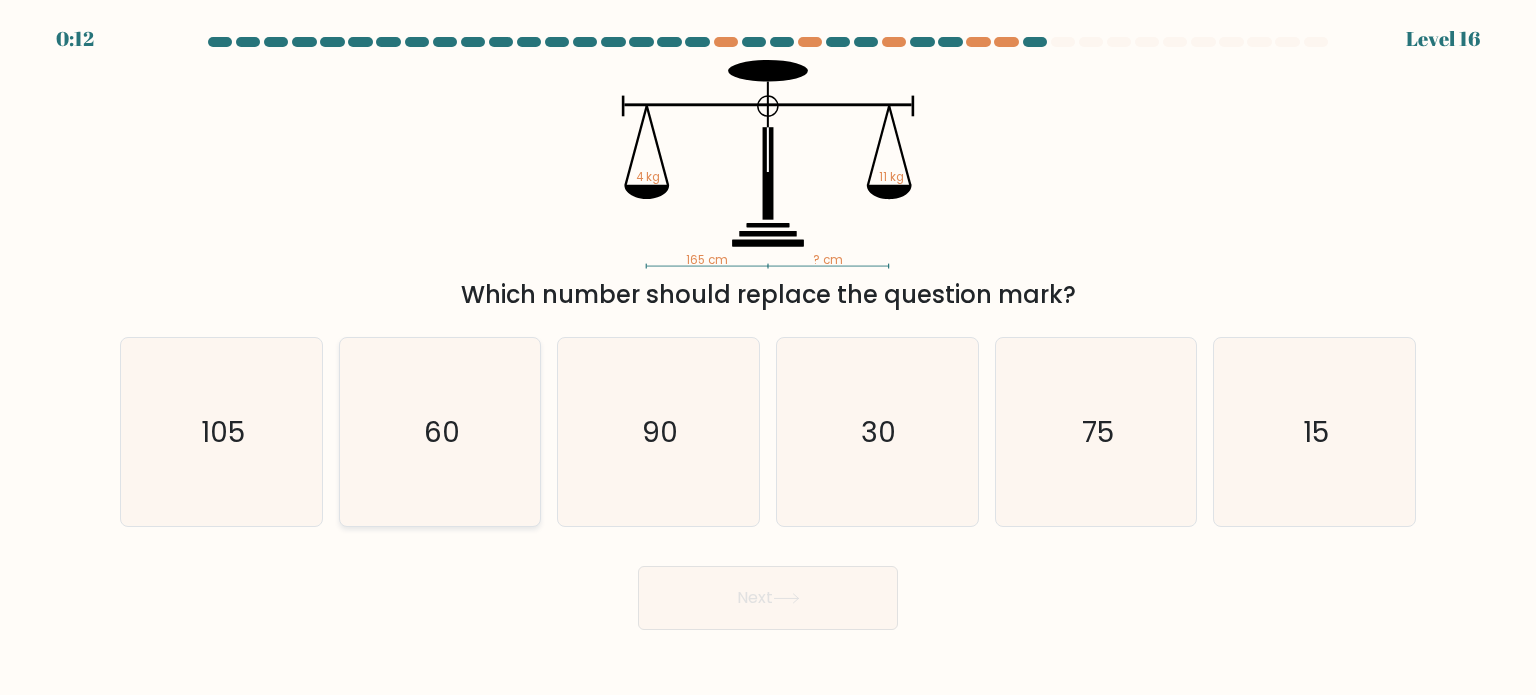 click on "60" 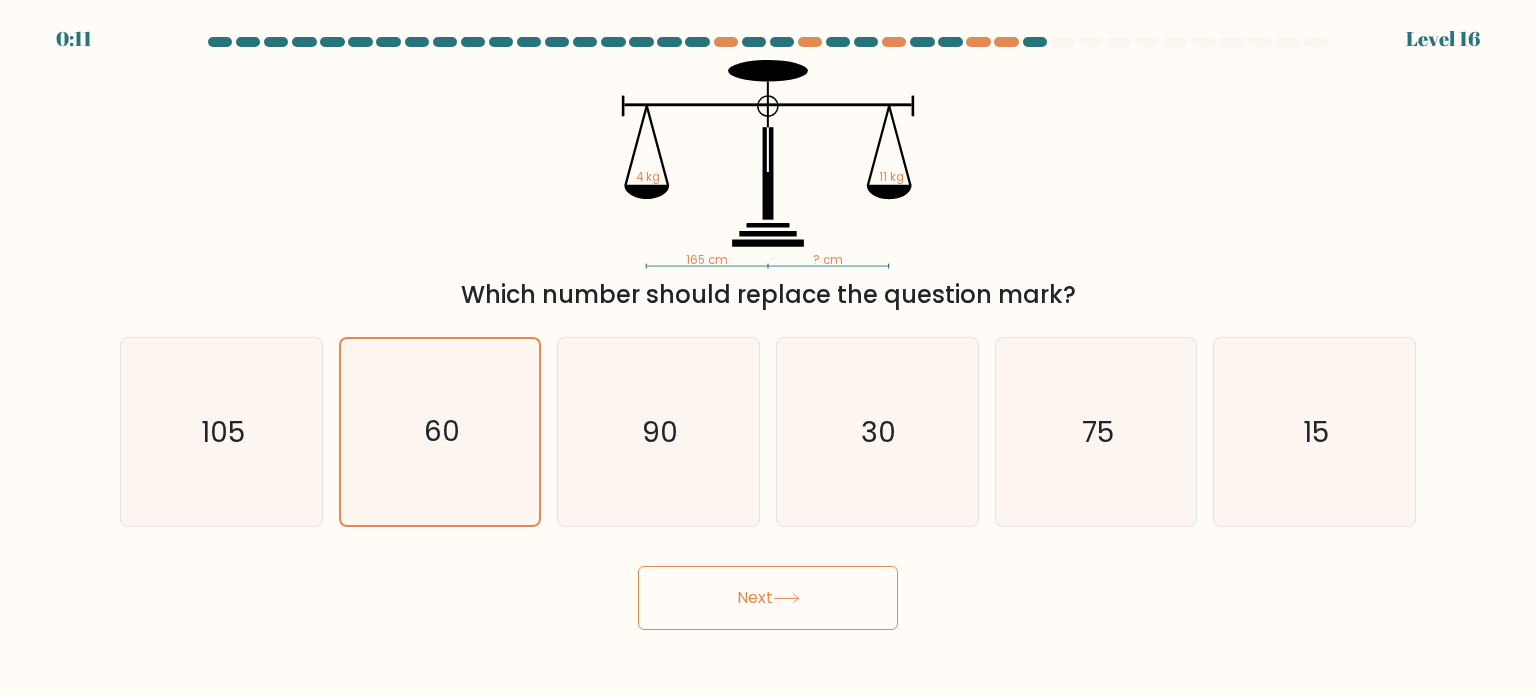 click on "Next" at bounding box center (768, 598) 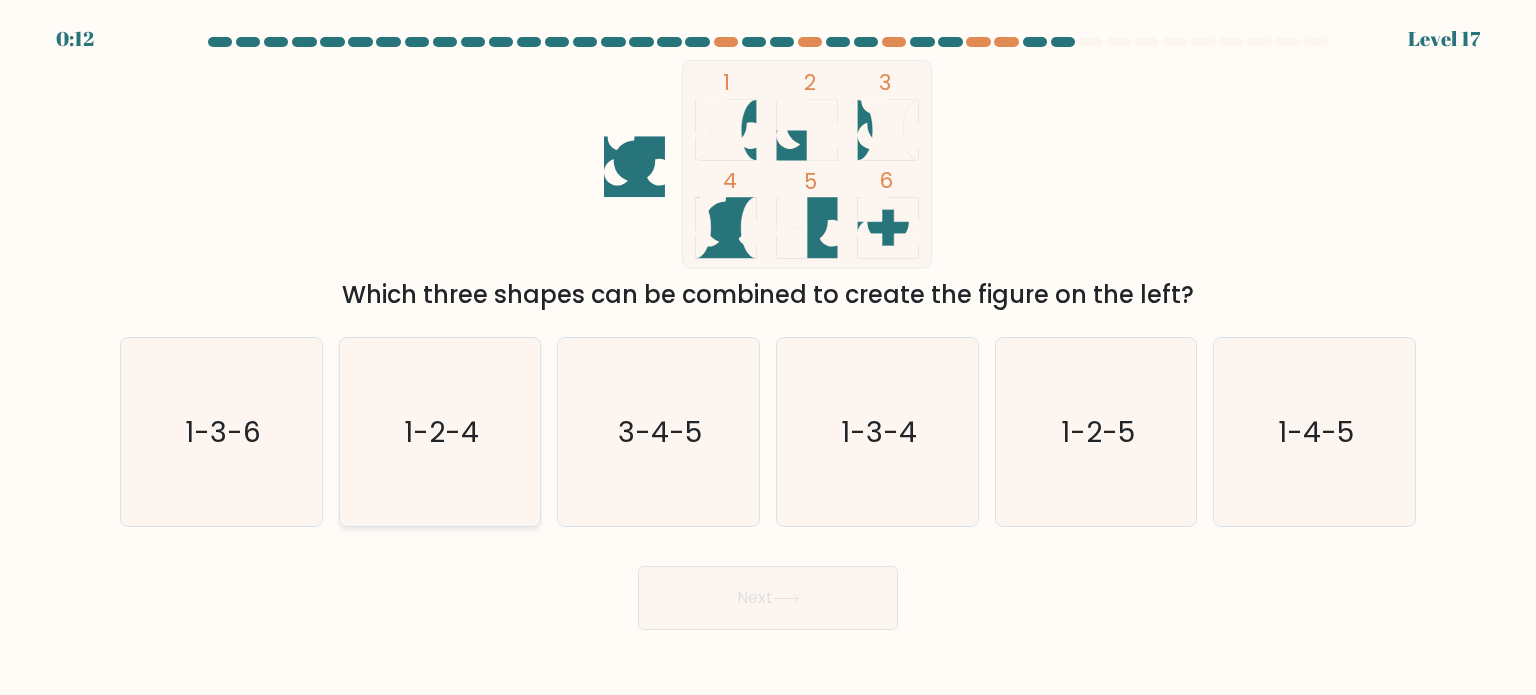 drag, startPoint x: 478, startPoint y: 412, endPoint x: 699, endPoint y: 523, distance: 247.30952 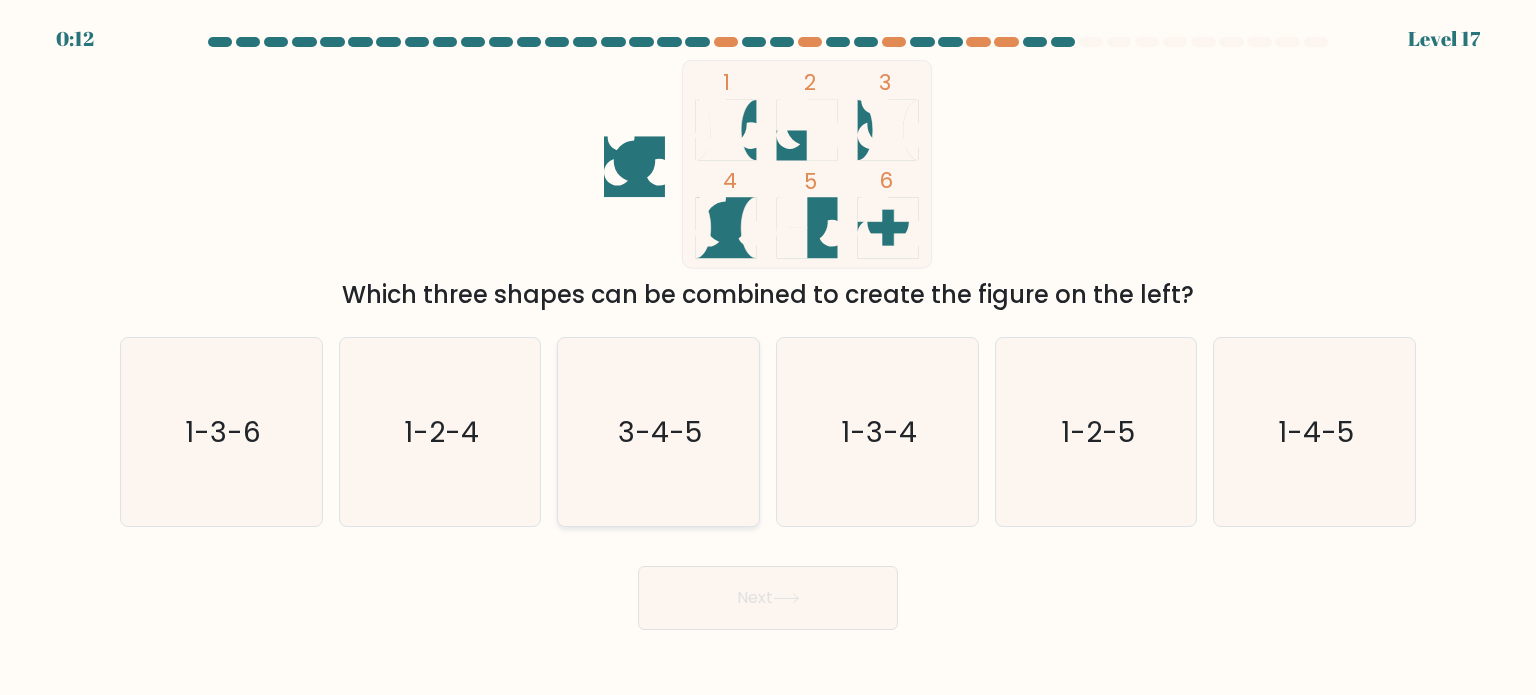 click on "1-2-4" 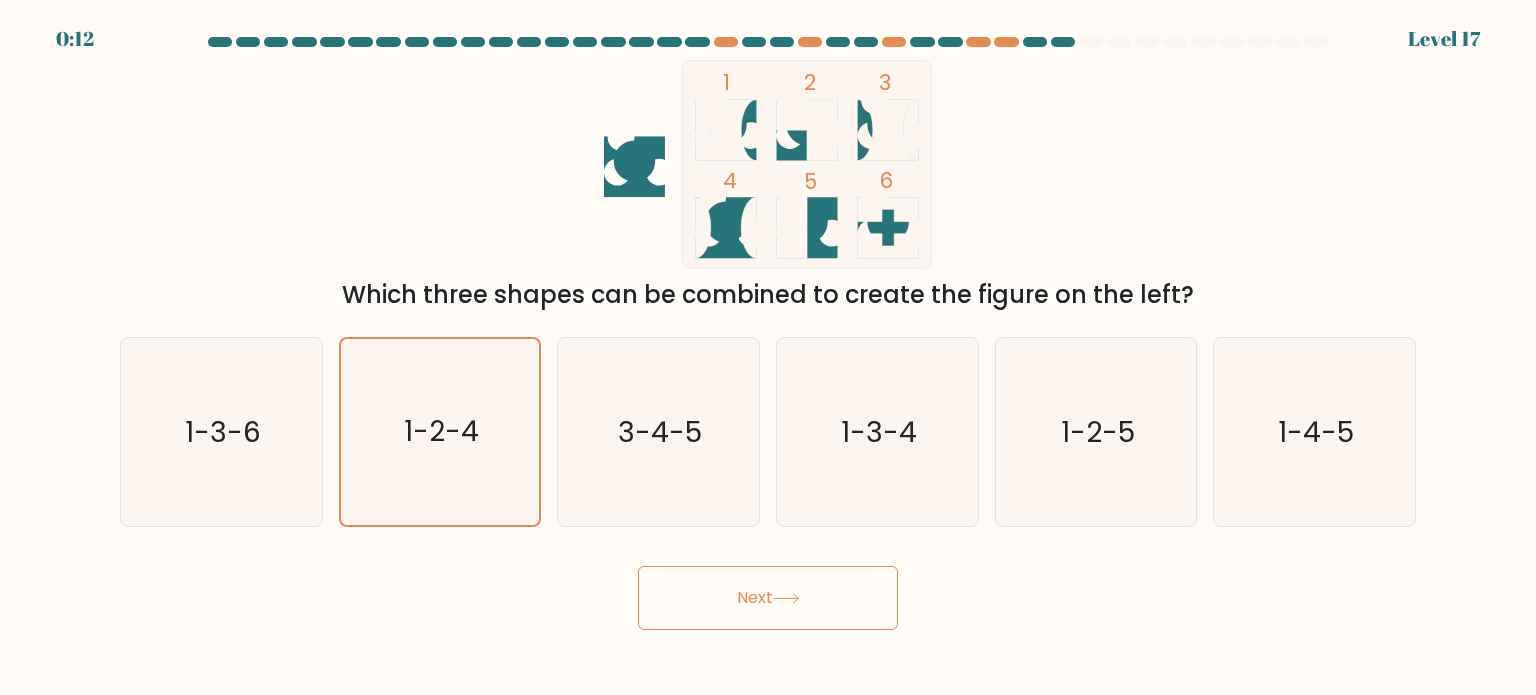 click on "Next" at bounding box center [768, 598] 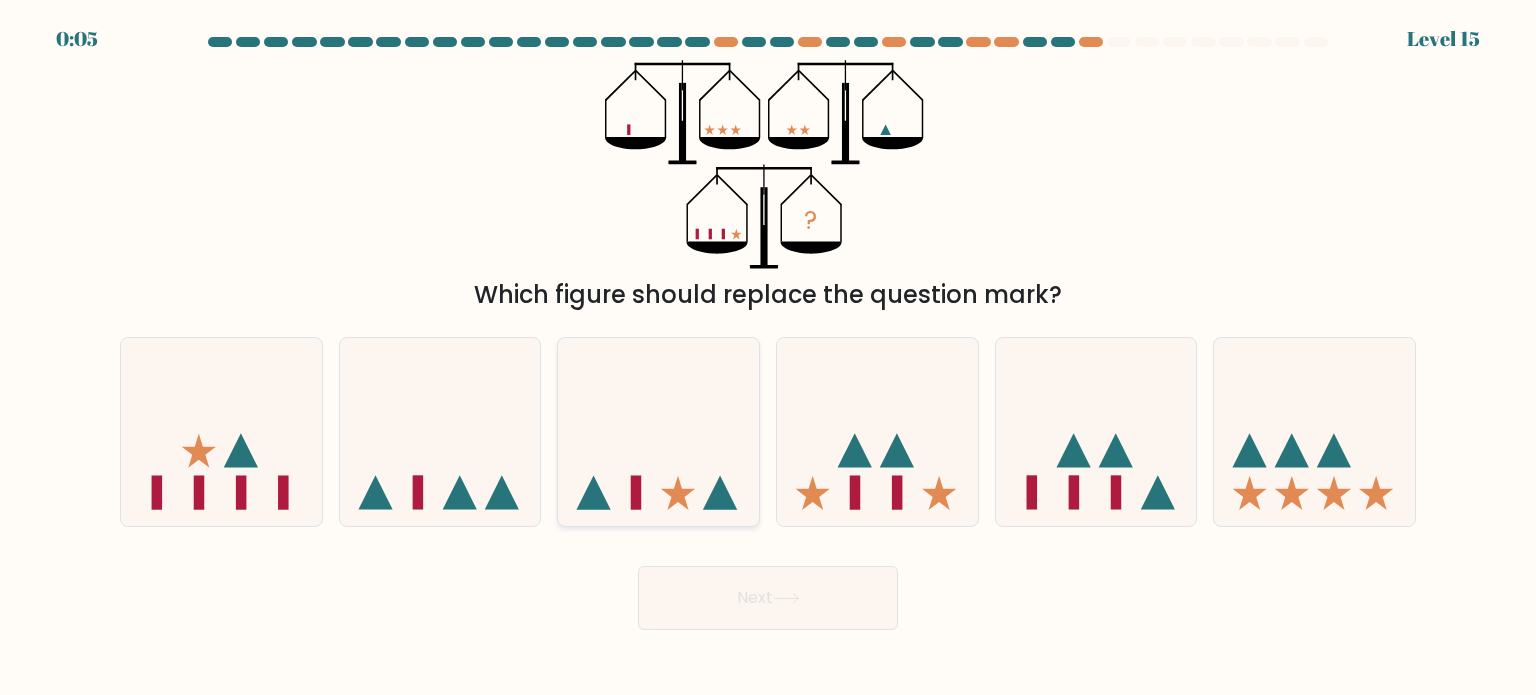 click 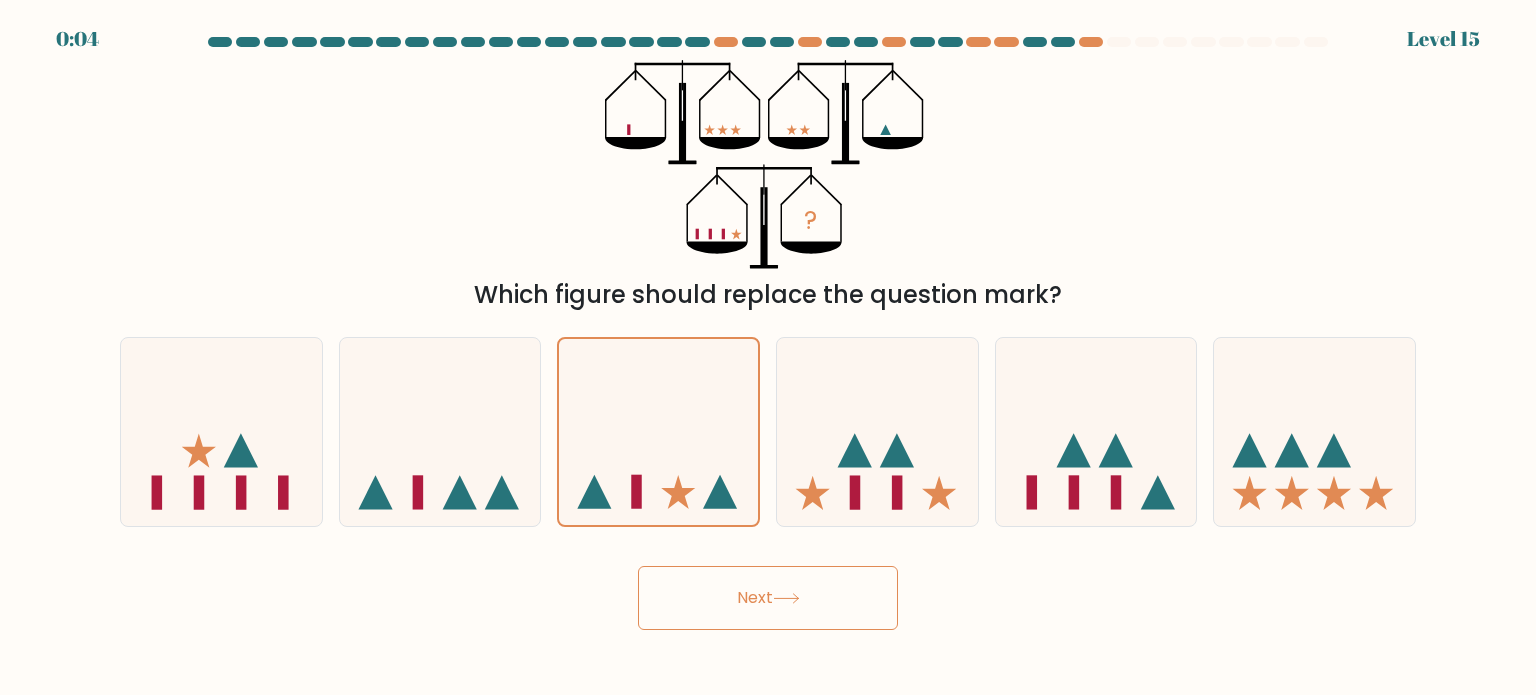 click 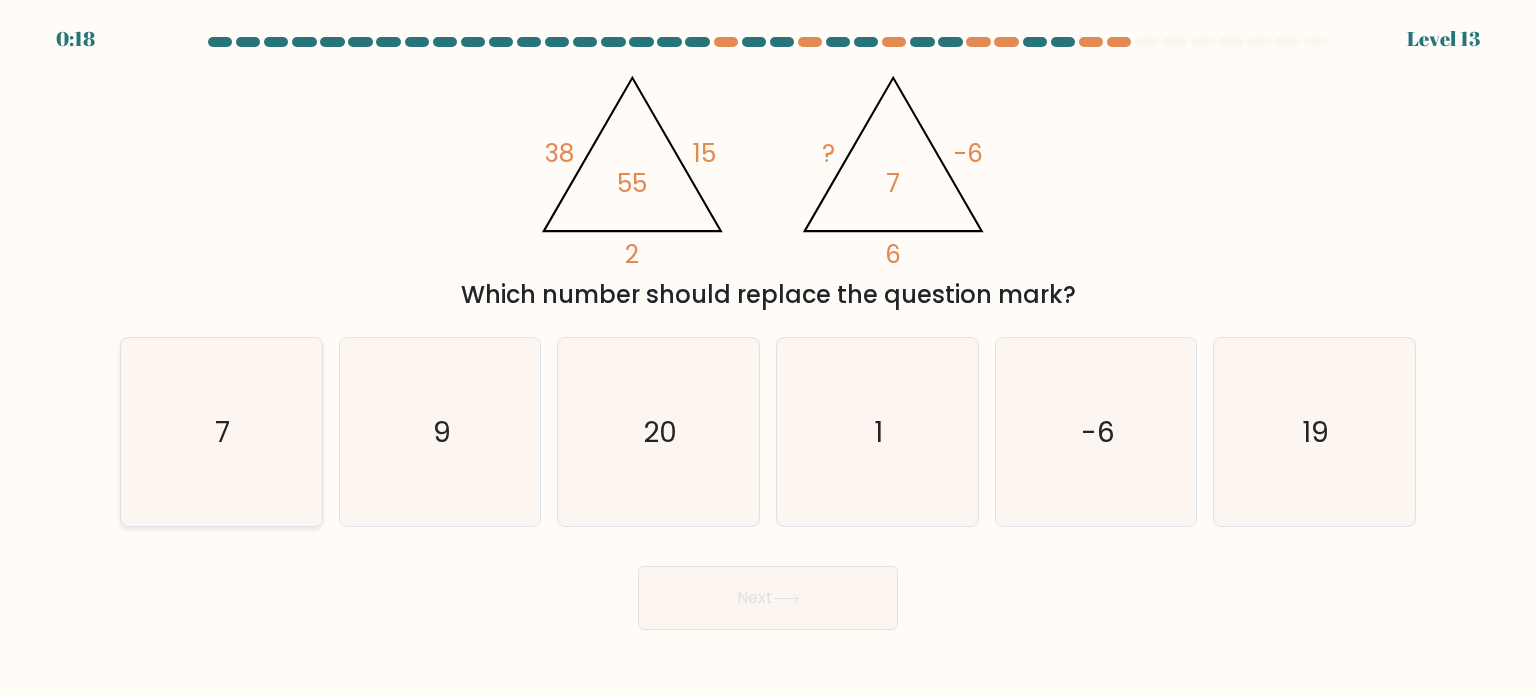 click on "7" 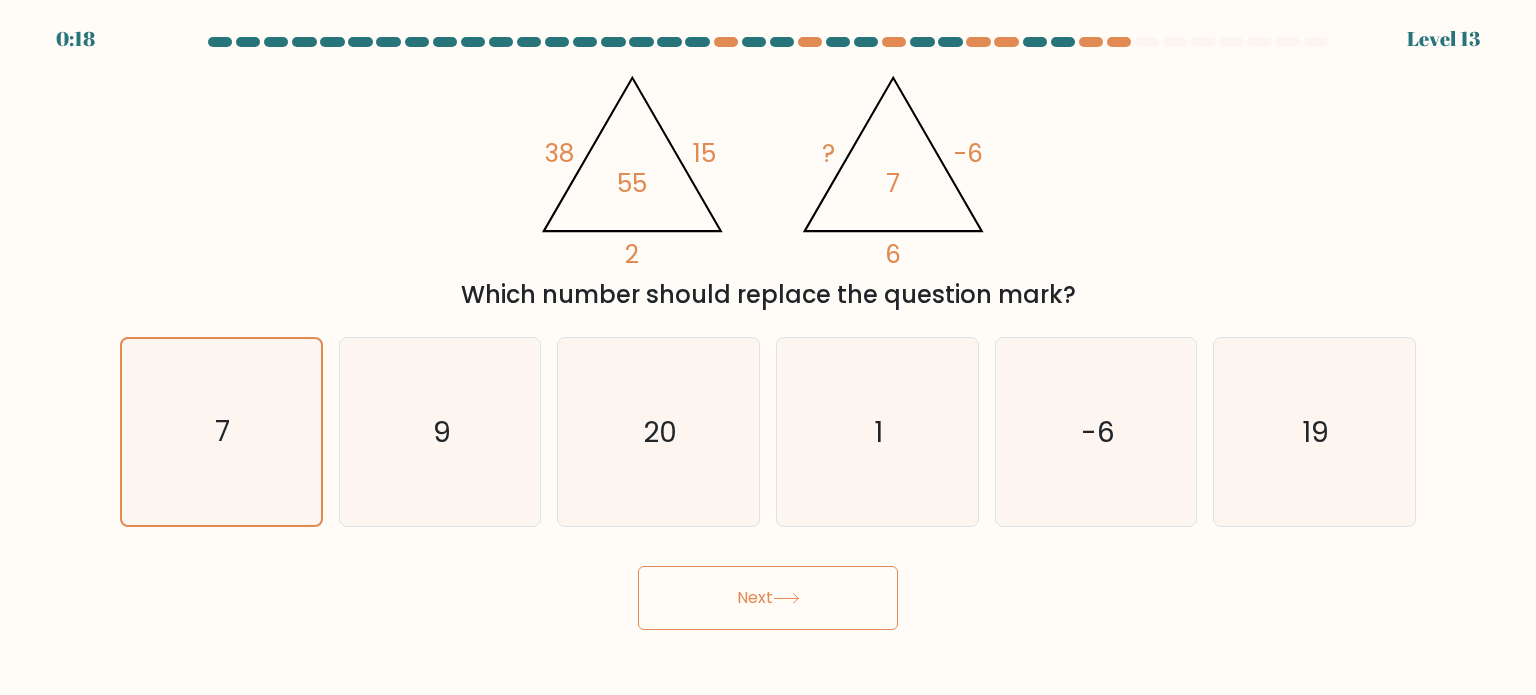 click on "Next" at bounding box center [768, 598] 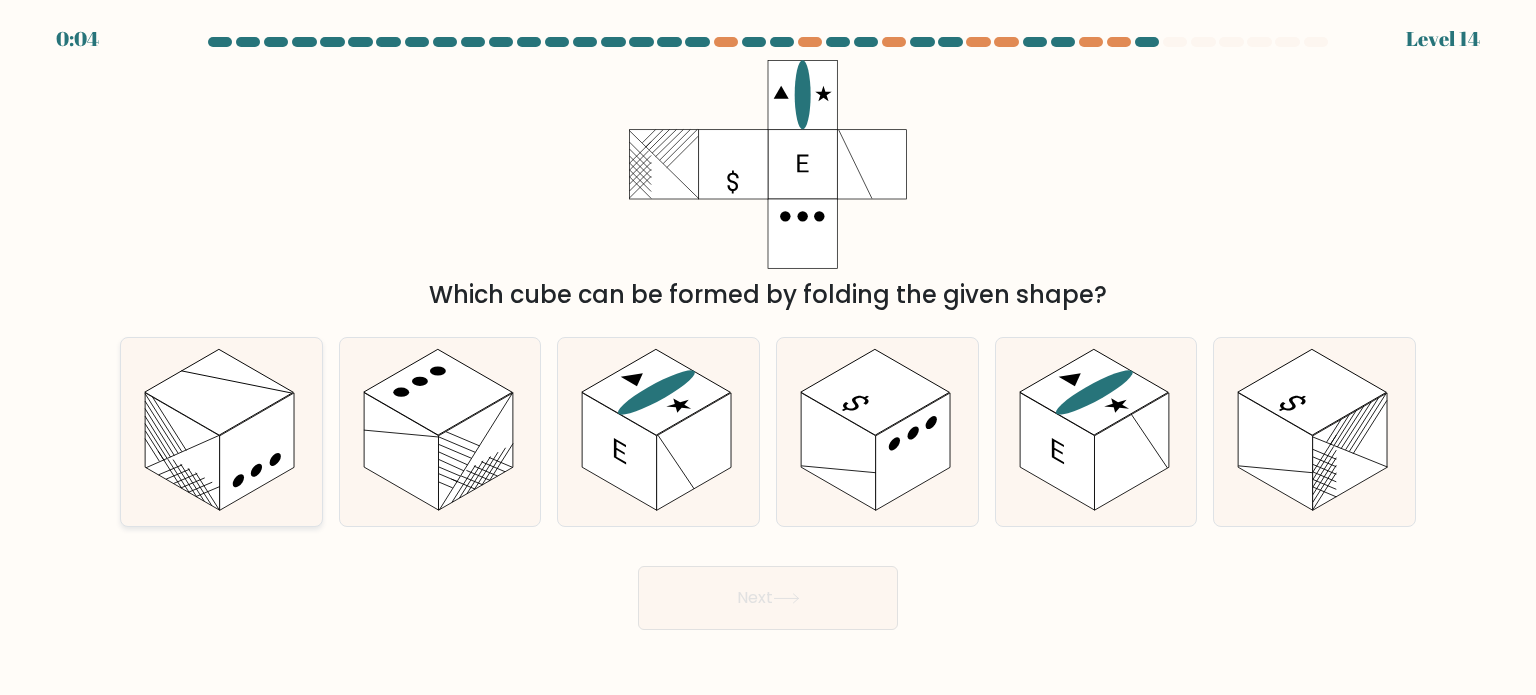click 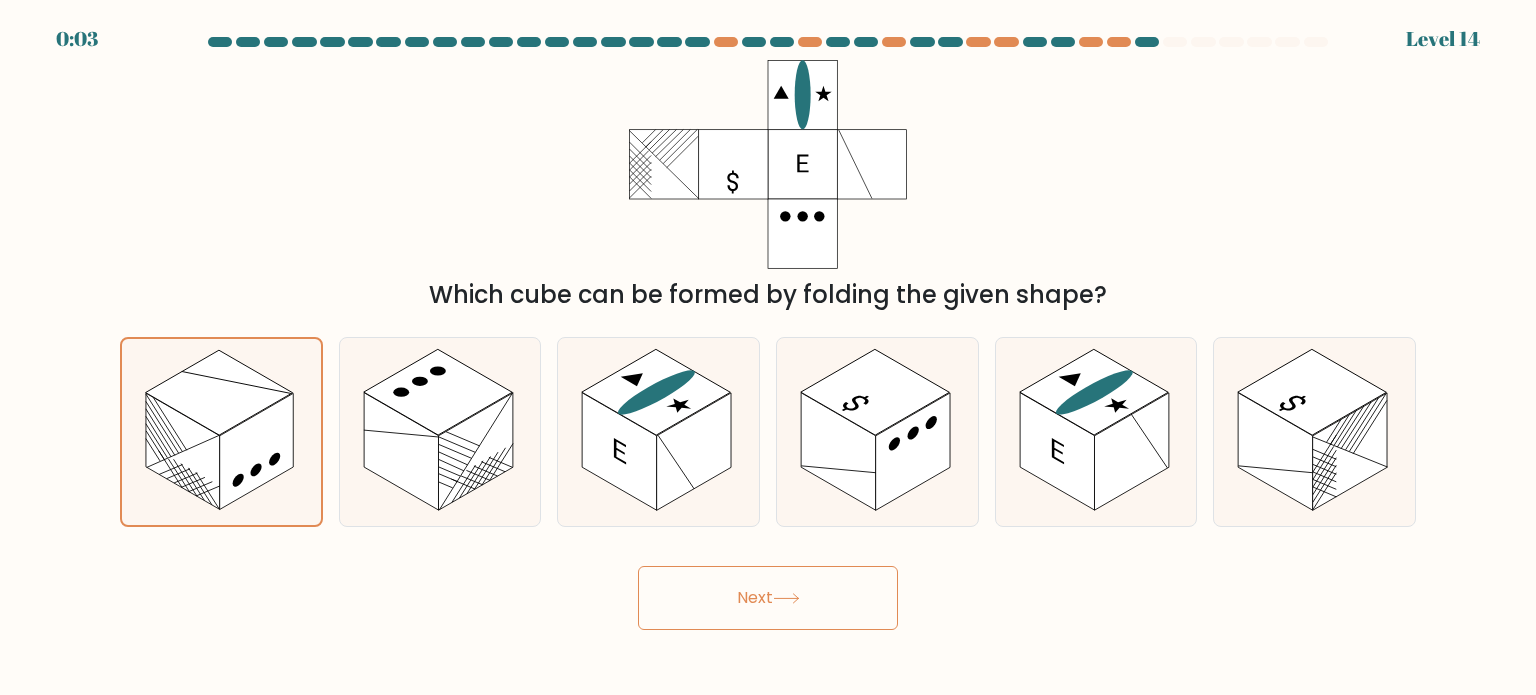 click on "Next" at bounding box center [768, 598] 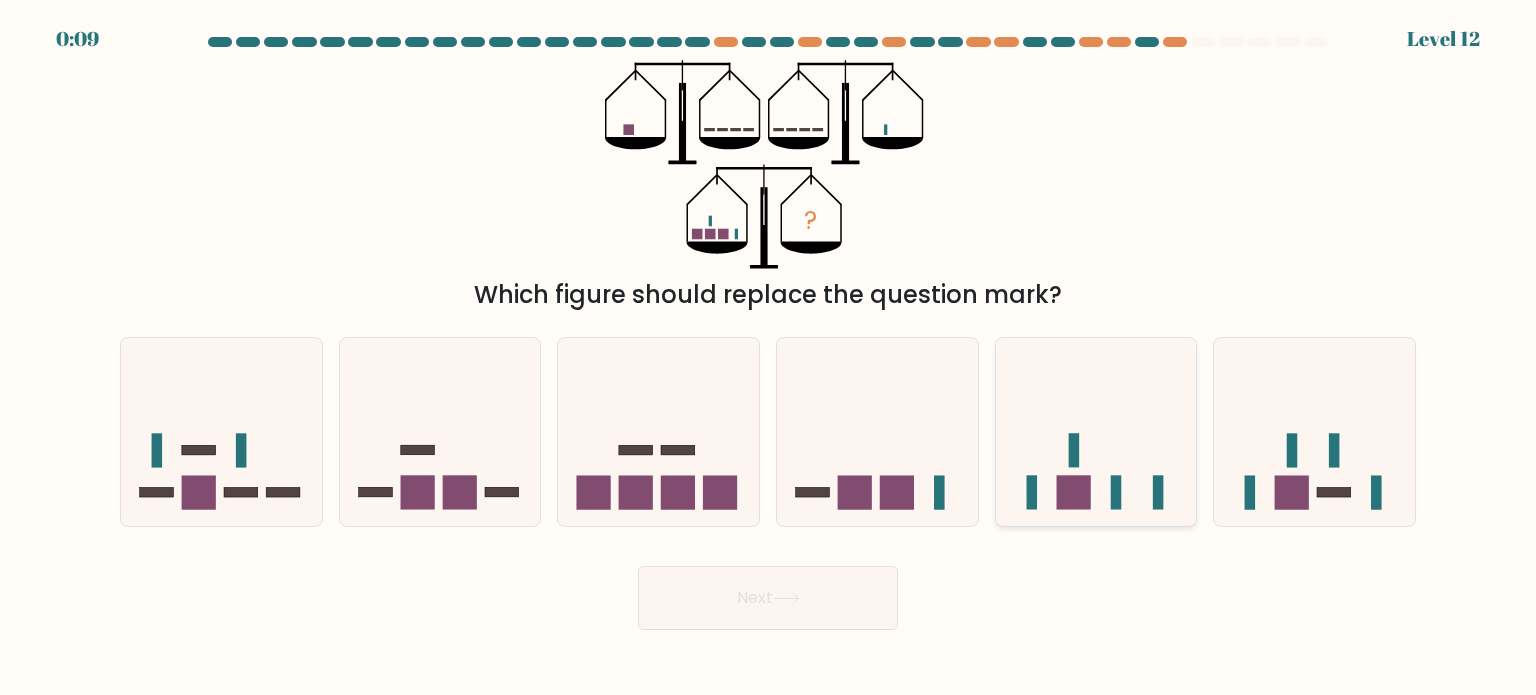 click 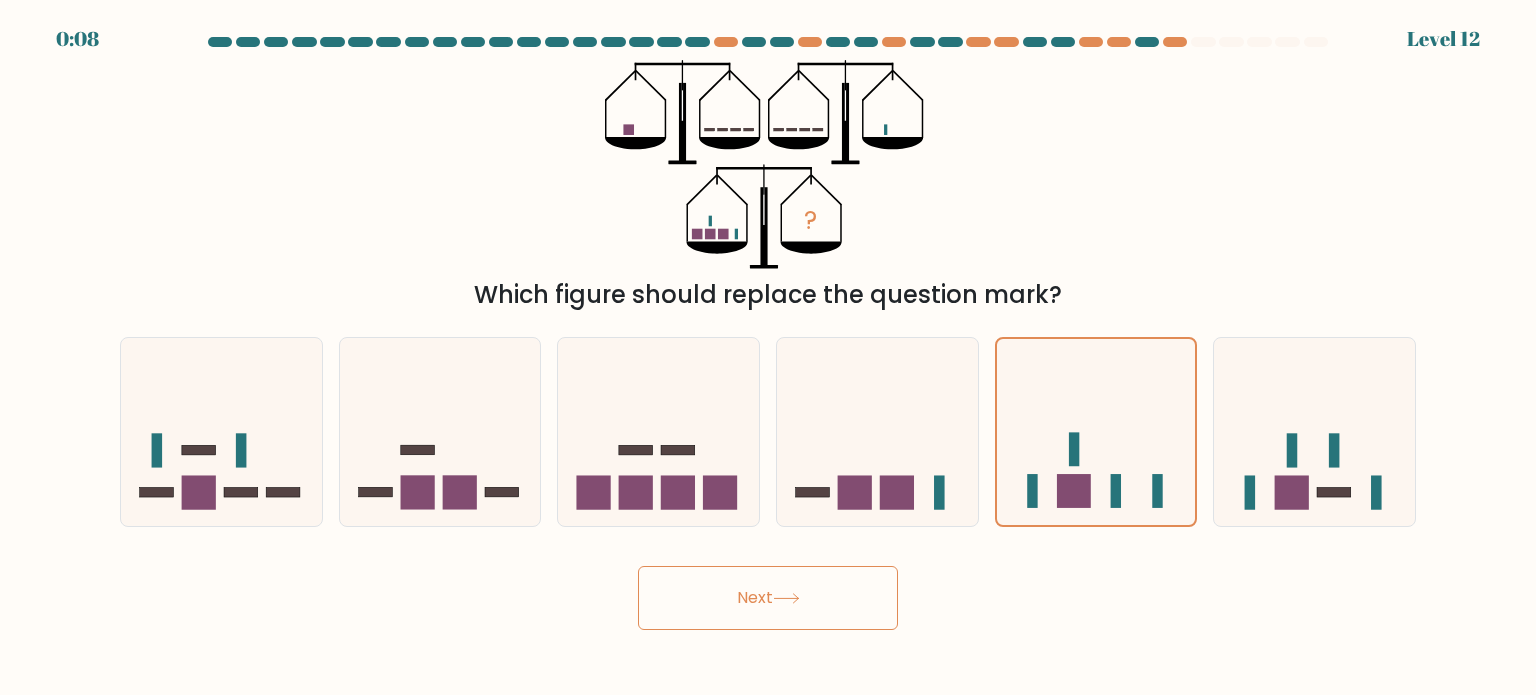 click on "Next" at bounding box center (768, 598) 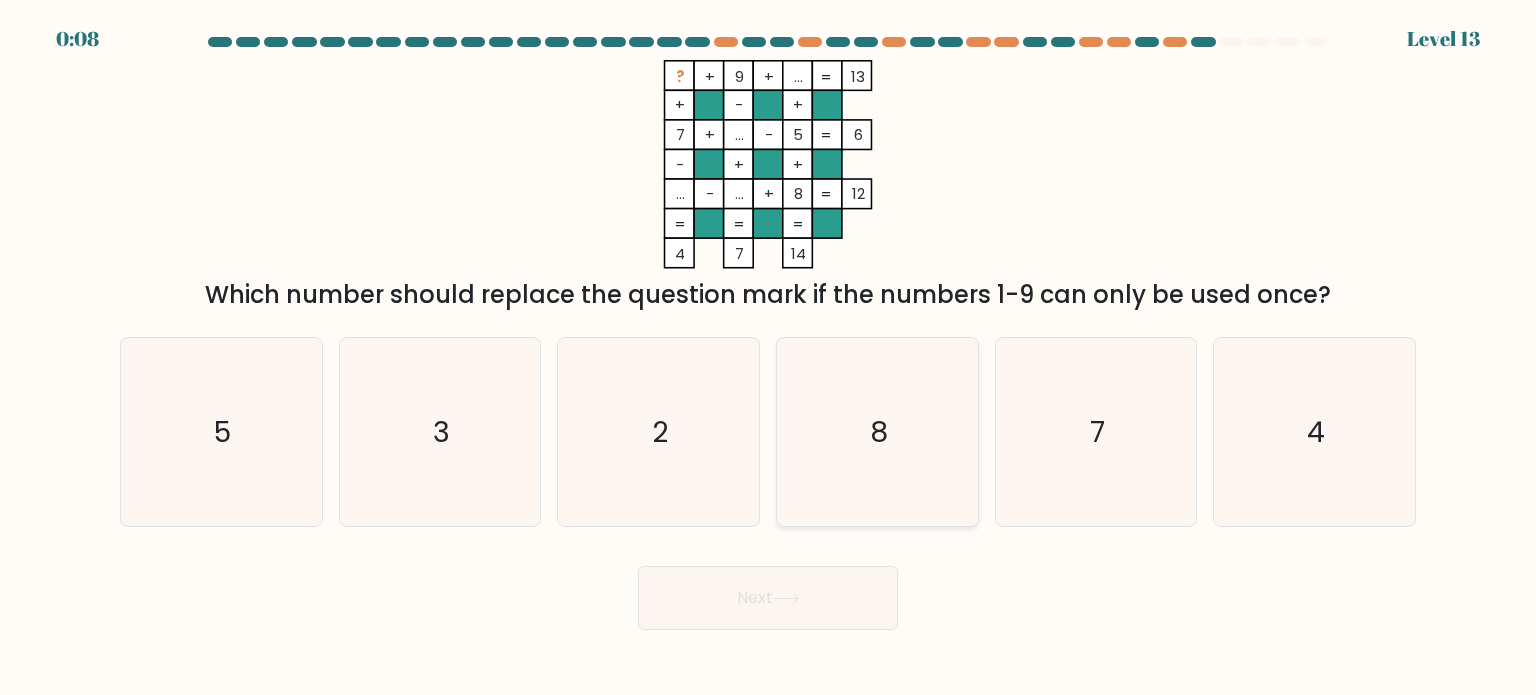 click on "8" 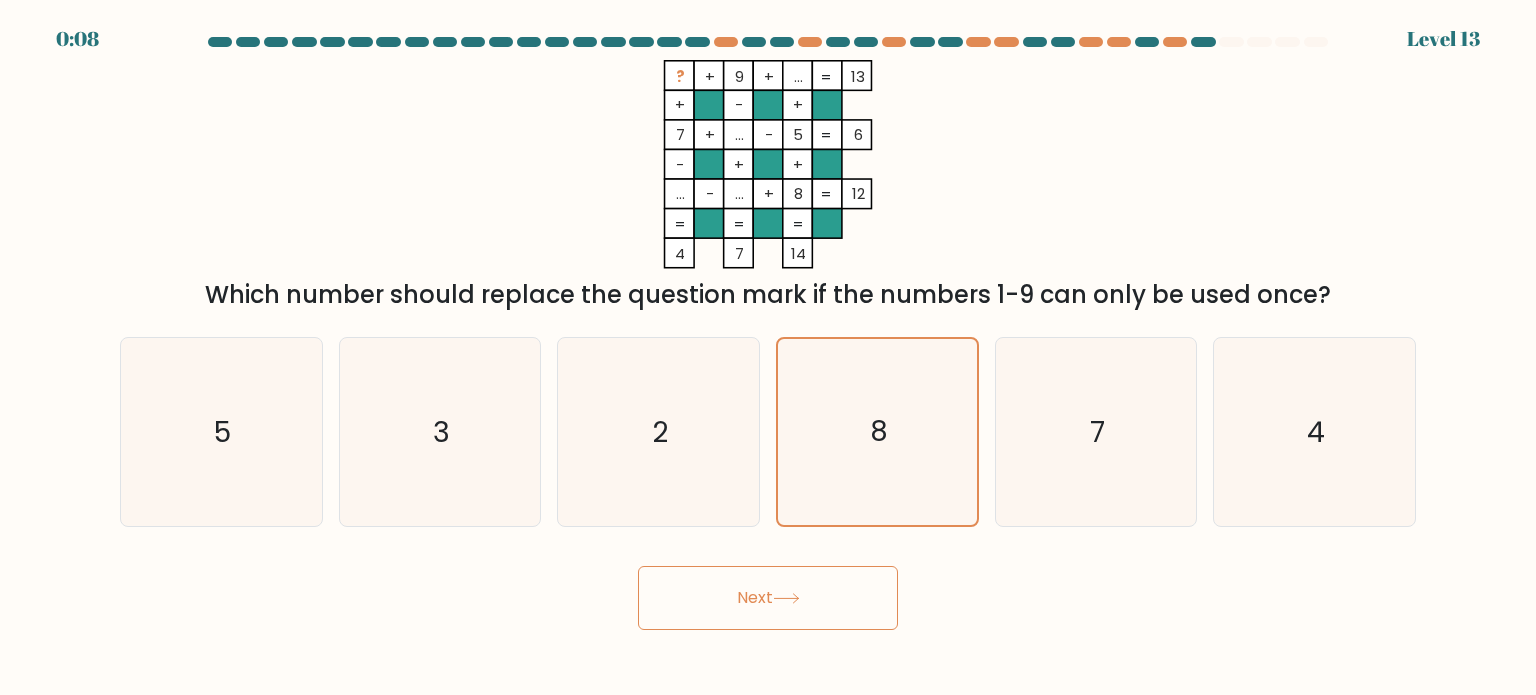 click on "Next" at bounding box center (768, 598) 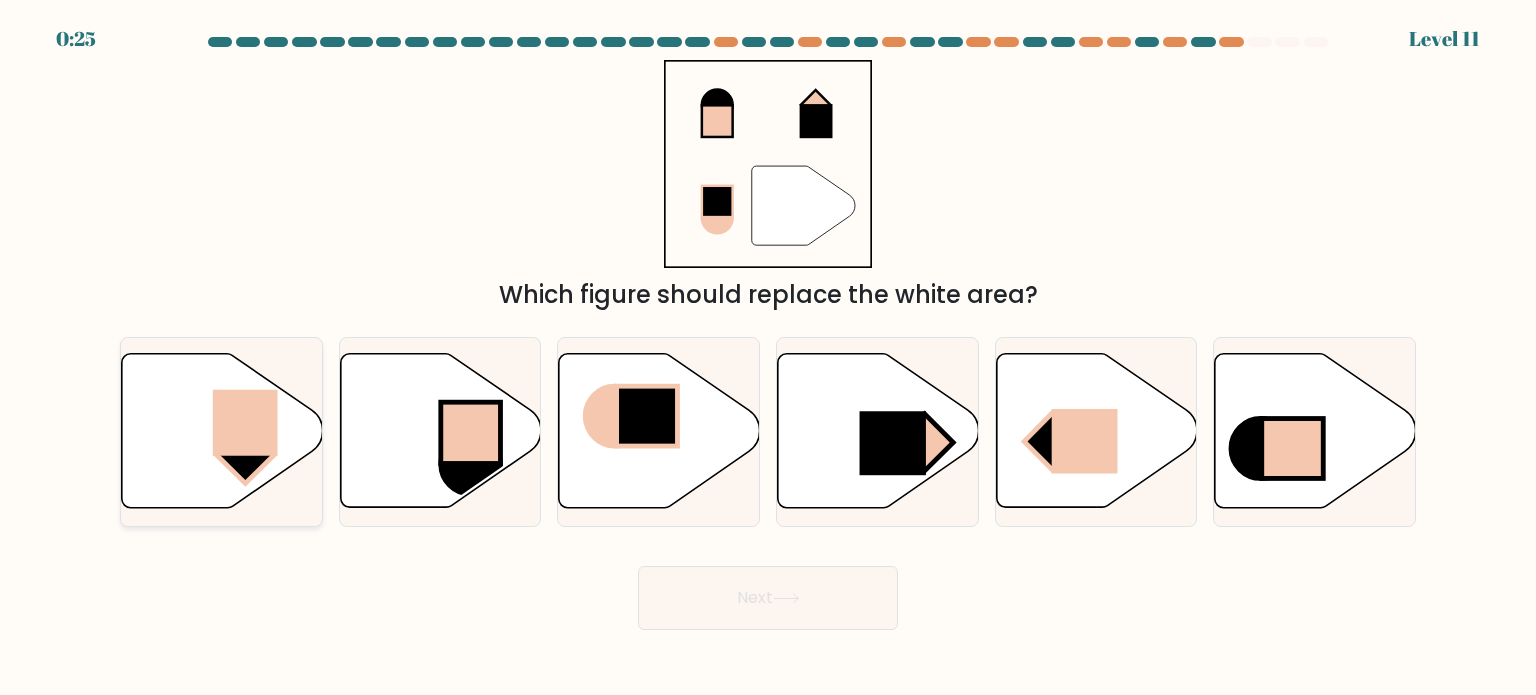 click 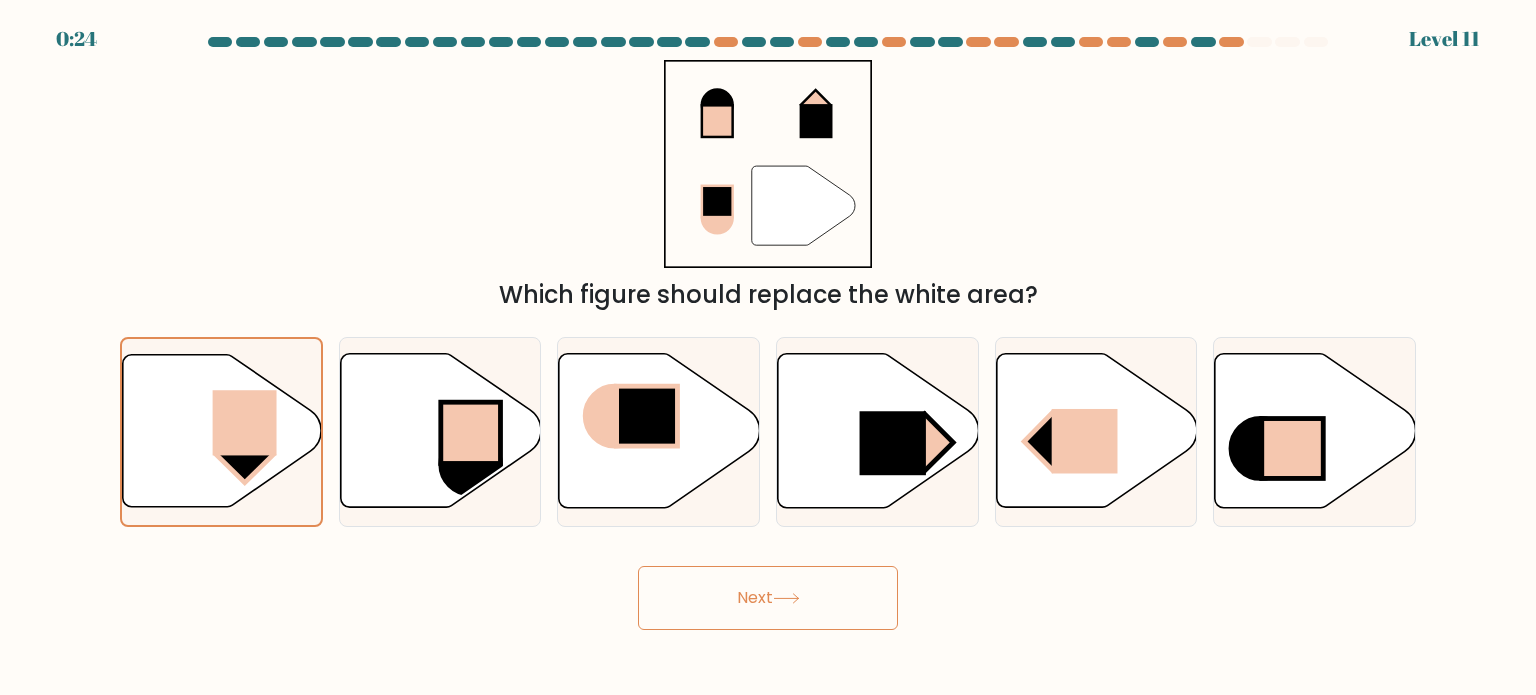 click on "Next" at bounding box center (768, 598) 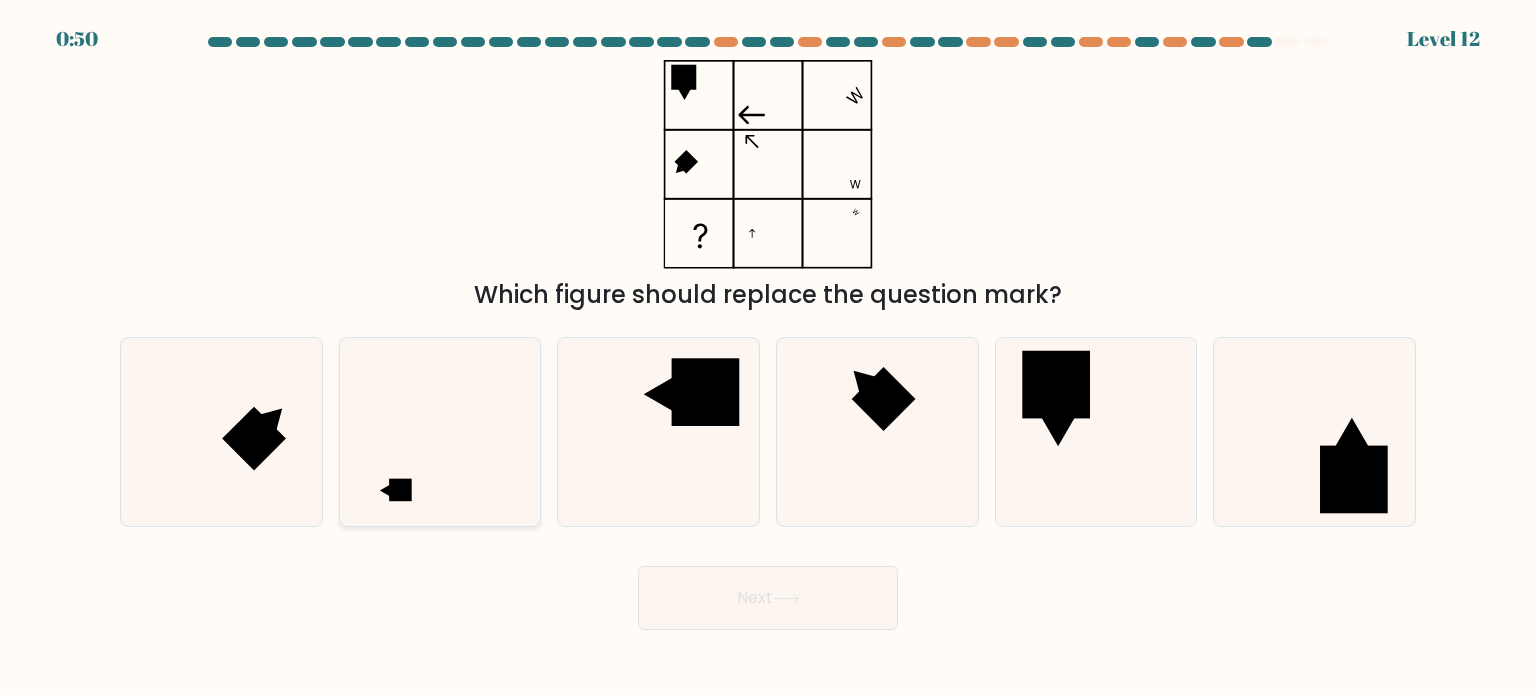 click 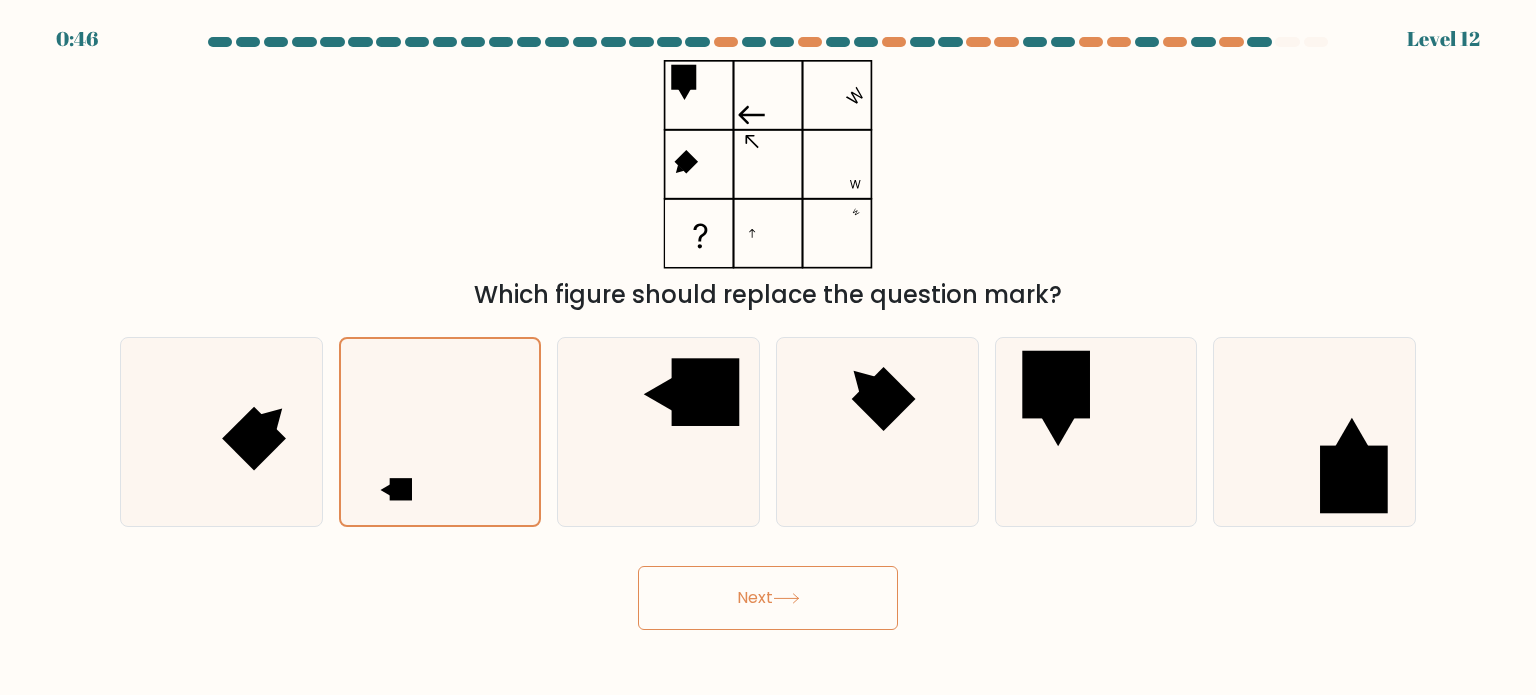 click on "Next" at bounding box center [768, 598] 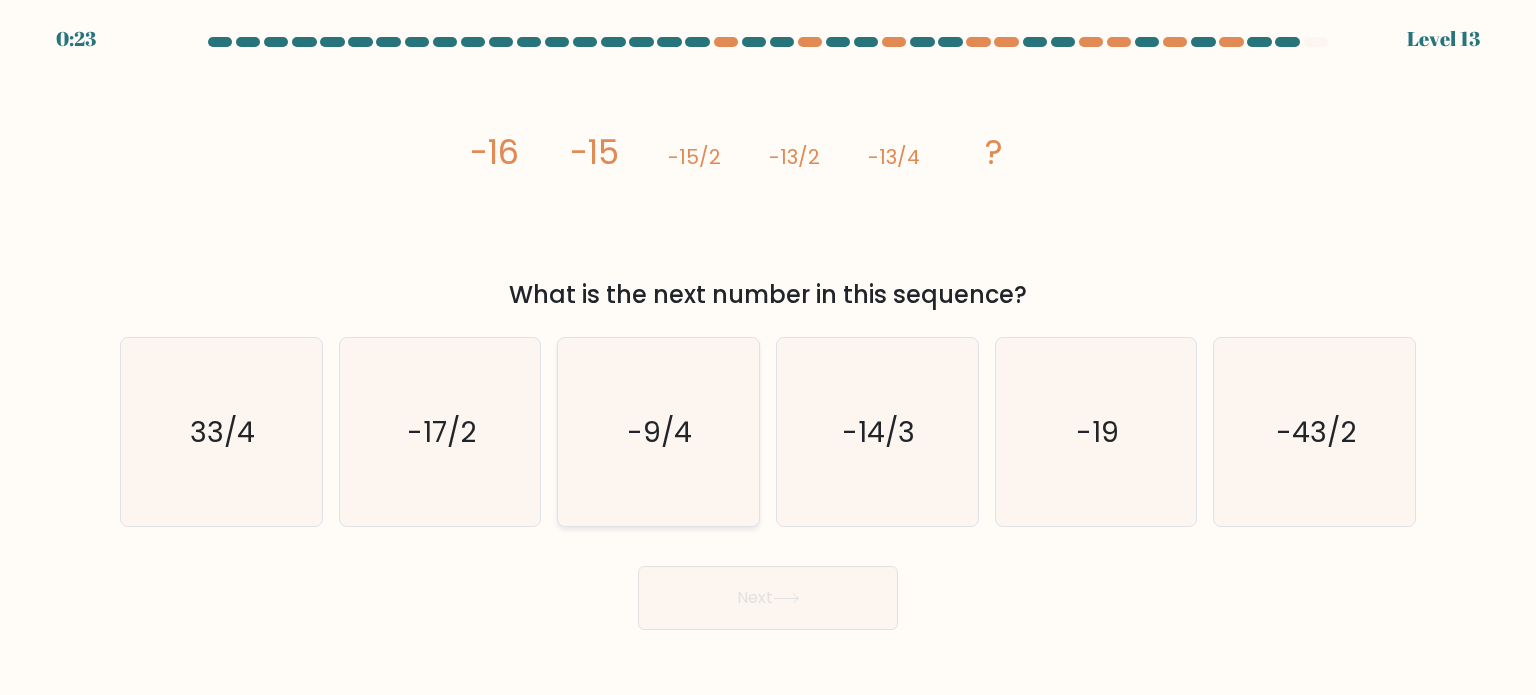 click on "-9/4" 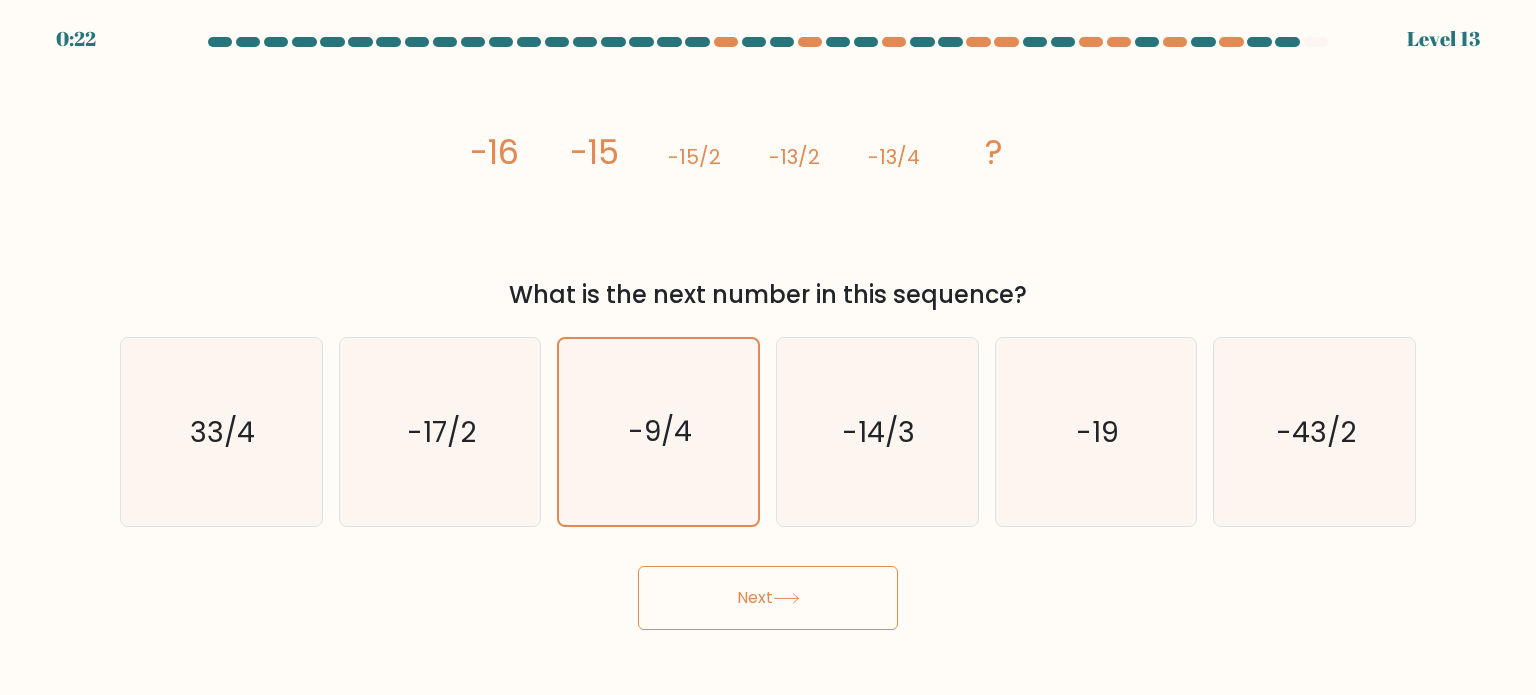 click on "Next" at bounding box center [768, 598] 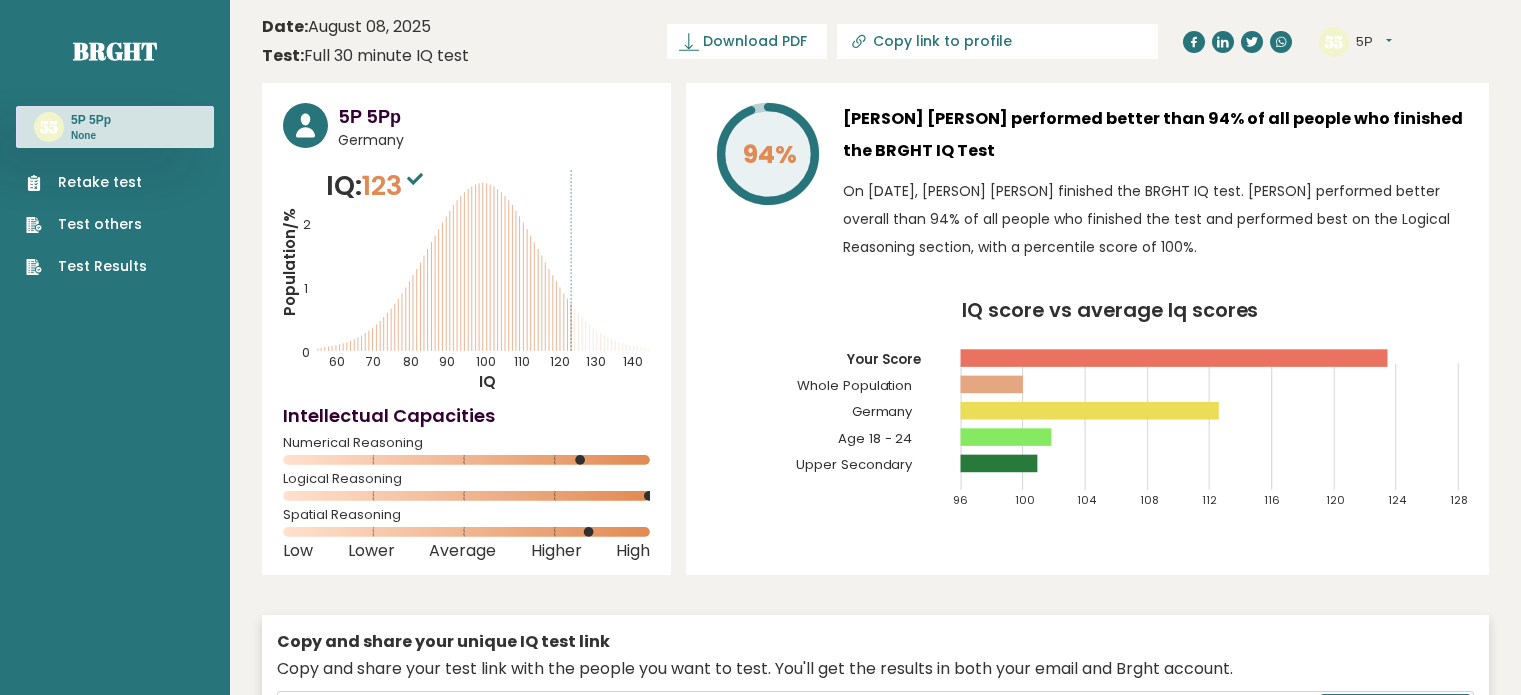 scroll, scrollTop: 0, scrollLeft: 0, axis: both 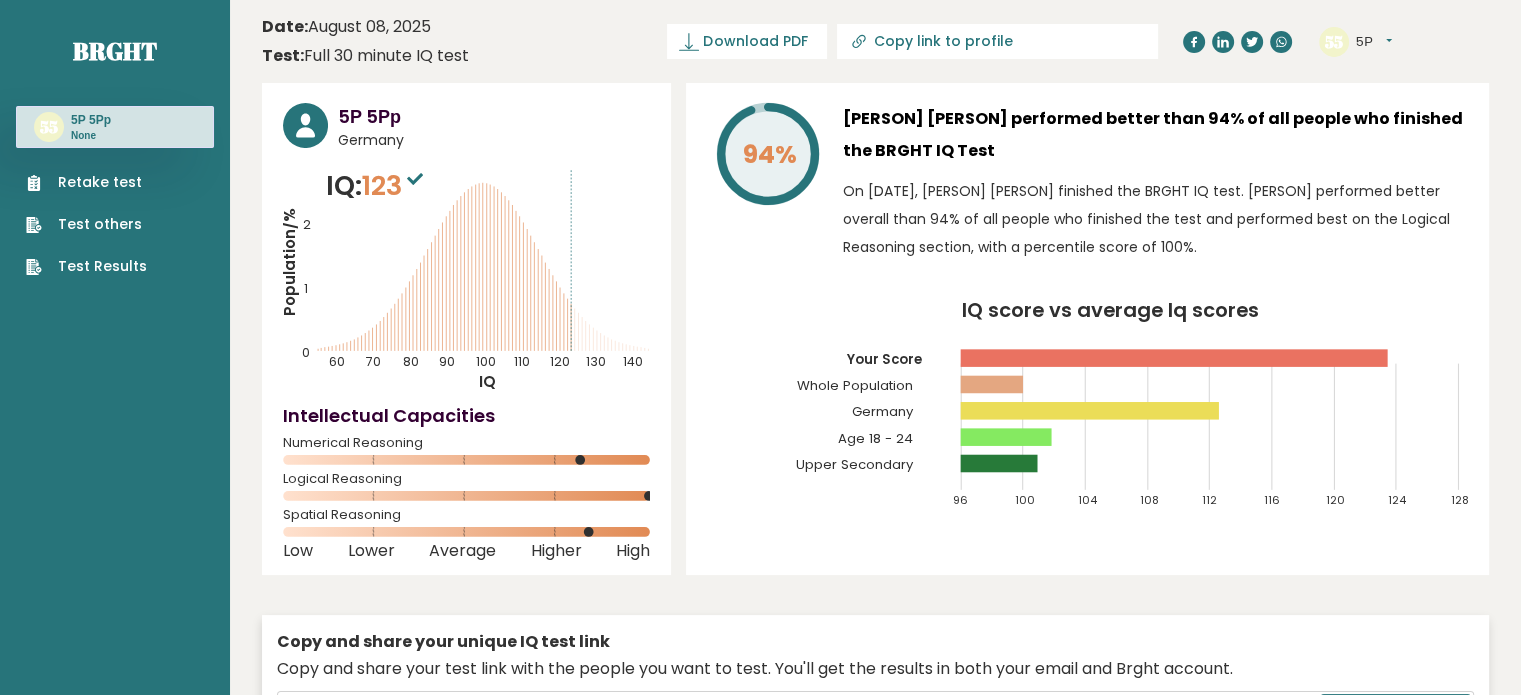 click on "On [DATE], [PERSON]
[PERSON] finished the BRGHT IQ test. [PERSON] performed better overall than
94% of all people who finished the test and
performed best on the
Logical Reasoning section, with
a percentile score of 100%." at bounding box center [1155, 219] 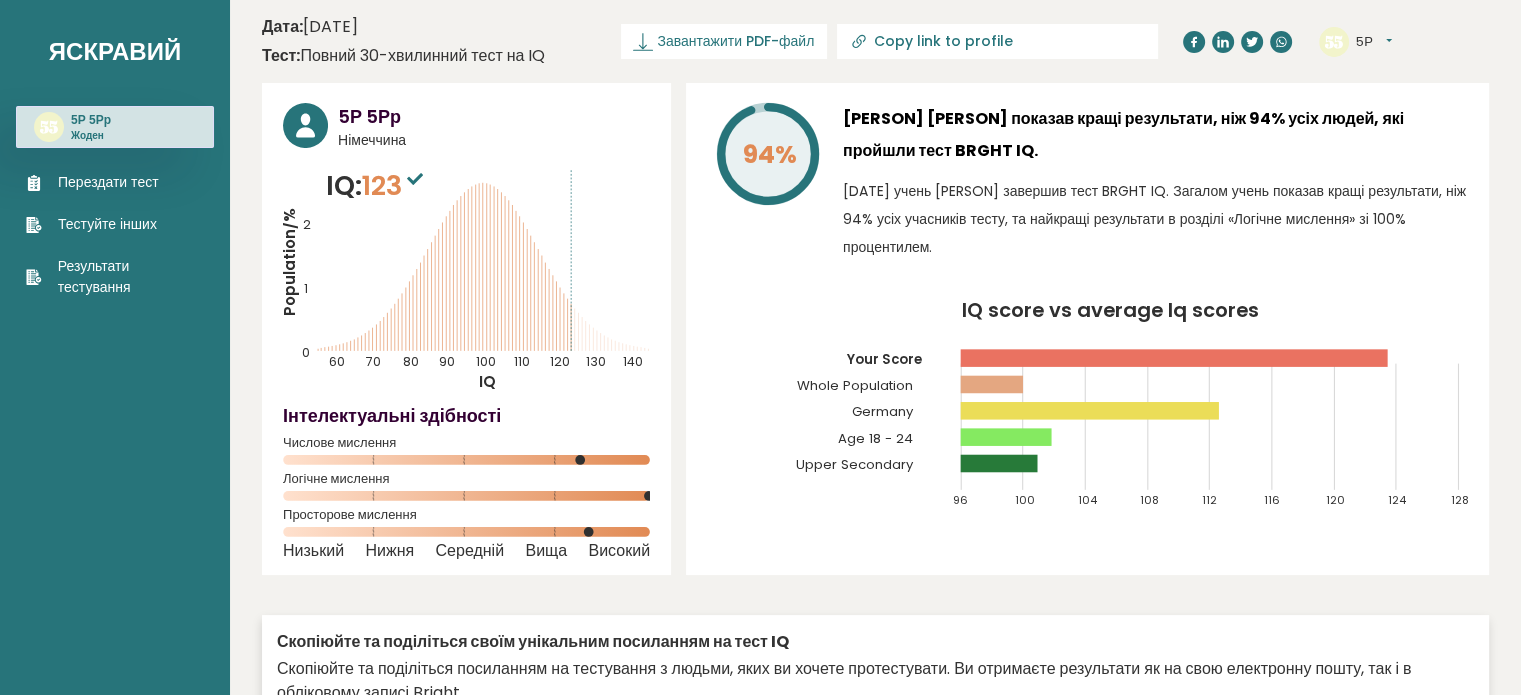 click on "[DATE] учень [PERSON] завершив тест BRGHT IQ. Загалом учень показав кращі результати, ніж 94% усіх учасників тесту, та найкращі результати в розділі «Логічне мислення» зі 100% процентилем." at bounding box center (1154, 219) 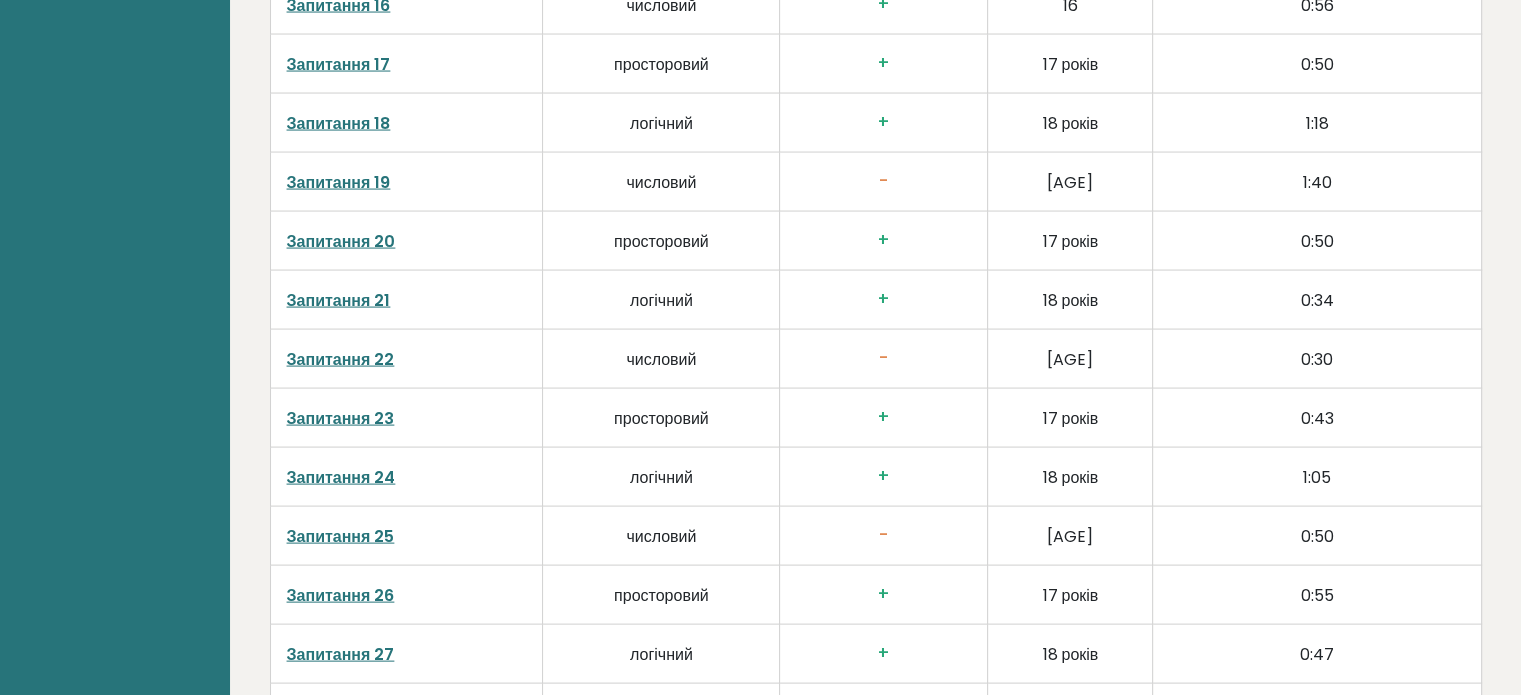 scroll, scrollTop: 4100, scrollLeft: 0, axis: vertical 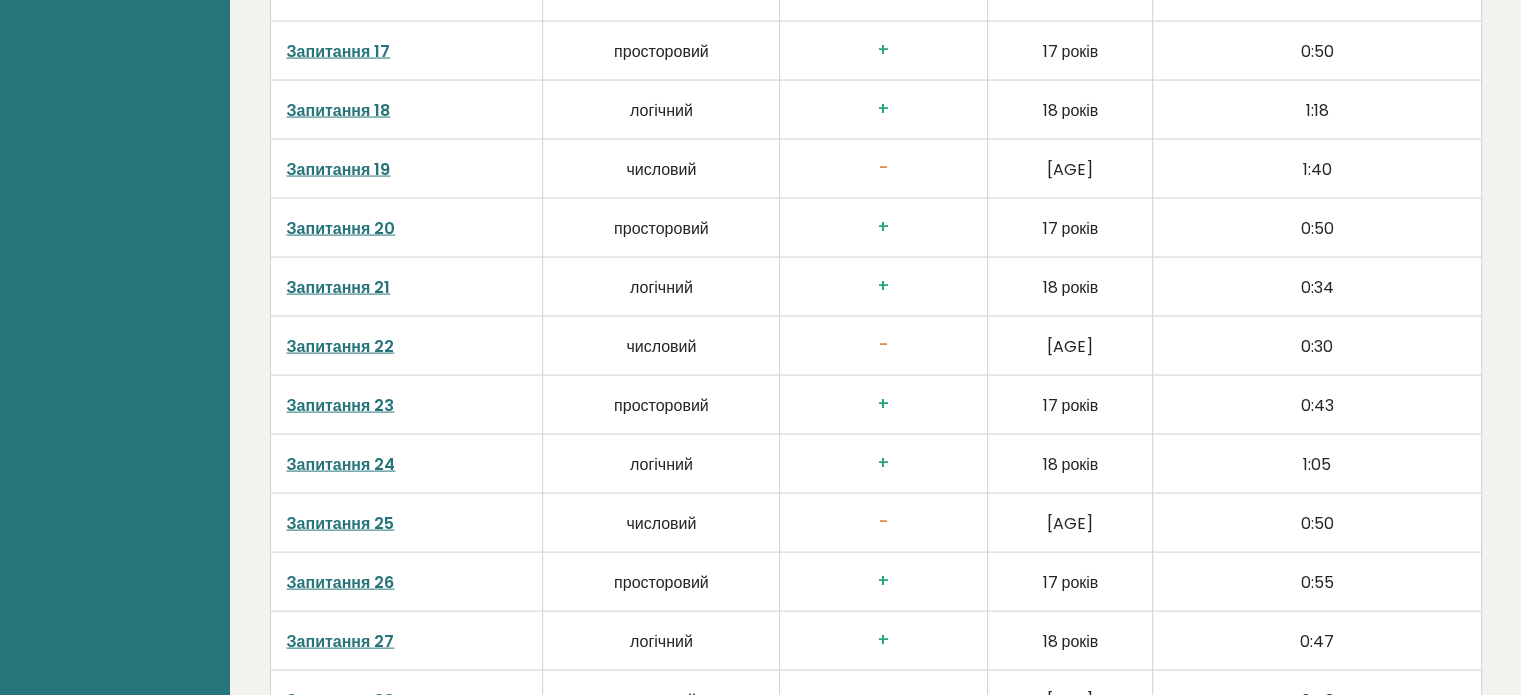 click on "Запитання 19" at bounding box center [339, 169] 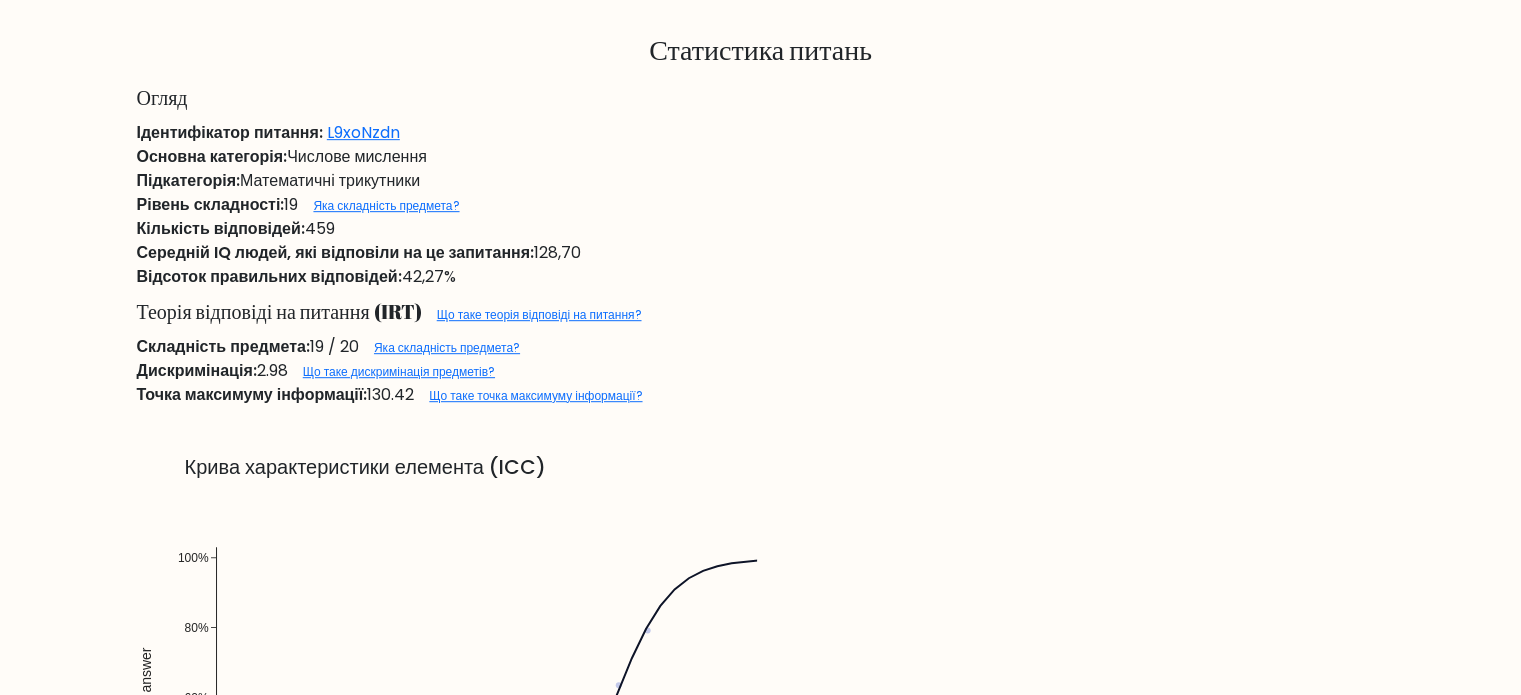 scroll, scrollTop: 775, scrollLeft: 0, axis: vertical 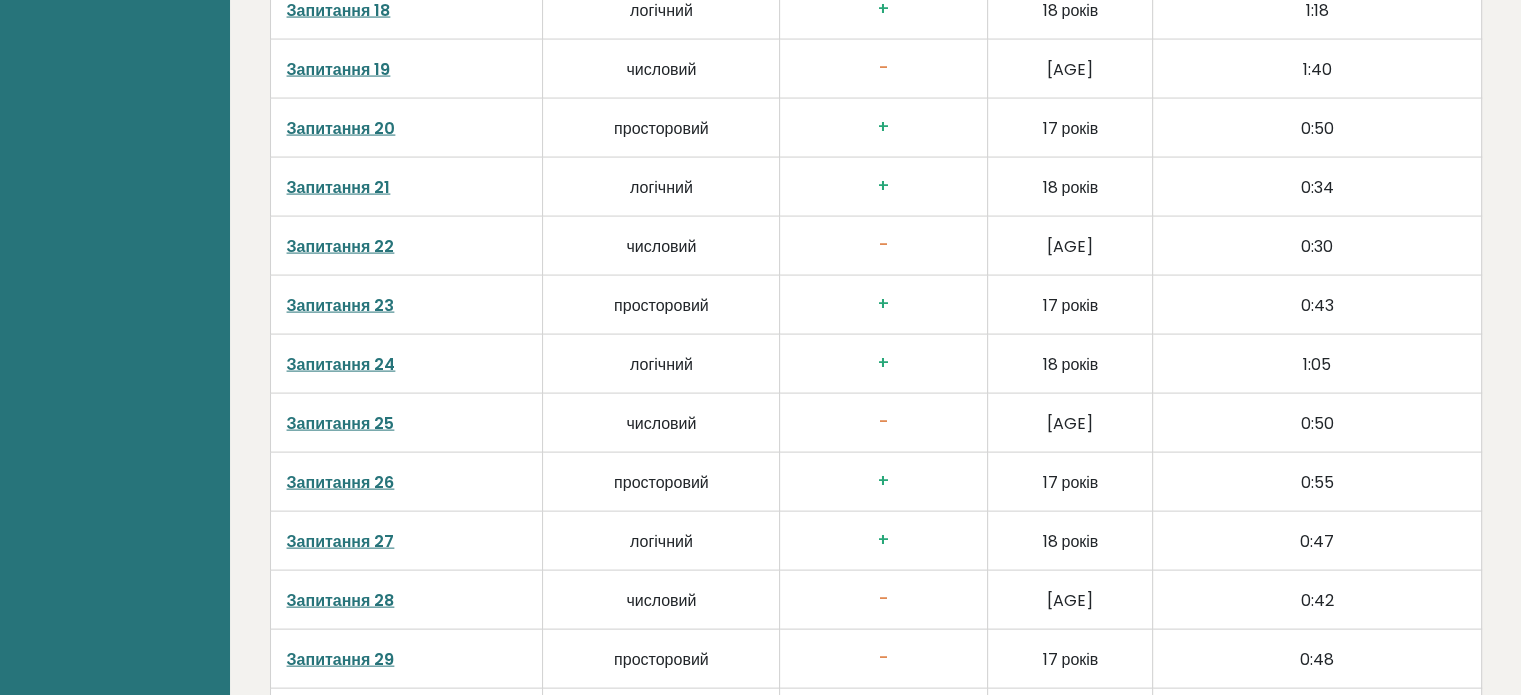 click on "Запитання 22" at bounding box center [341, 246] 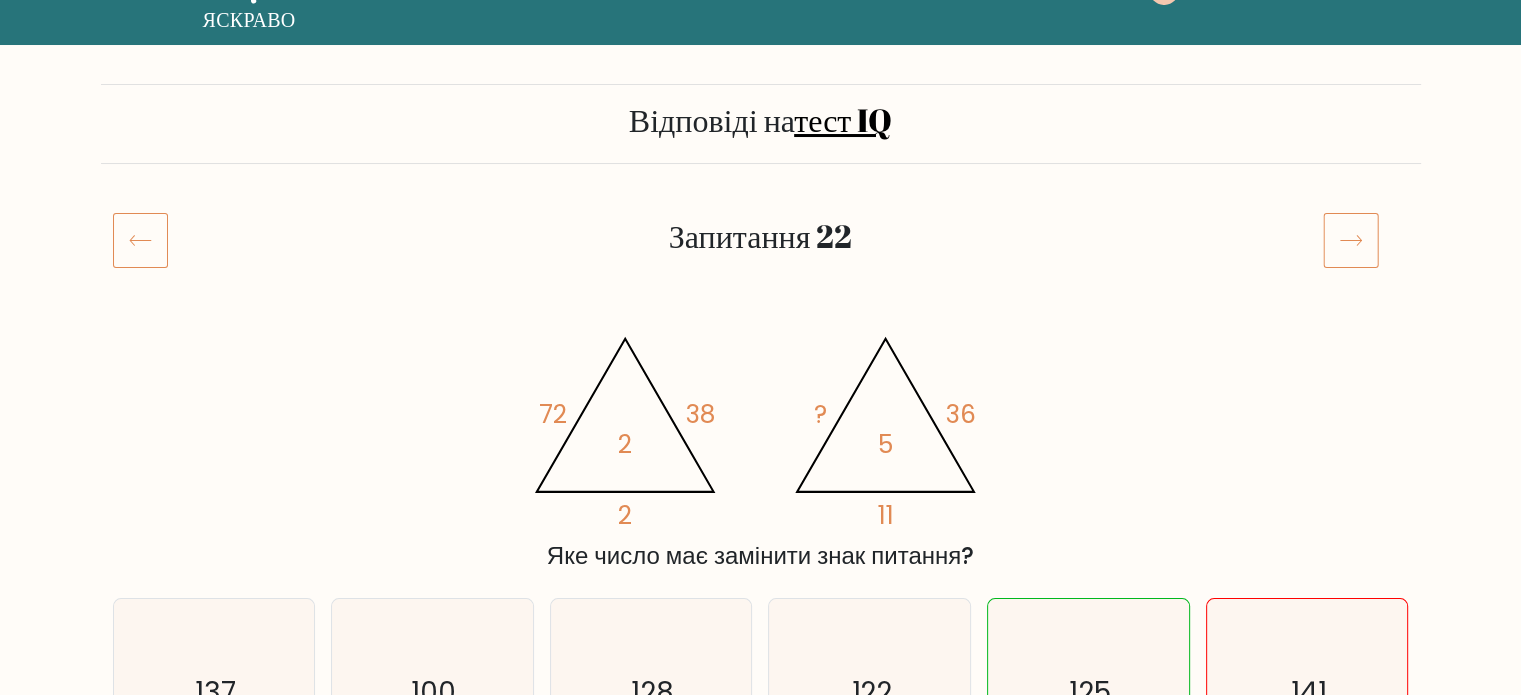 scroll, scrollTop: 100, scrollLeft: 0, axis: vertical 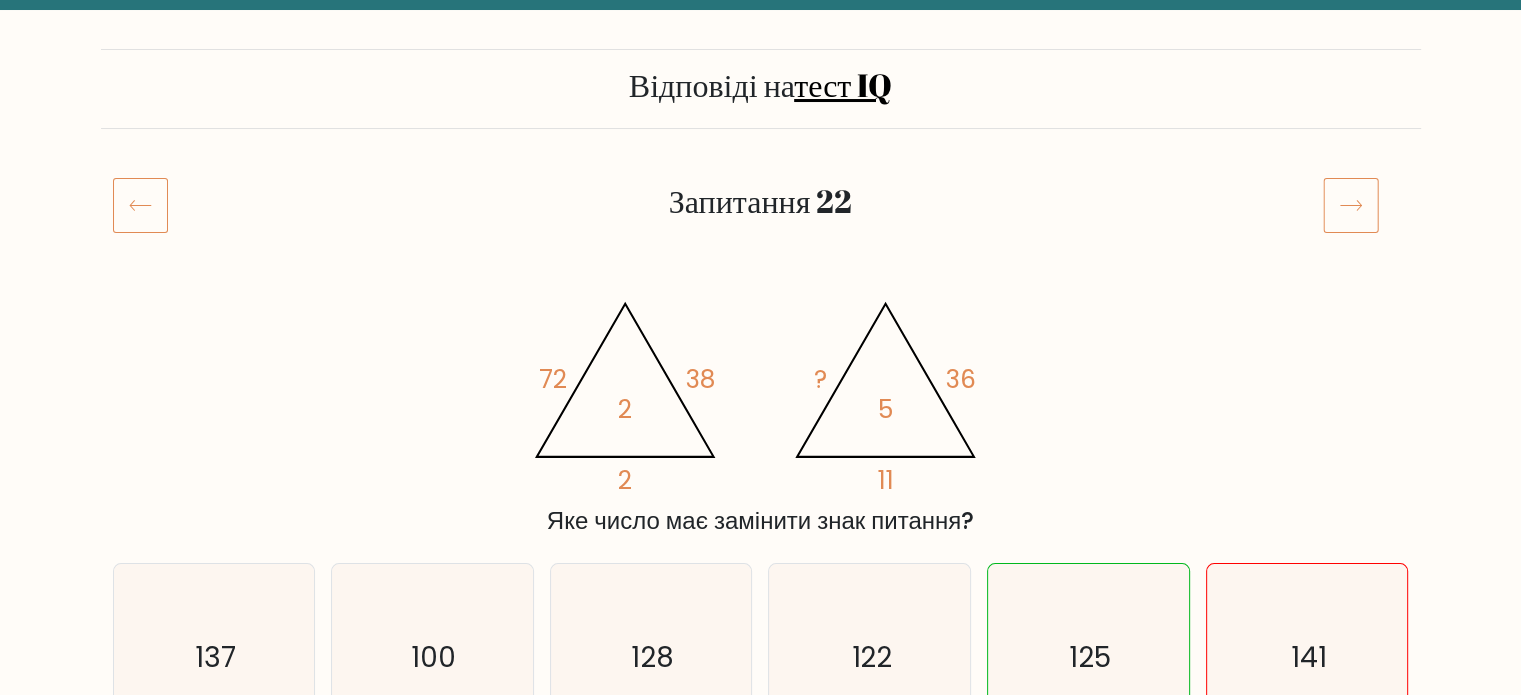 drag, startPoint x: 466, startPoint y: 260, endPoint x: 440, endPoint y: 266, distance: 26.683329 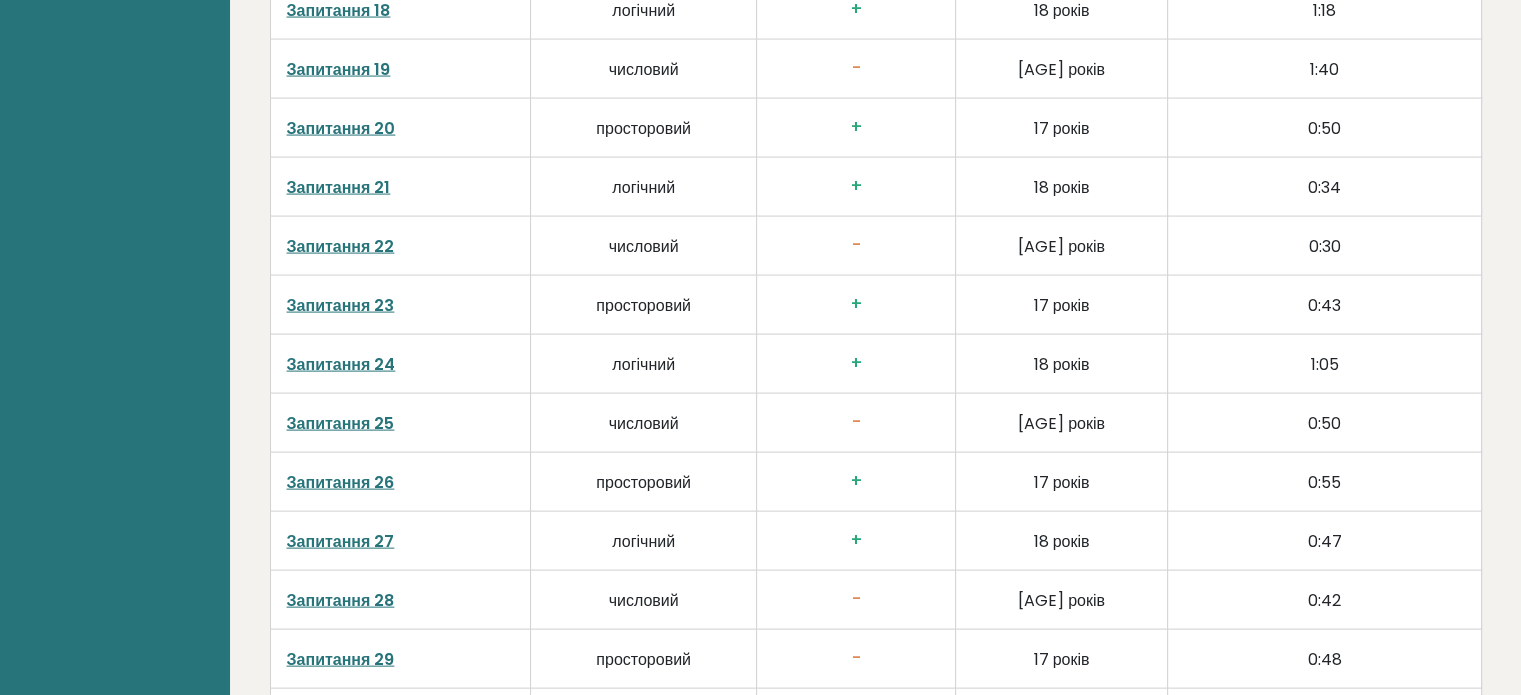 scroll, scrollTop: 4300, scrollLeft: 0, axis: vertical 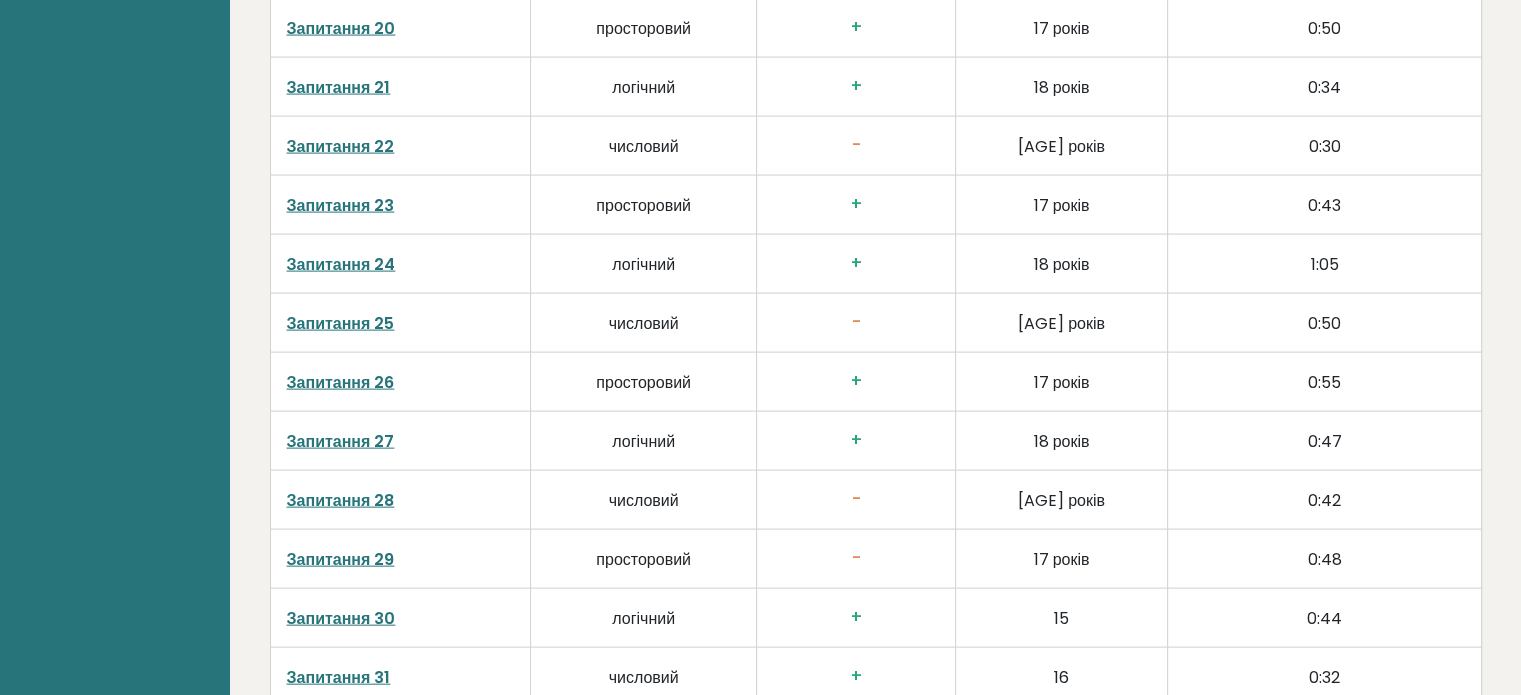 click on "Запитання 28" at bounding box center (341, 500) 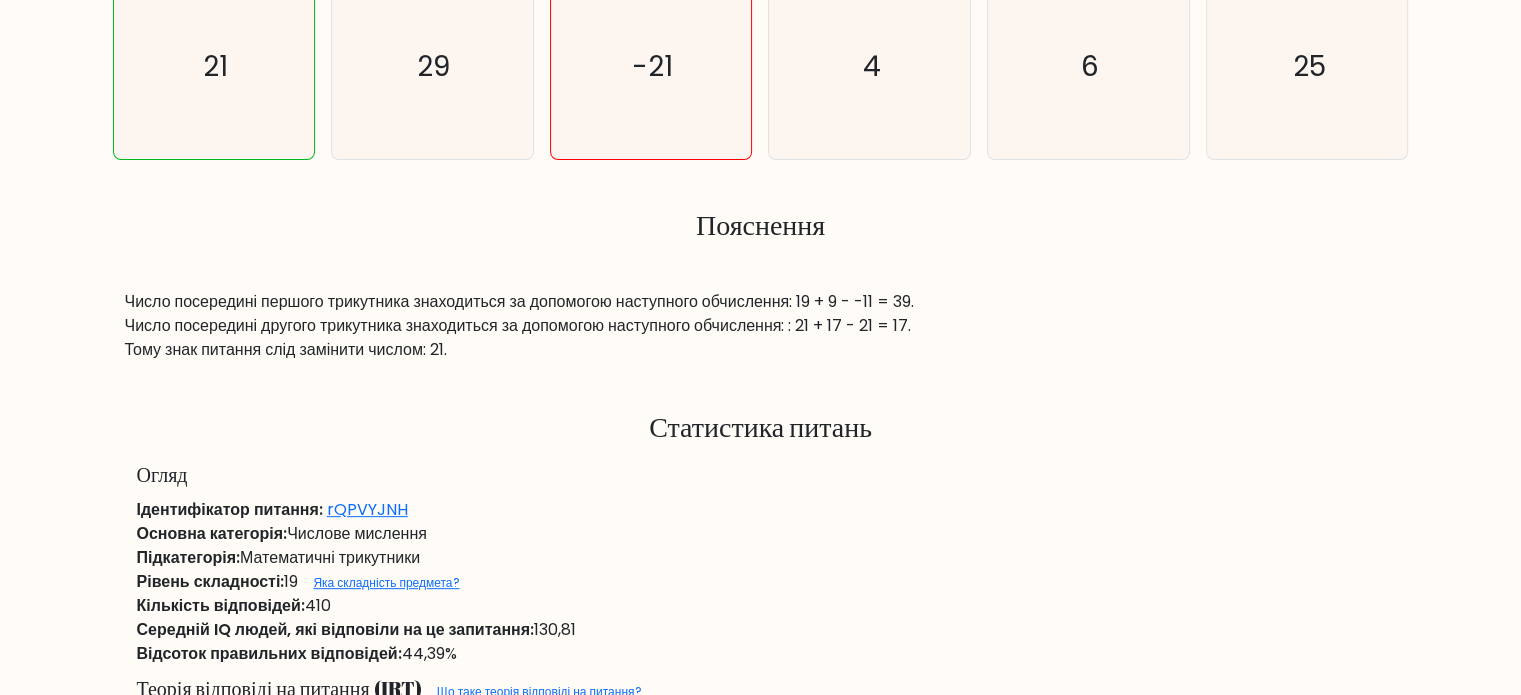 scroll, scrollTop: 800, scrollLeft: 0, axis: vertical 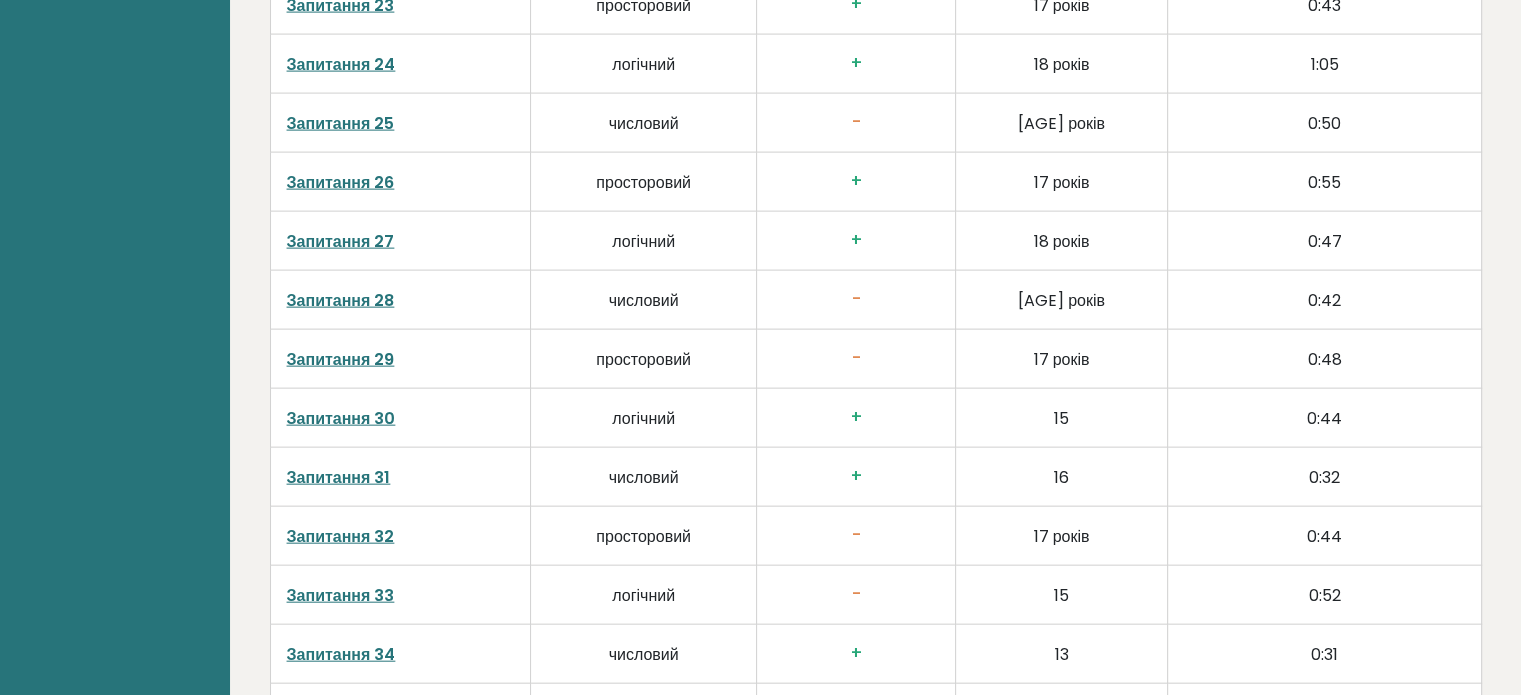 click on "Запитання 29" at bounding box center [341, 359] 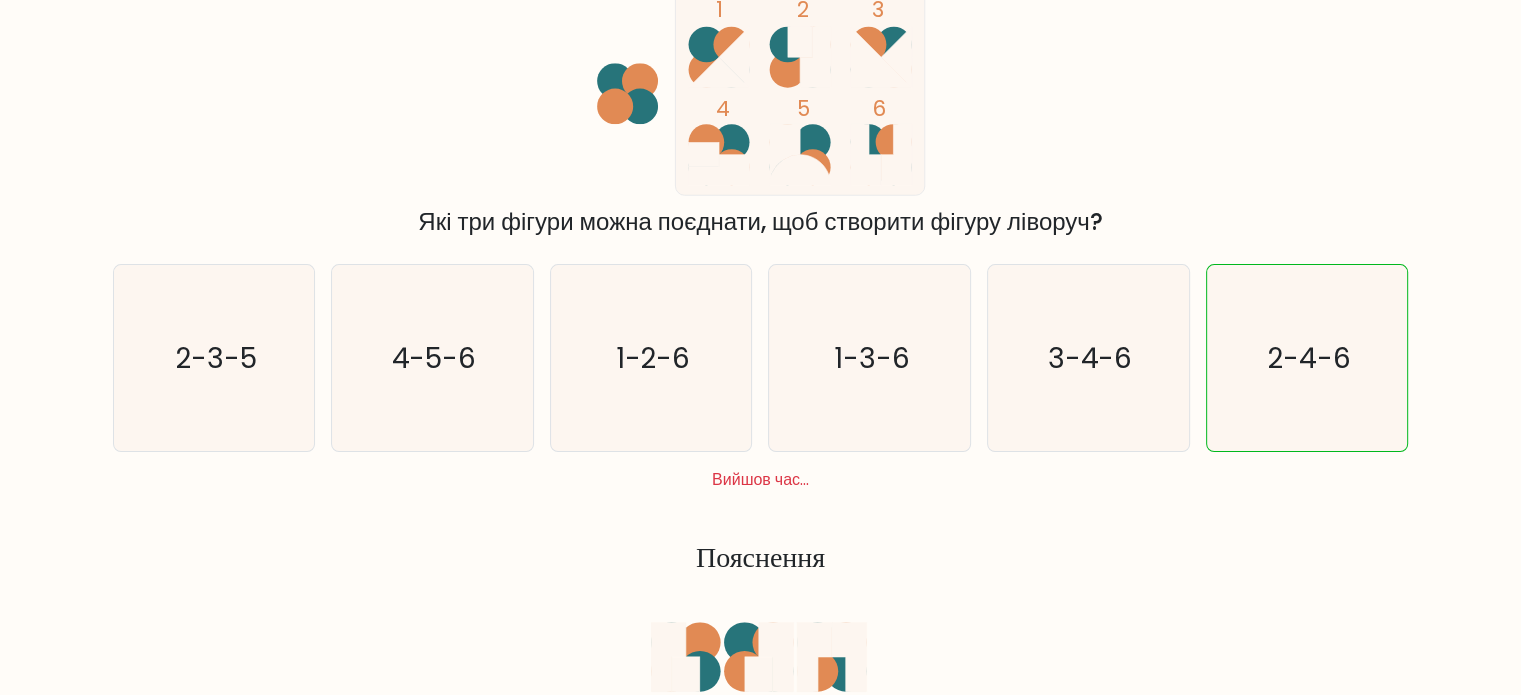scroll, scrollTop: 400, scrollLeft: 0, axis: vertical 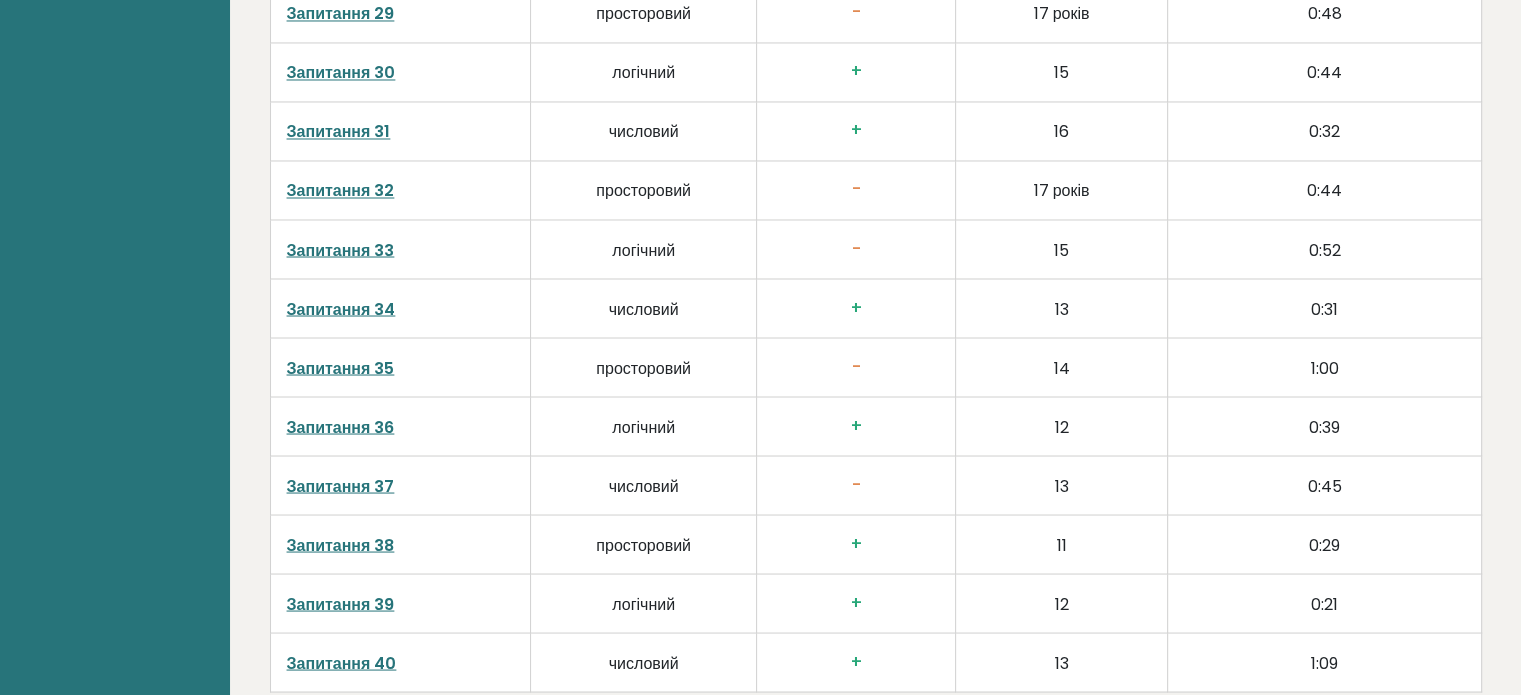 click on "Запитання 35" at bounding box center [400, 366] 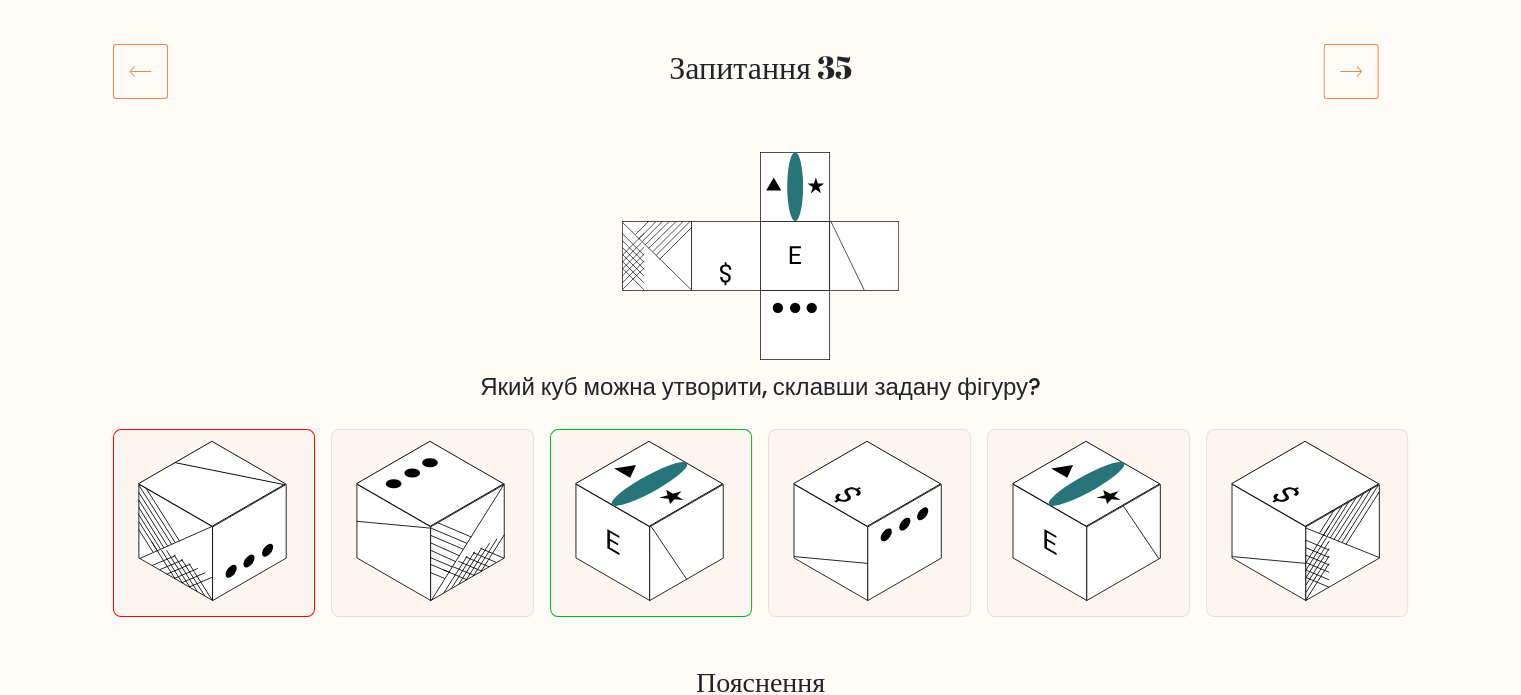 scroll, scrollTop: 200, scrollLeft: 0, axis: vertical 